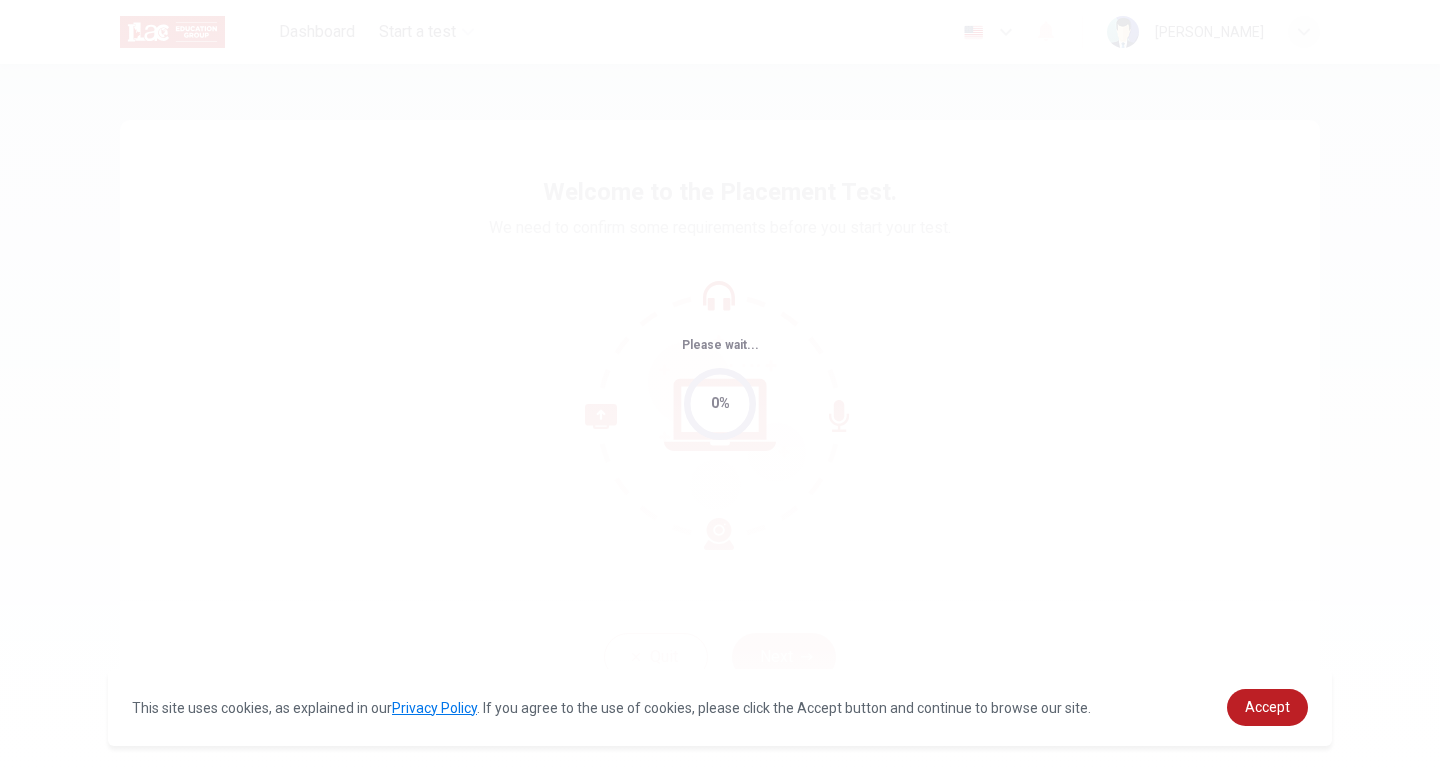 scroll, scrollTop: 0, scrollLeft: 0, axis: both 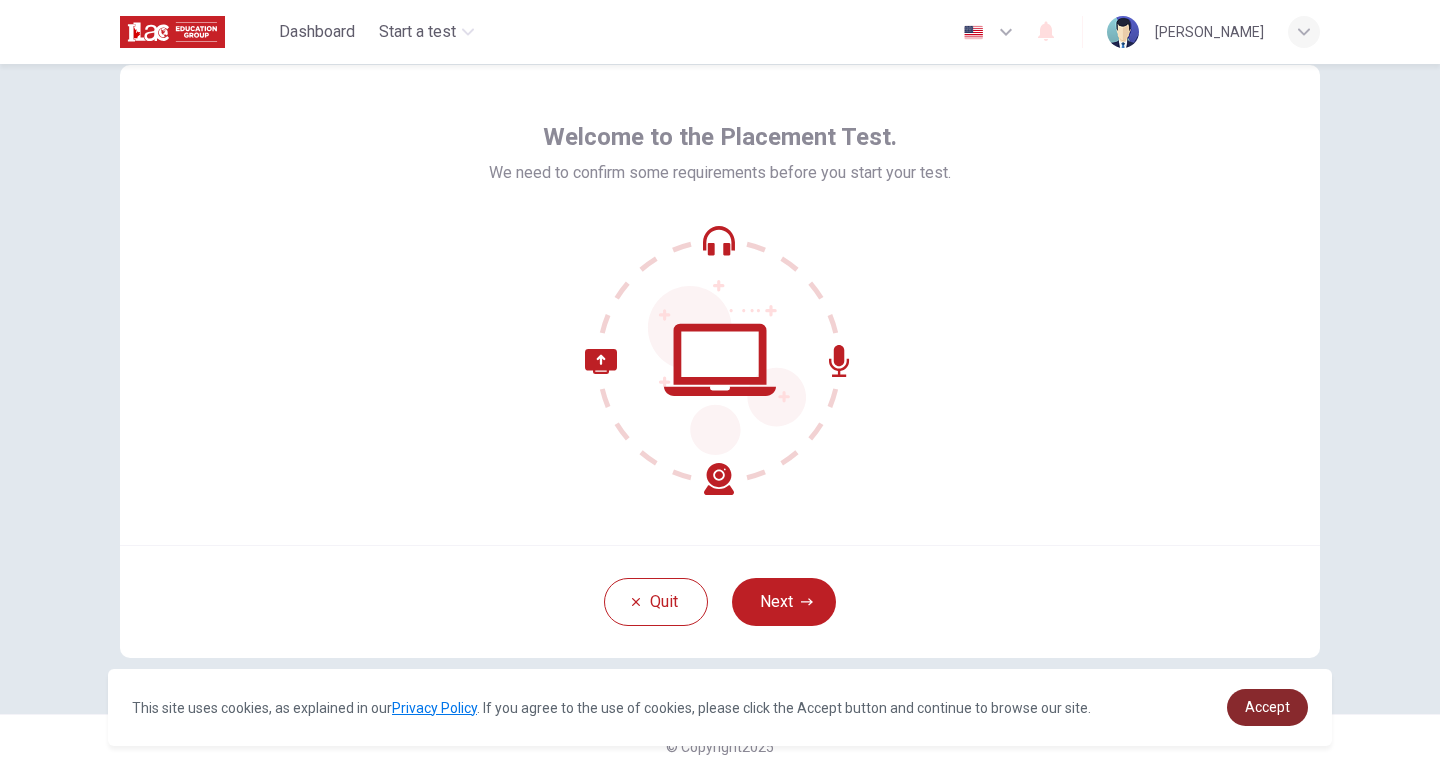 click on "Accept" at bounding box center [1267, 707] 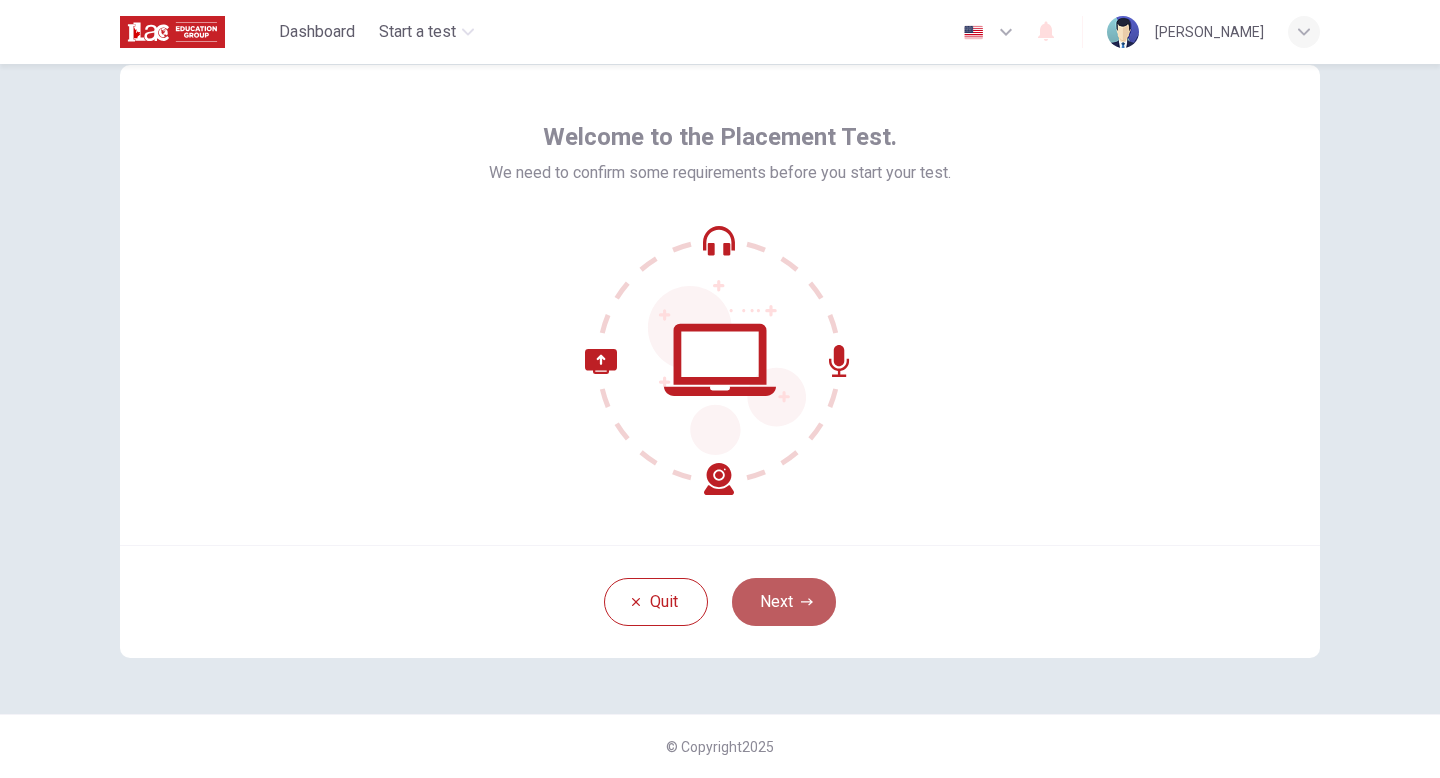 click on "Next" at bounding box center (784, 602) 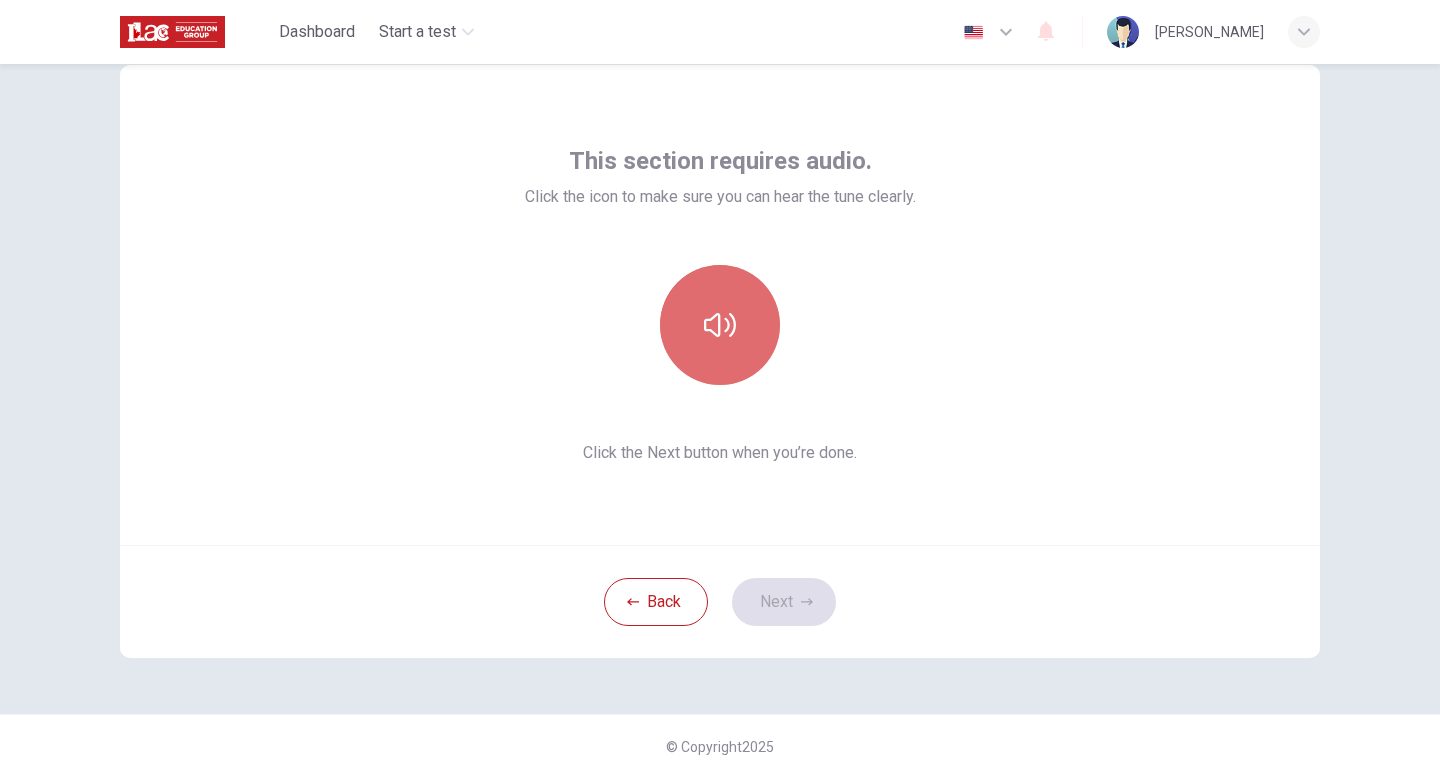 click 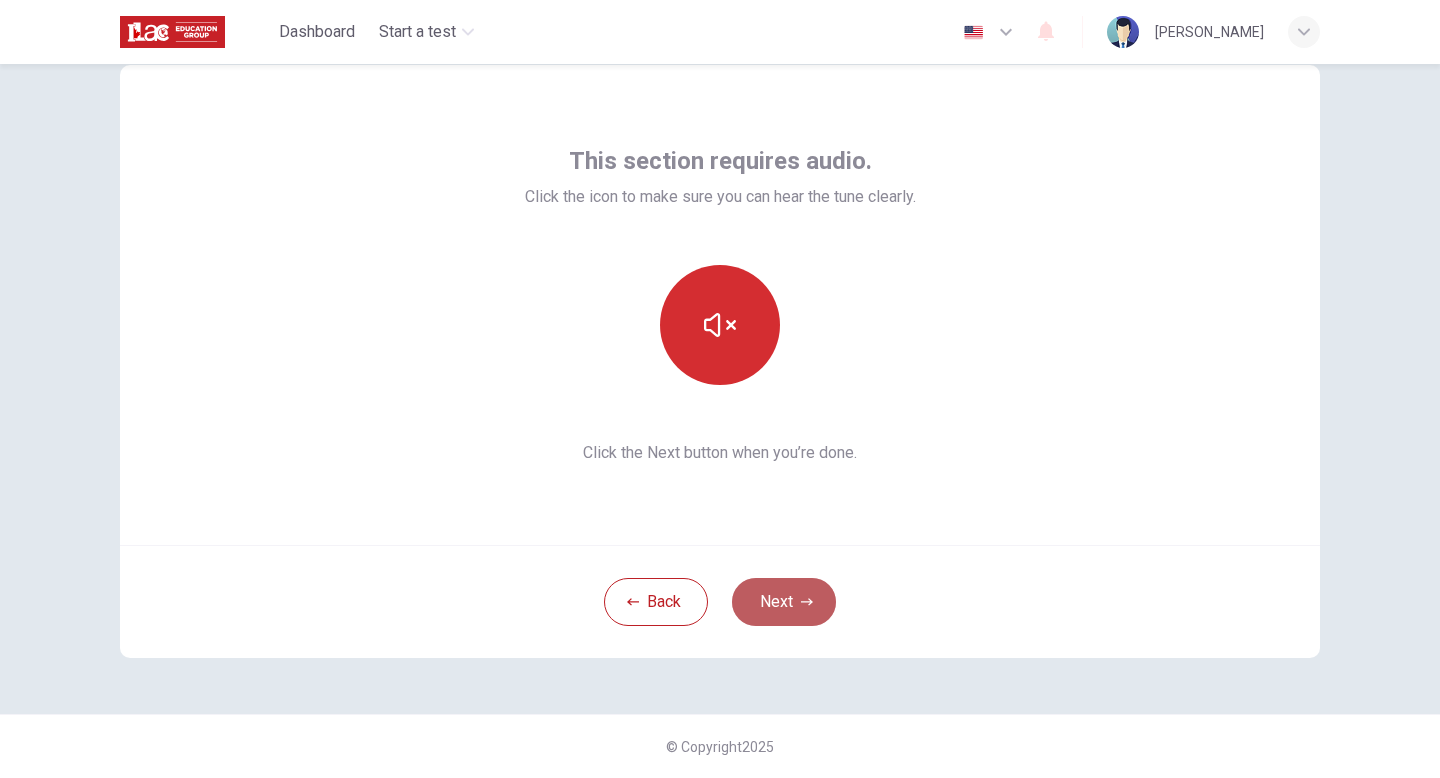 click on "Next" at bounding box center (784, 602) 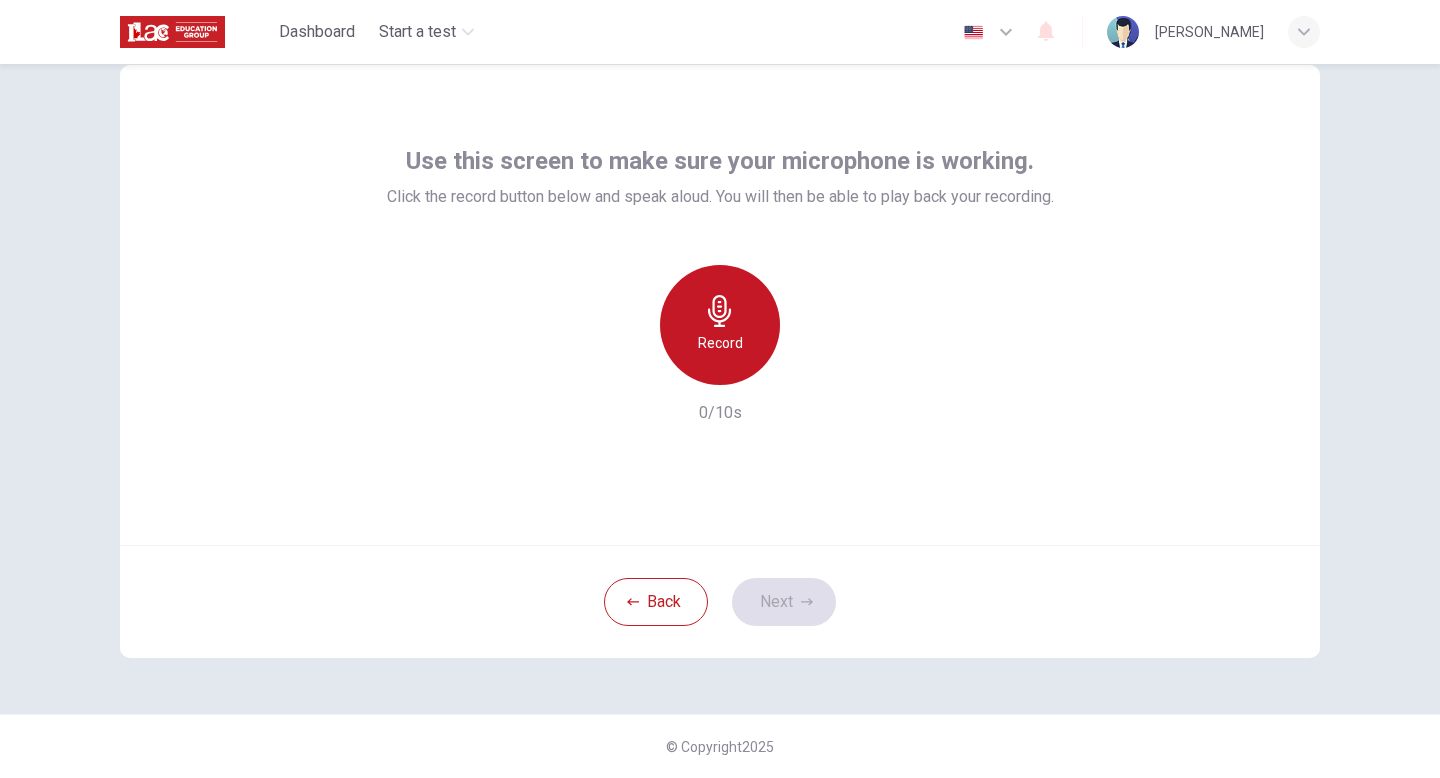 click 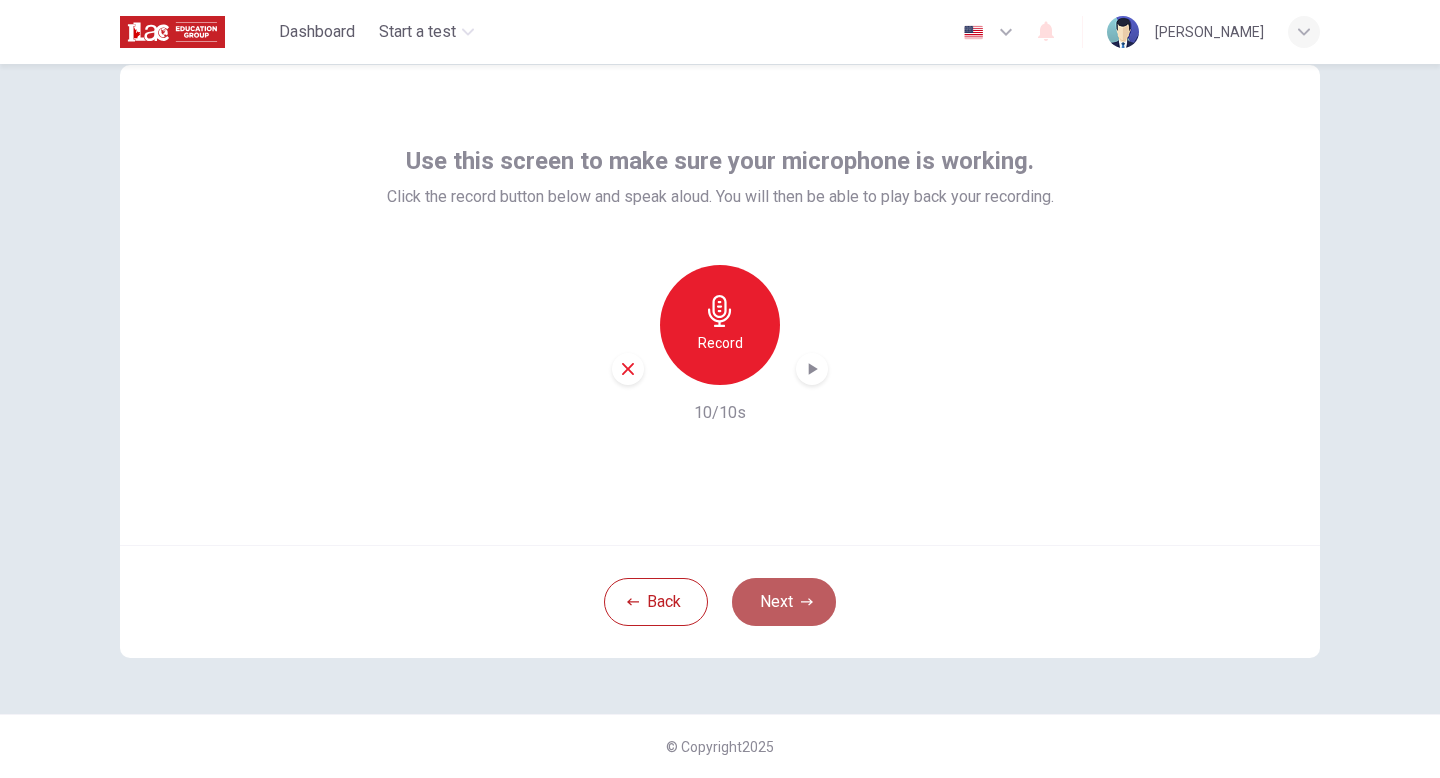 click on "Next" at bounding box center (784, 602) 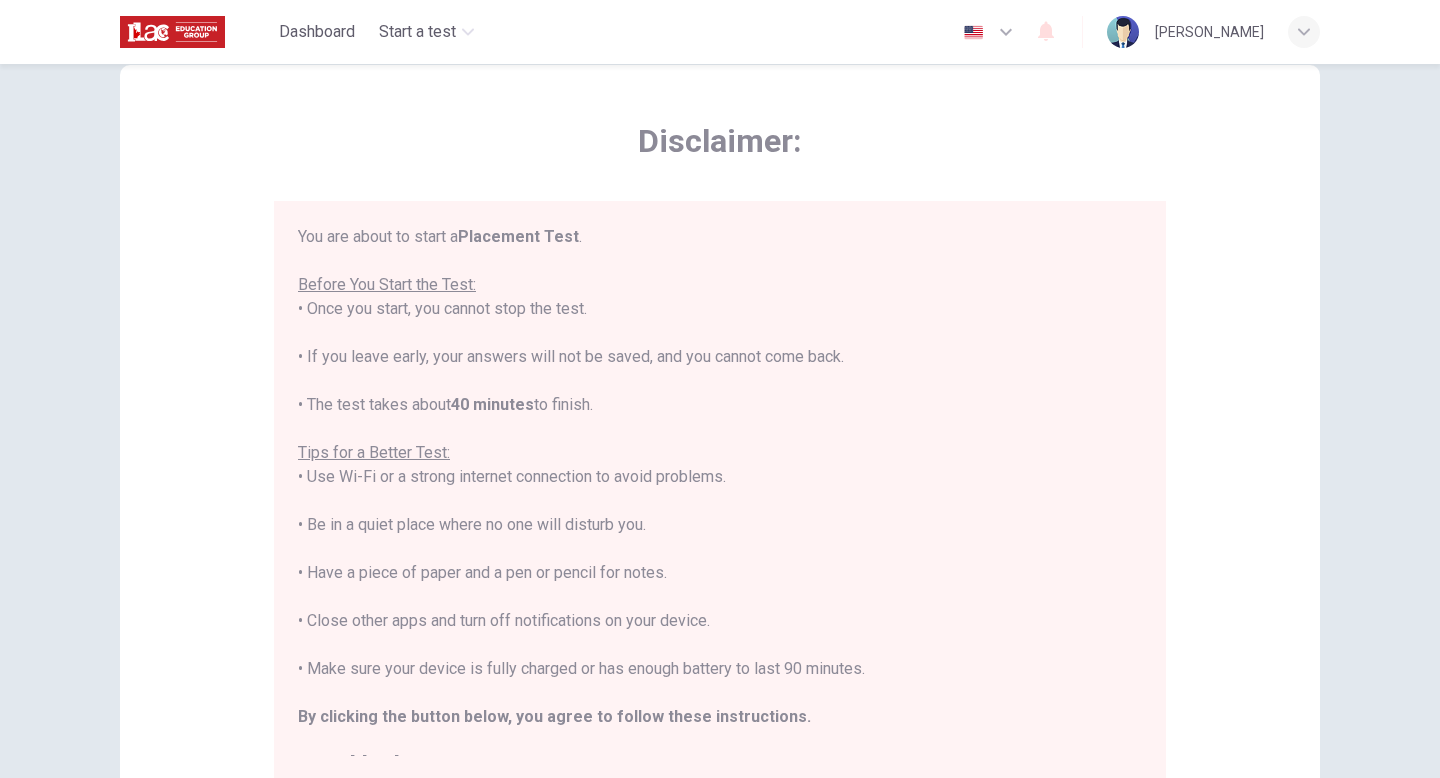 scroll, scrollTop: 23, scrollLeft: 0, axis: vertical 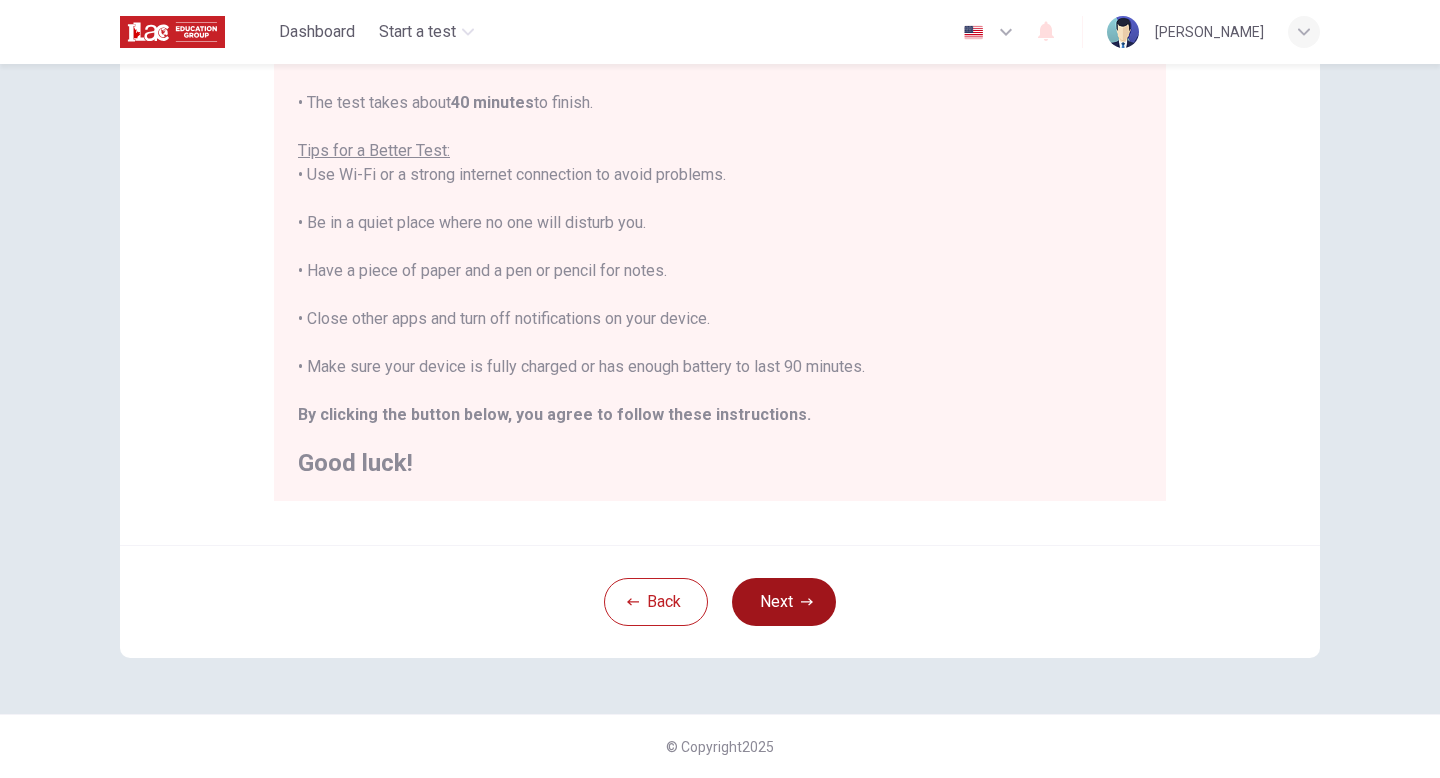 click on "Next" at bounding box center (784, 602) 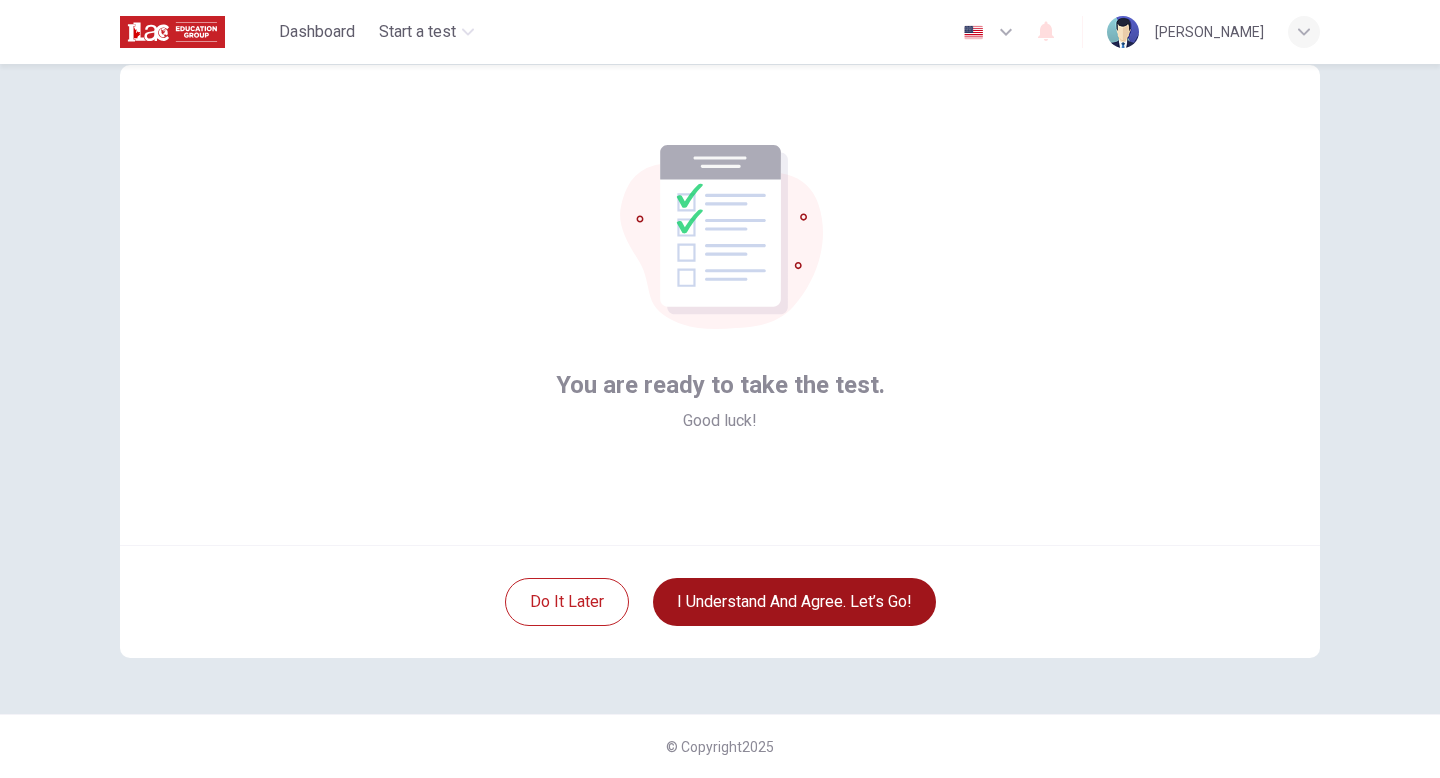 scroll, scrollTop: 55, scrollLeft: 0, axis: vertical 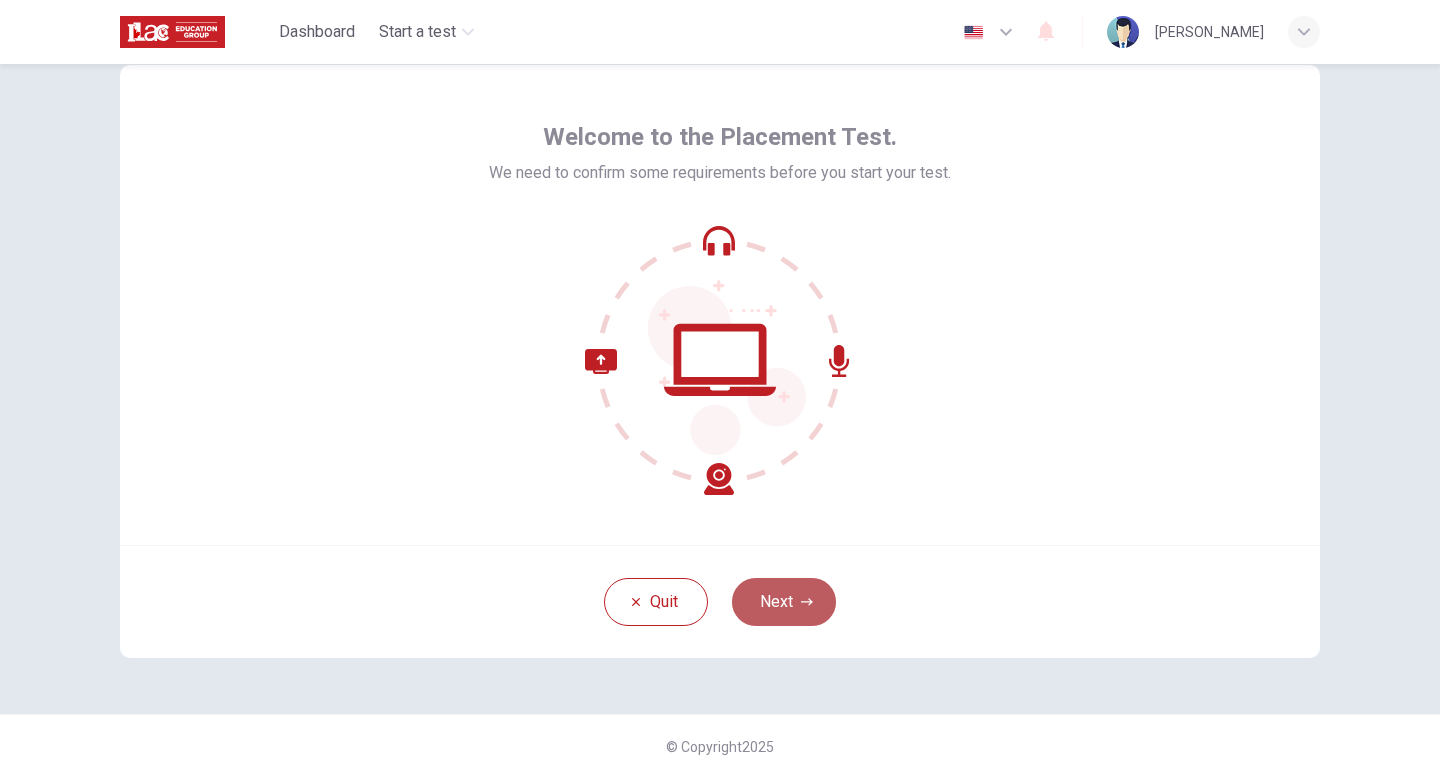 click on "Next" at bounding box center (784, 602) 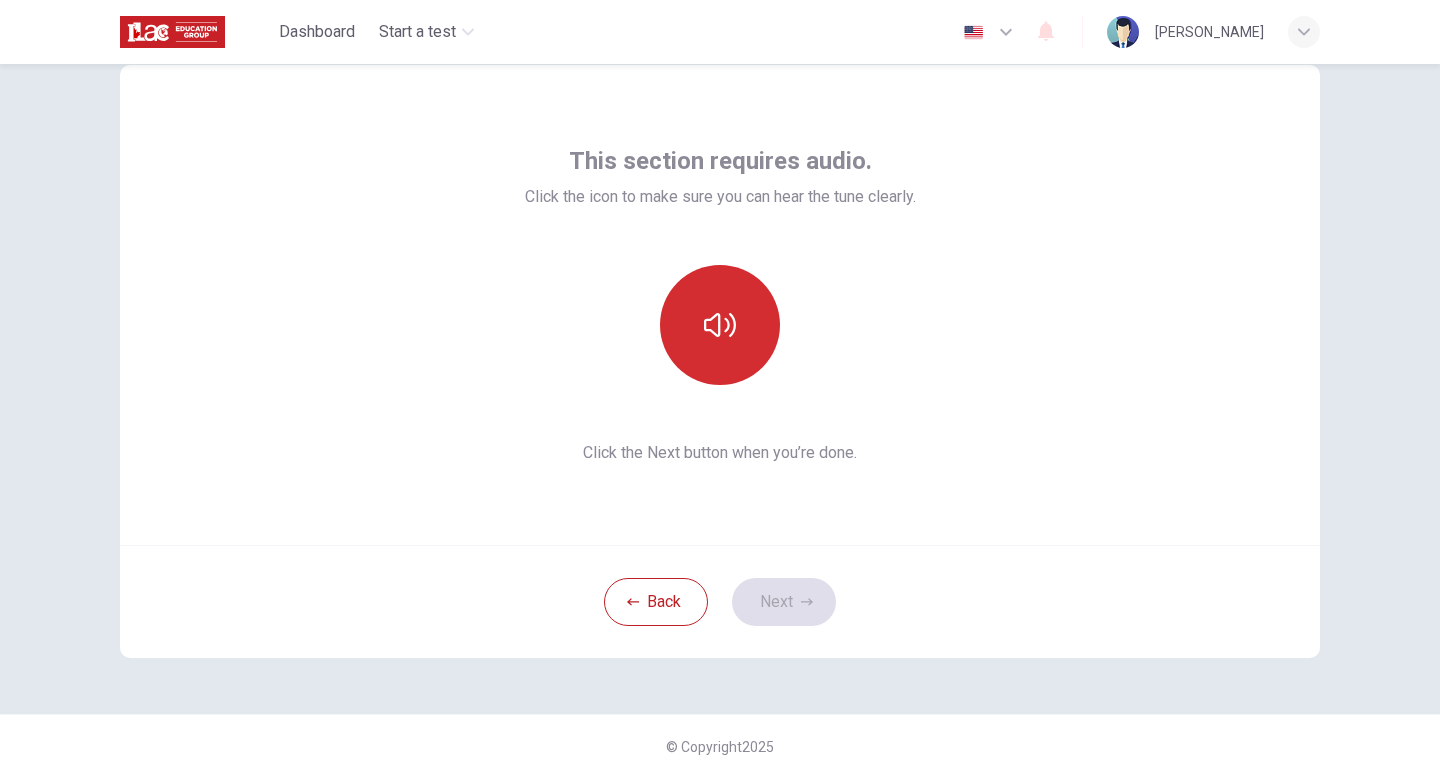 click 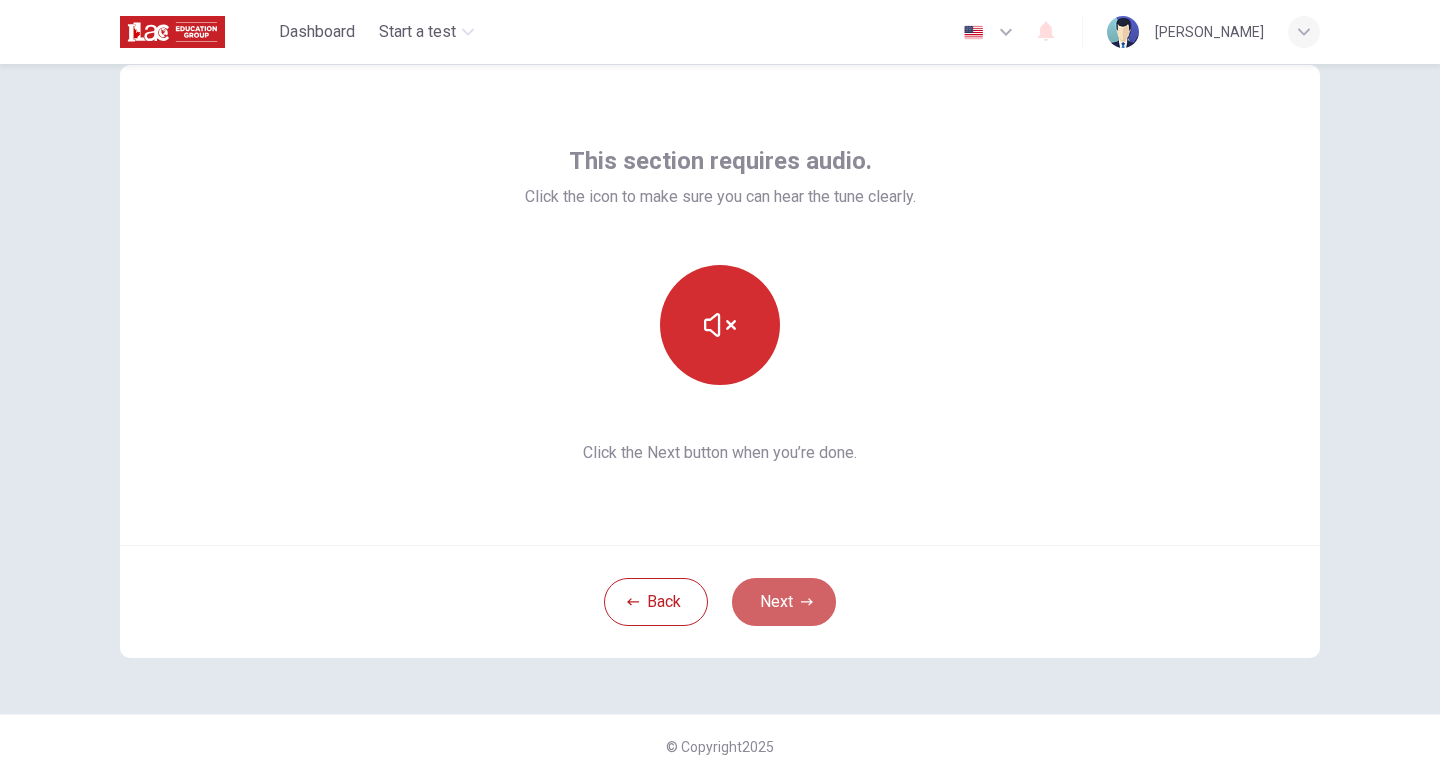 click on "Next" at bounding box center [784, 602] 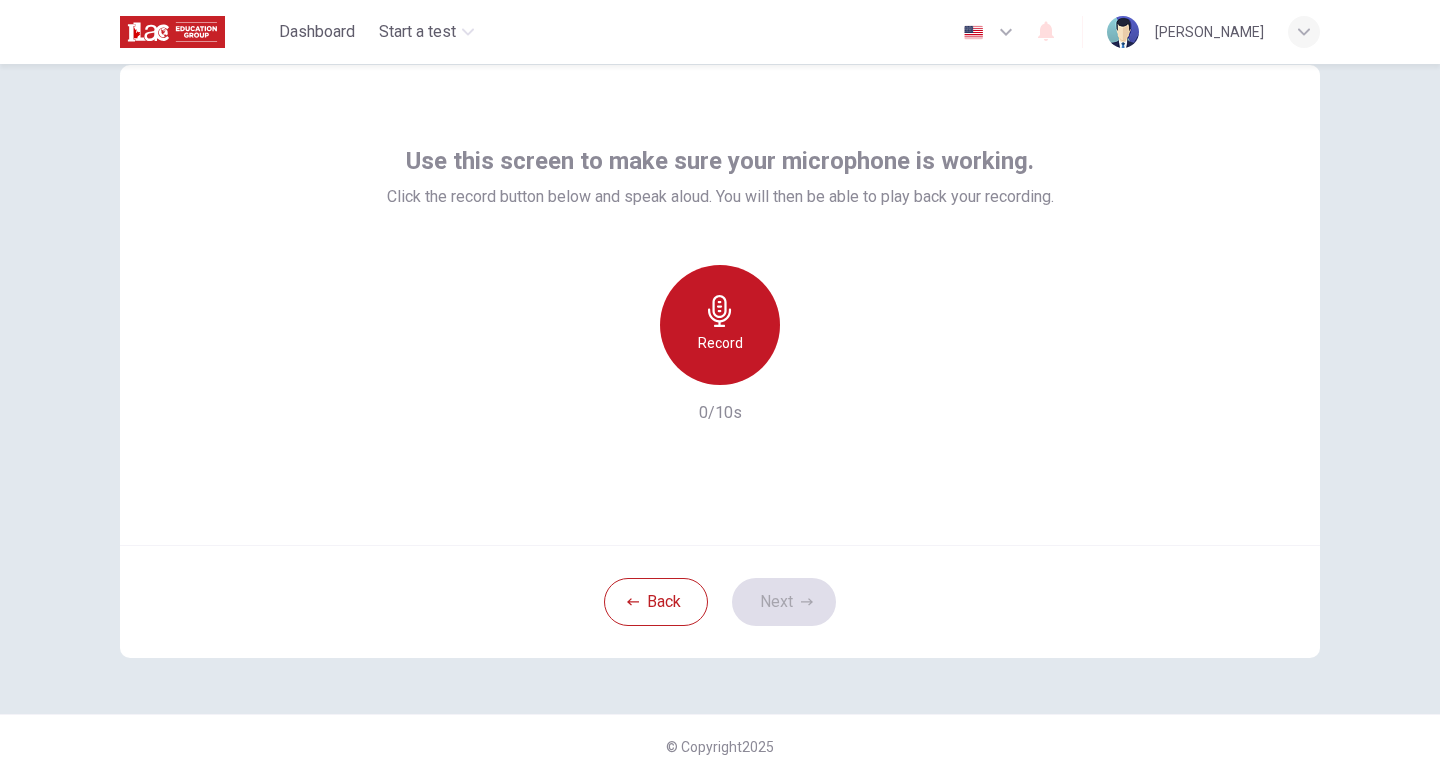 click on "Record" at bounding box center (720, 343) 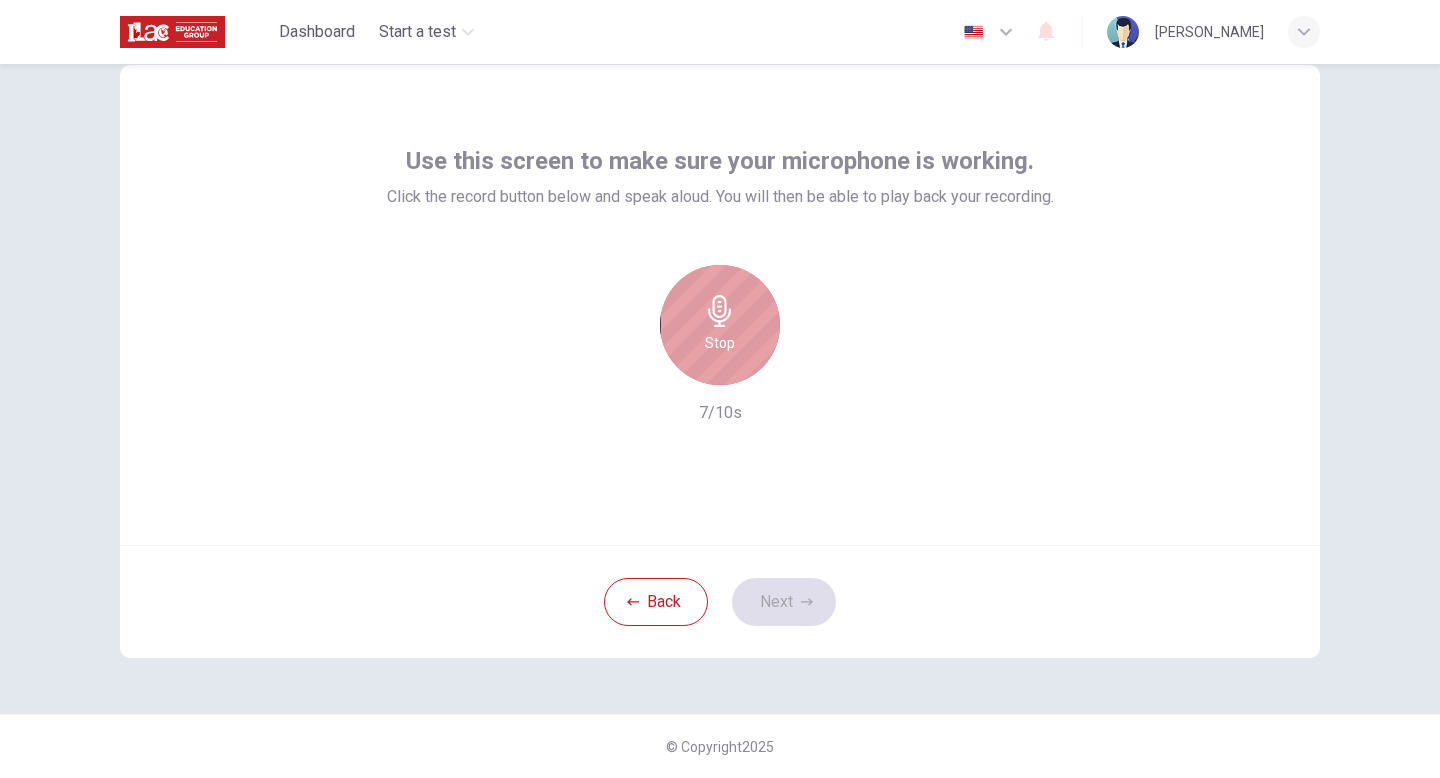 click on "Stop" at bounding box center (720, 325) 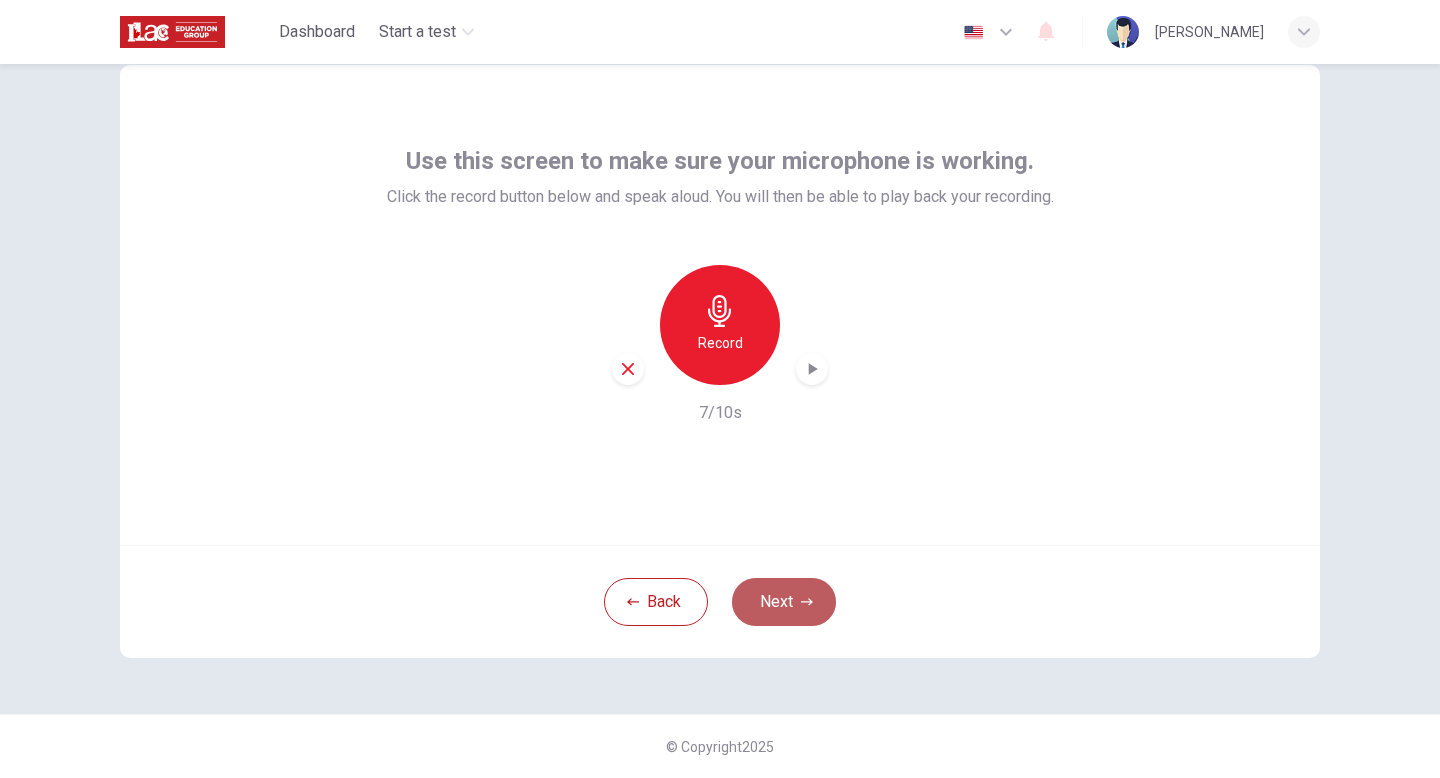 click on "Next" at bounding box center [784, 602] 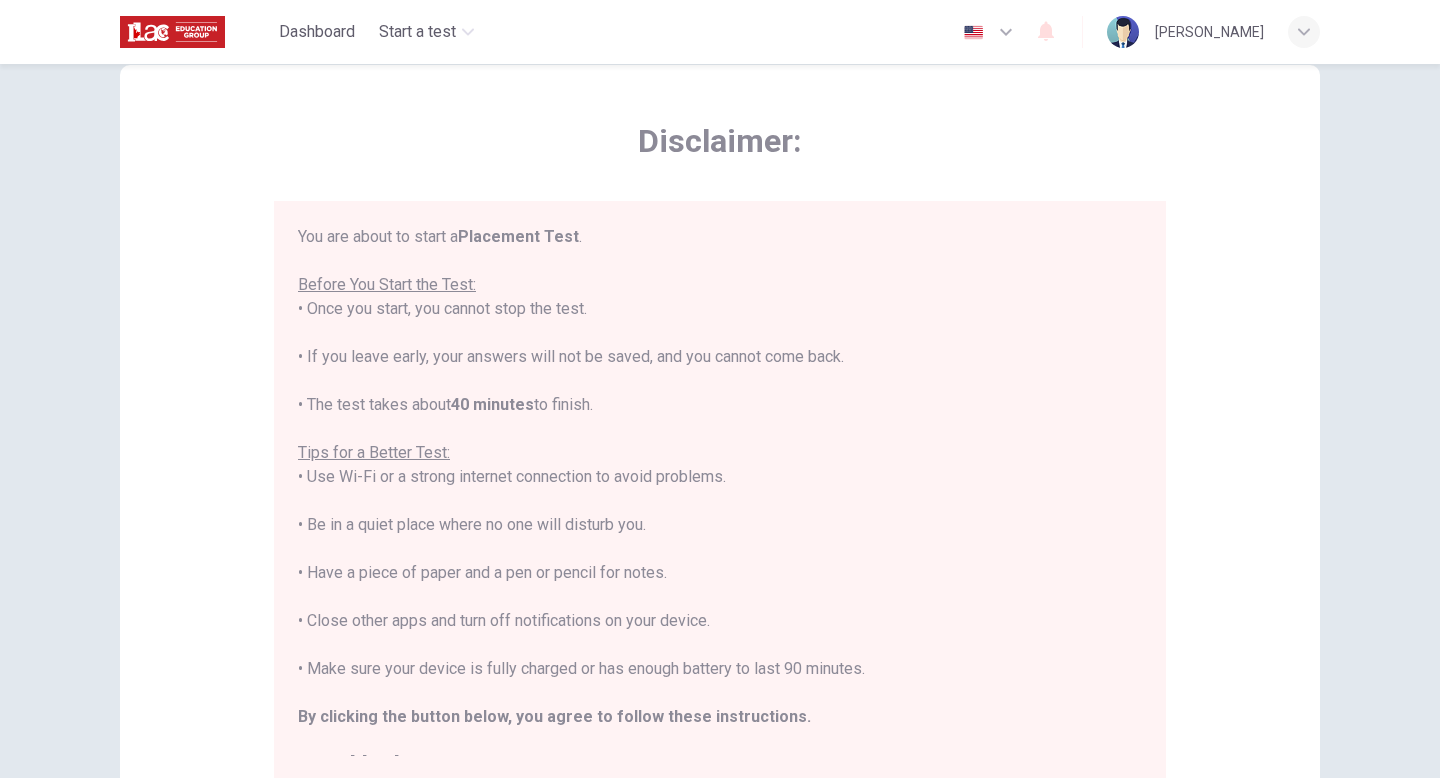 scroll, scrollTop: 23, scrollLeft: 0, axis: vertical 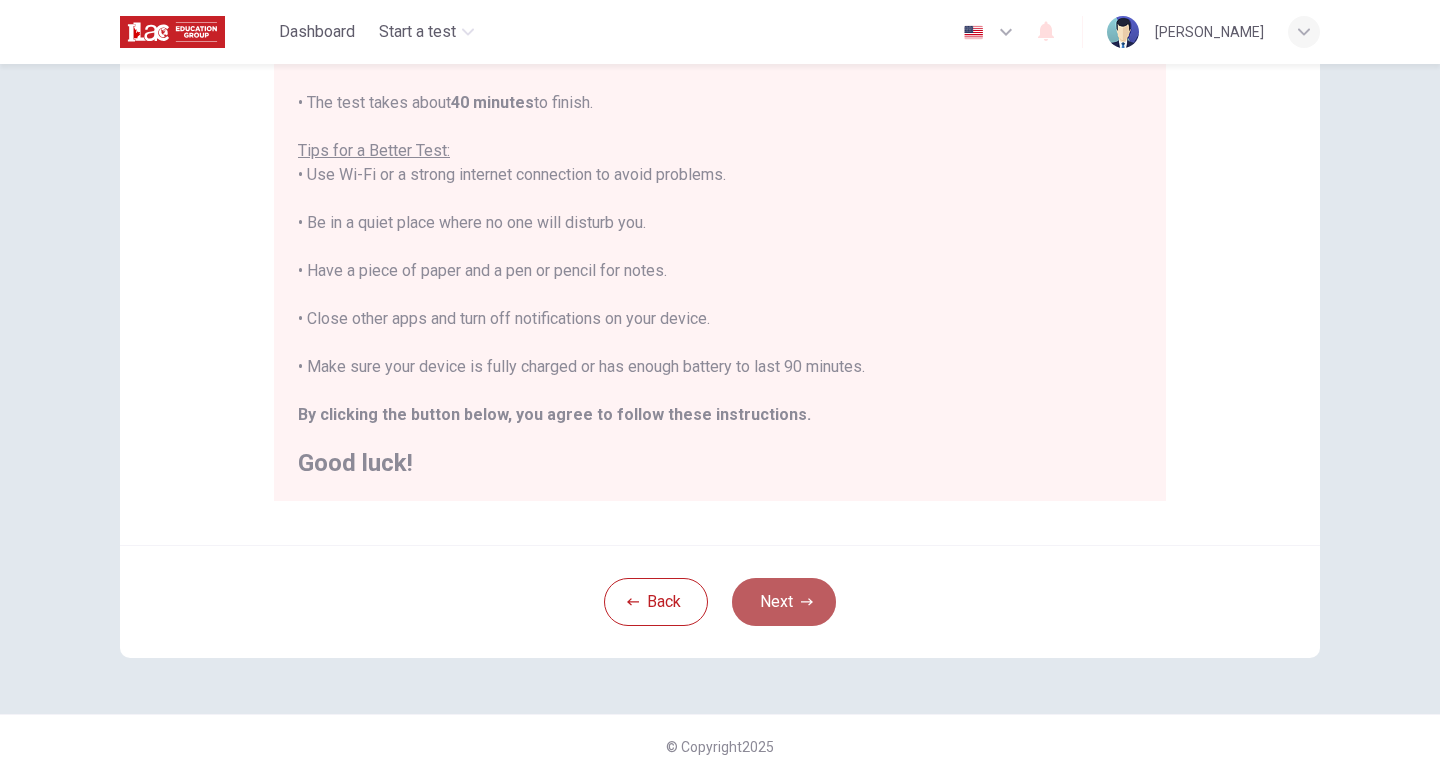 click on "Next" at bounding box center [784, 602] 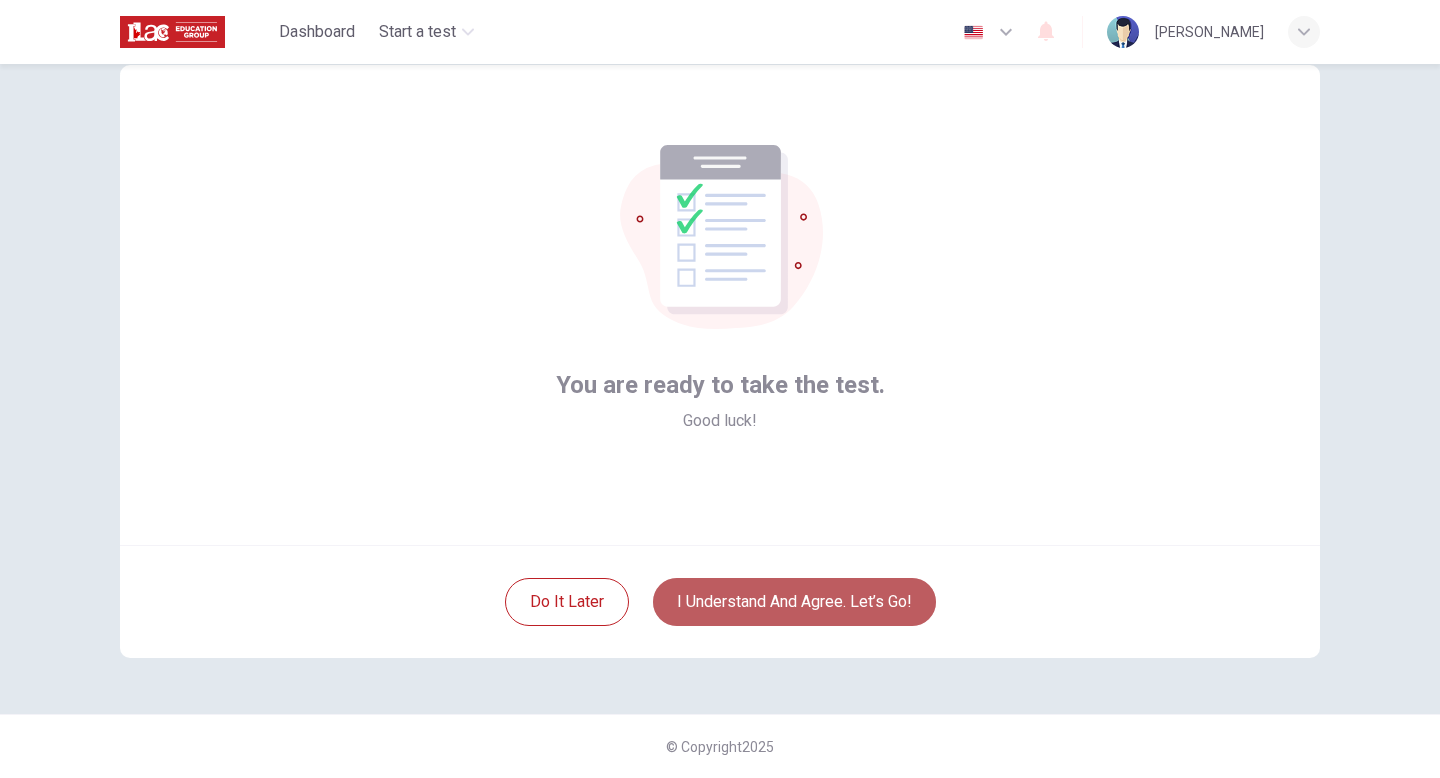 click on "I understand and agree. Let’s go!" at bounding box center [794, 602] 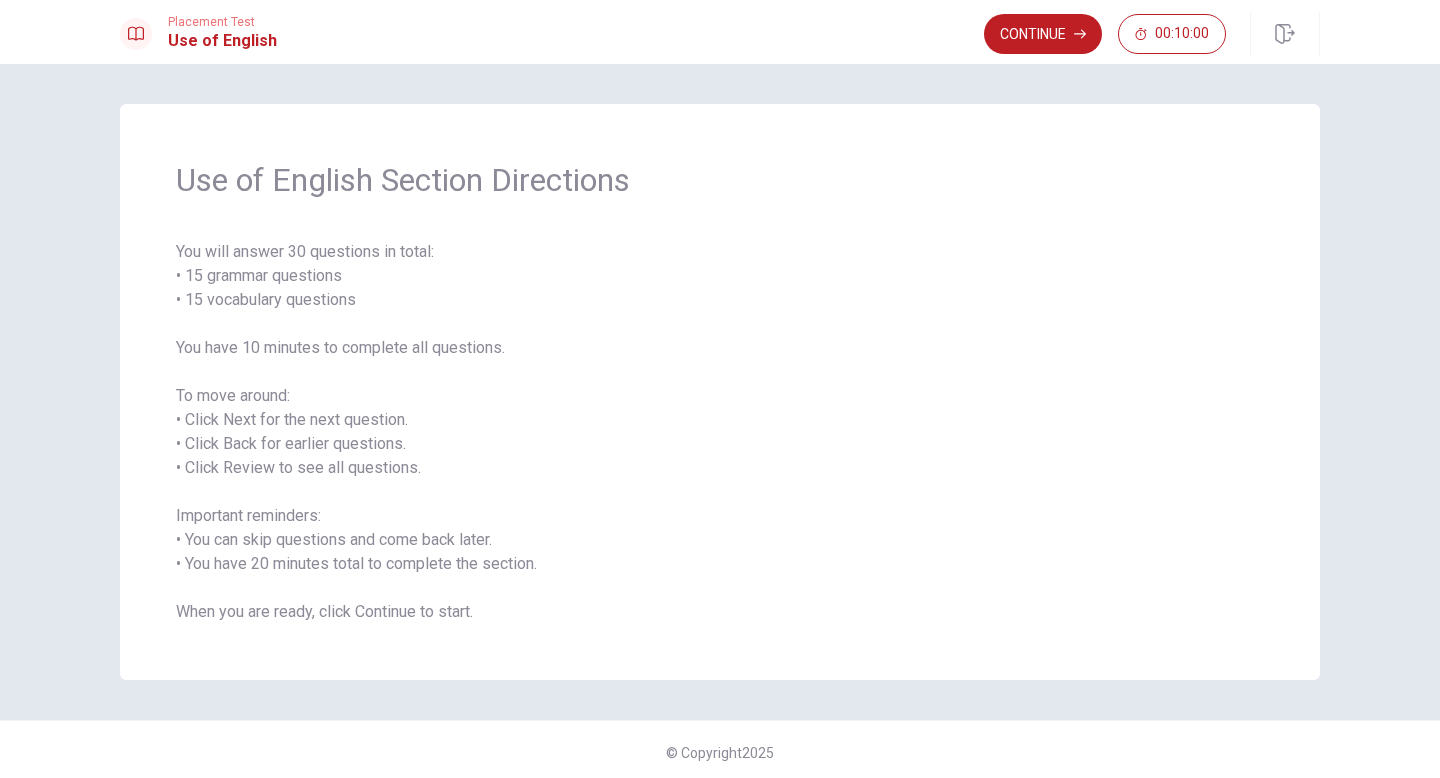scroll, scrollTop: 6, scrollLeft: 0, axis: vertical 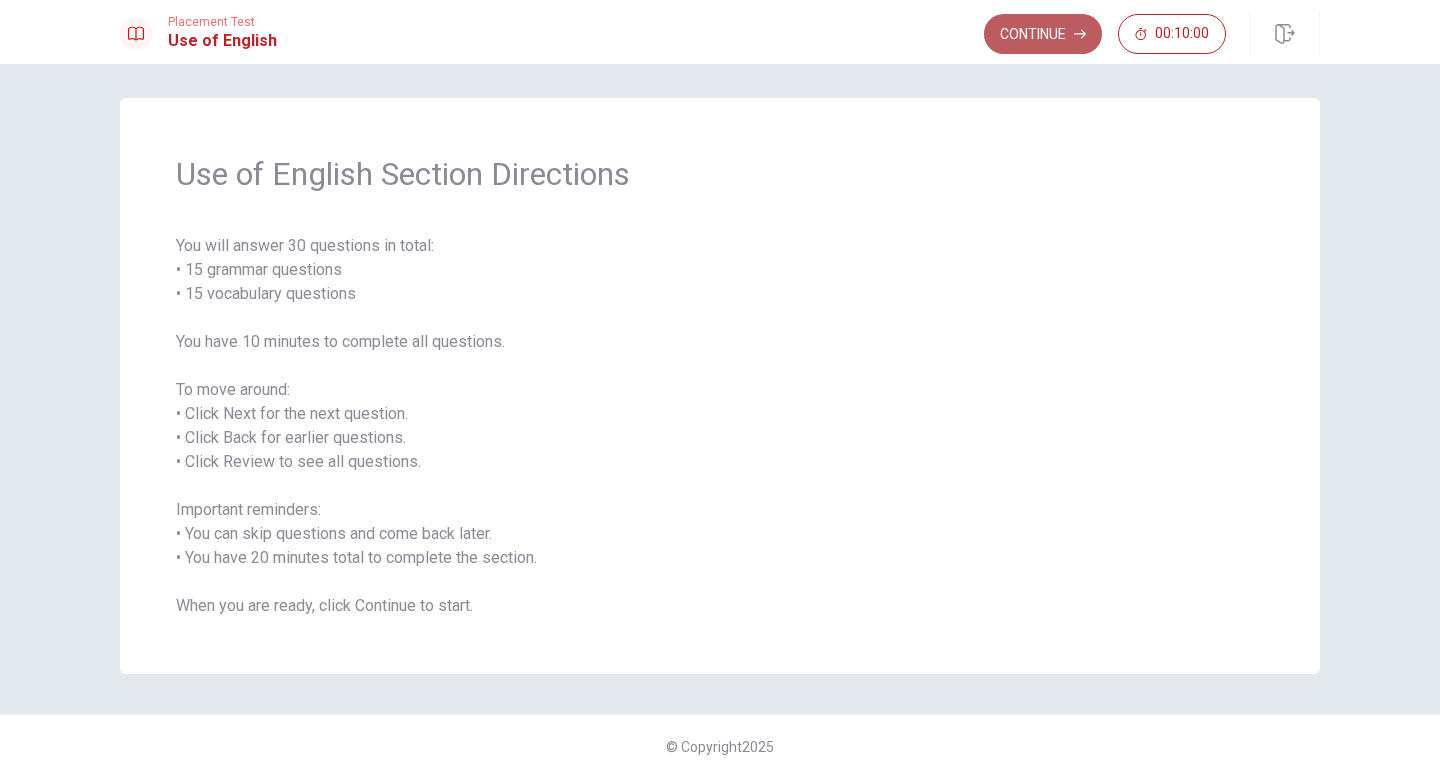 click on "Continue" at bounding box center [1043, 34] 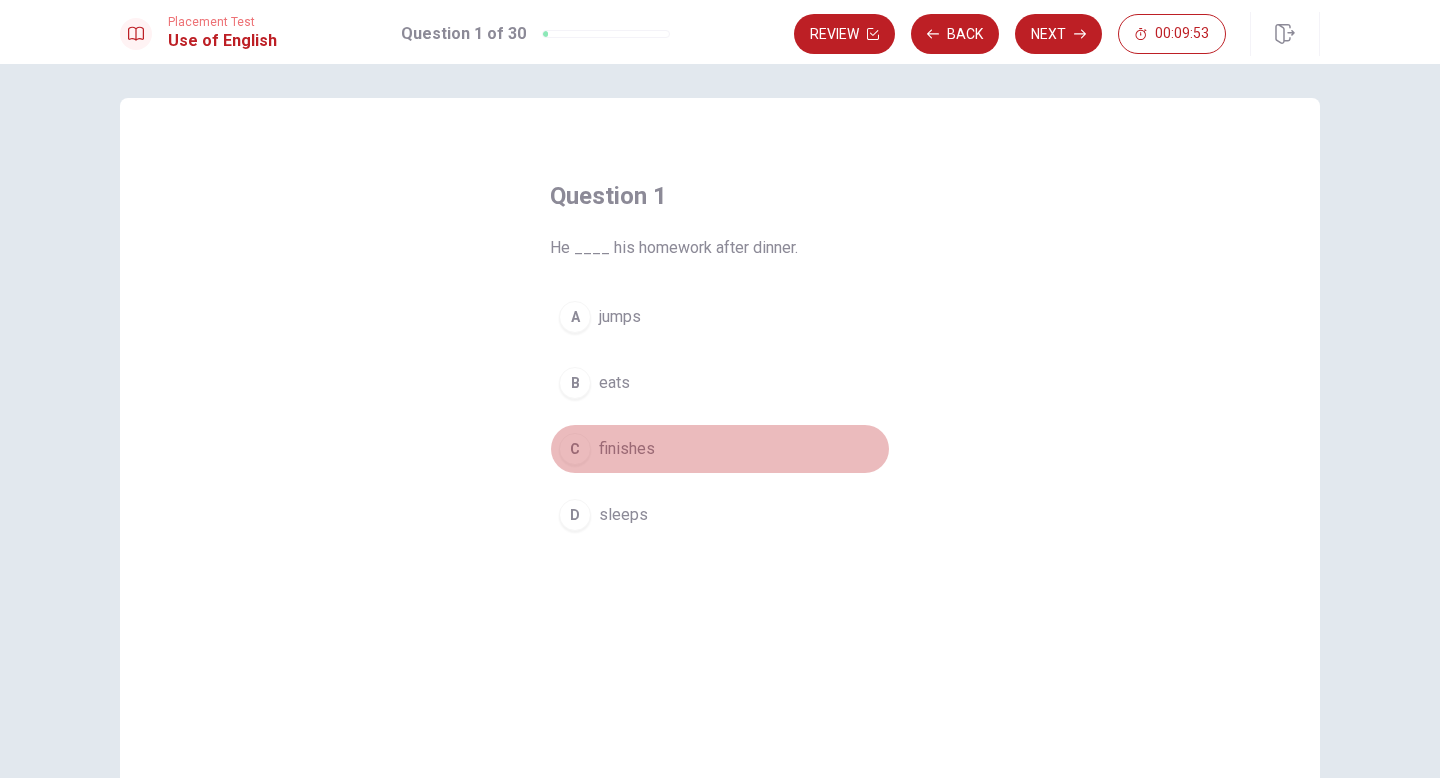 click on "C" at bounding box center [575, 449] 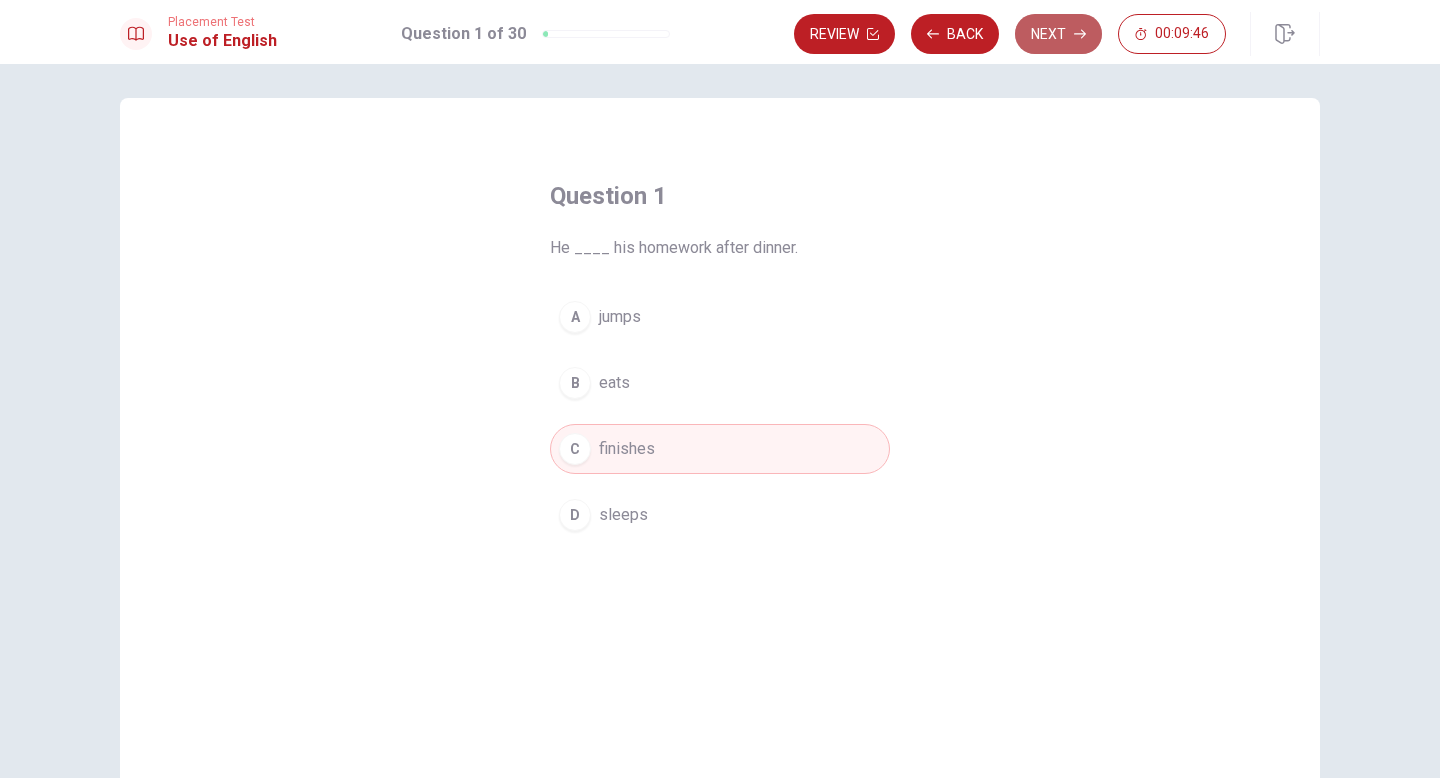 click on "Next" at bounding box center (1058, 34) 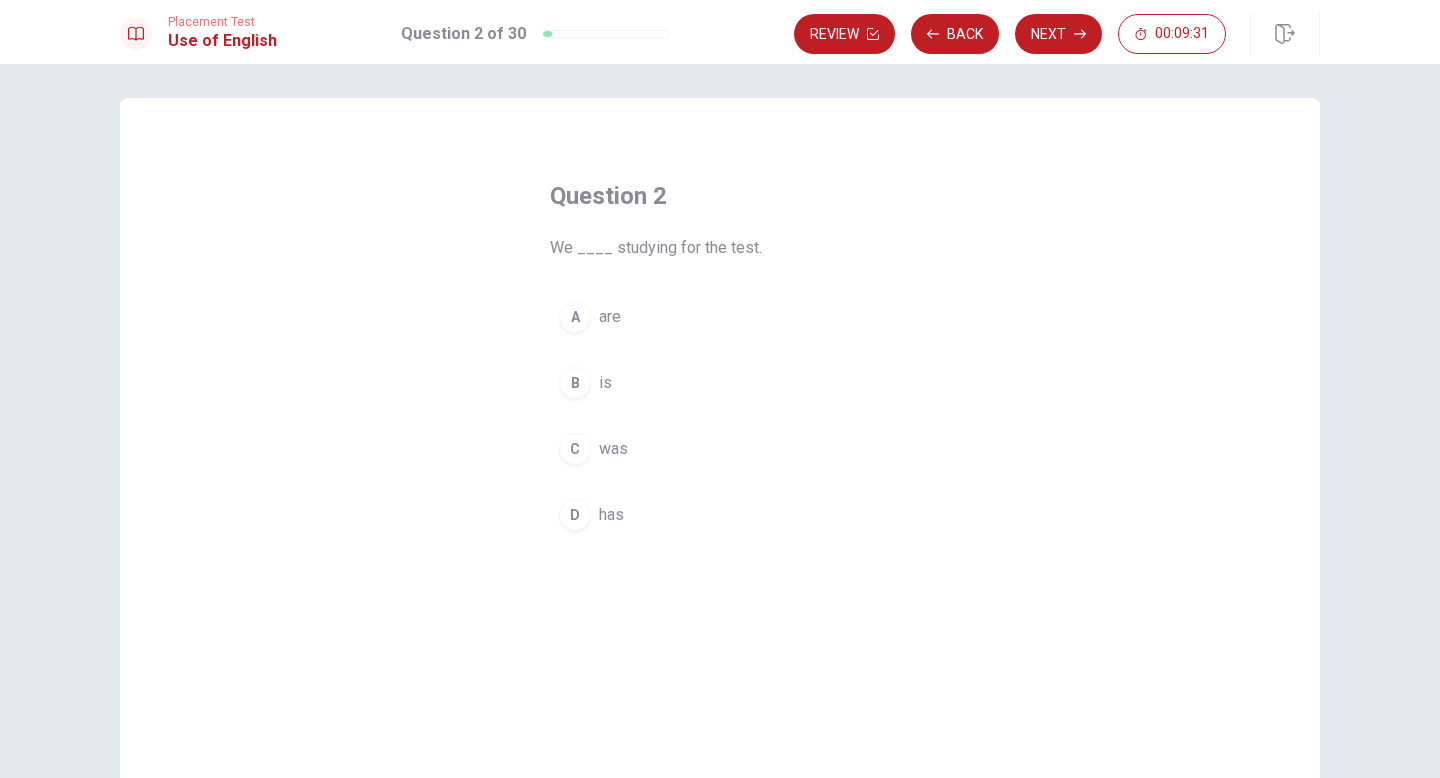click on "A" at bounding box center [575, 317] 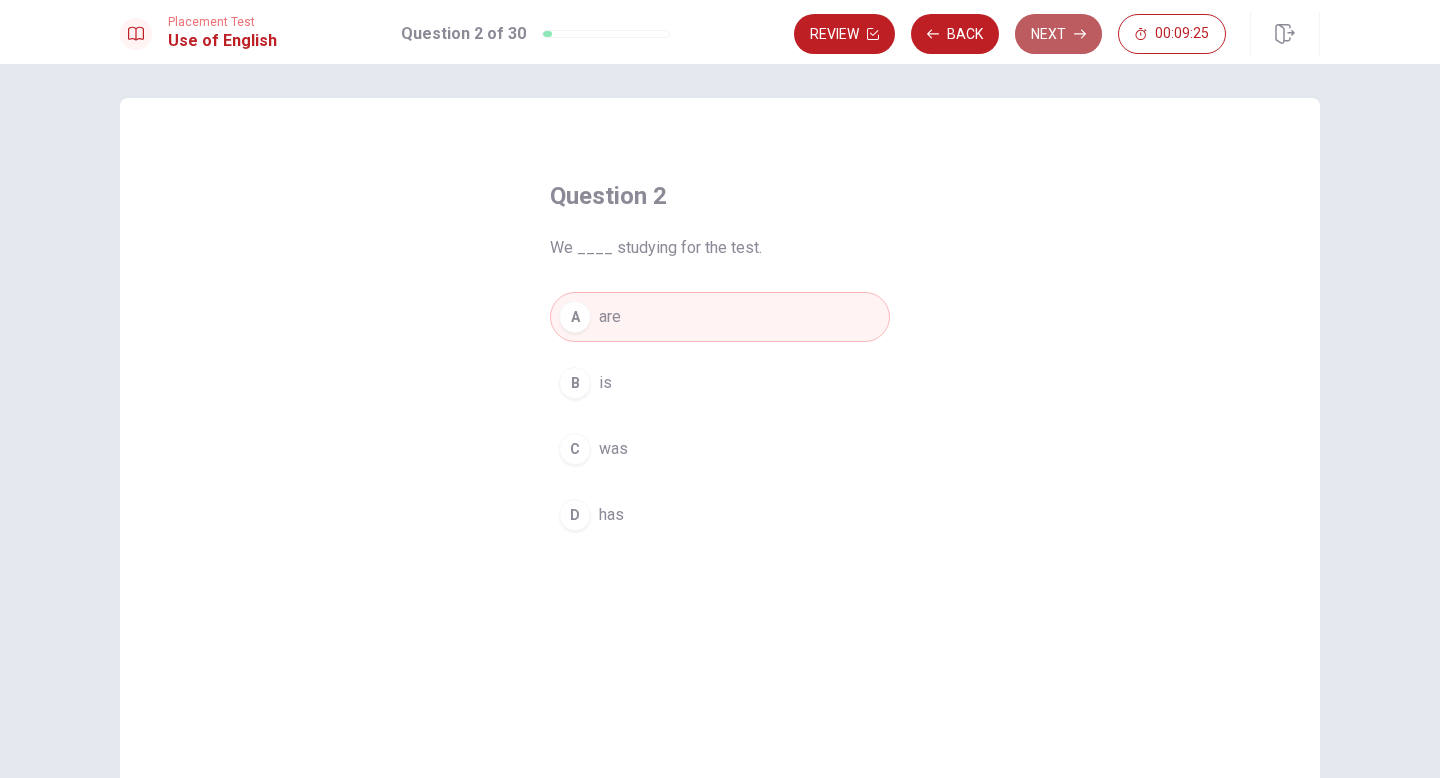 click on "Next" at bounding box center (1058, 34) 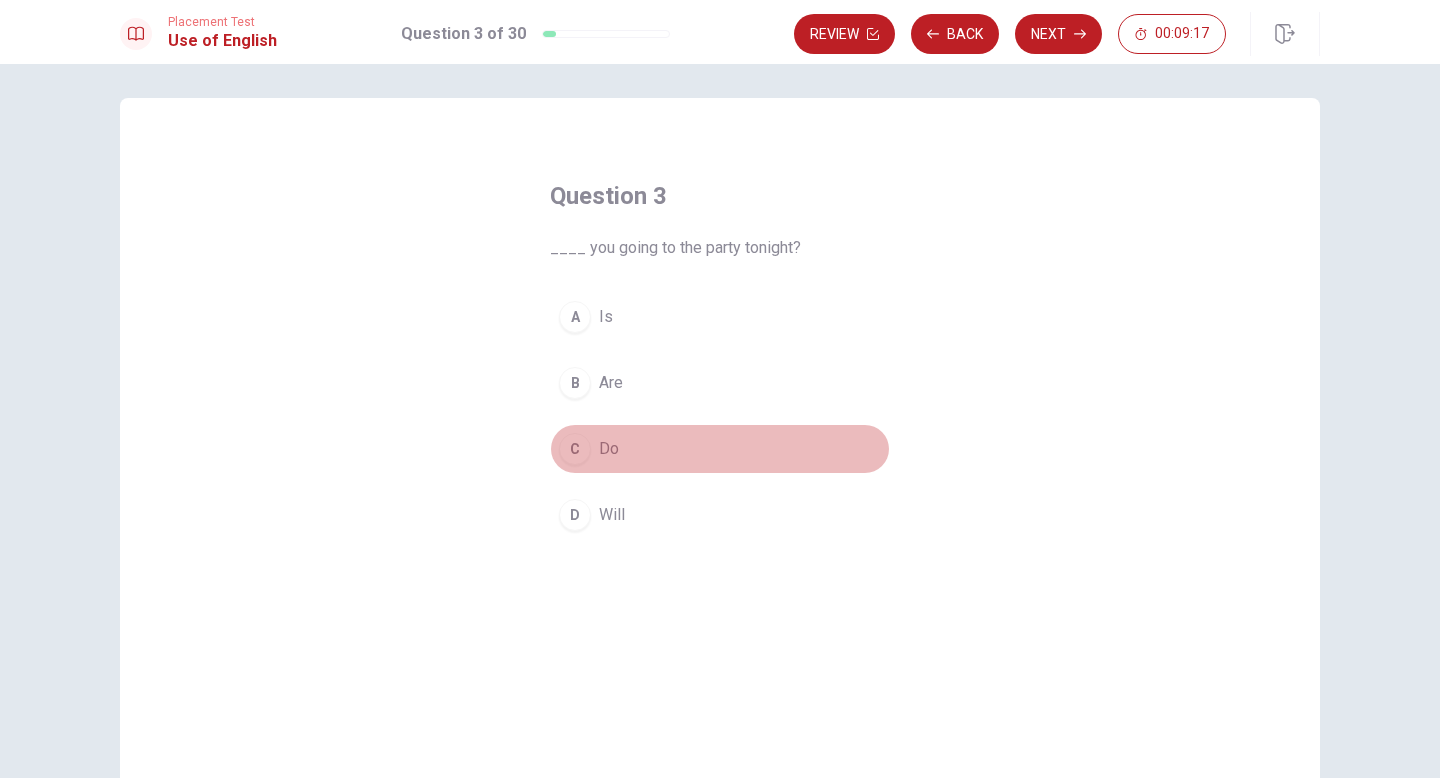 click on "C" at bounding box center (575, 449) 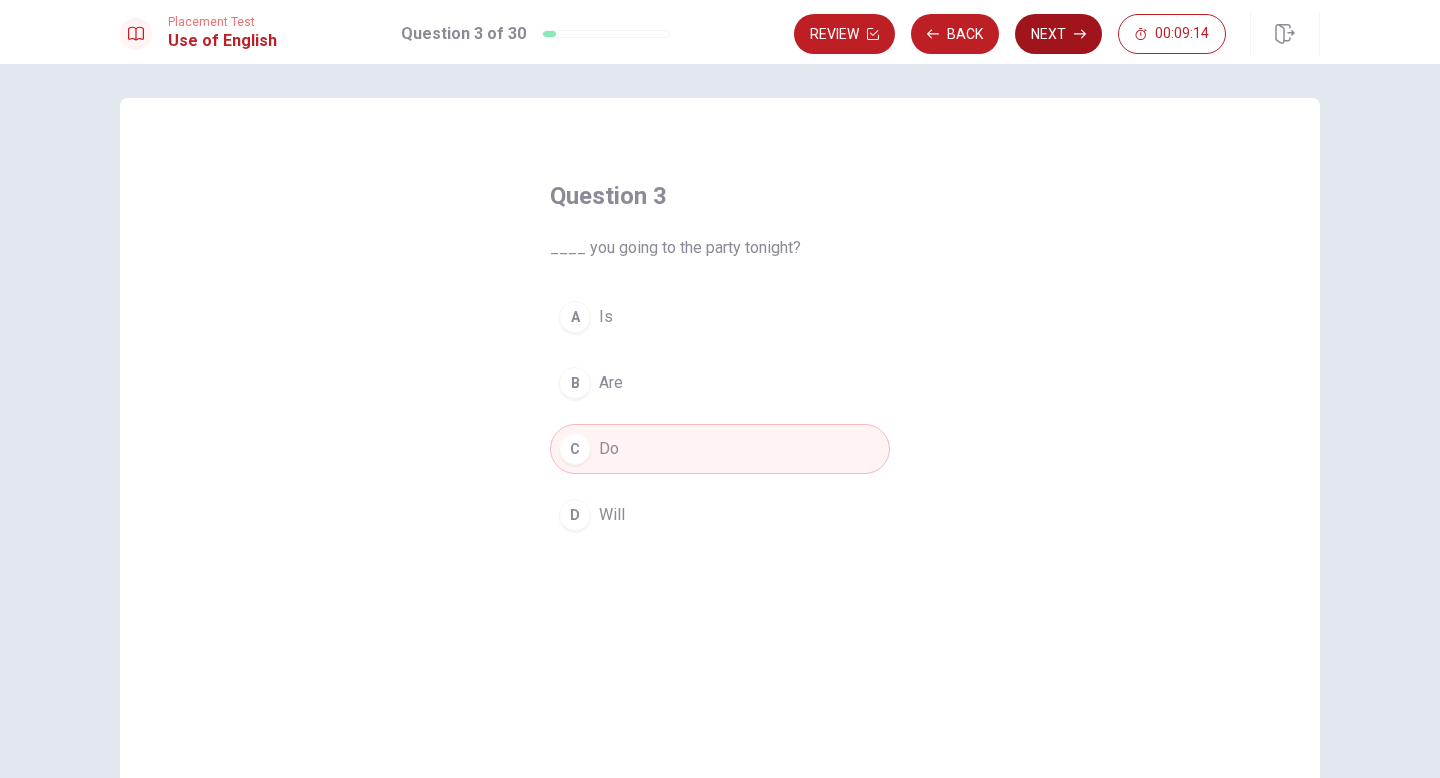 click on "Next" at bounding box center (1058, 34) 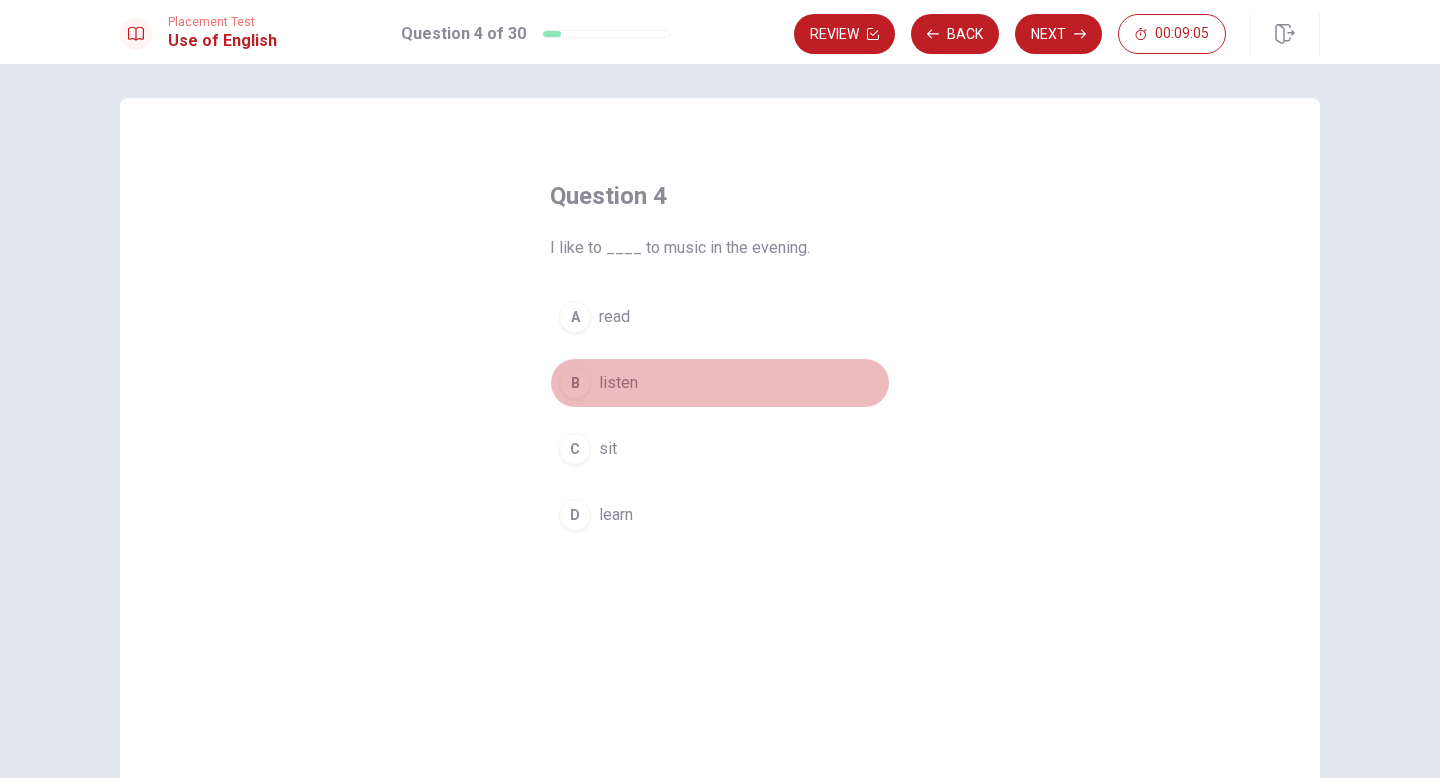 click on "B" at bounding box center [575, 383] 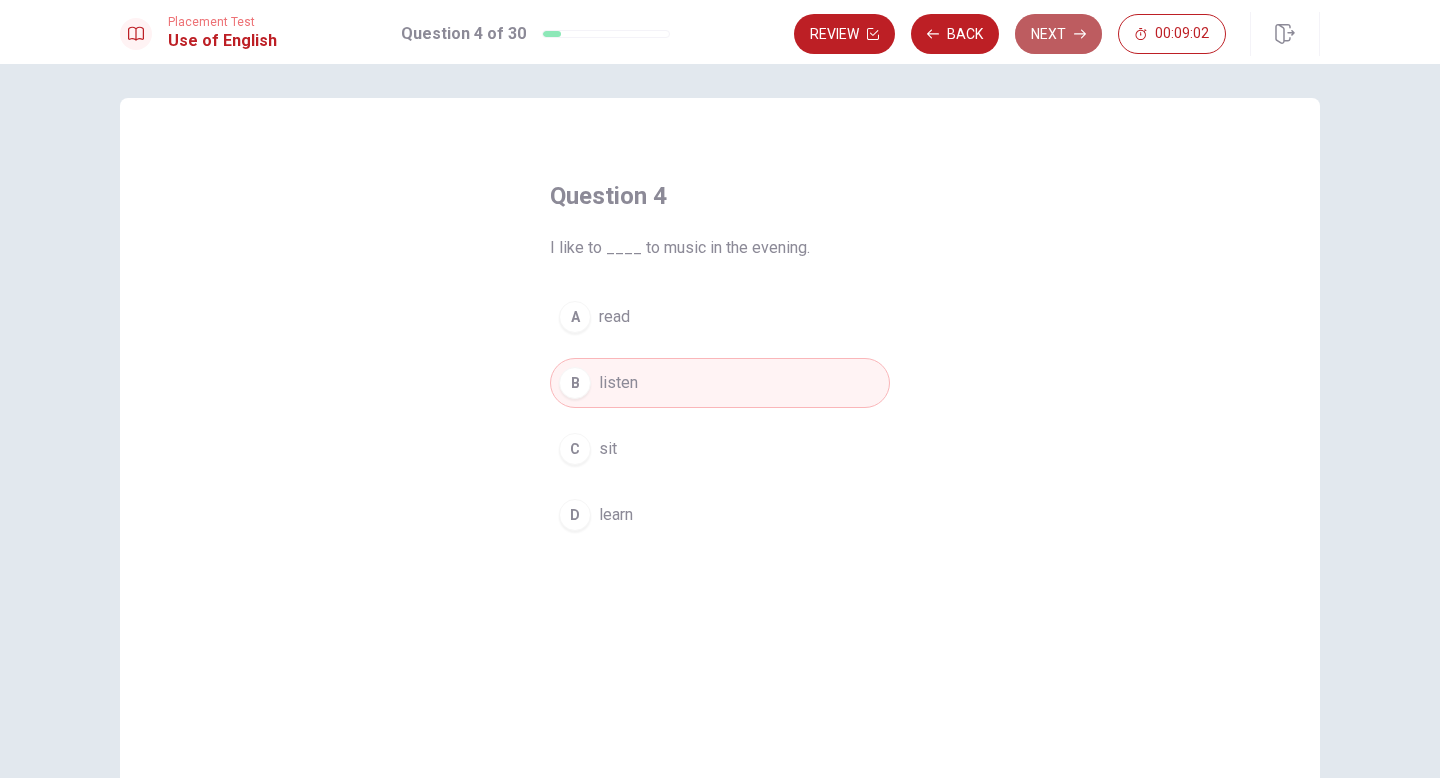 click on "Next" at bounding box center [1058, 34] 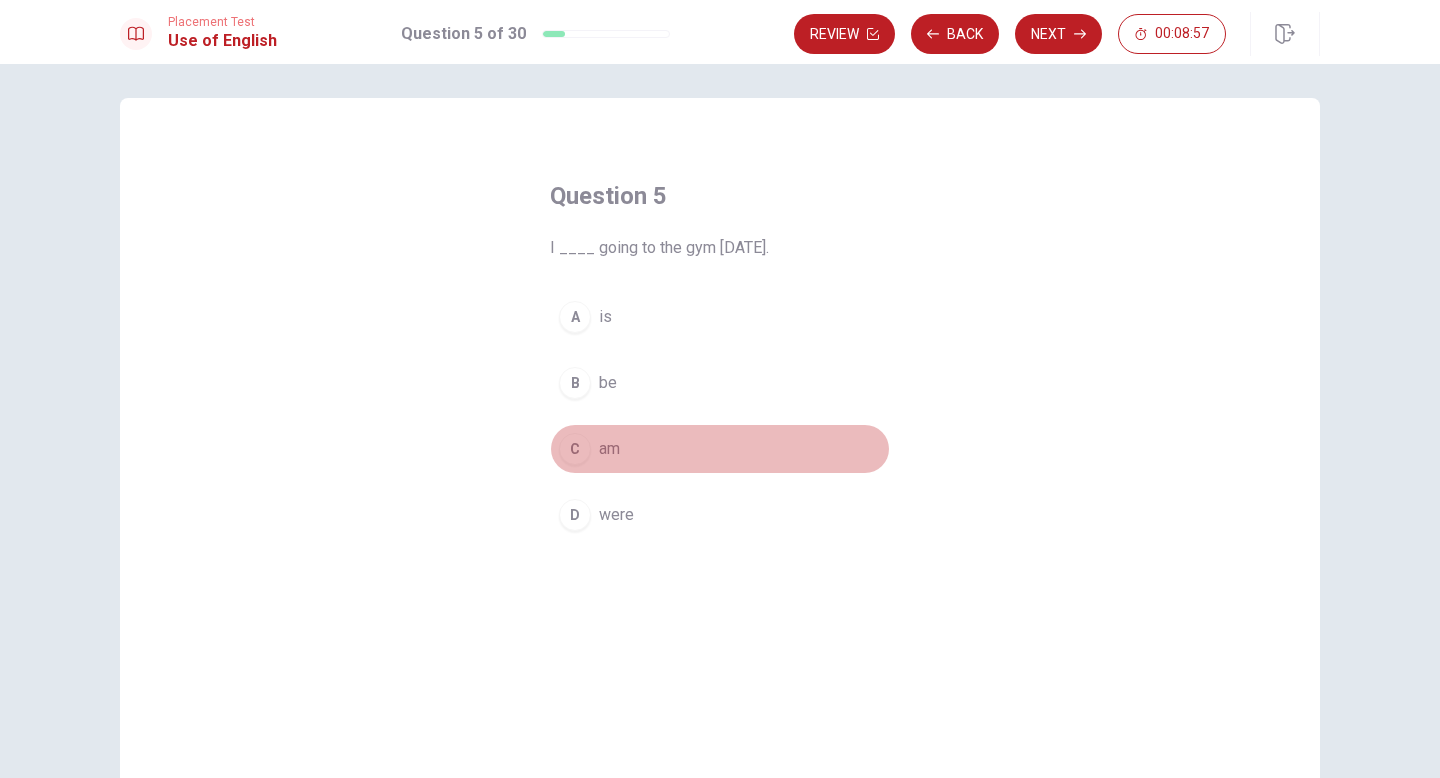 click on "C" at bounding box center (575, 449) 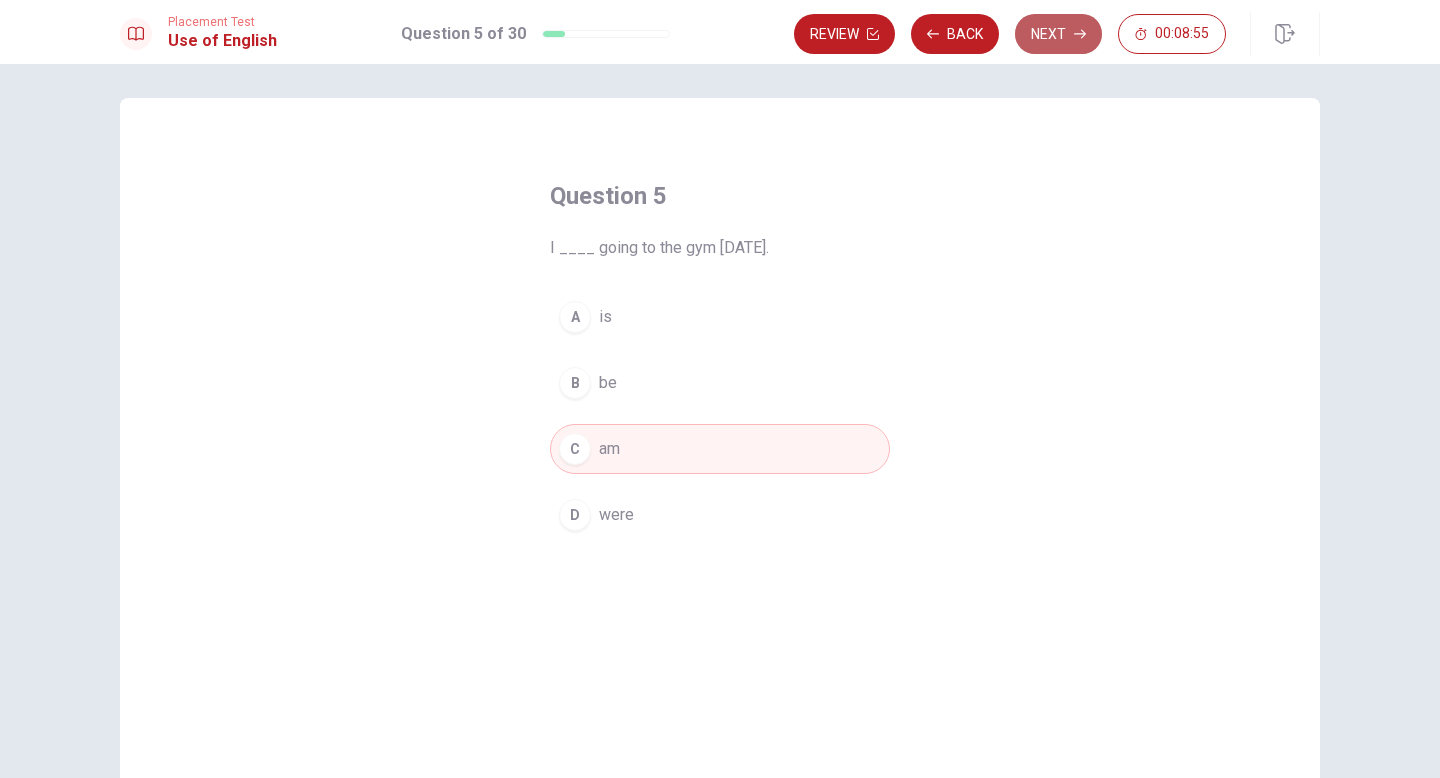 click on "Next" at bounding box center (1058, 34) 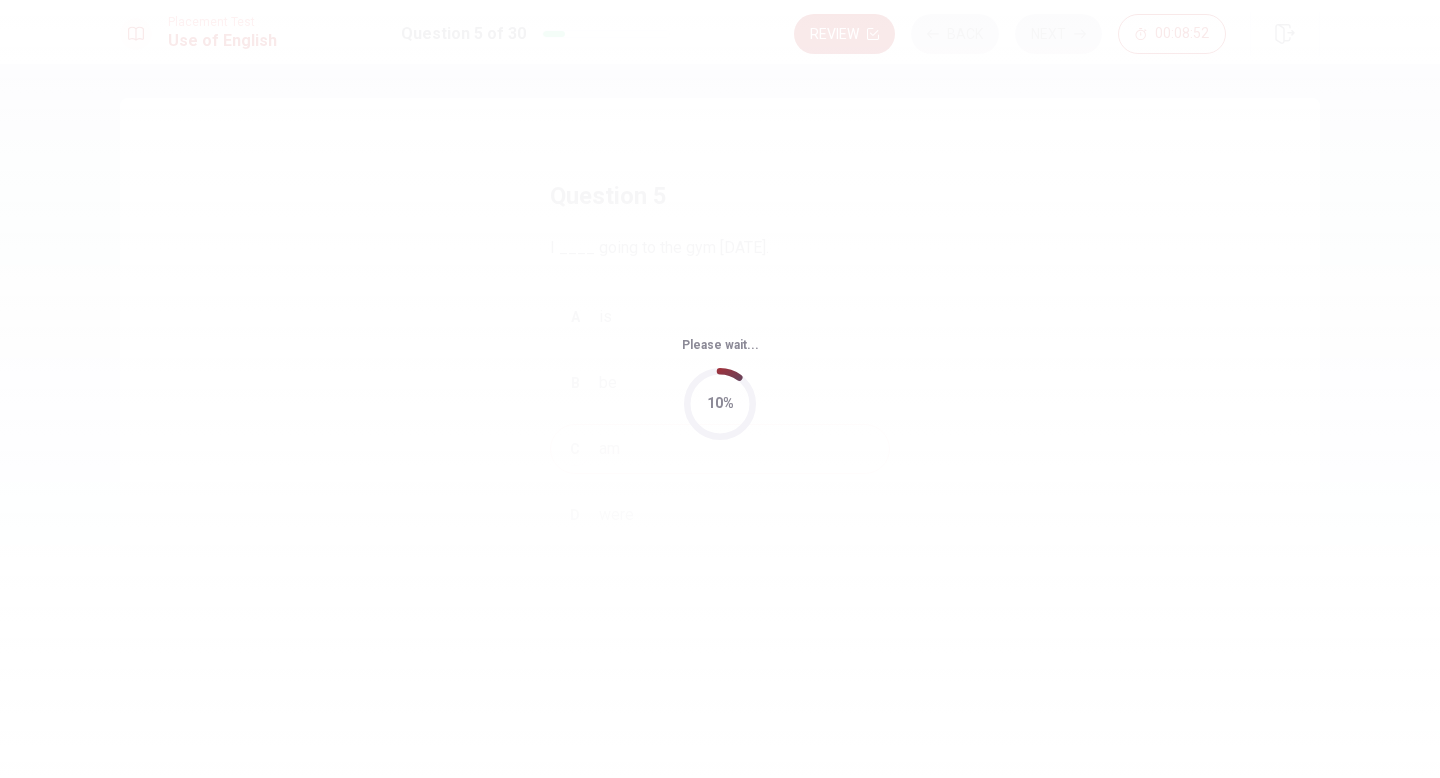 scroll, scrollTop: 0, scrollLeft: 0, axis: both 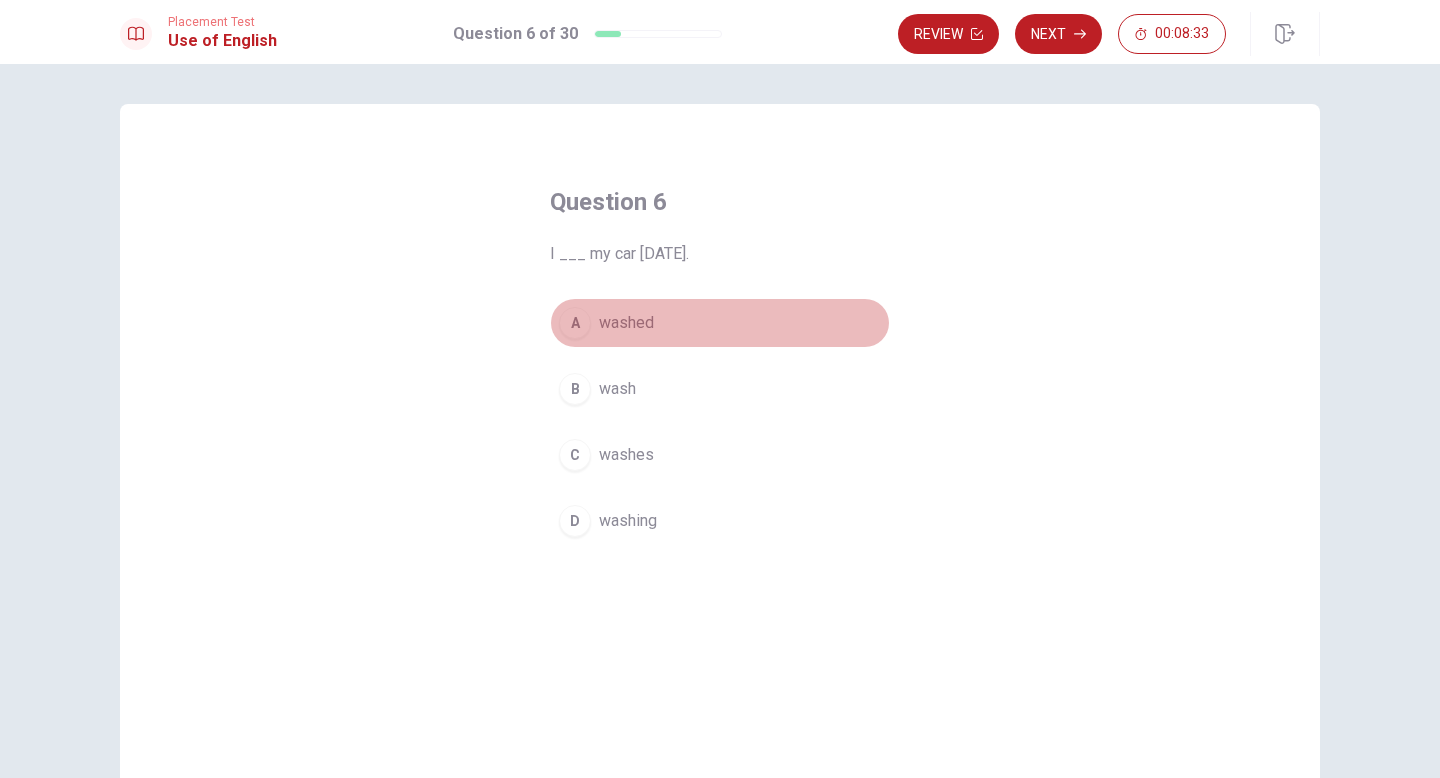 click on "A" at bounding box center (575, 323) 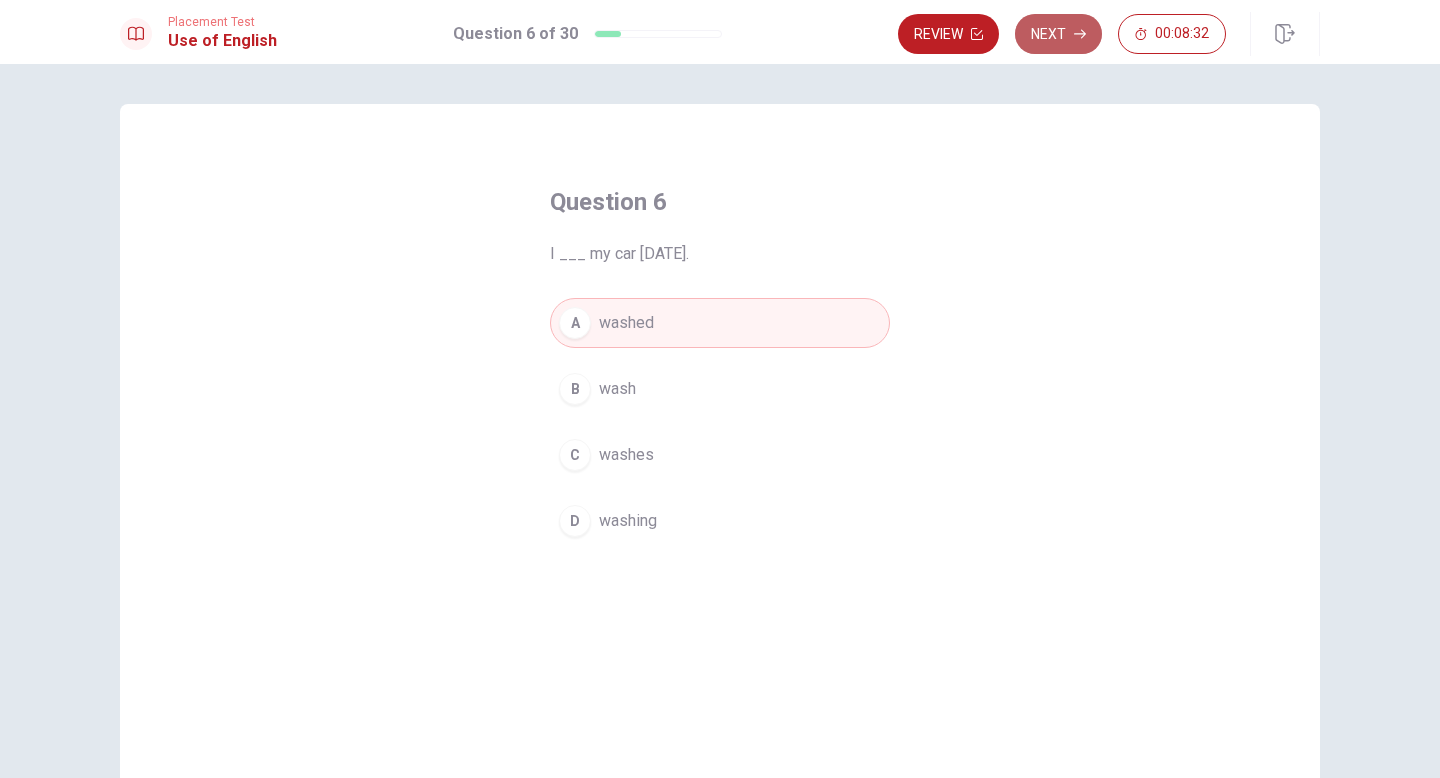 click on "Next" at bounding box center (1058, 34) 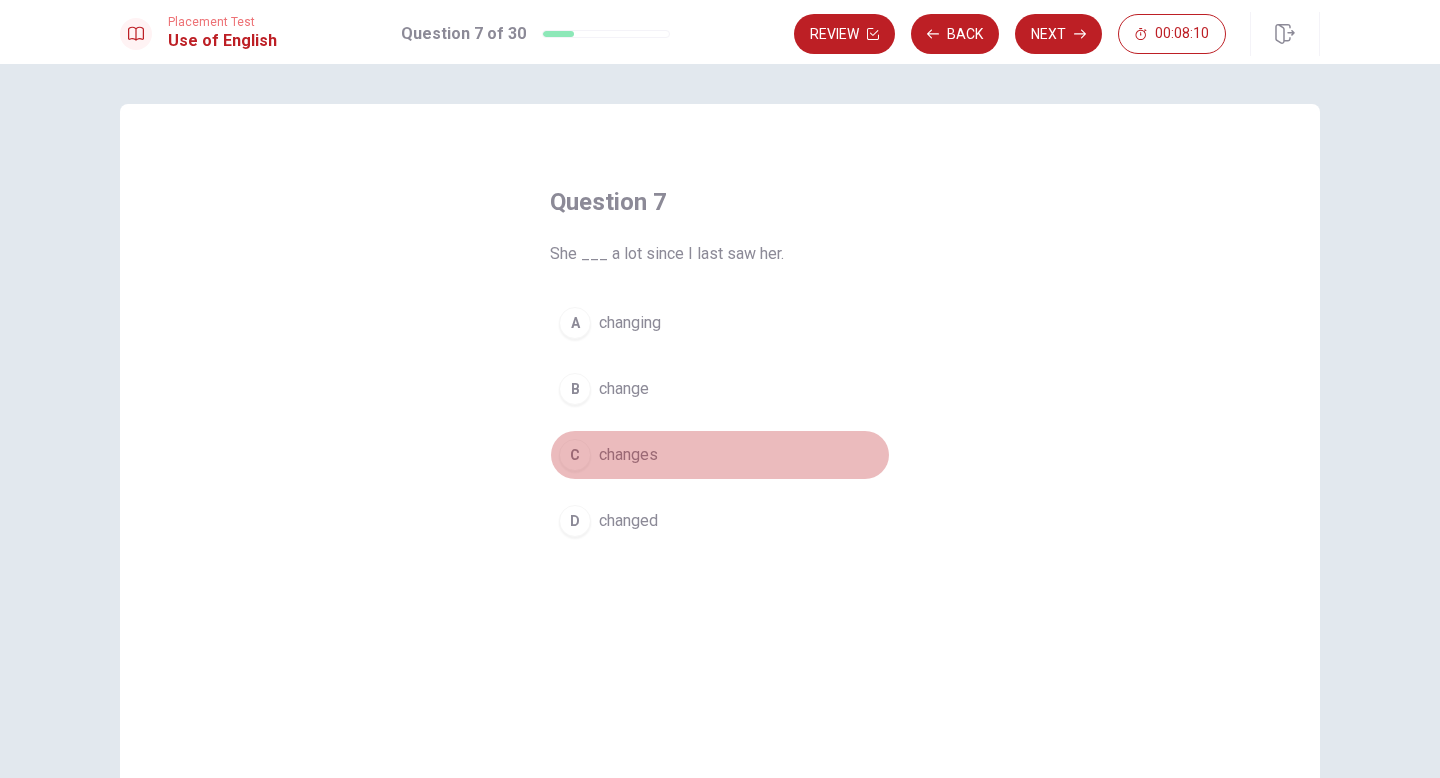 click on "C" at bounding box center (575, 455) 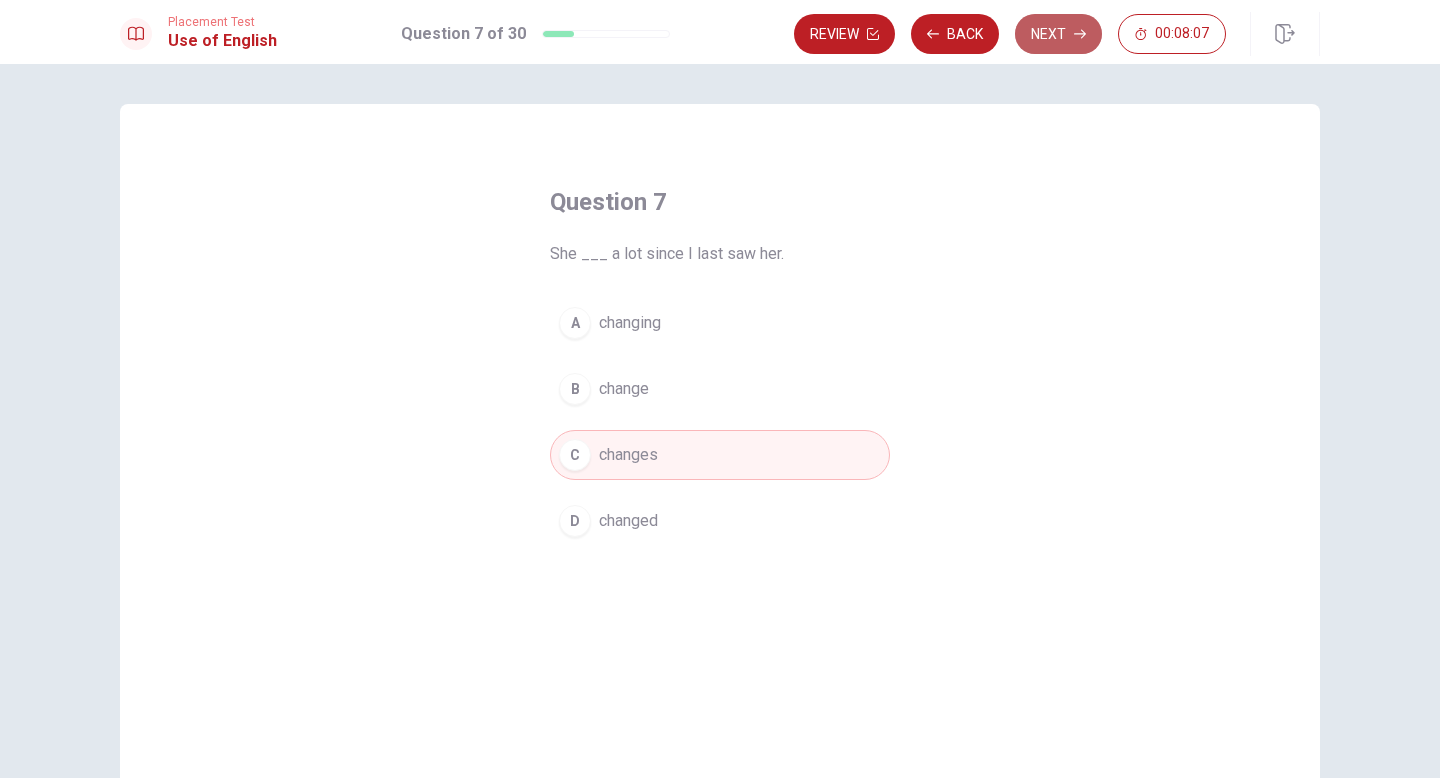 click on "Next" at bounding box center (1058, 34) 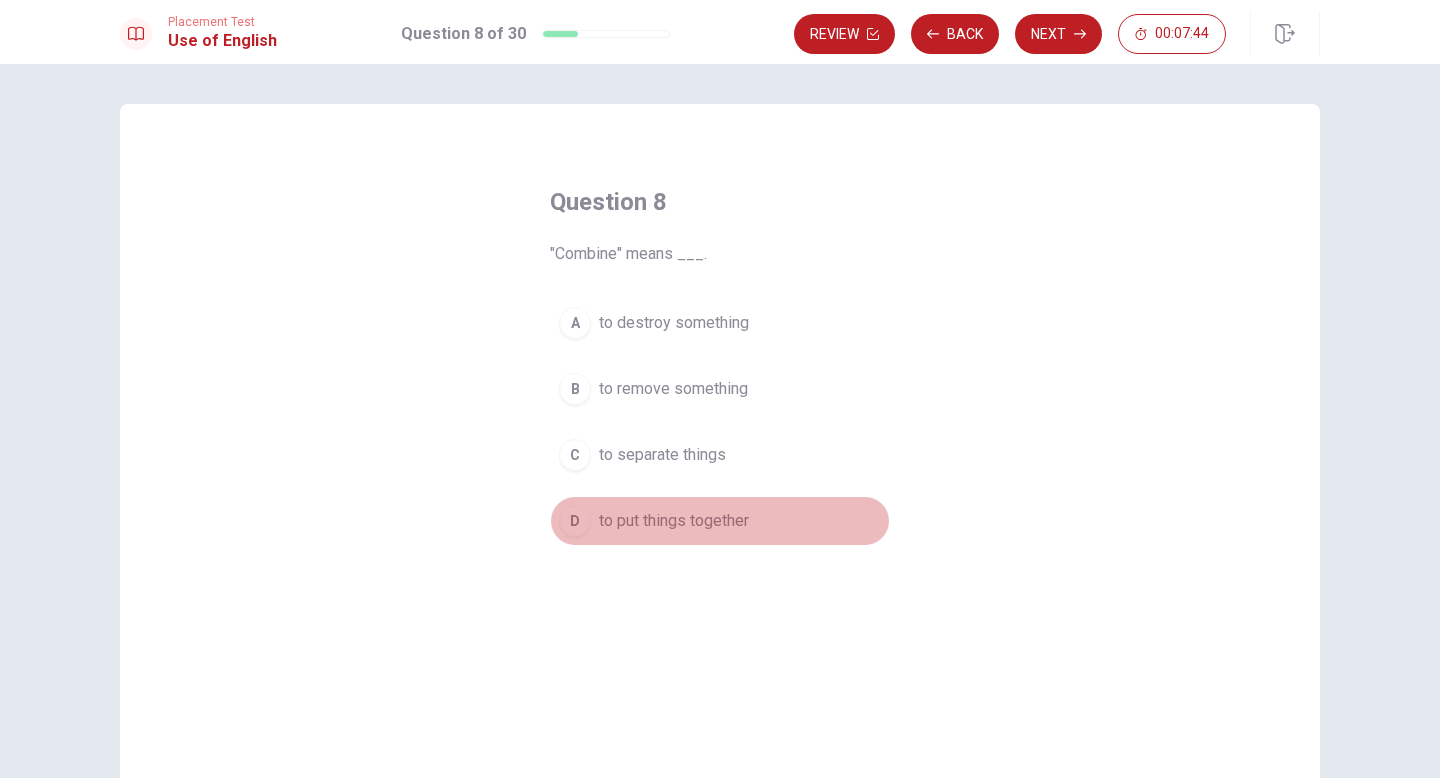 click on "D" at bounding box center (575, 521) 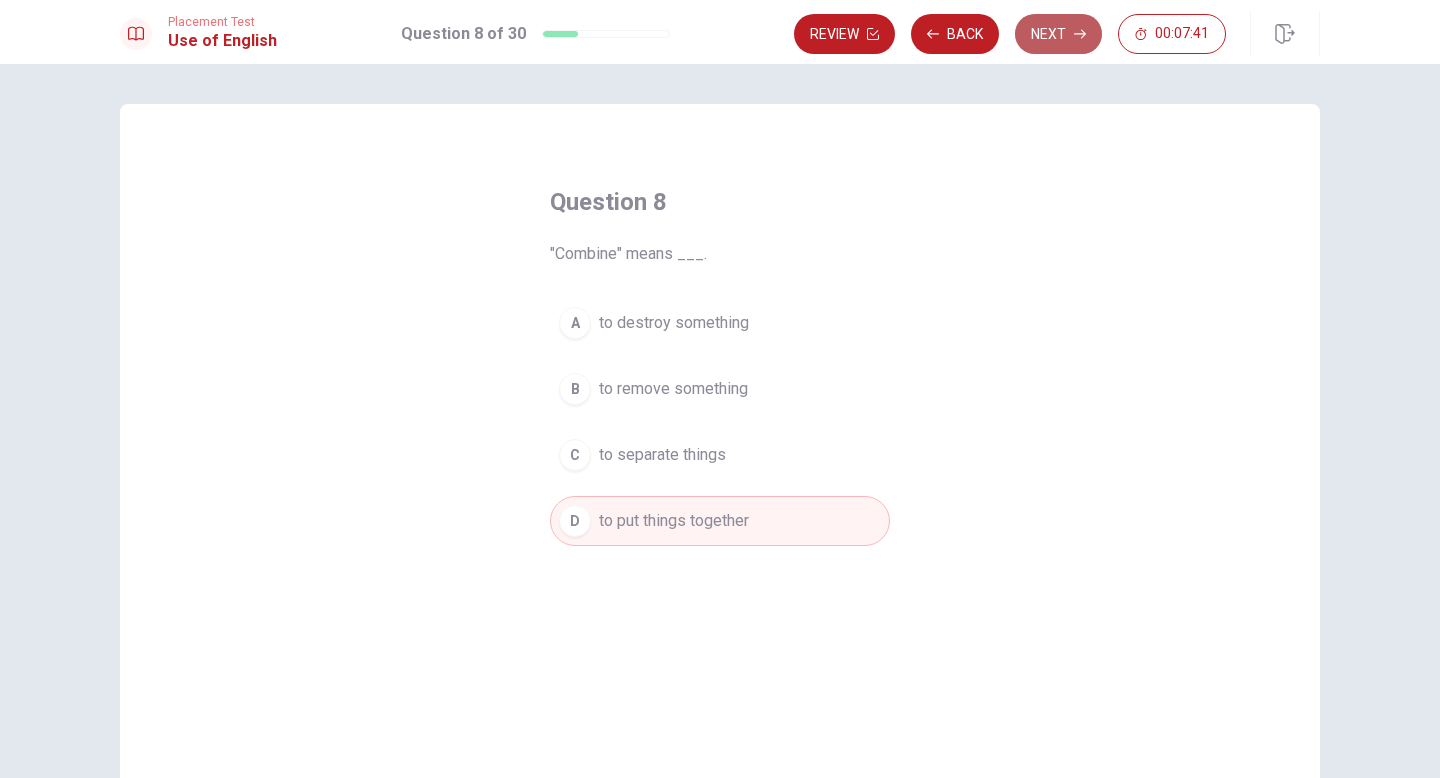 click on "Next" at bounding box center (1058, 34) 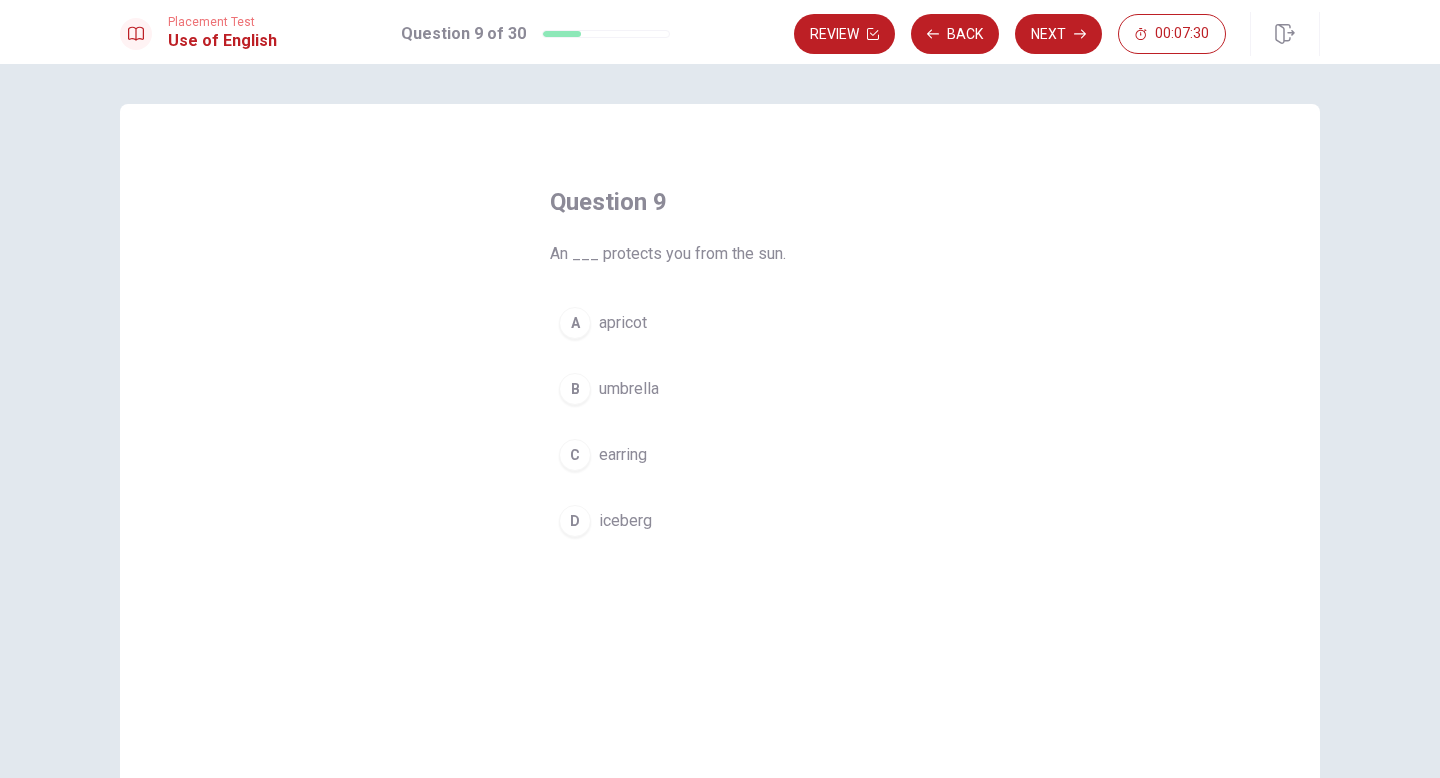 click on "B" at bounding box center (575, 389) 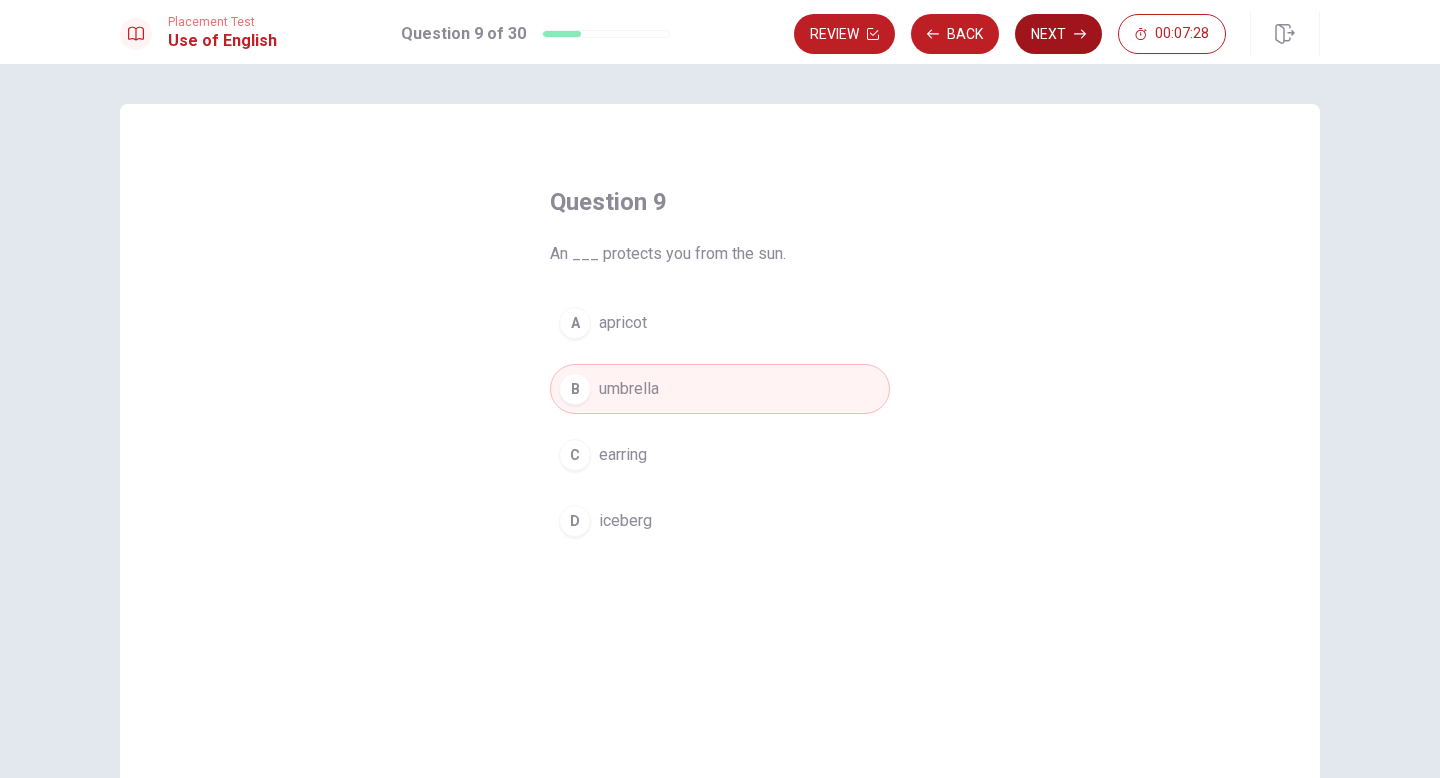 click on "Next" at bounding box center (1058, 34) 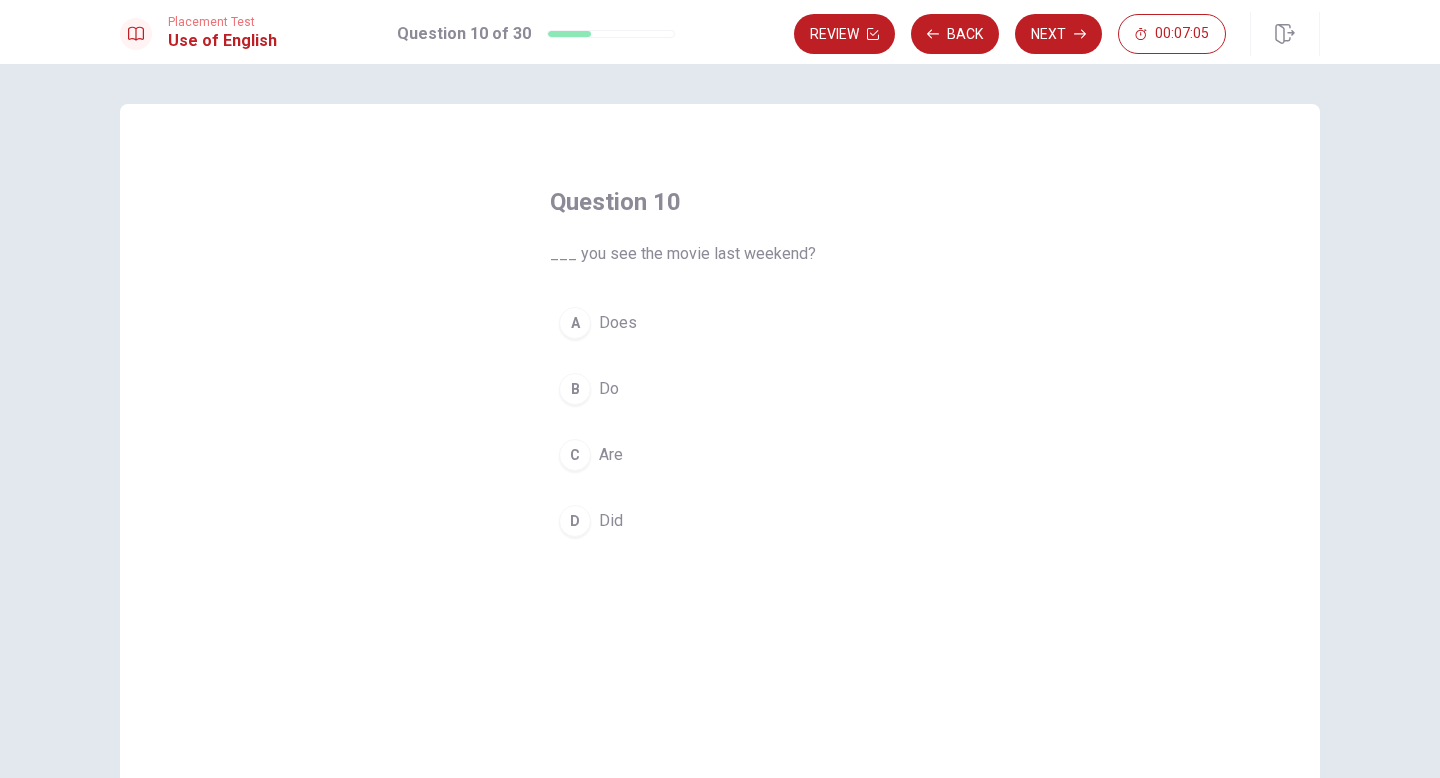 click on "B" at bounding box center (575, 389) 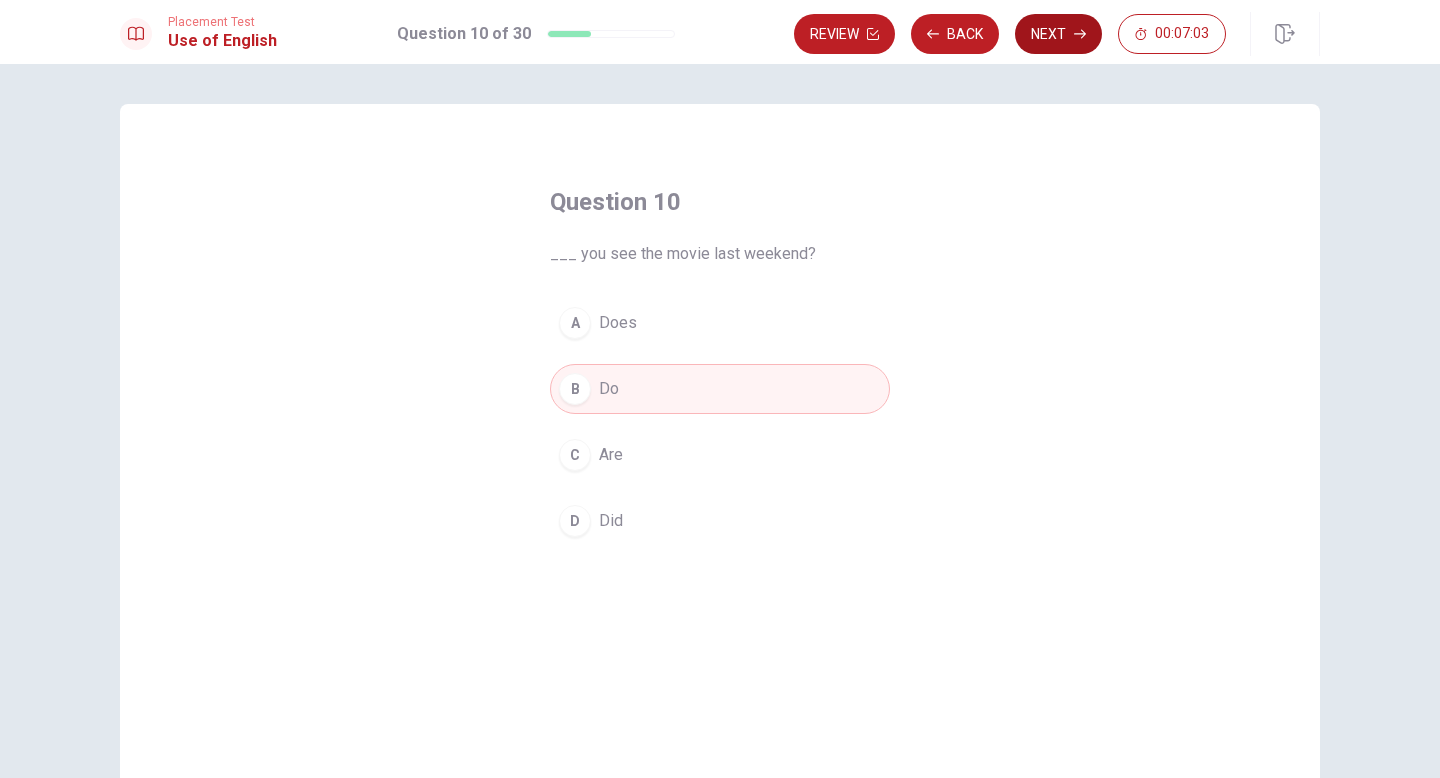 click on "Next" at bounding box center [1058, 34] 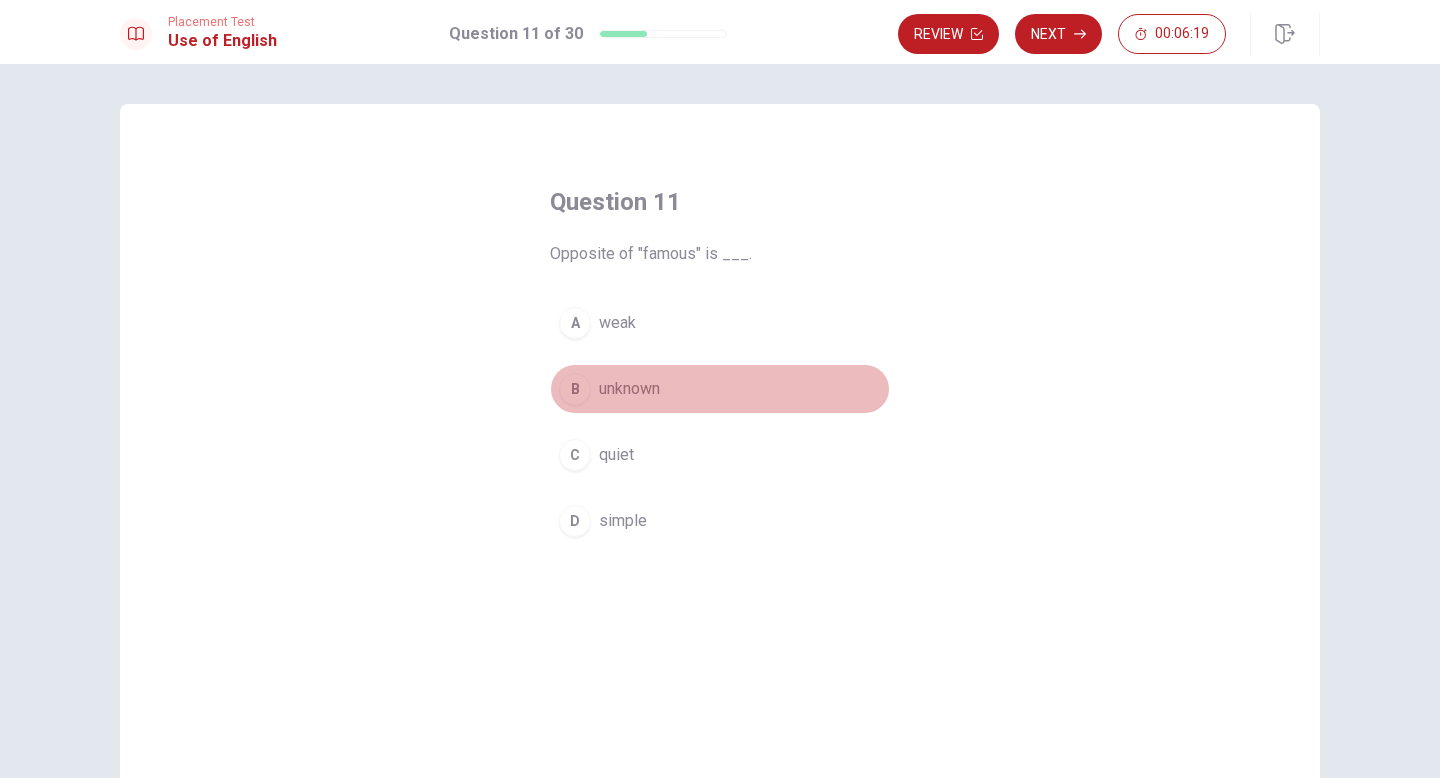 click on "B" at bounding box center (575, 389) 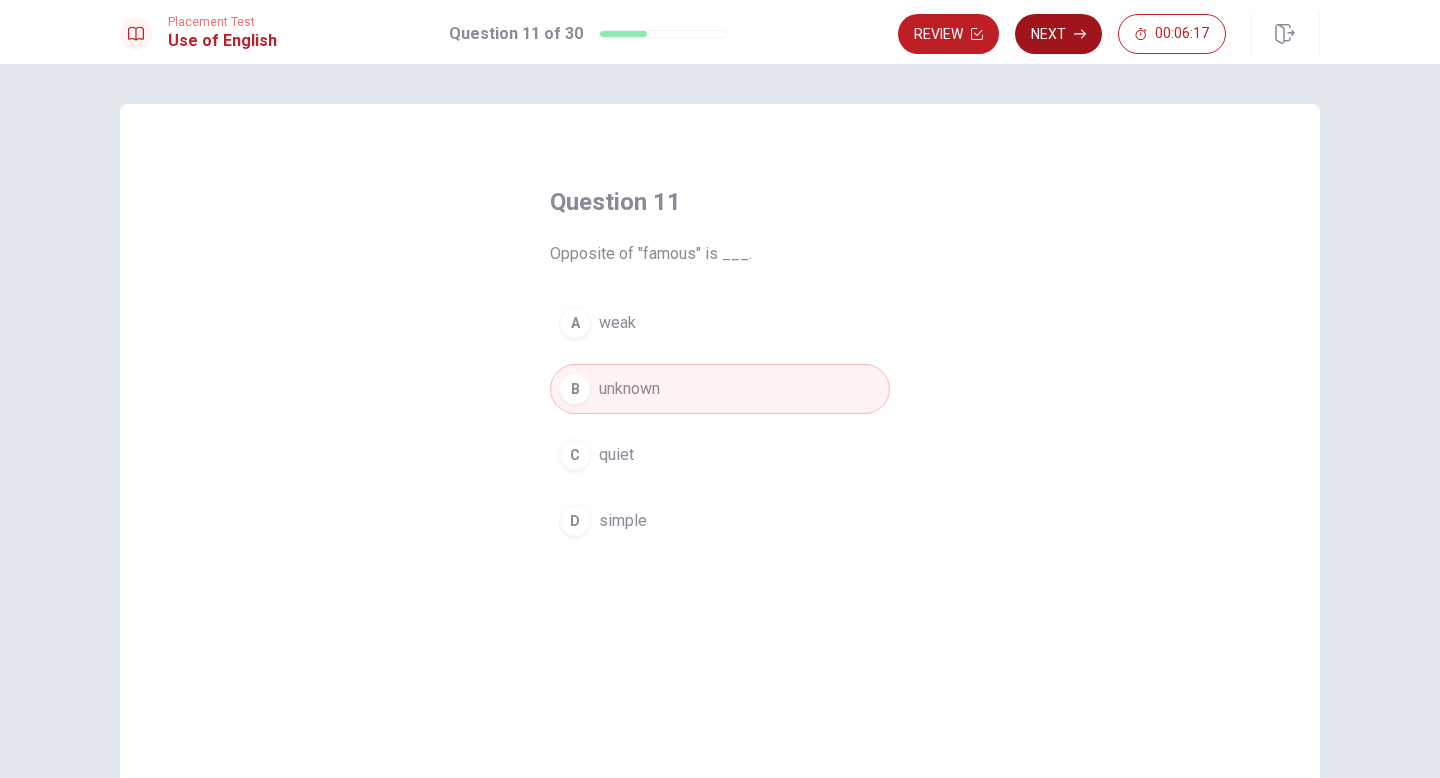 click on "Next" at bounding box center [1058, 34] 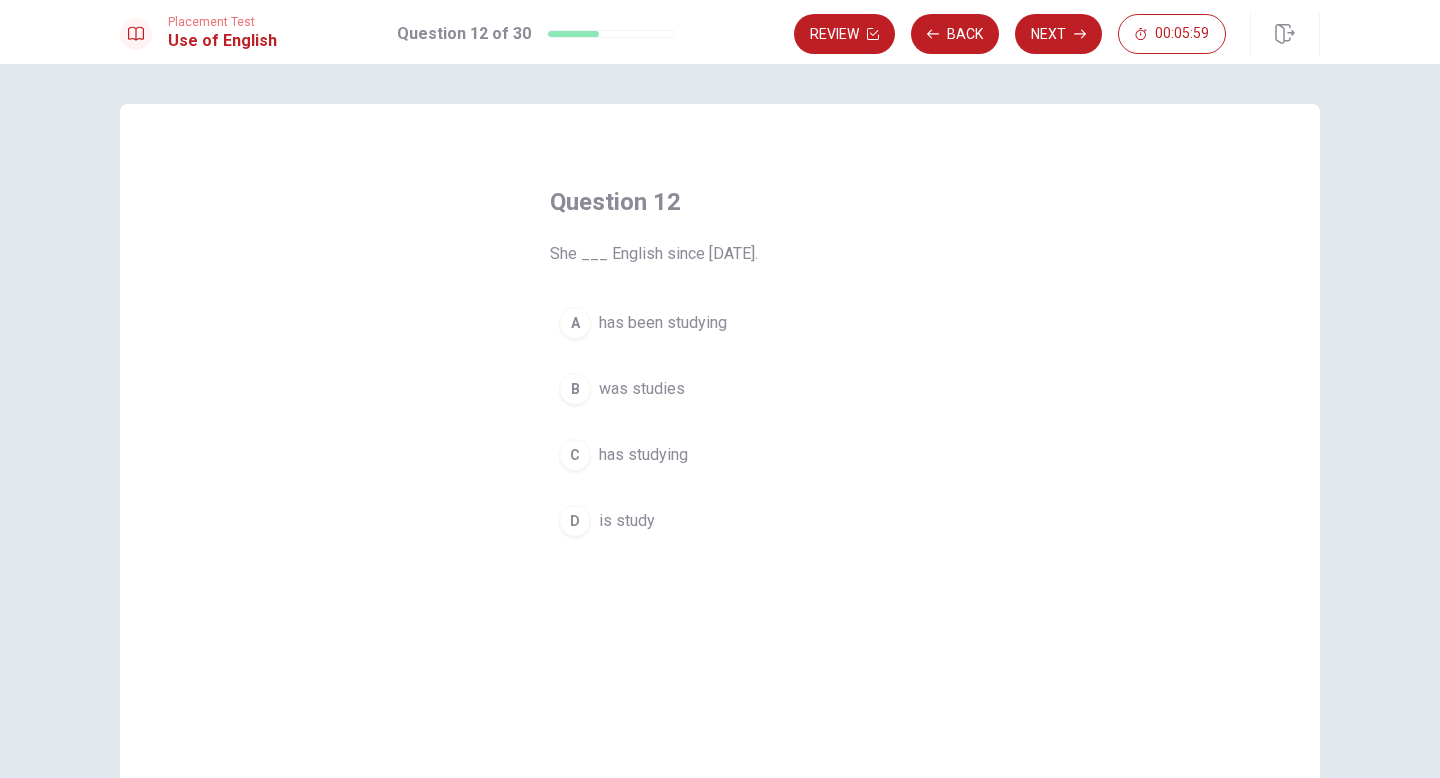 click on "C" at bounding box center (575, 455) 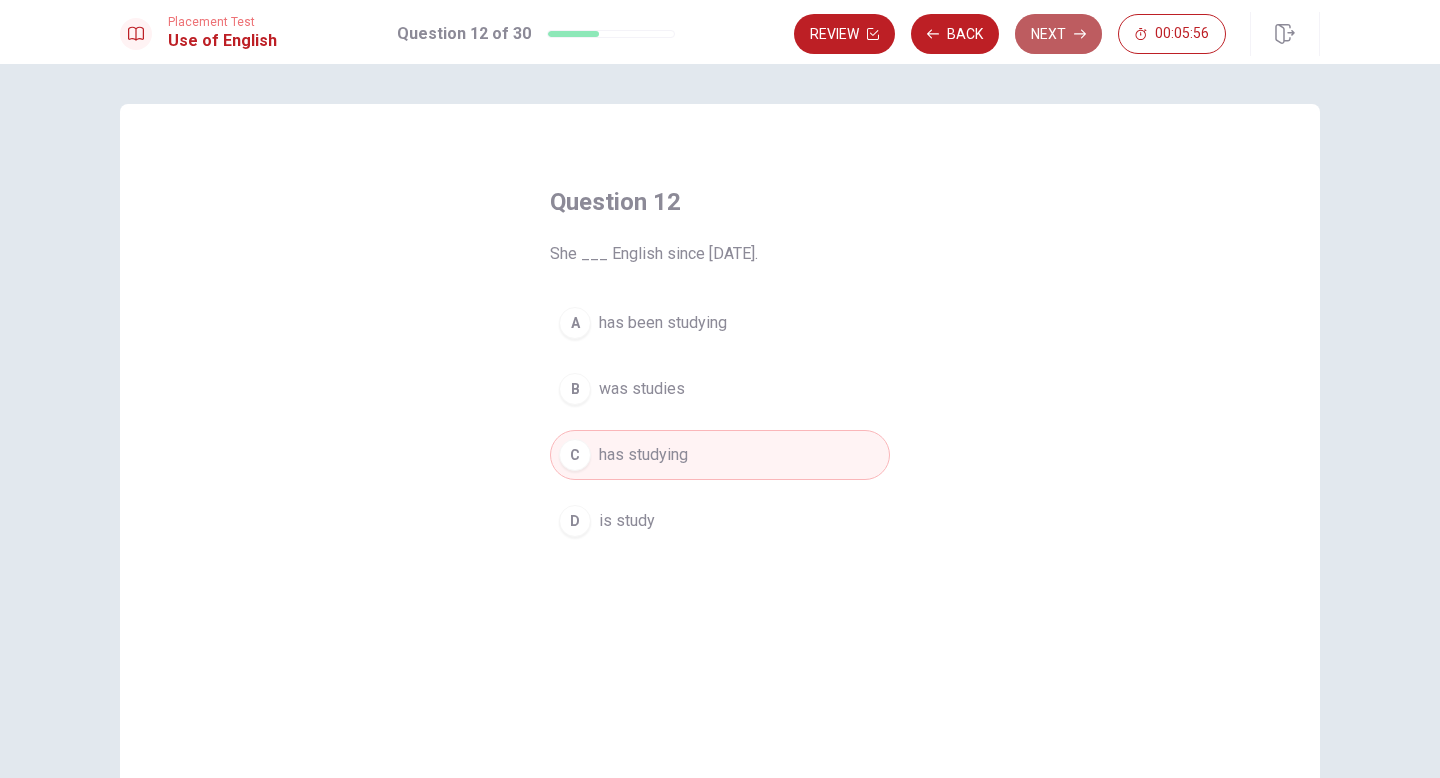 click on "Next" at bounding box center [1058, 34] 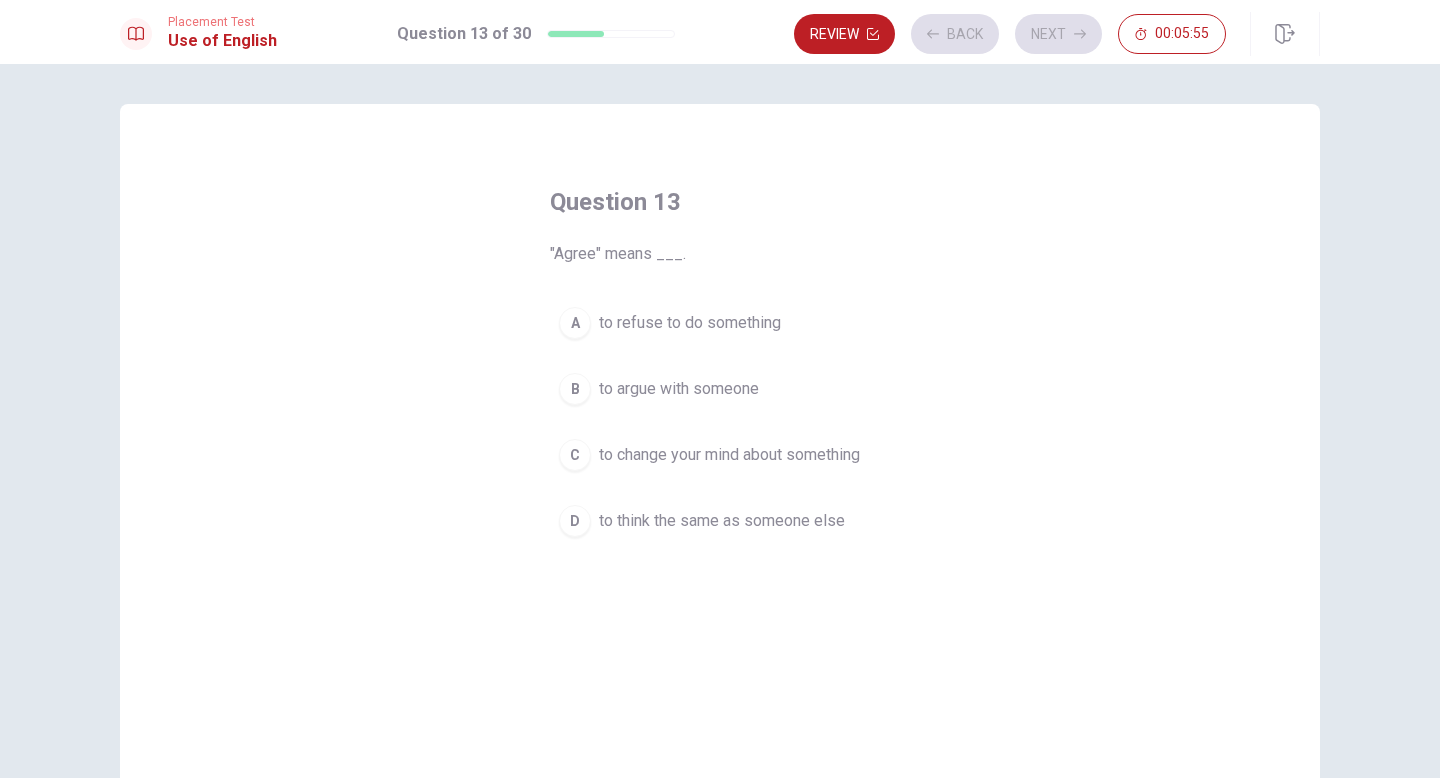 scroll, scrollTop: 2, scrollLeft: 0, axis: vertical 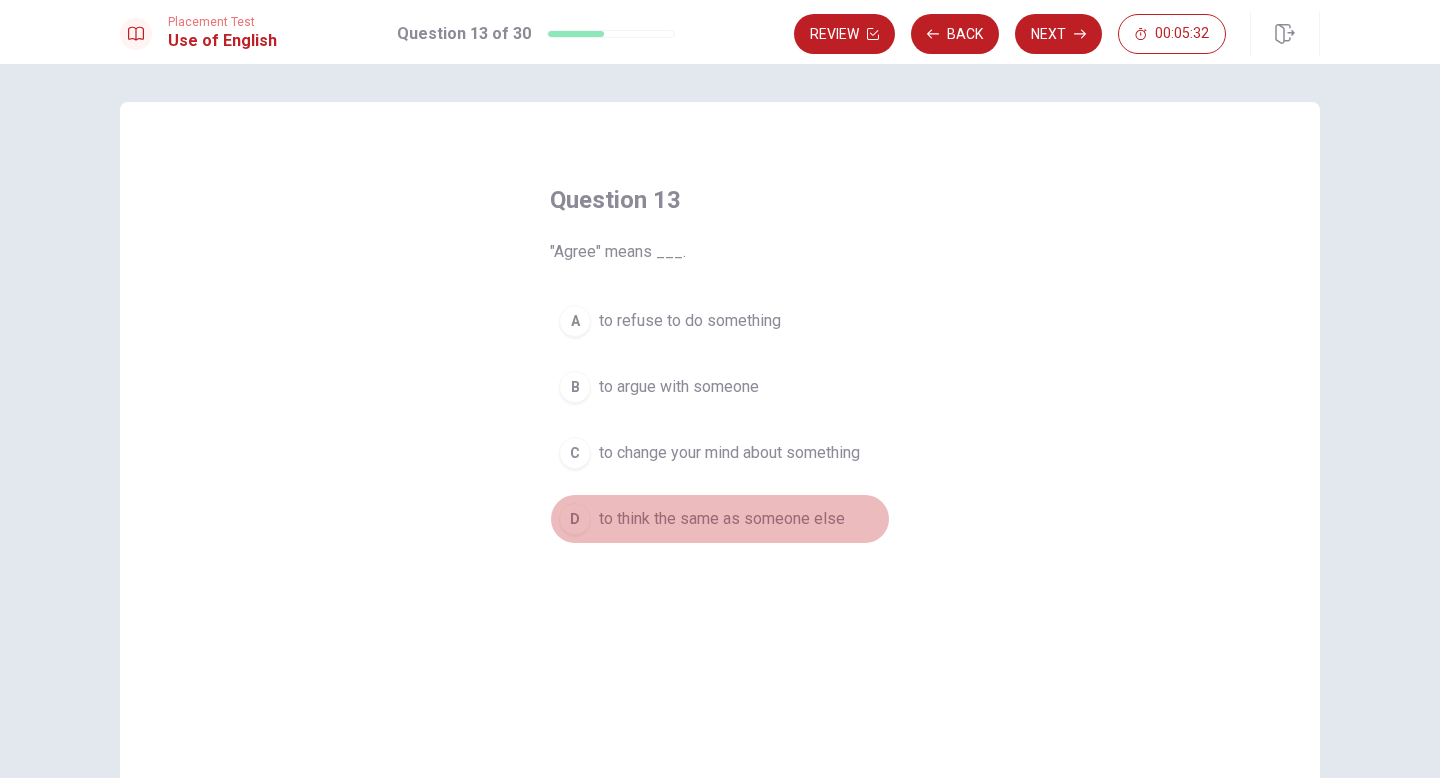 click on "D" at bounding box center (575, 519) 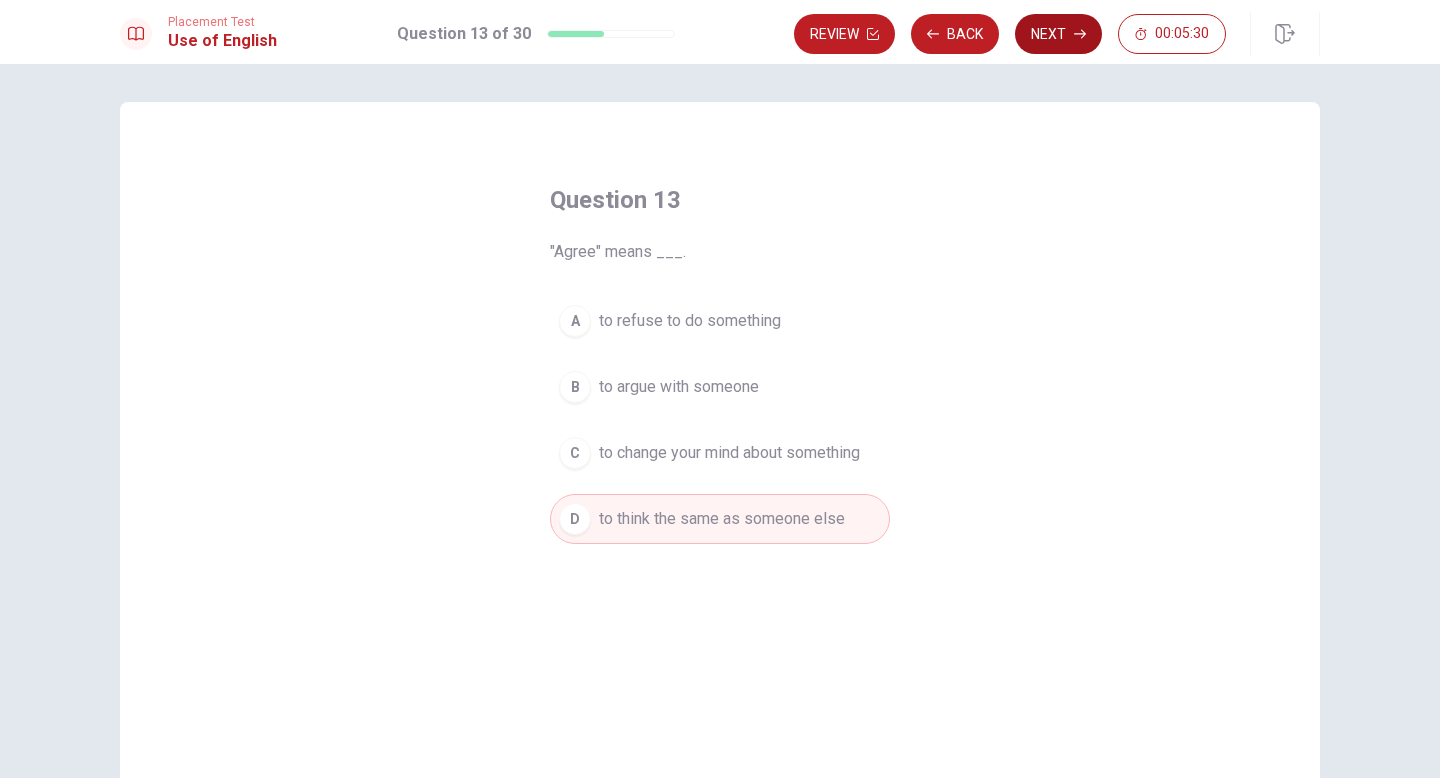click on "Next" at bounding box center (1058, 34) 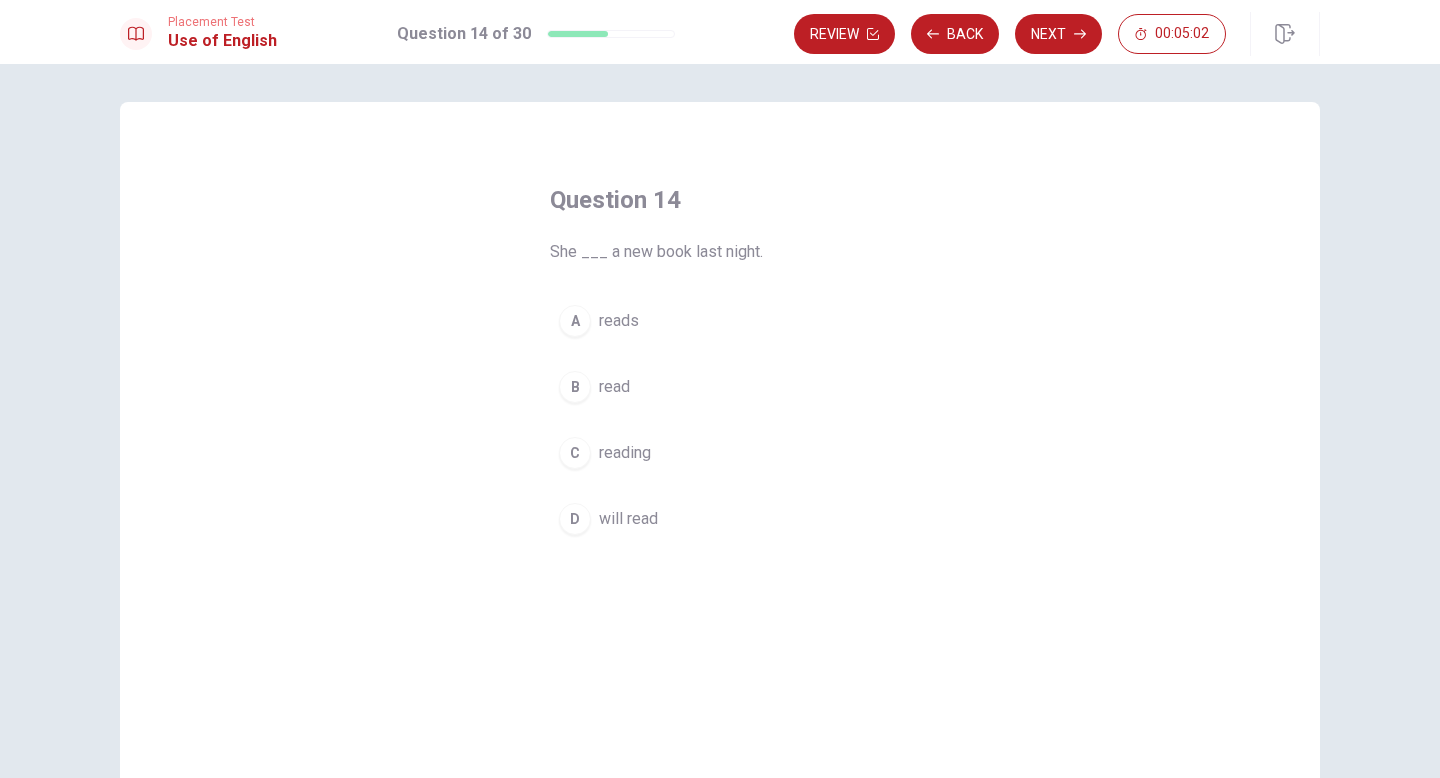 click on "A" at bounding box center (575, 321) 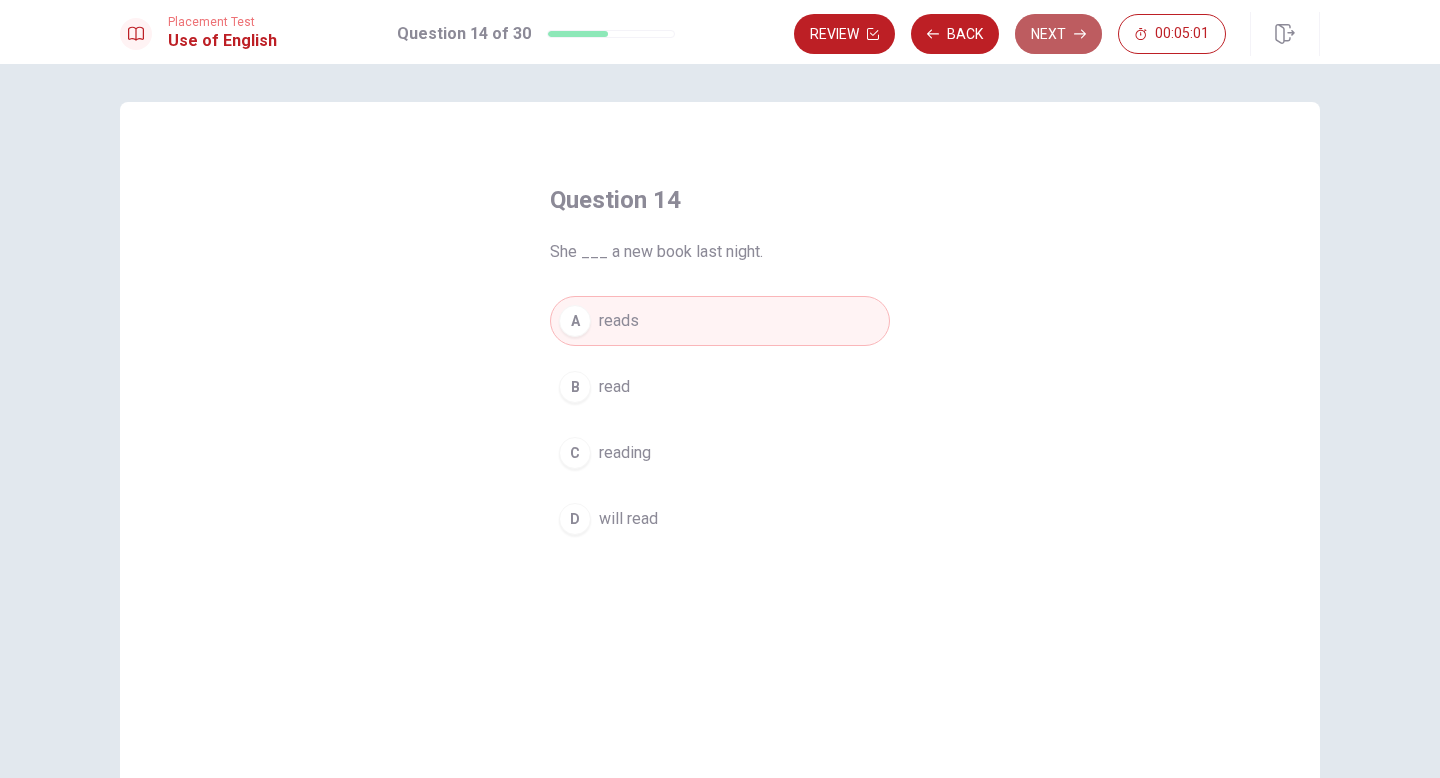 click on "Next" at bounding box center (1058, 34) 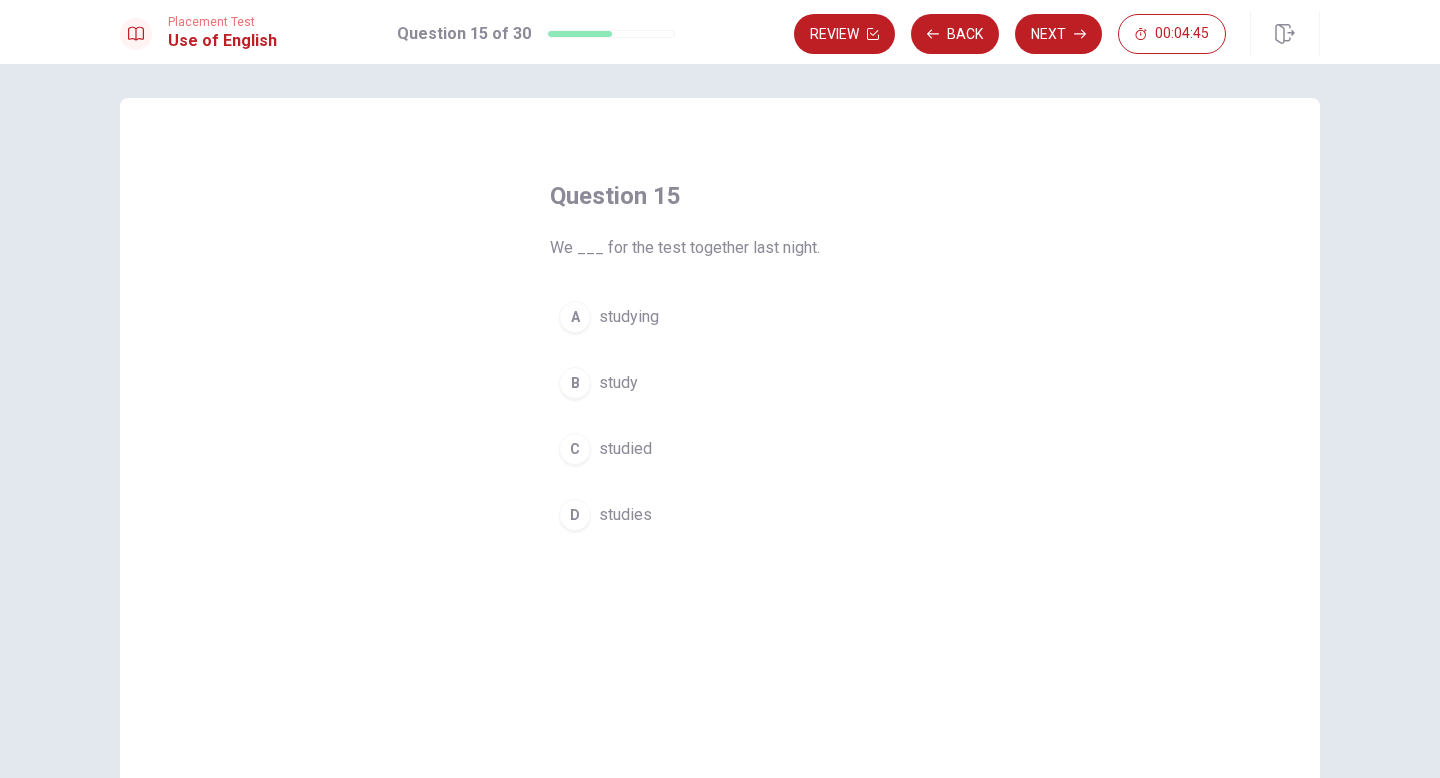 scroll, scrollTop: 8, scrollLeft: 0, axis: vertical 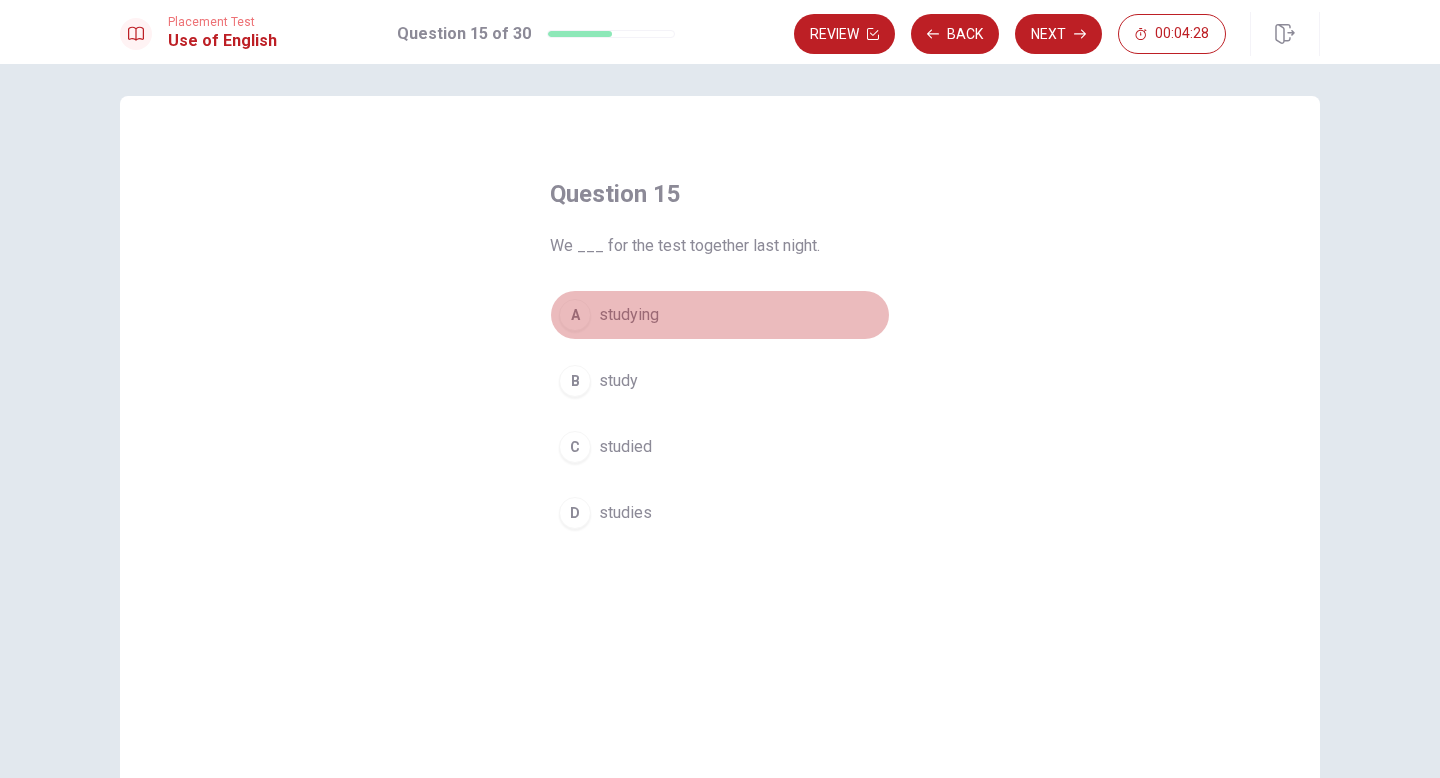 click on "A" at bounding box center (575, 315) 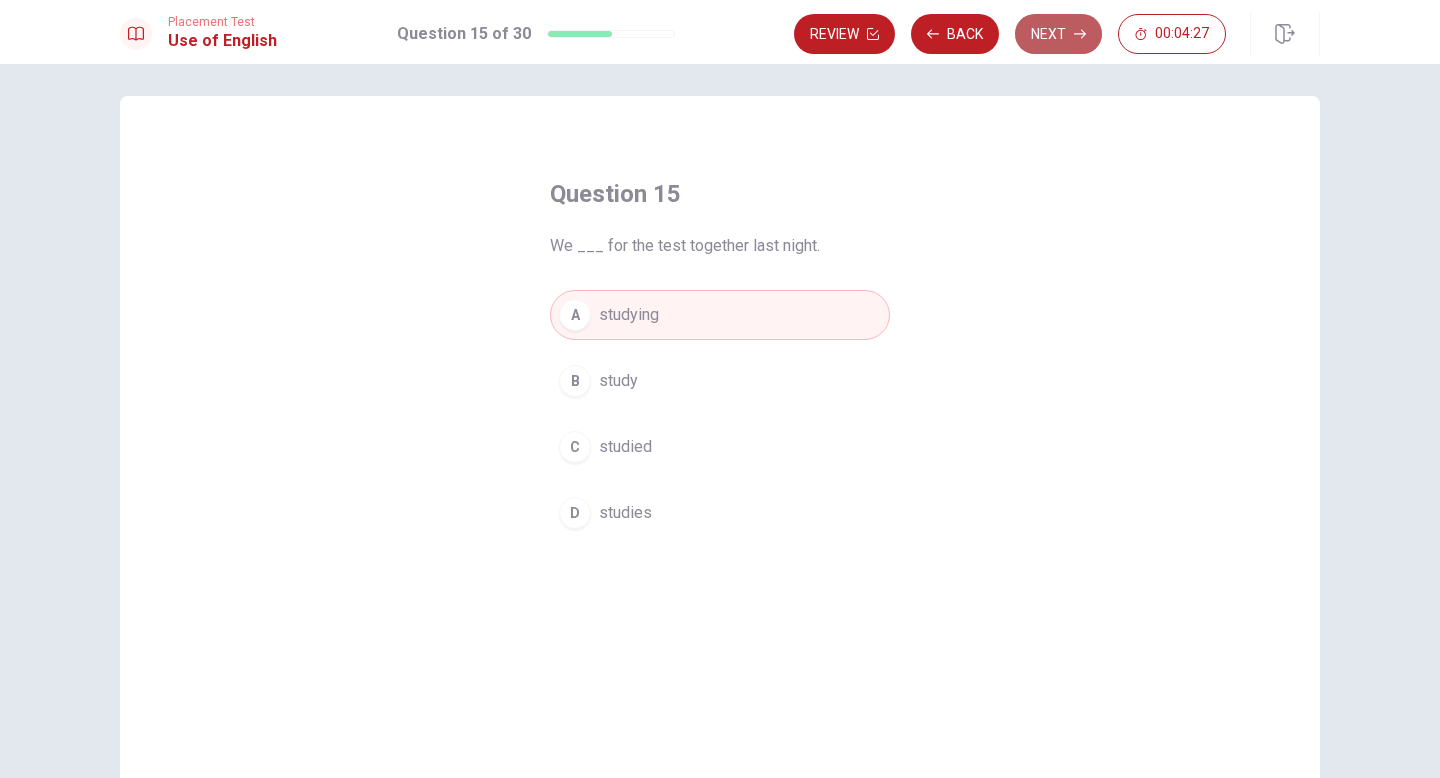 click on "Next" at bounding box center (1058, 34) 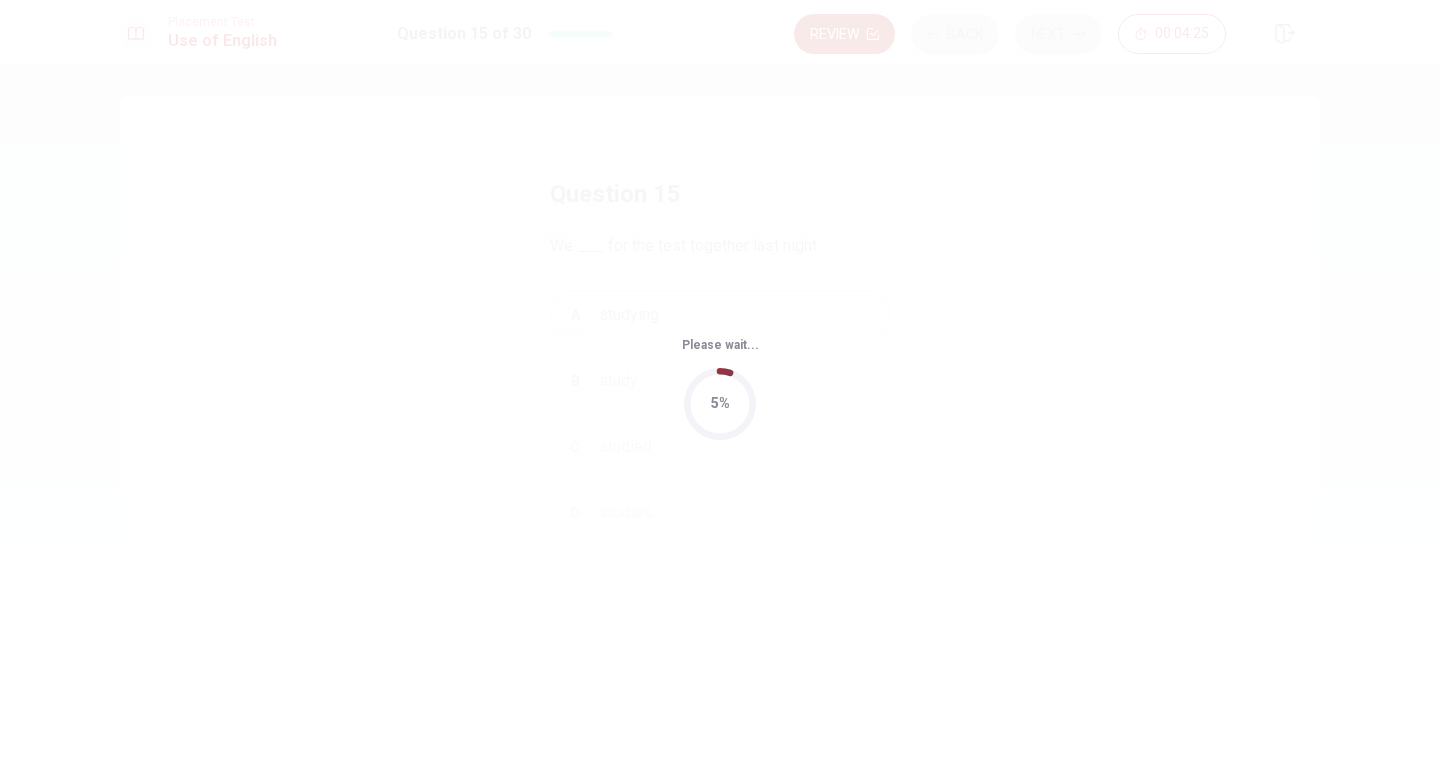 scroll, scrollTop: 0, scrollLeft: 0, axis: both 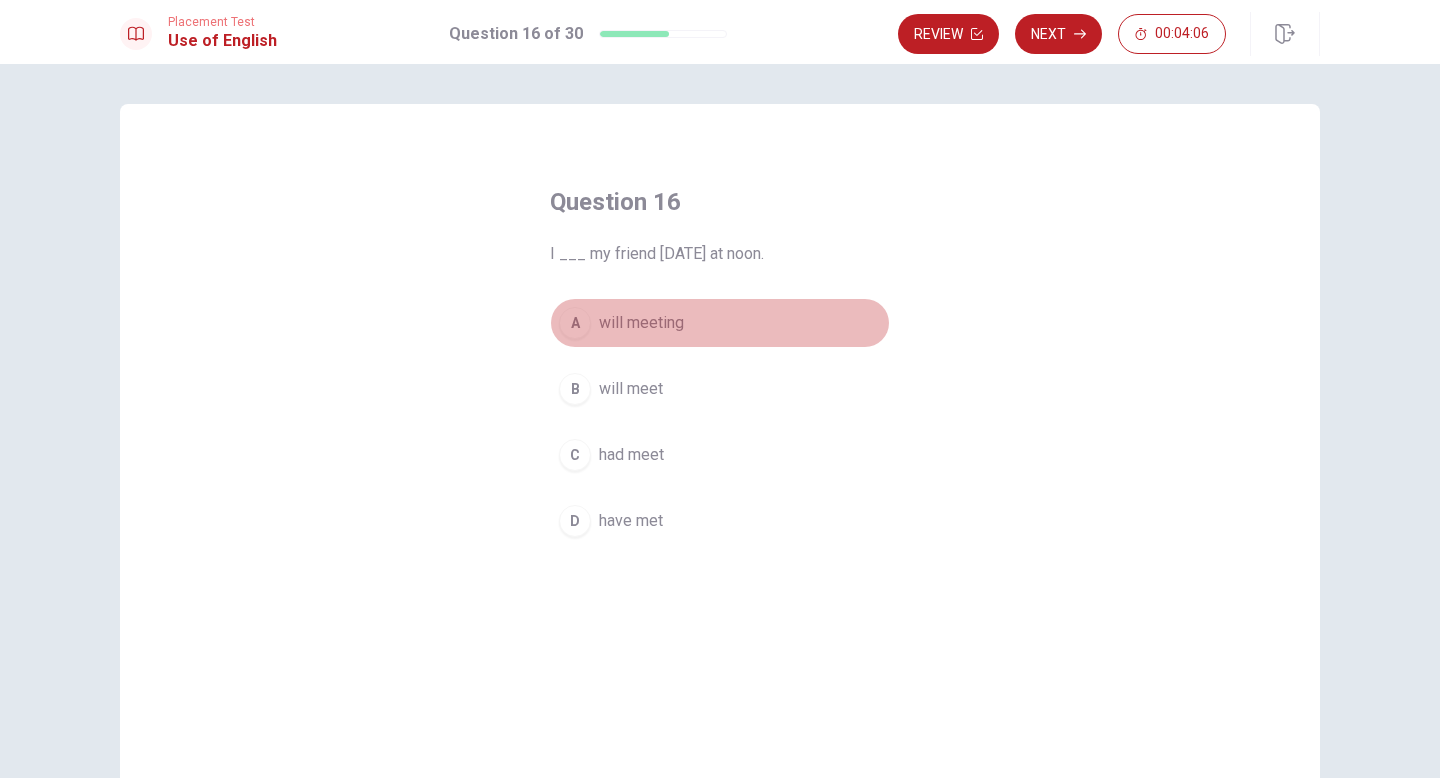 click on "A" at bounding box center (575, 323) 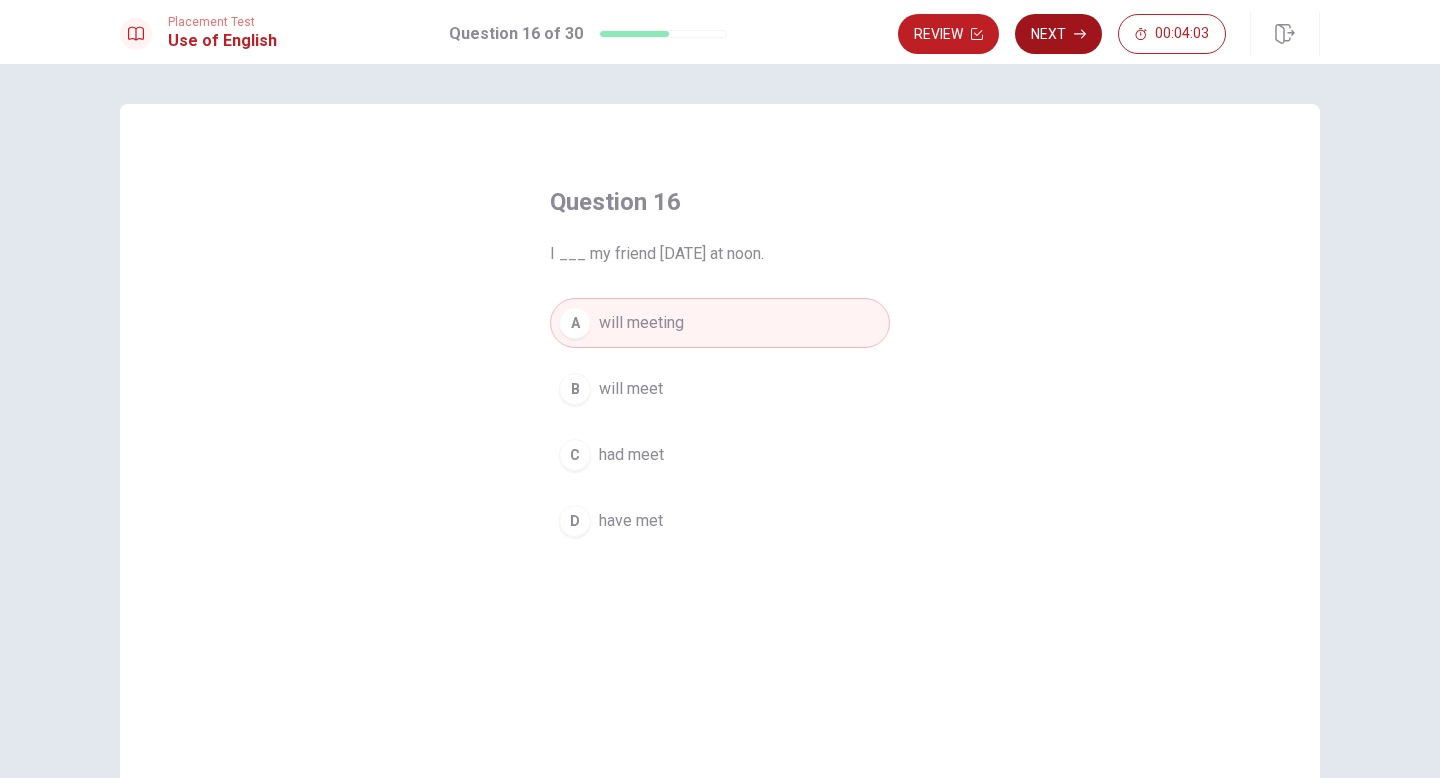 click on "Next" at bounding box center [1058, 34] 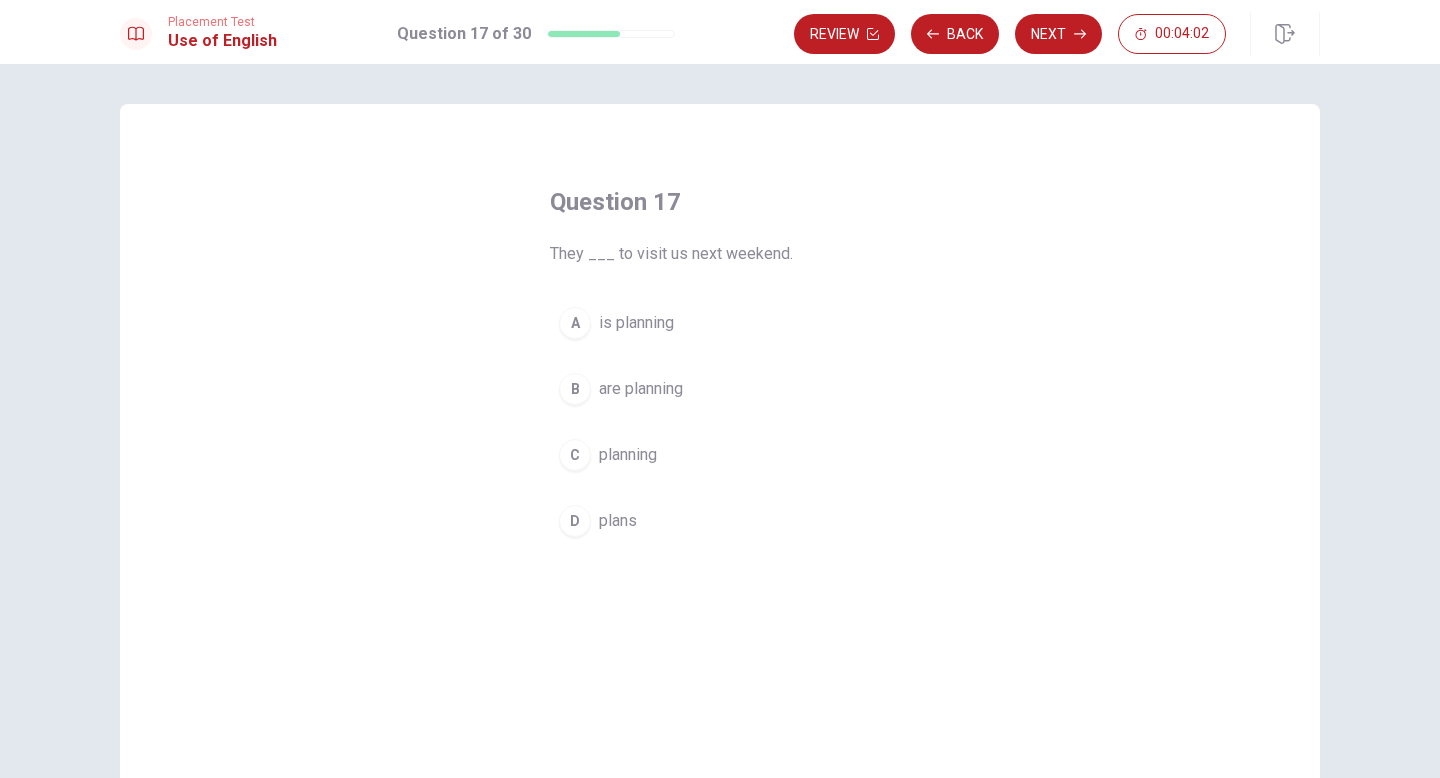 scroll, scrollTop: 5, scrollLeft: 0, axis: vertical 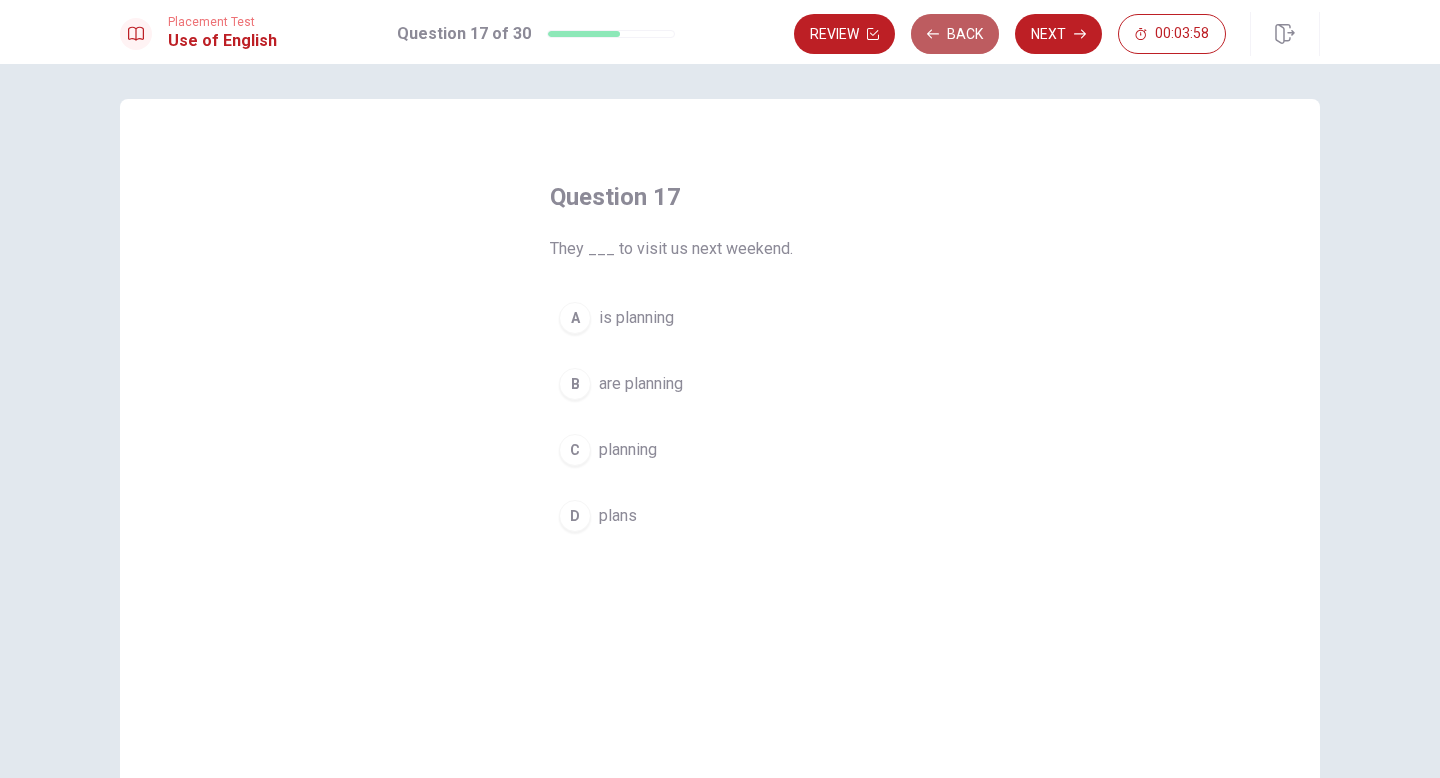 click on "Back" at bounding box center (955, 34) 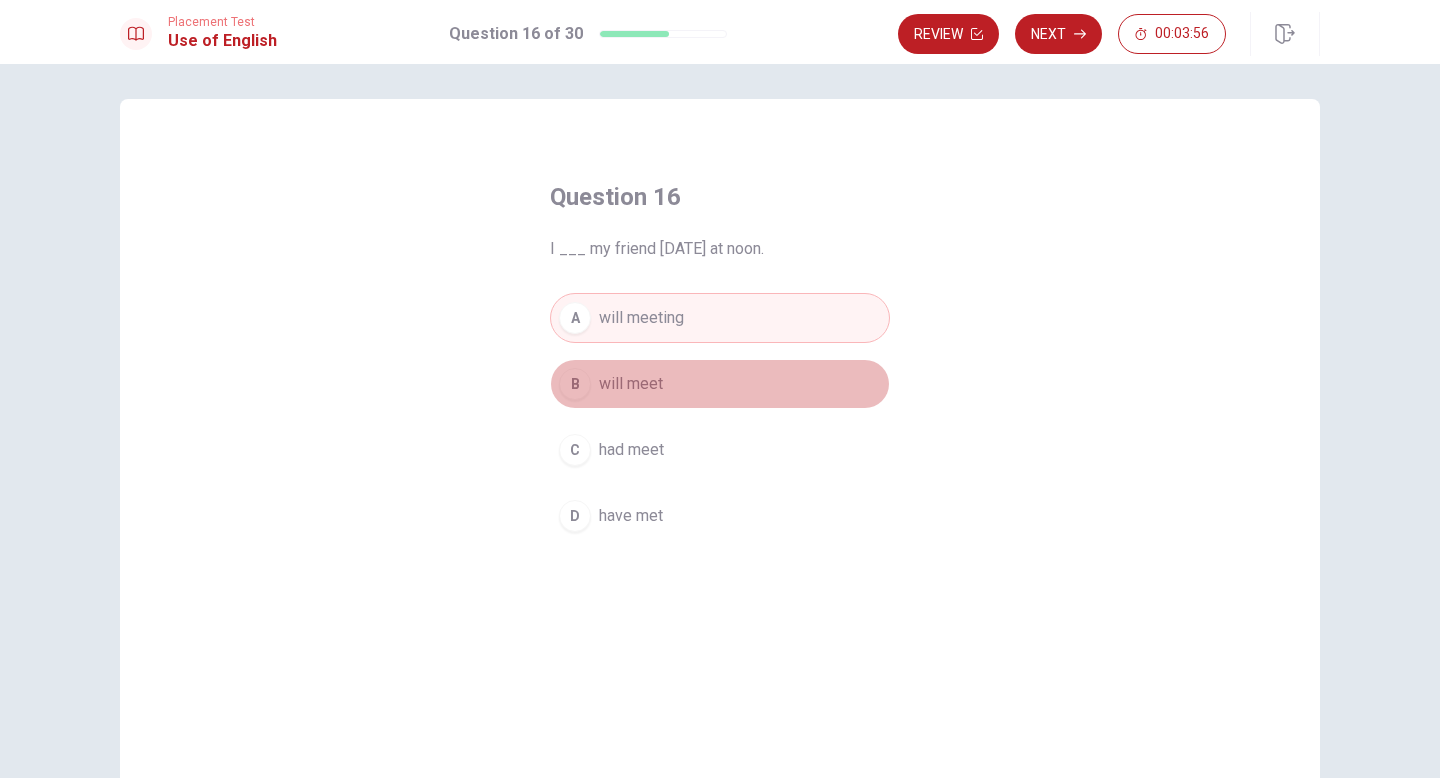 click on "B" at bounding box center [575, 384] 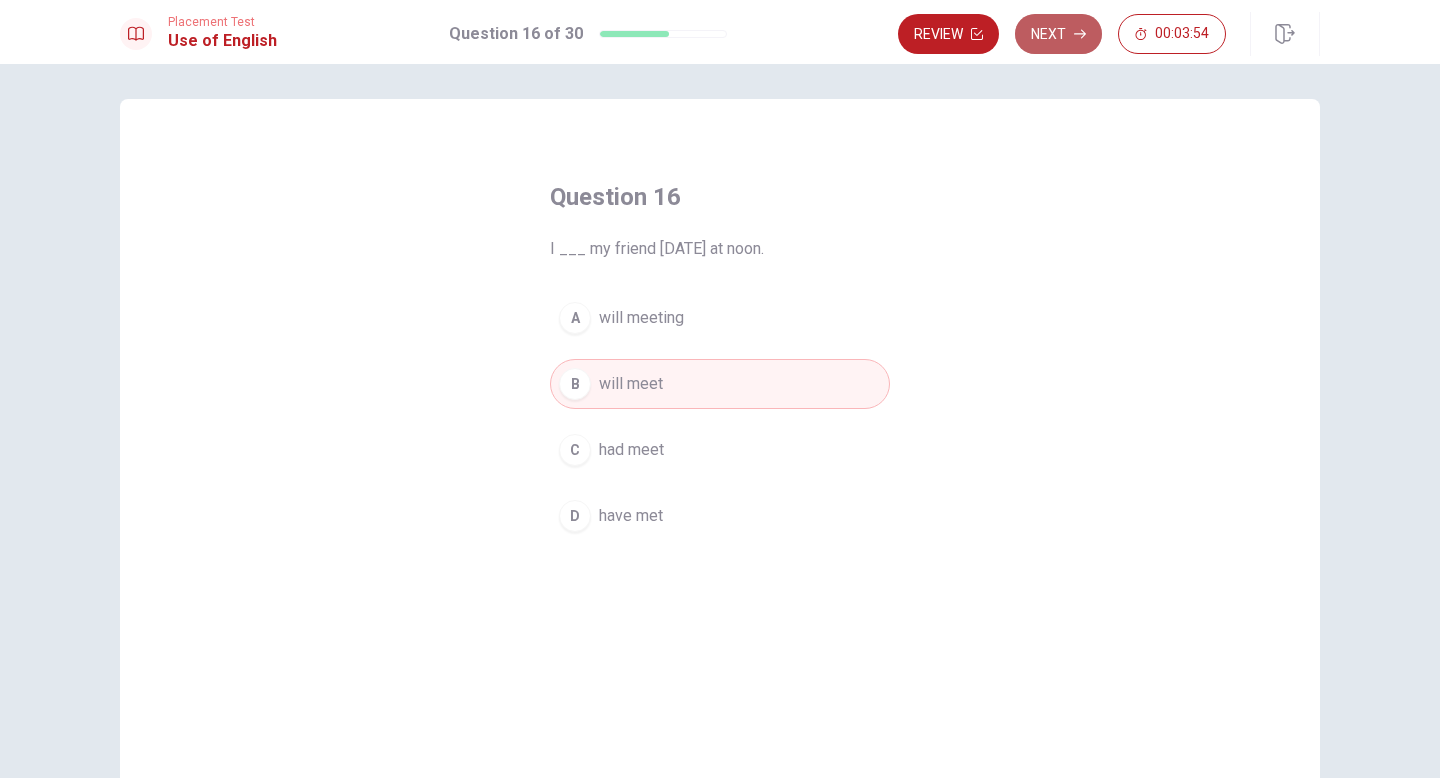 click on "Next" at bounding box center (1058, 34) 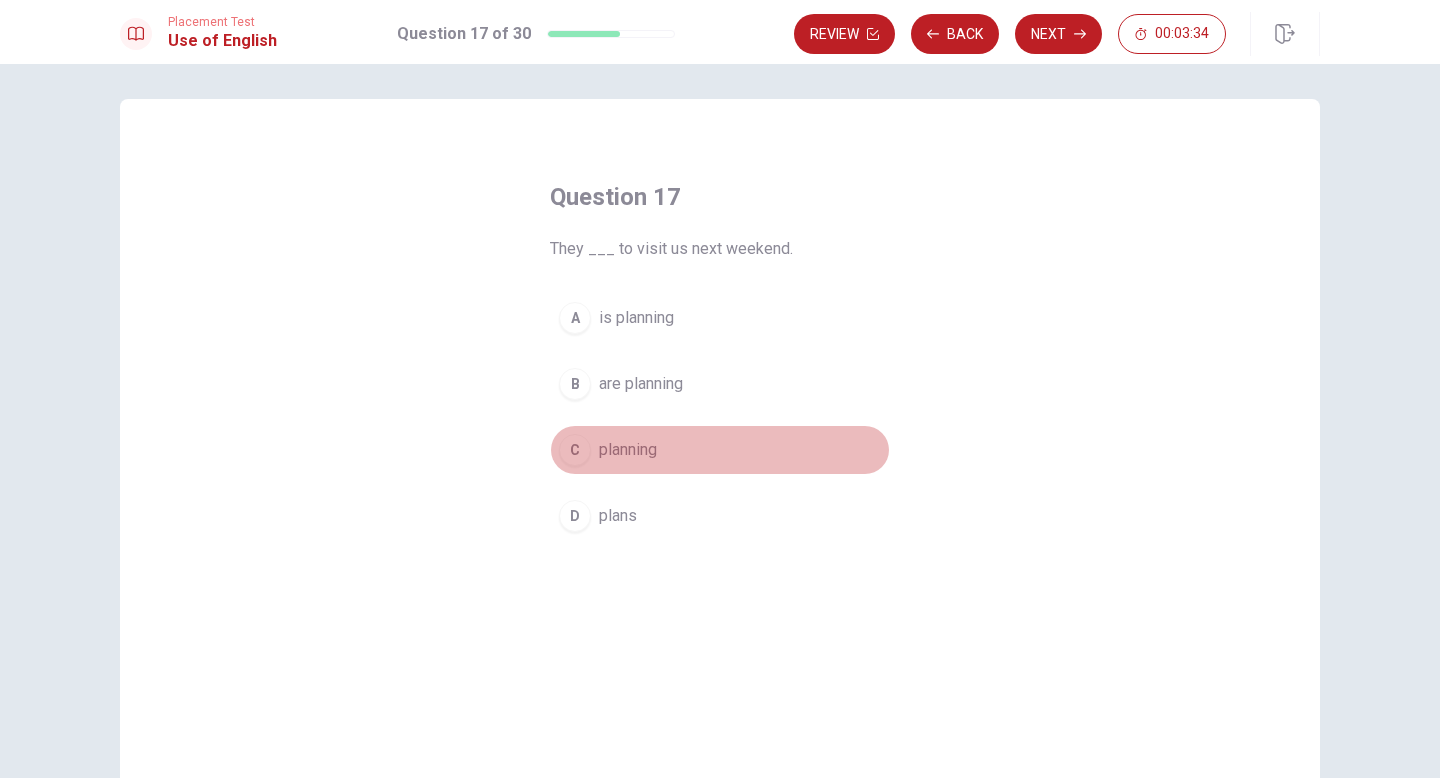 click on "C" at bounding box center [575, 450] 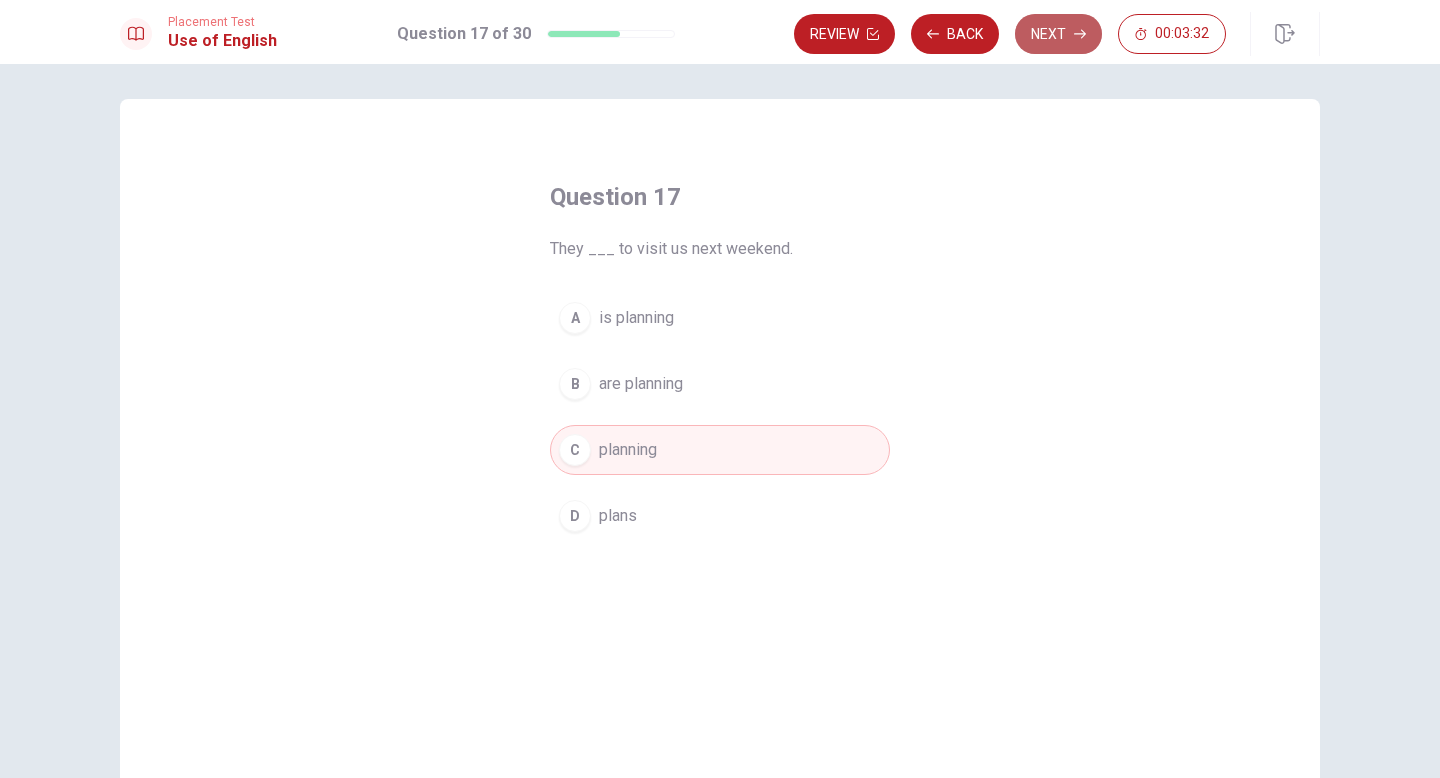 click on "Next" at bounding box center (1058, 34) 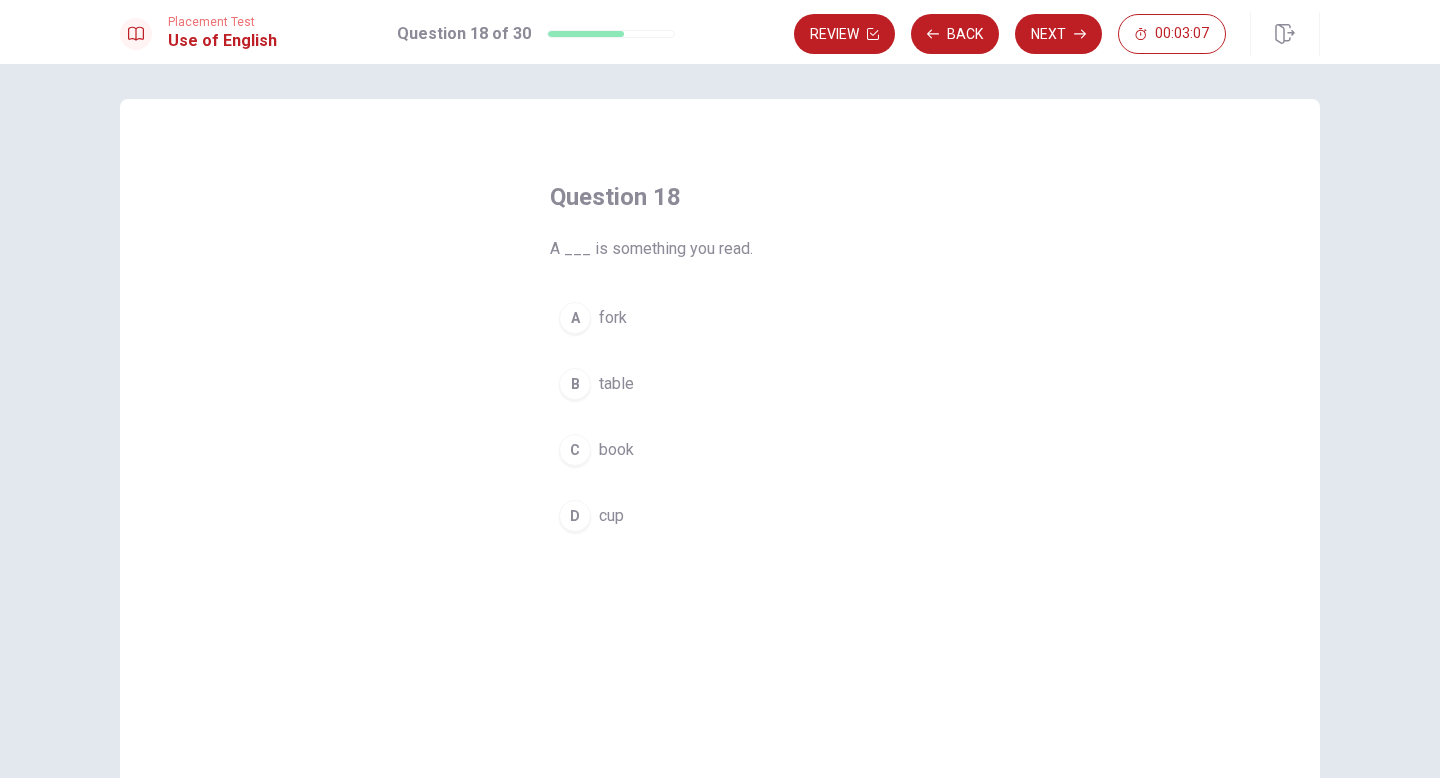 drag, startPoint x: 576, startPoint y: 449, endPoint x: 586, endPoint y: 448, distance: 10.049875 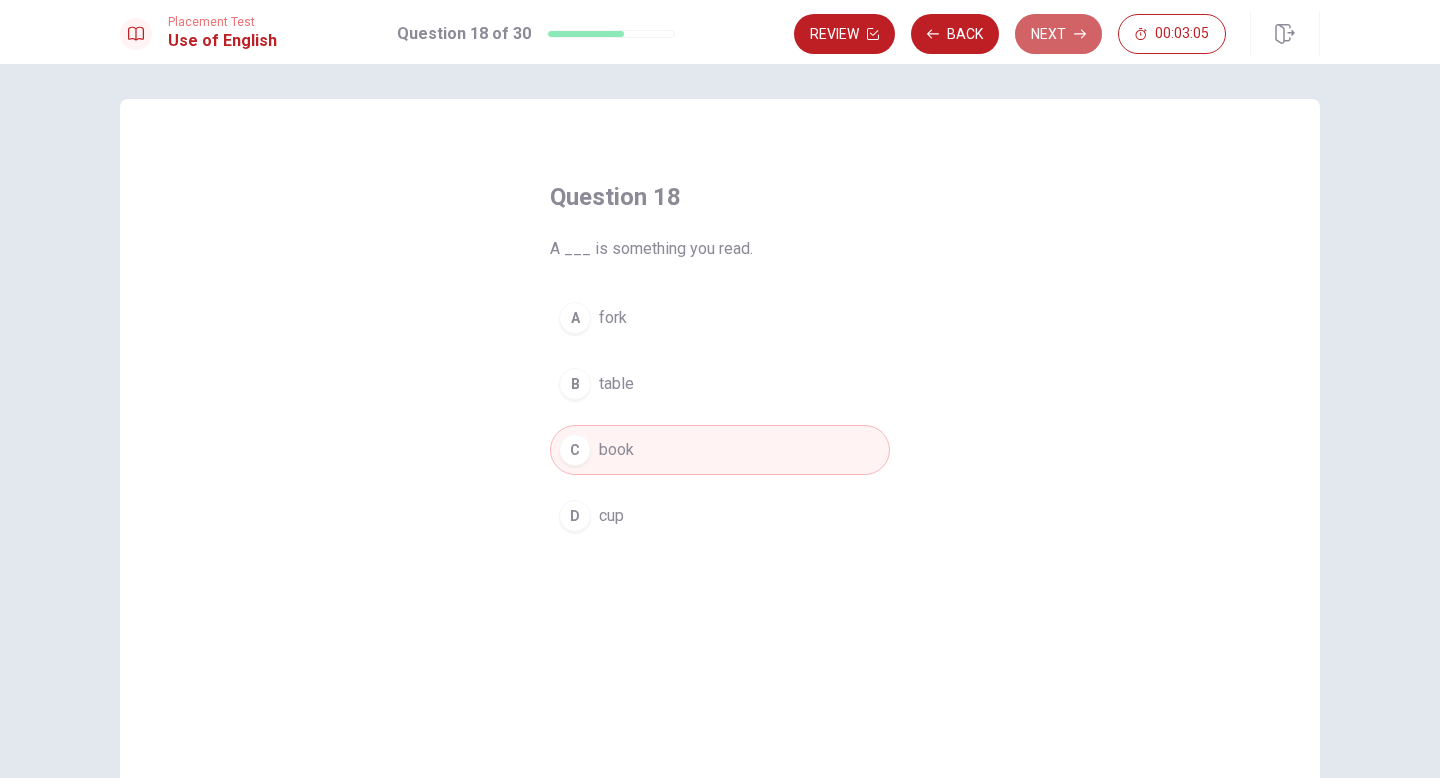 click on "Next" at bounding box center (1058, 34) 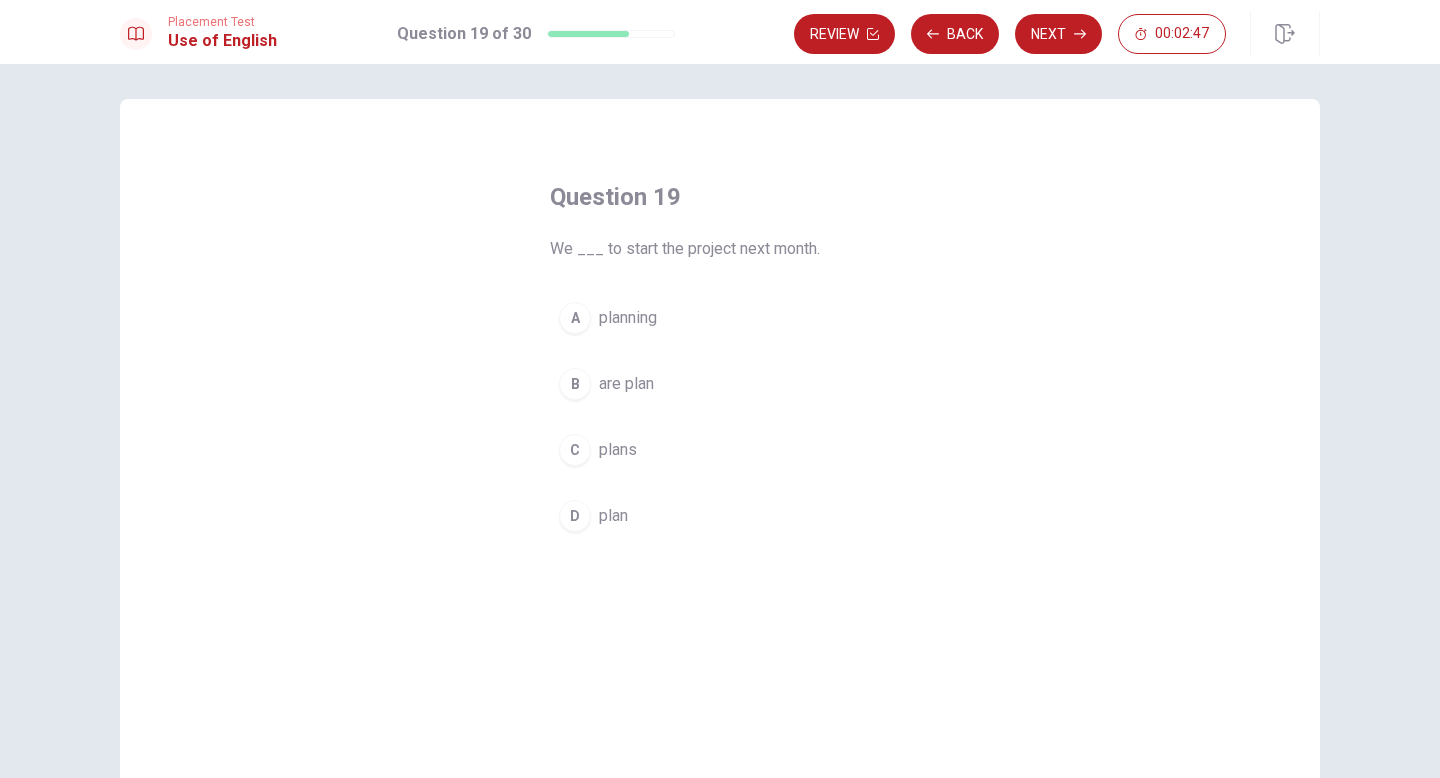 click on "B" at bounding box center (575, 384) 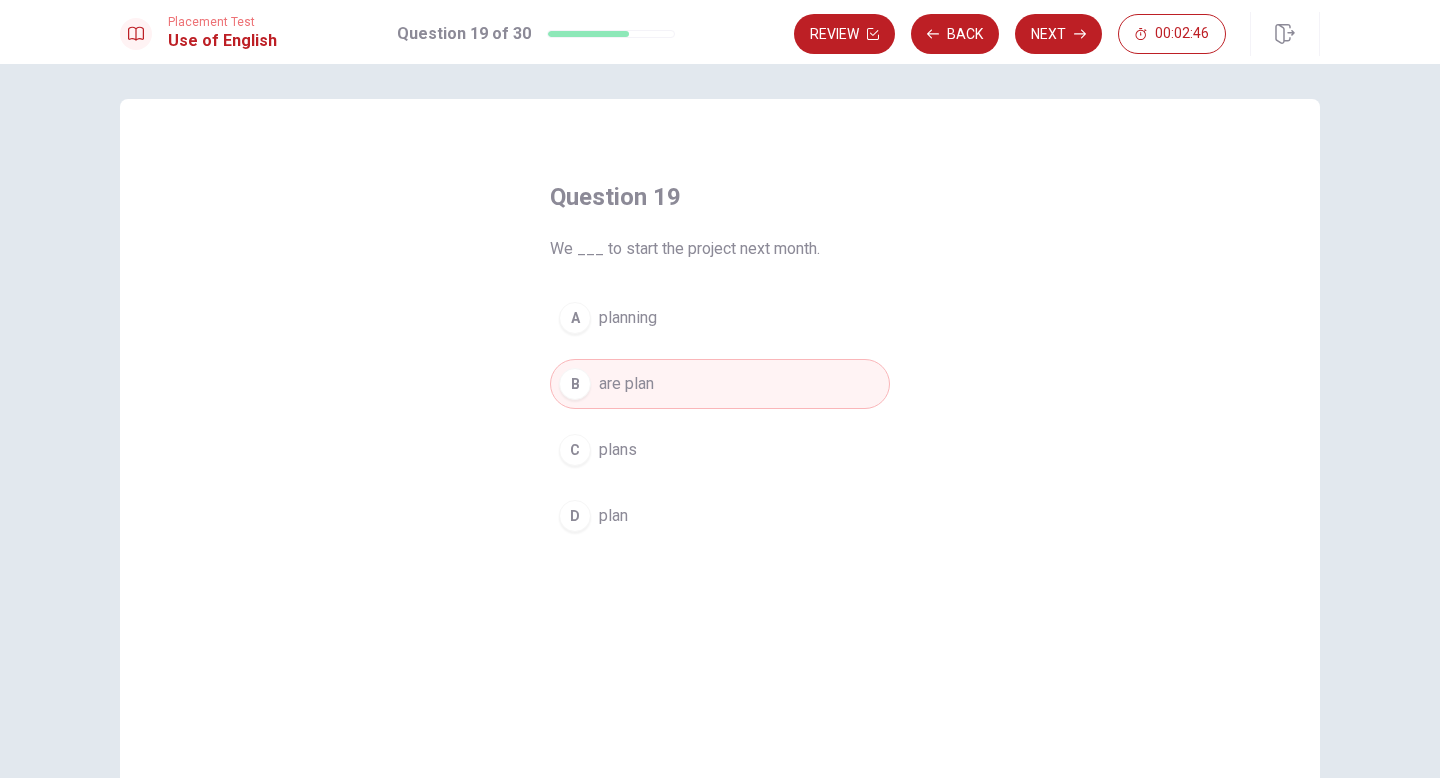 scroll, scrollTop: 6, scrollLeft: 0, axis: vertical 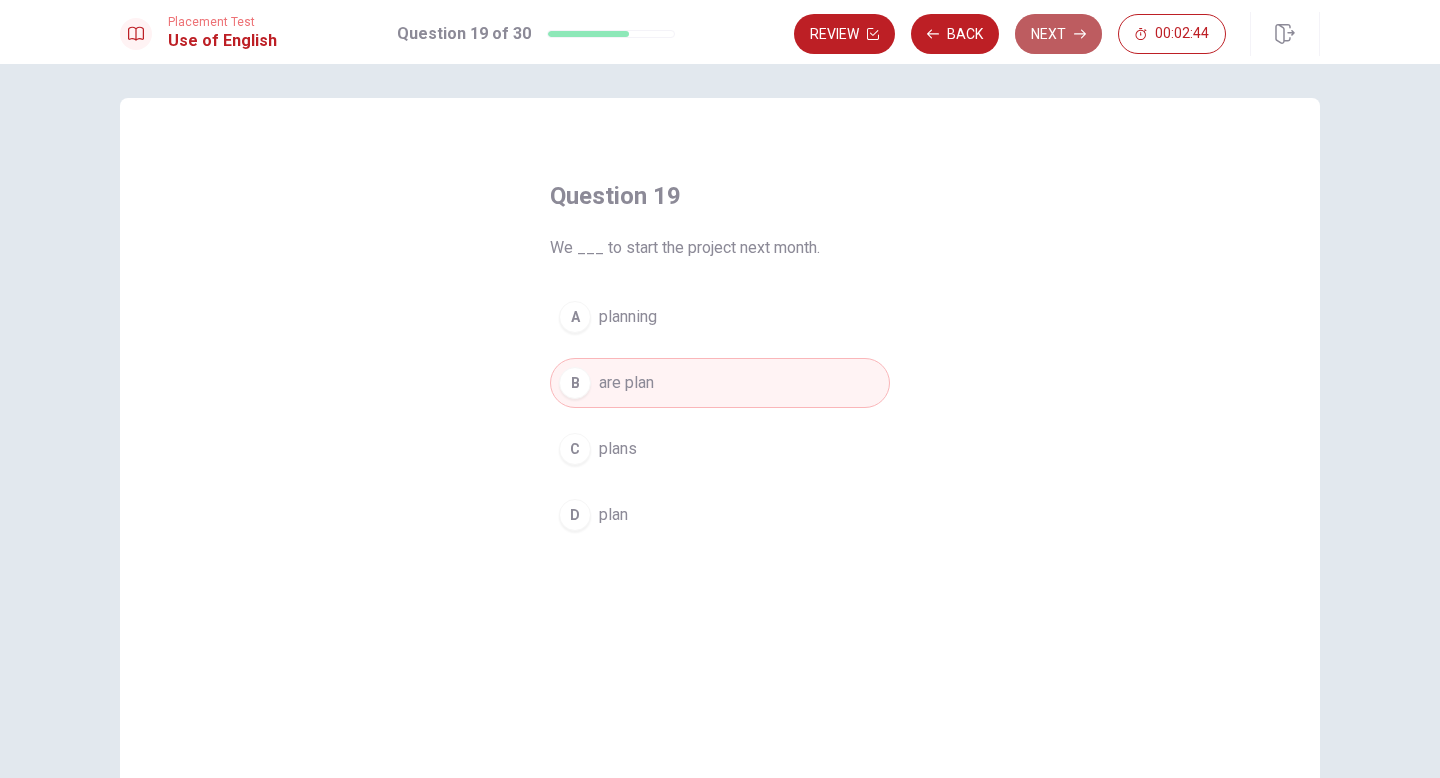 click on "Next" at bounding box center [1058, 34] 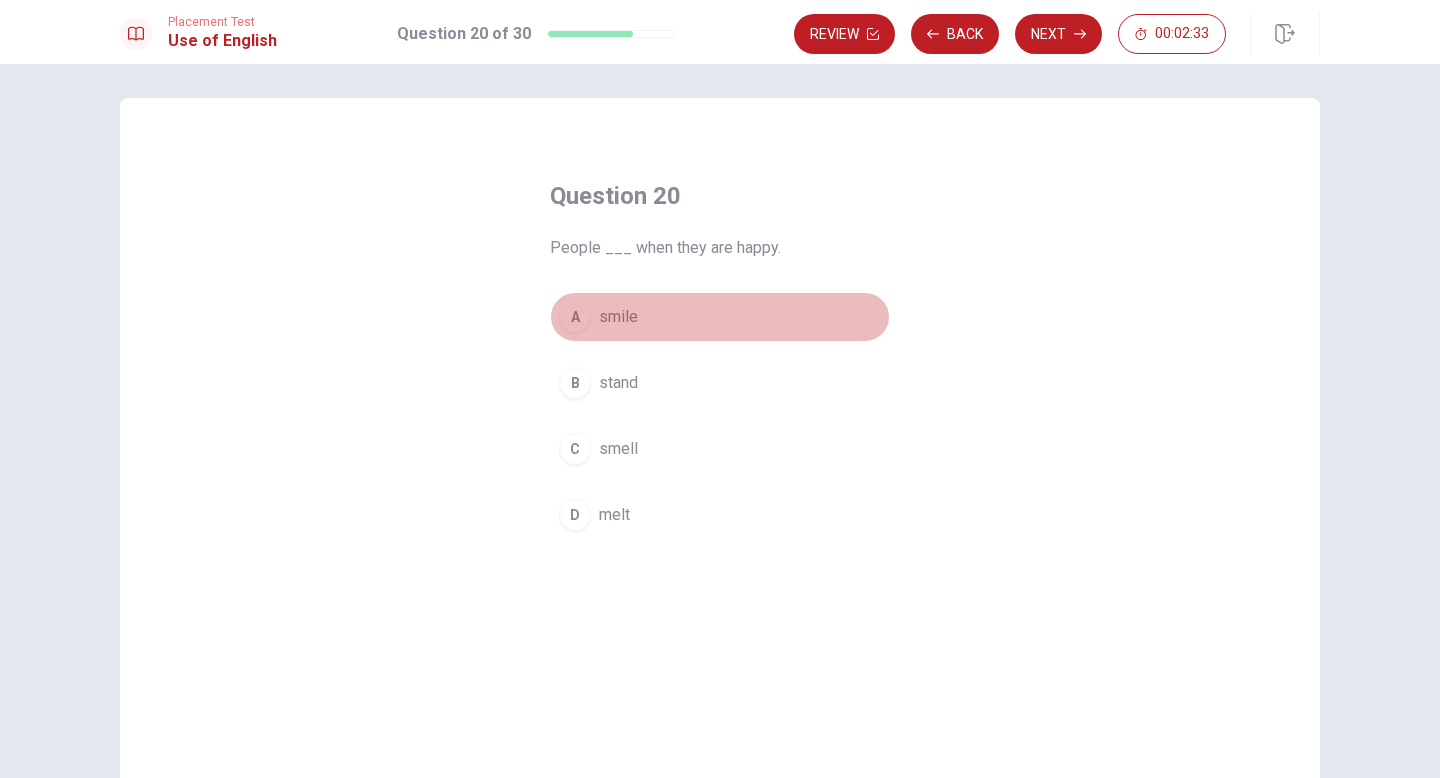 click on "A" at bounding box center [575, 317] 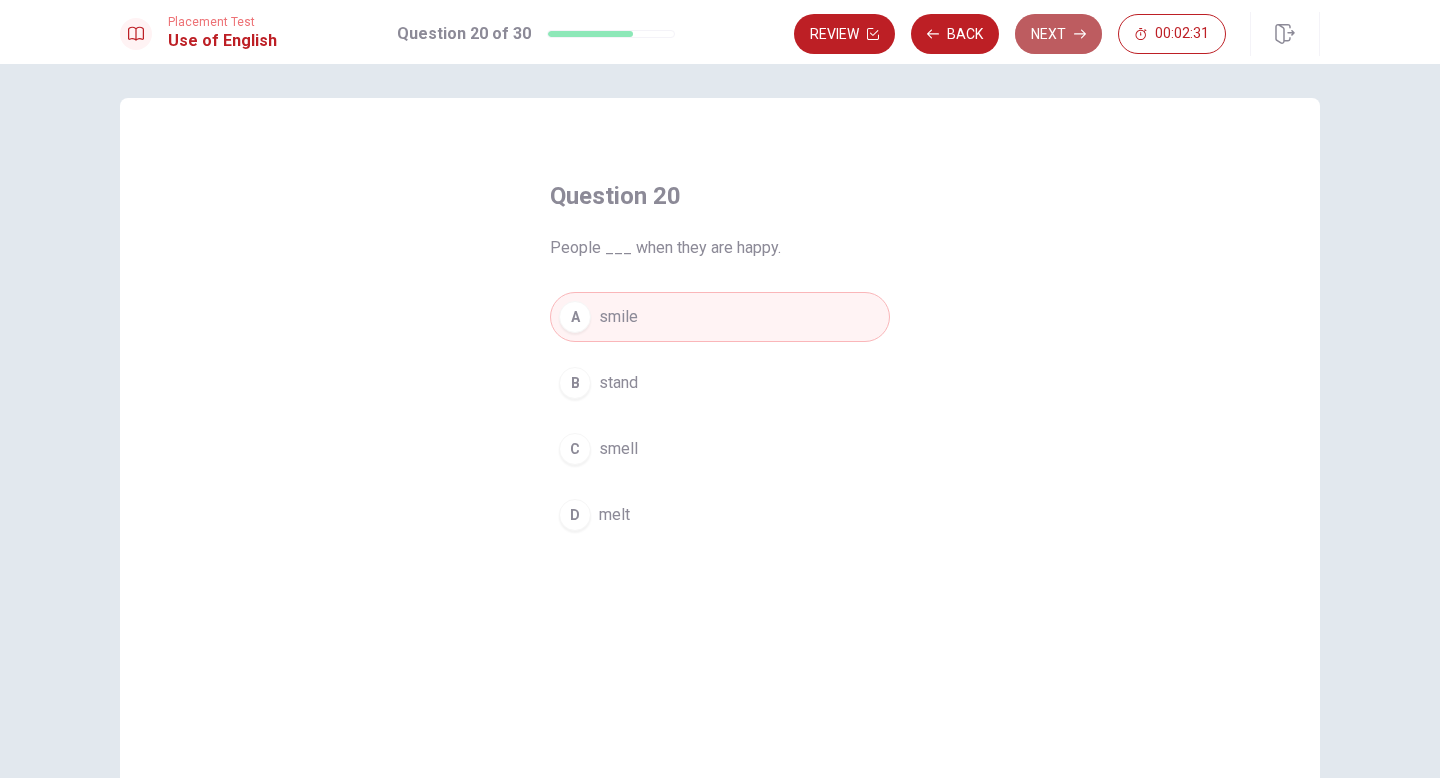 click on "Next" at bounding box center [1058, 34] 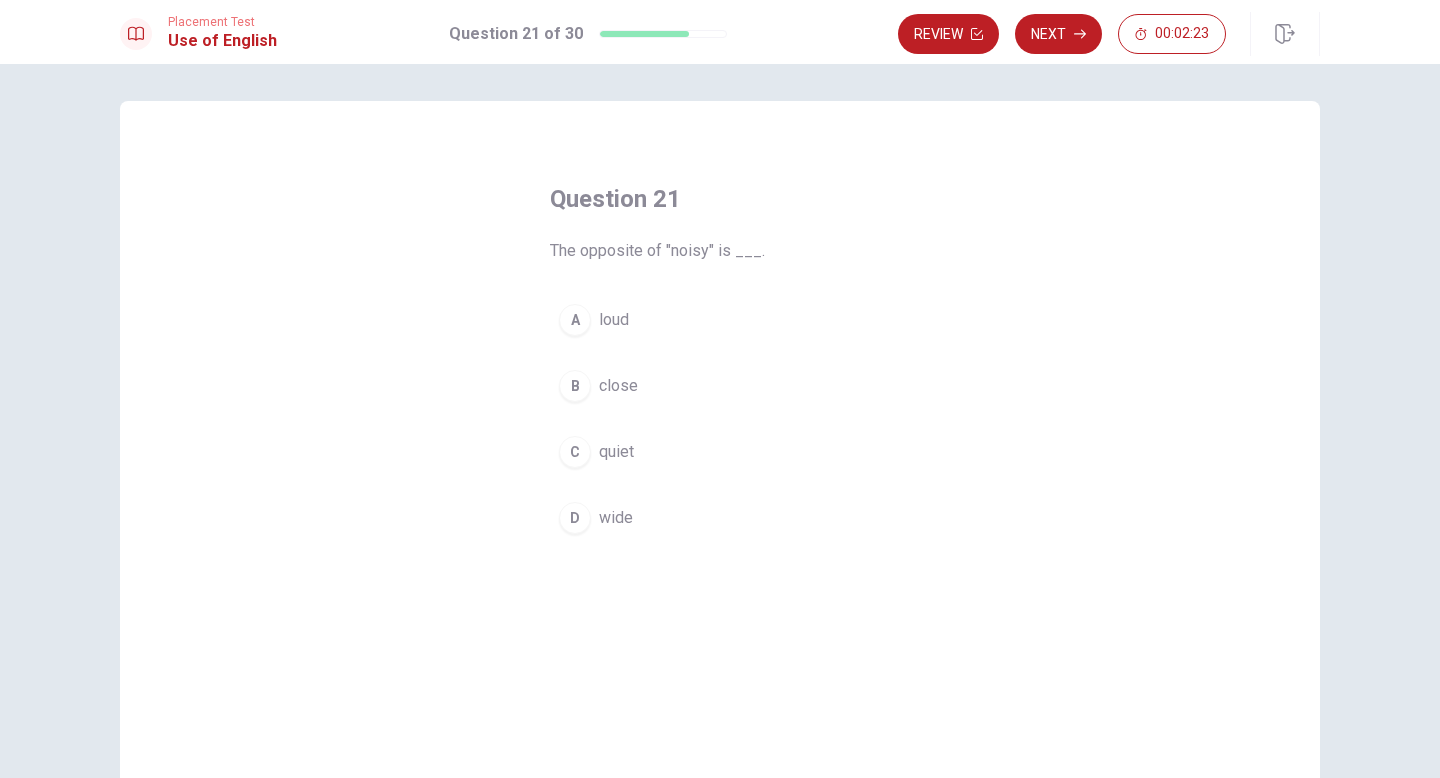 scroll, scrollTop: 6, scrollLeft: 0, axis: vertical 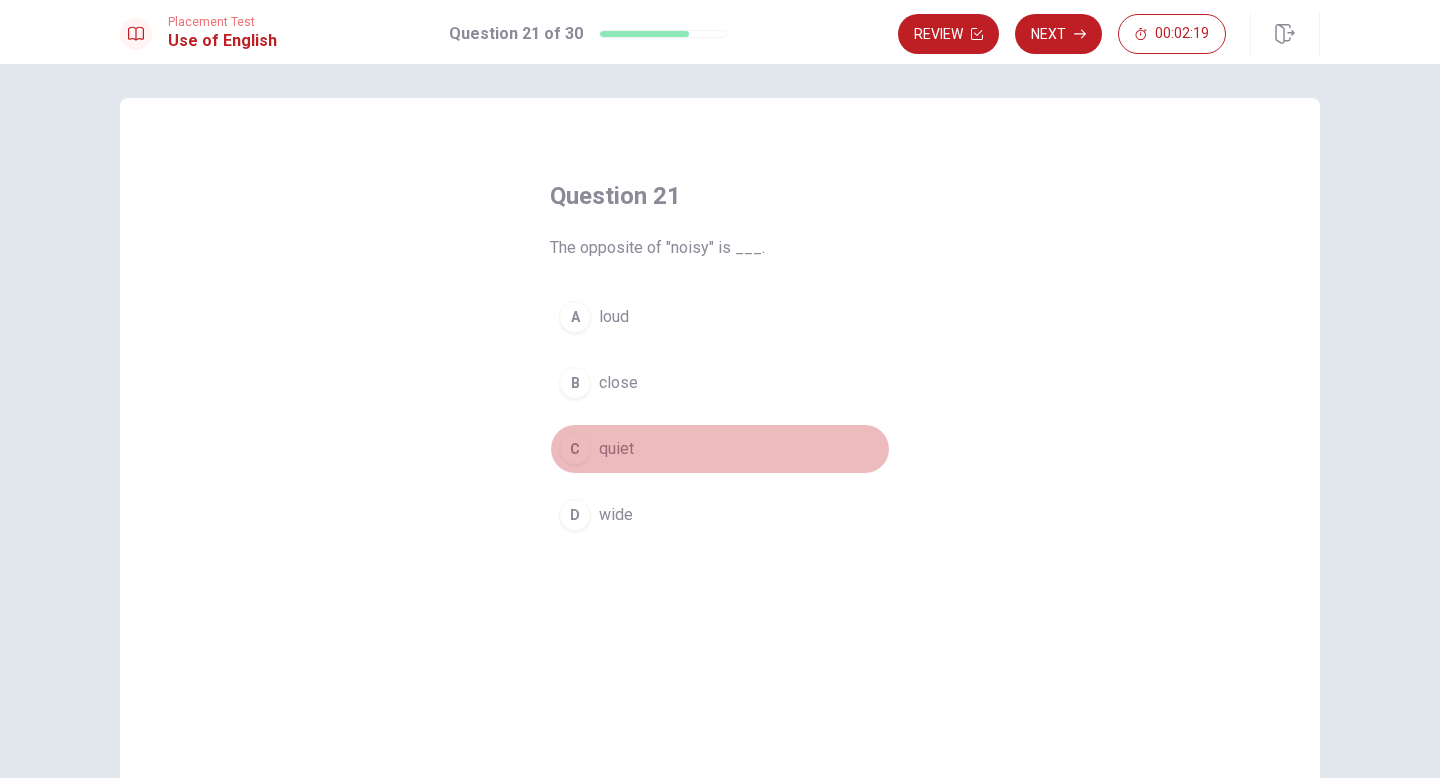 click on "C" at bounding box center [575, 449] 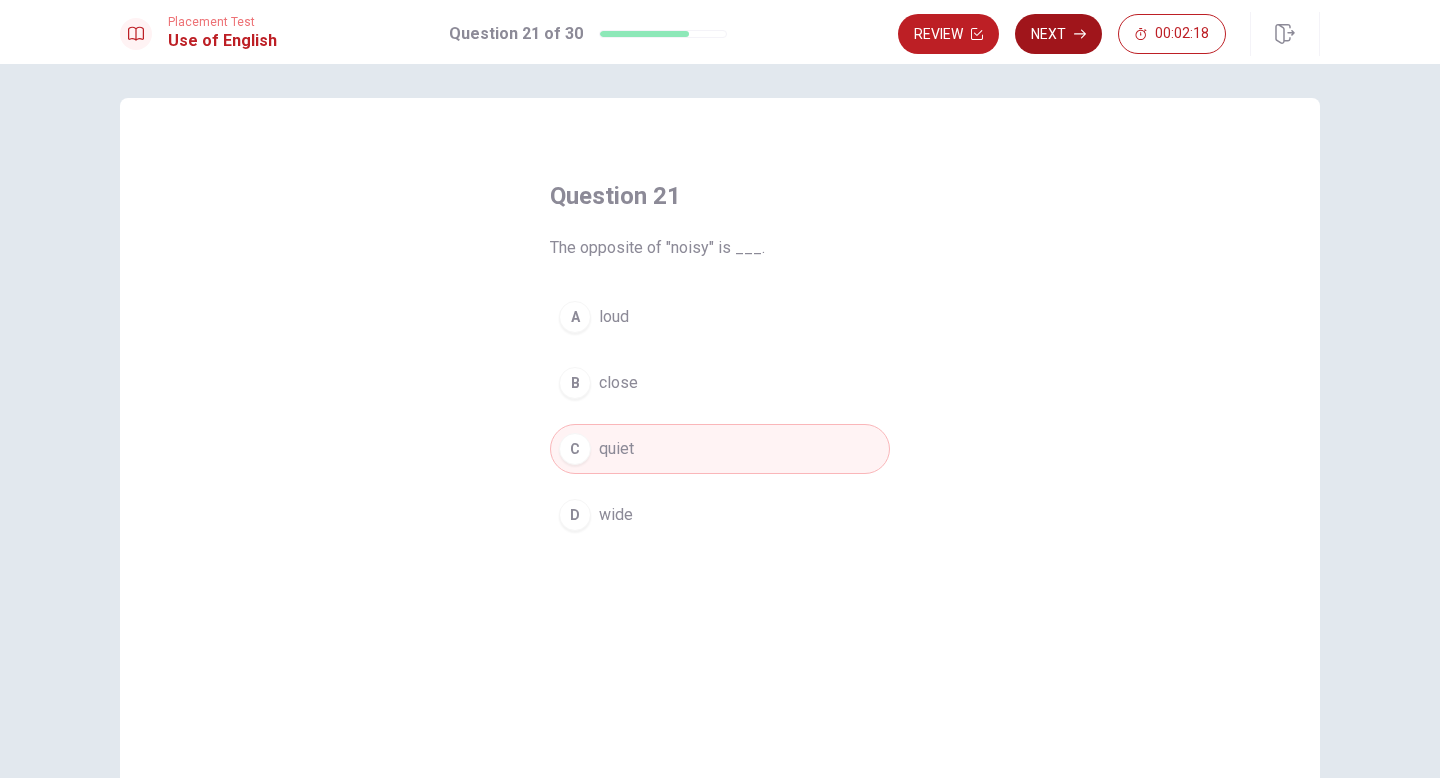 click on "Next" at bounding box center [1058, 34] 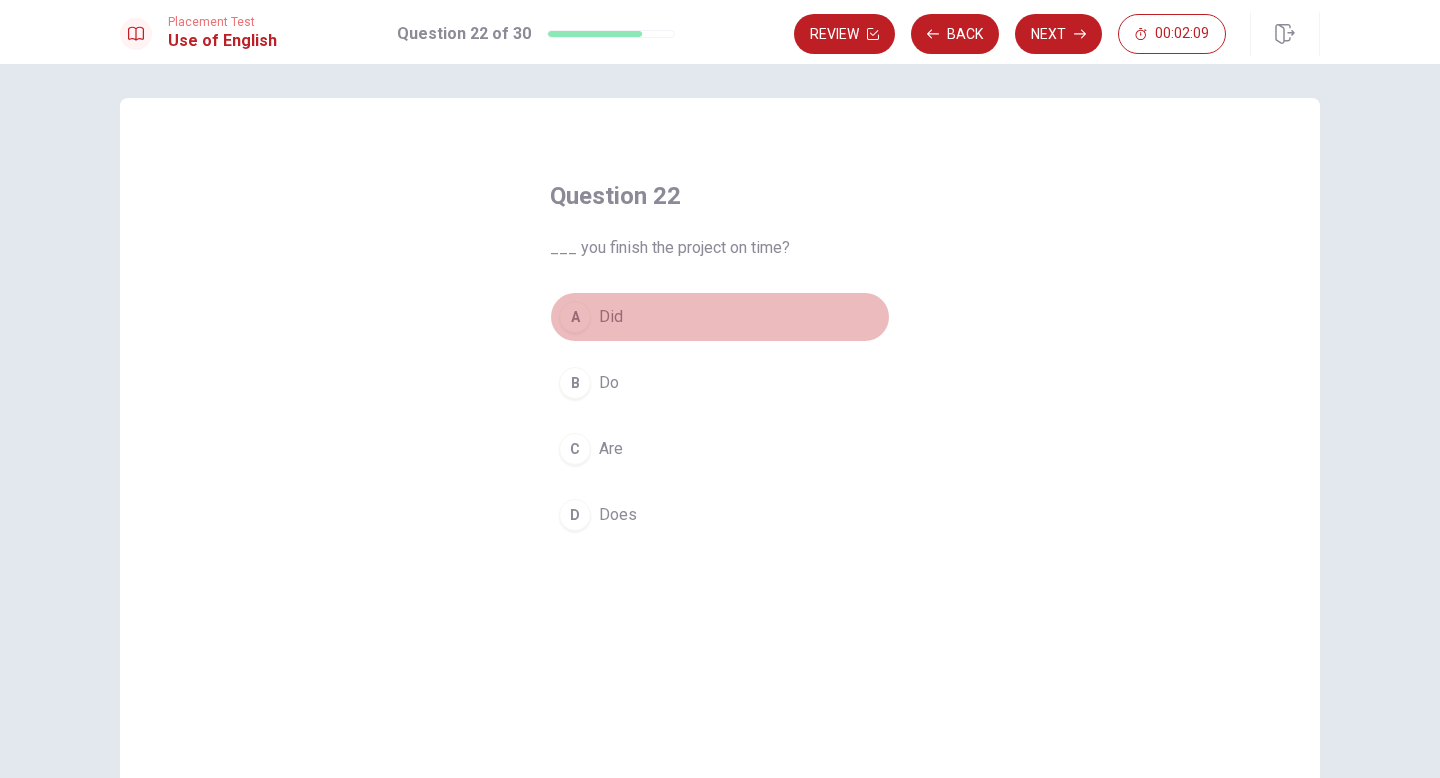 click on "A" at bounding box center (575, 317) 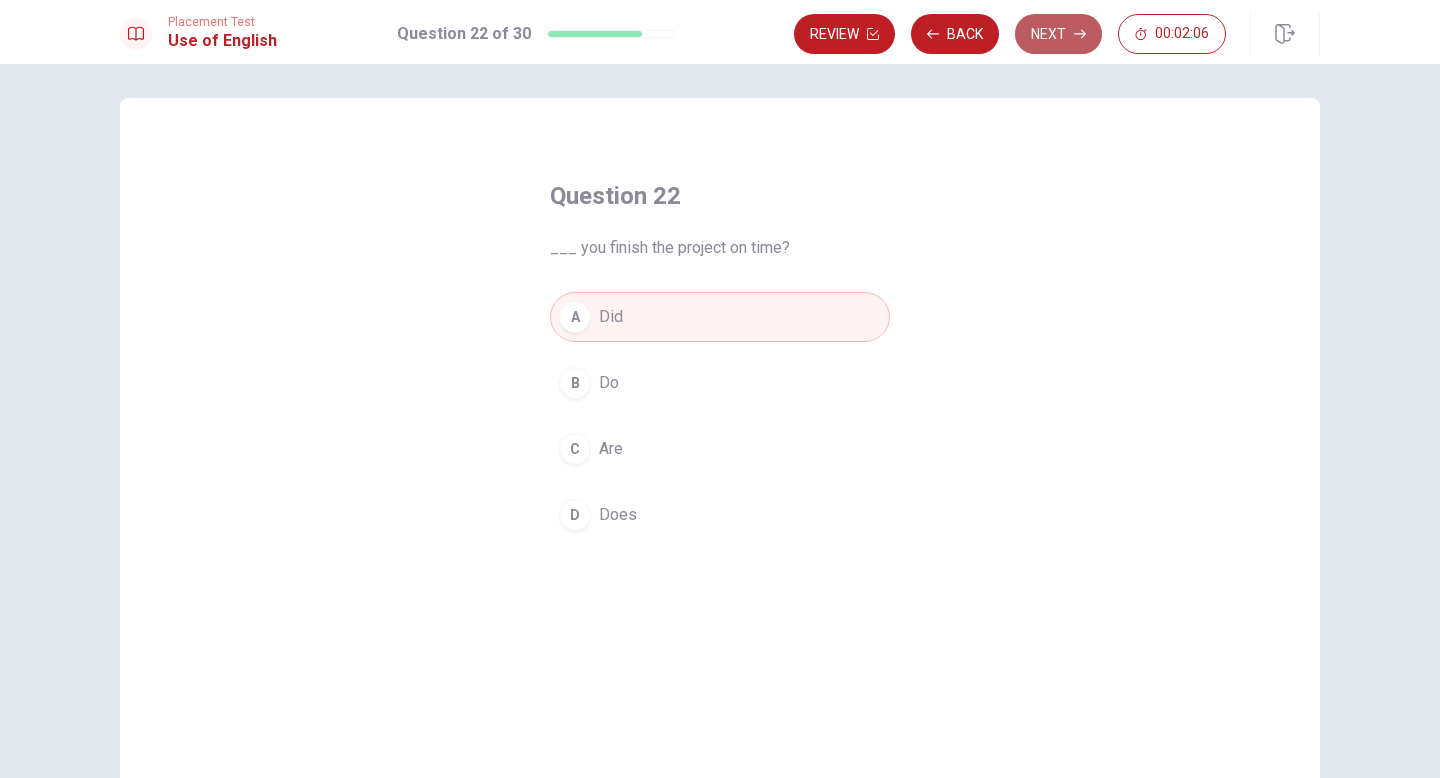 click on "Next" at bounding box center (1058, 34) 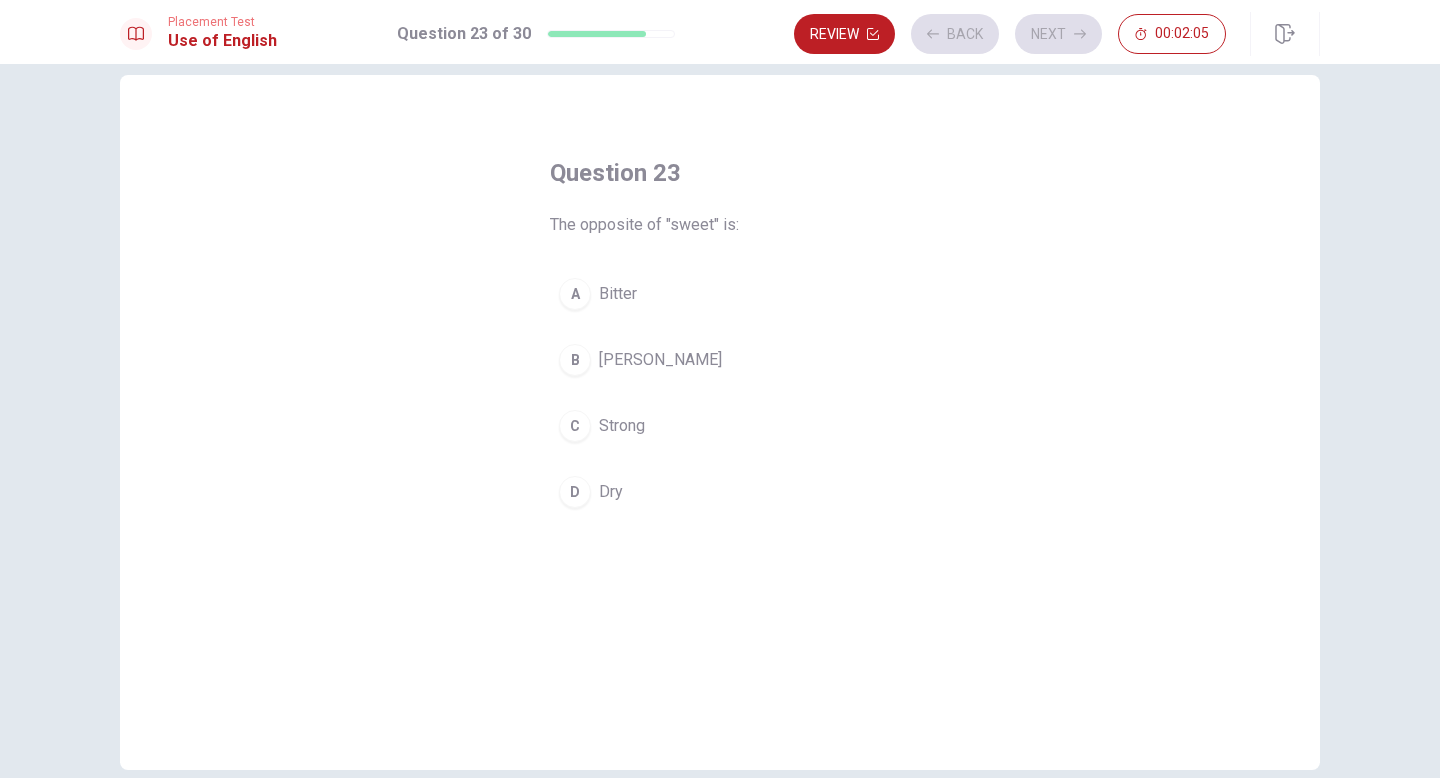 scroll, scrollTop: 45, scrollLeft: 0, axis: vertical 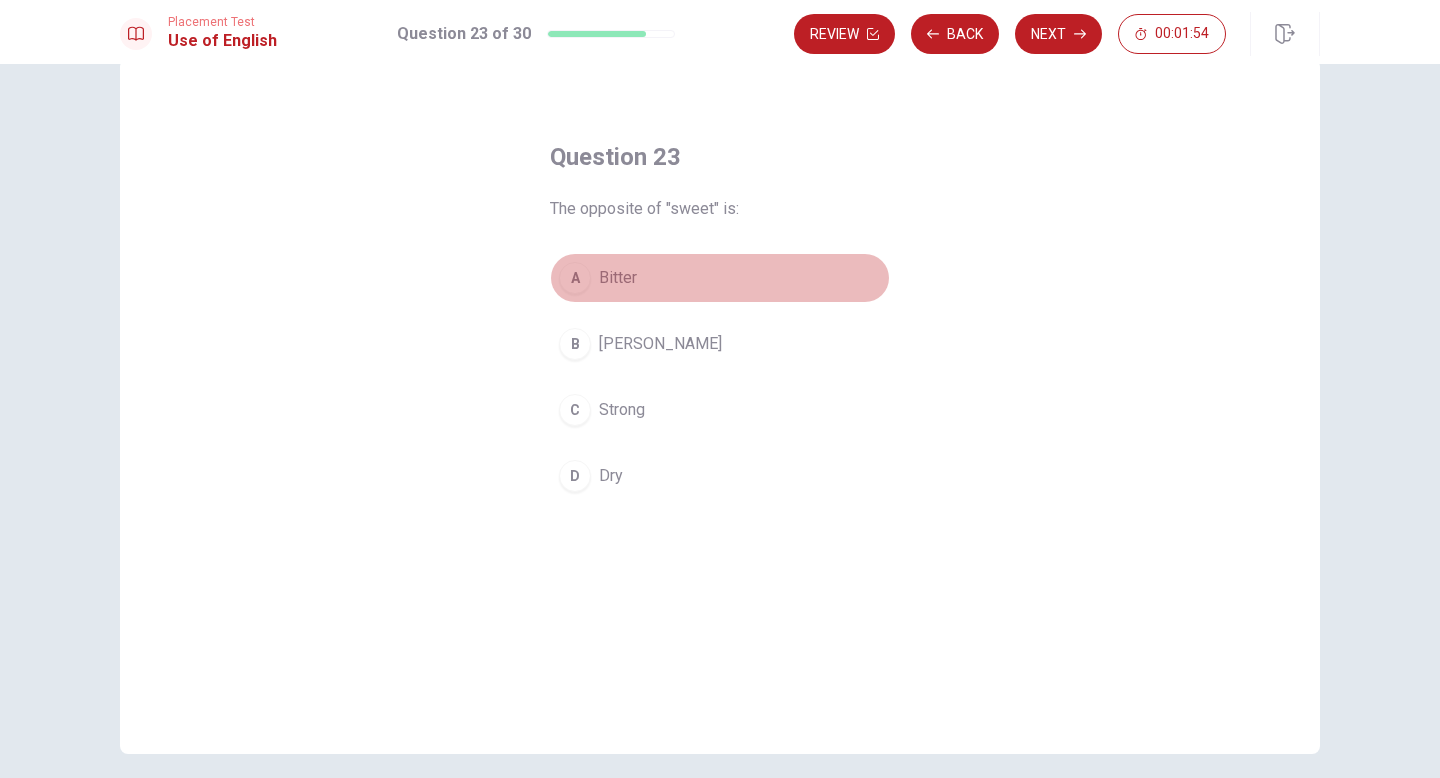 click on "A" at bounding box center [575, 278] 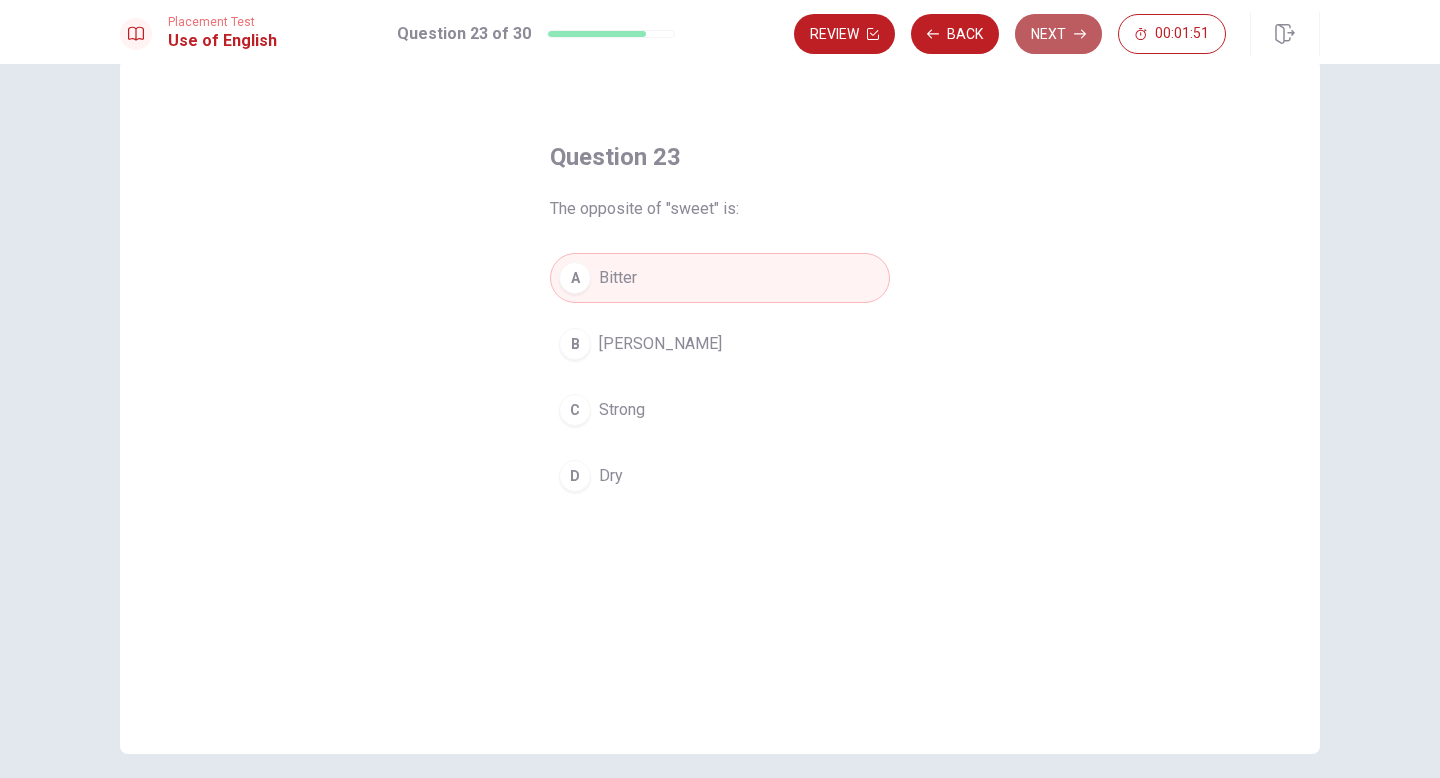 click on "Next" at bounding box center [1058, 34] 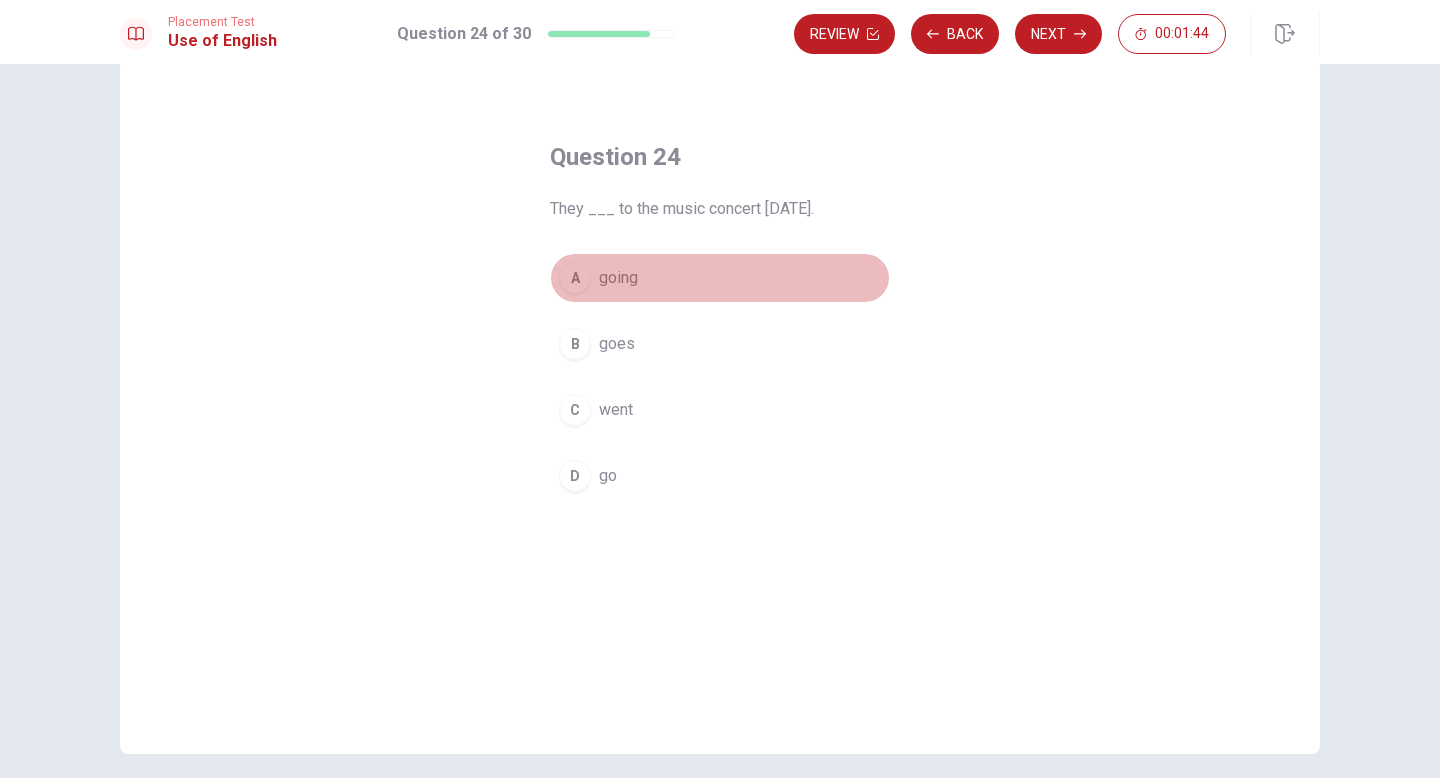 click on "A" at bounding box center (575, 278) 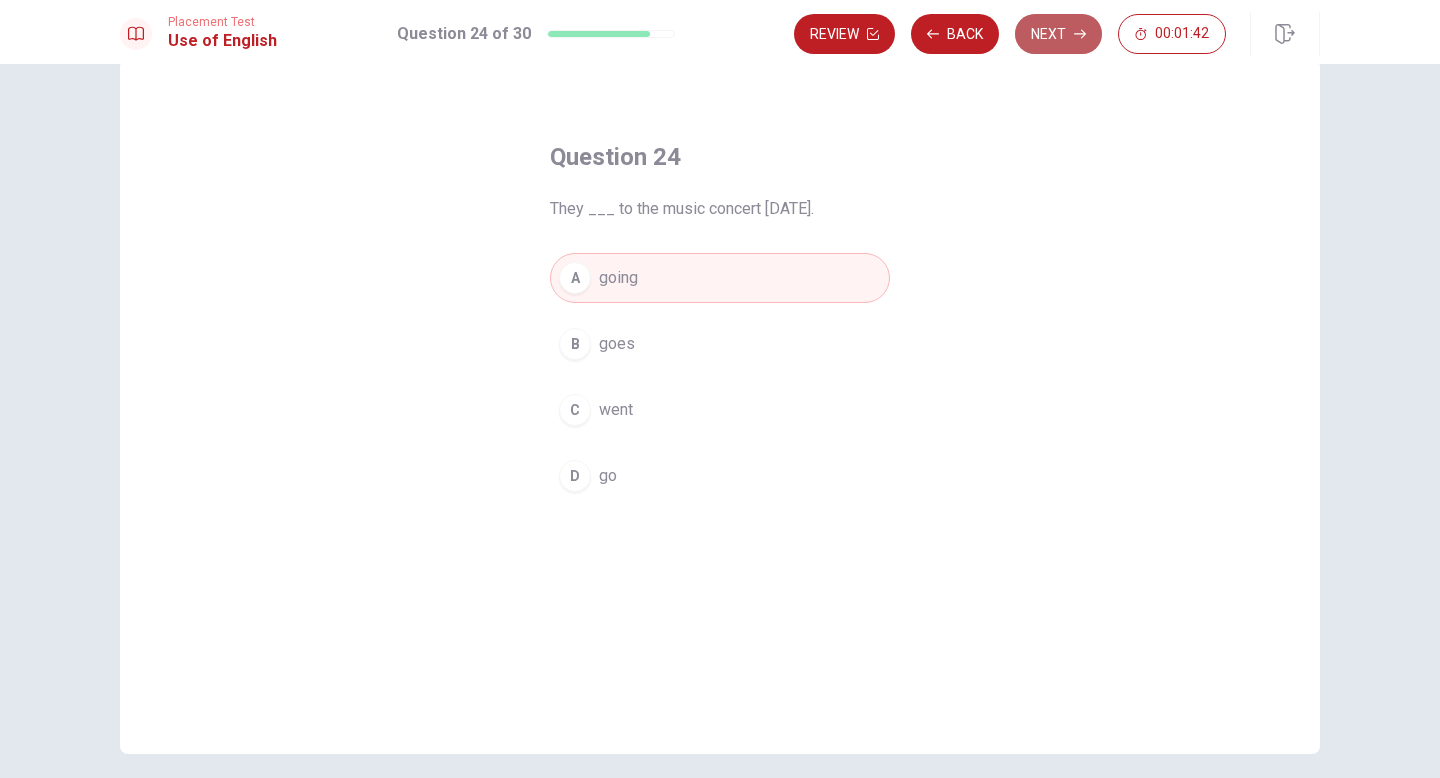 click on "Next" at bounding box center (1058, 34) 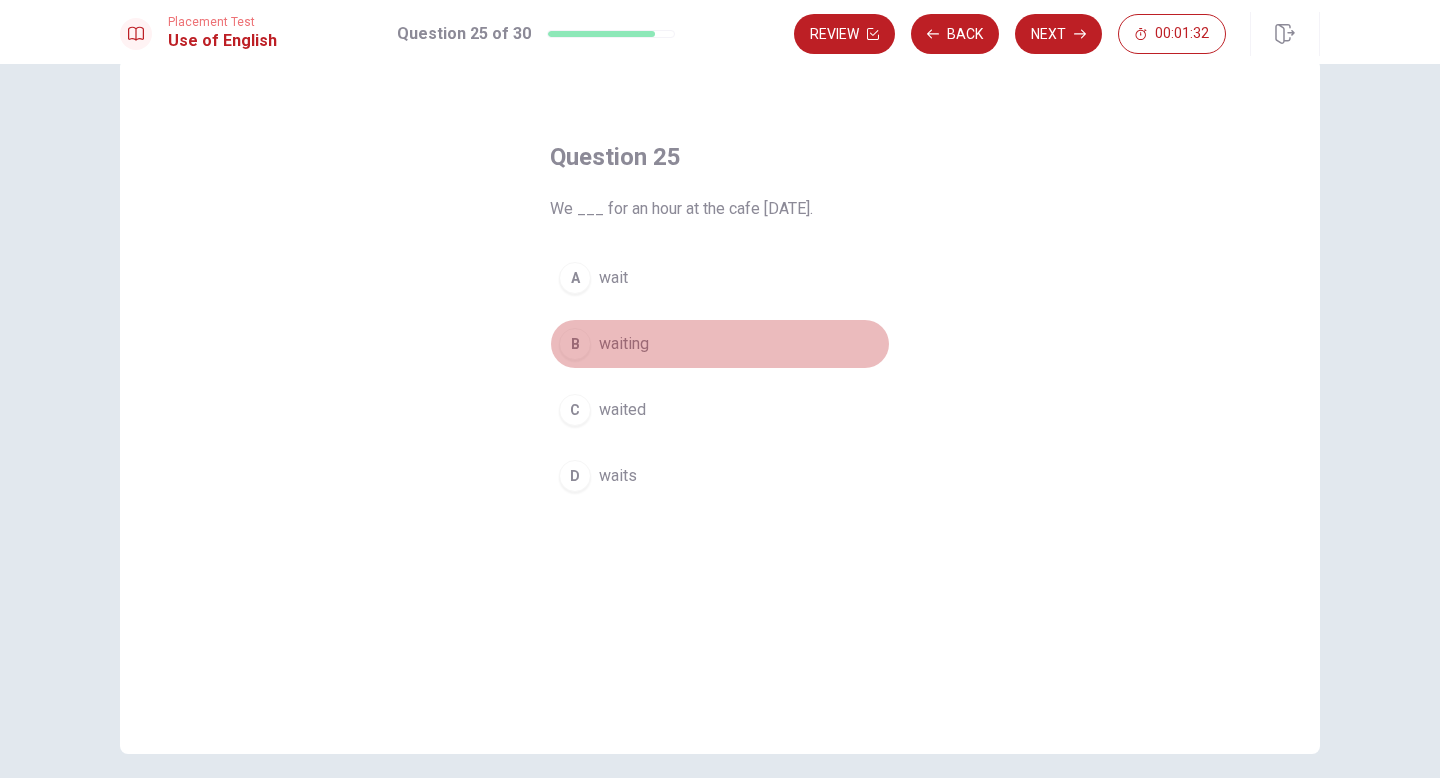 click on "B" at bounding box center [575, 344] 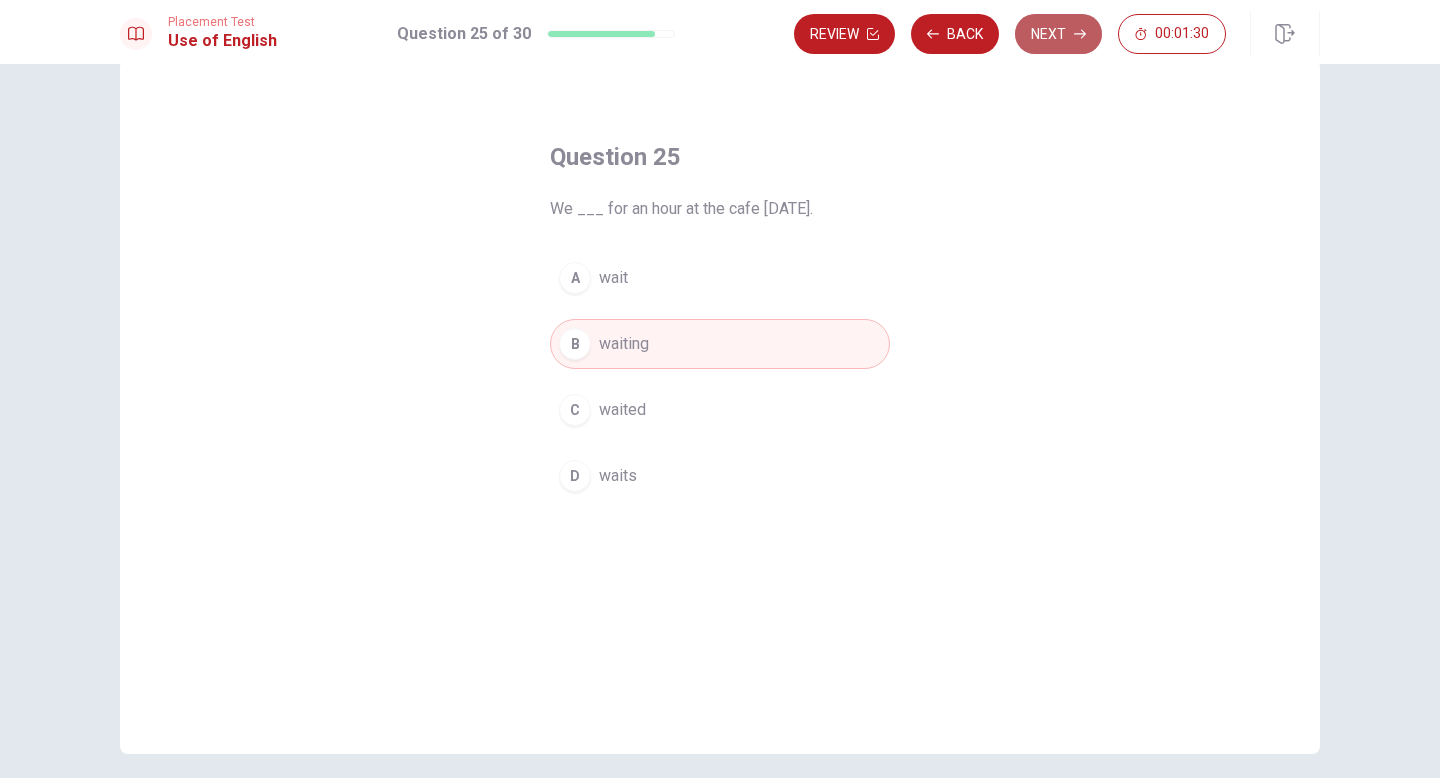 click on "Next" at bounding box center (1058, 34) 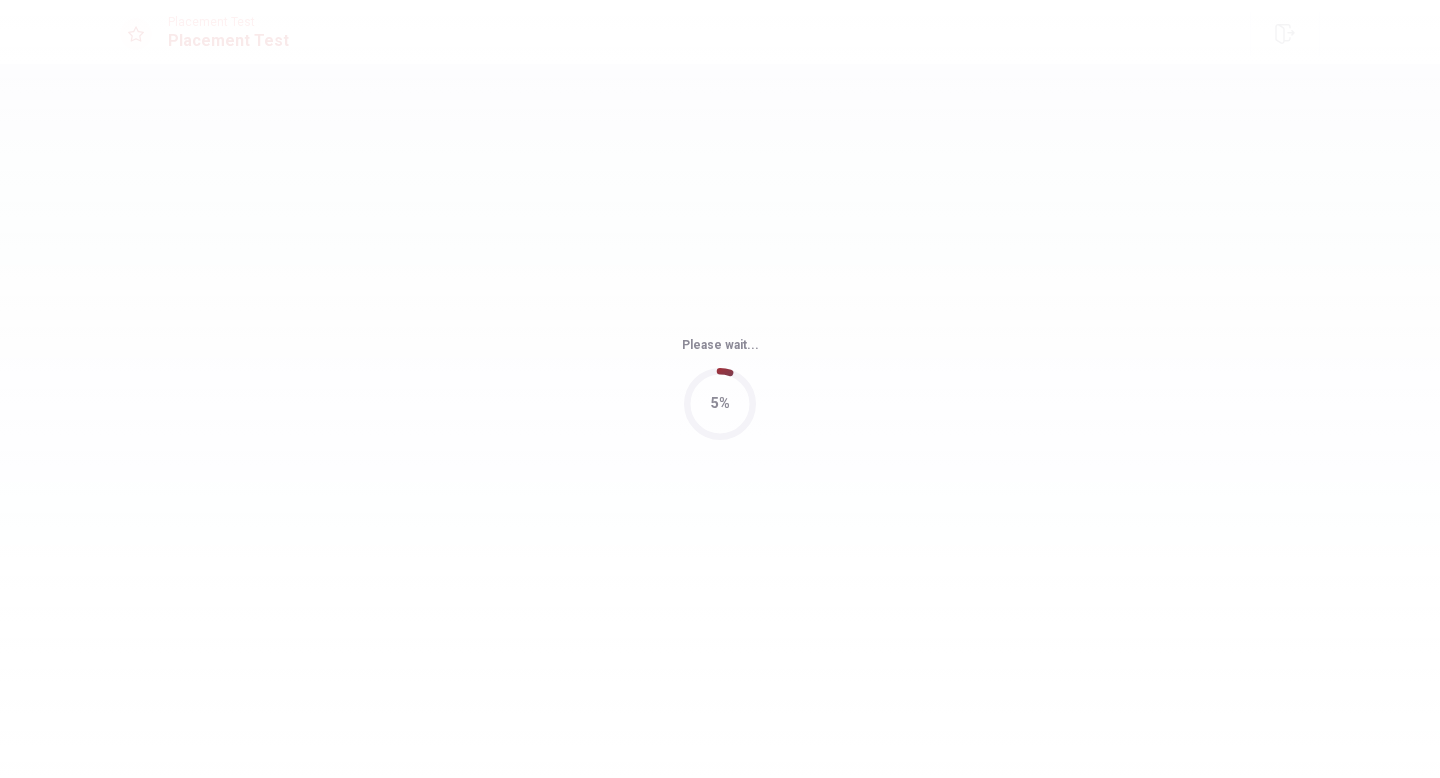 scroll, scrollTop: 0, scrollLeft: 0, axis: both 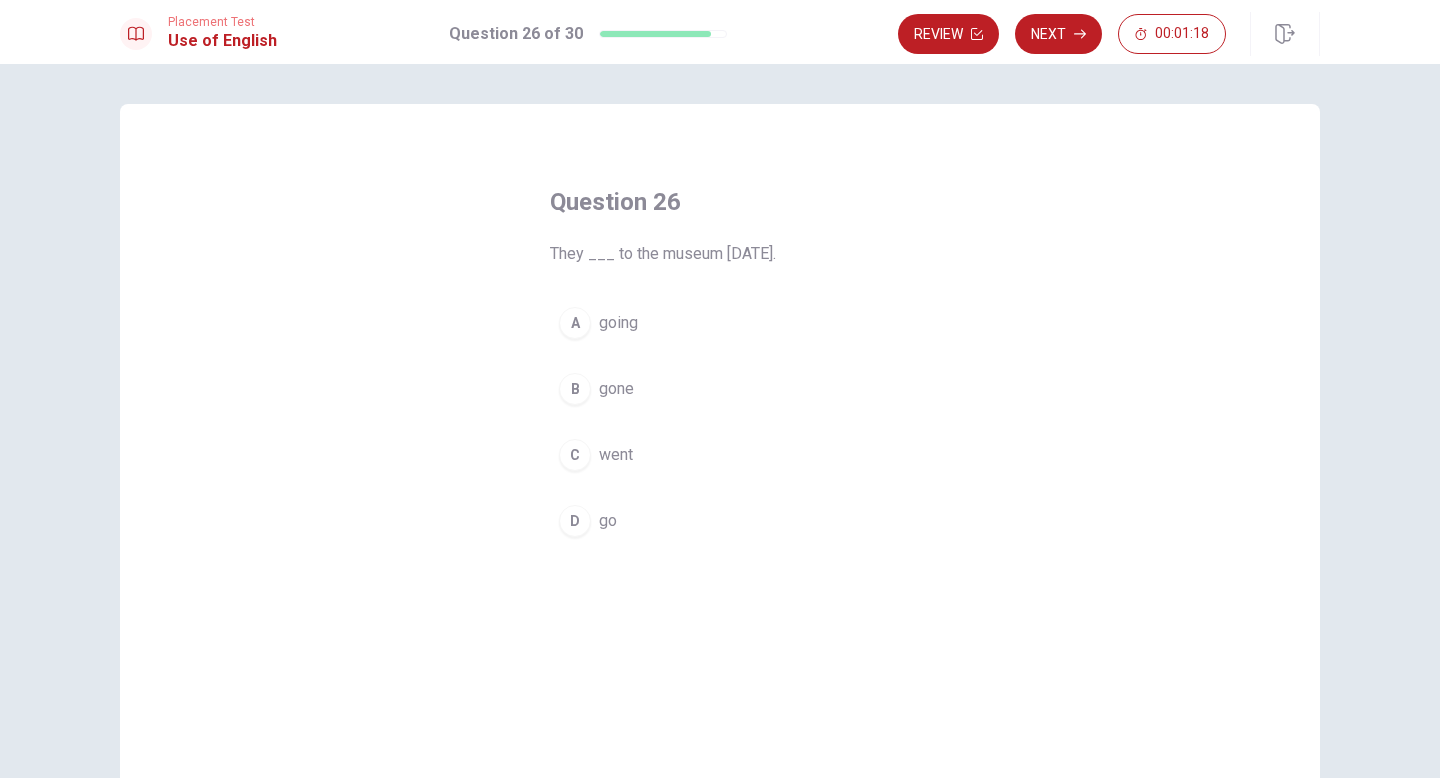 click on "B" at bounding box center [575, 389] 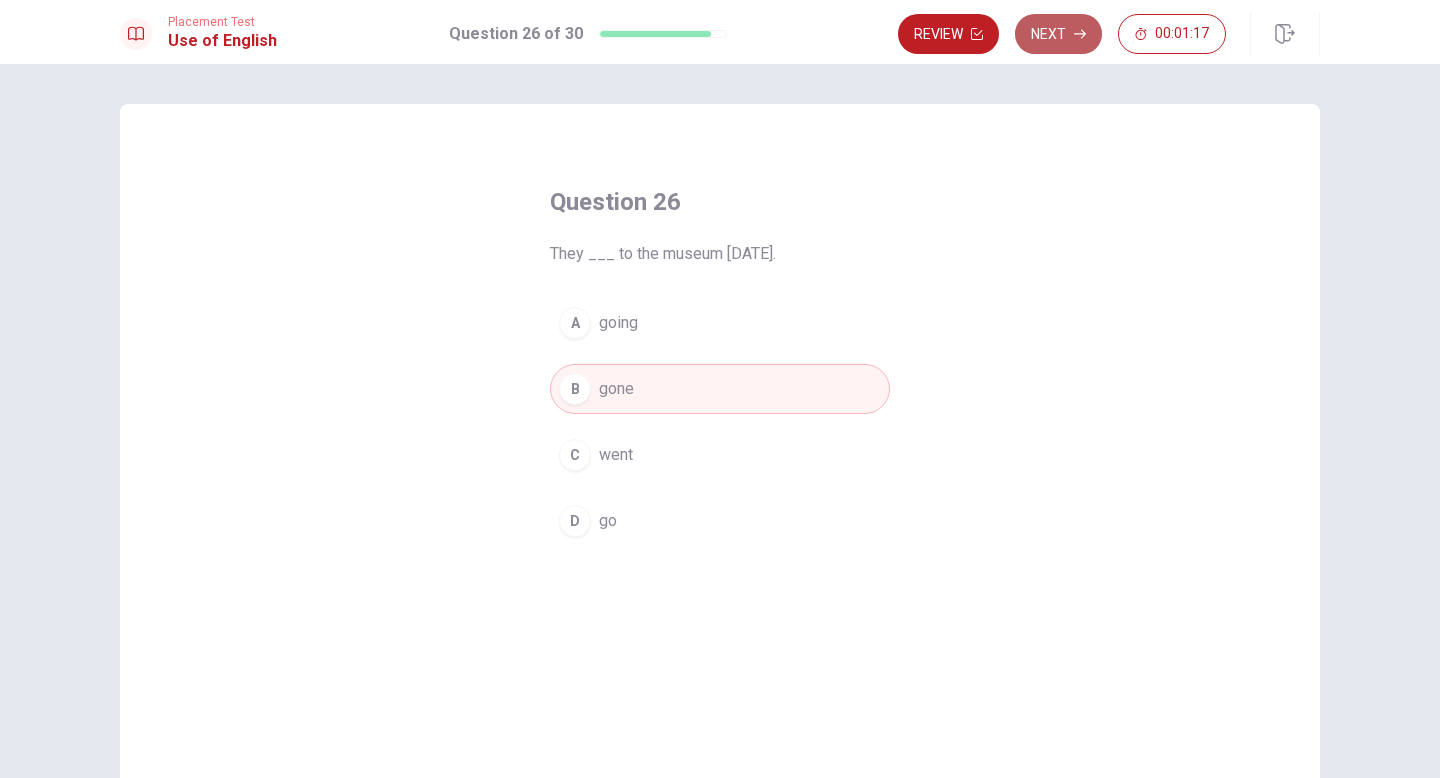 click on "Next" at bounding box center [1058, 34] 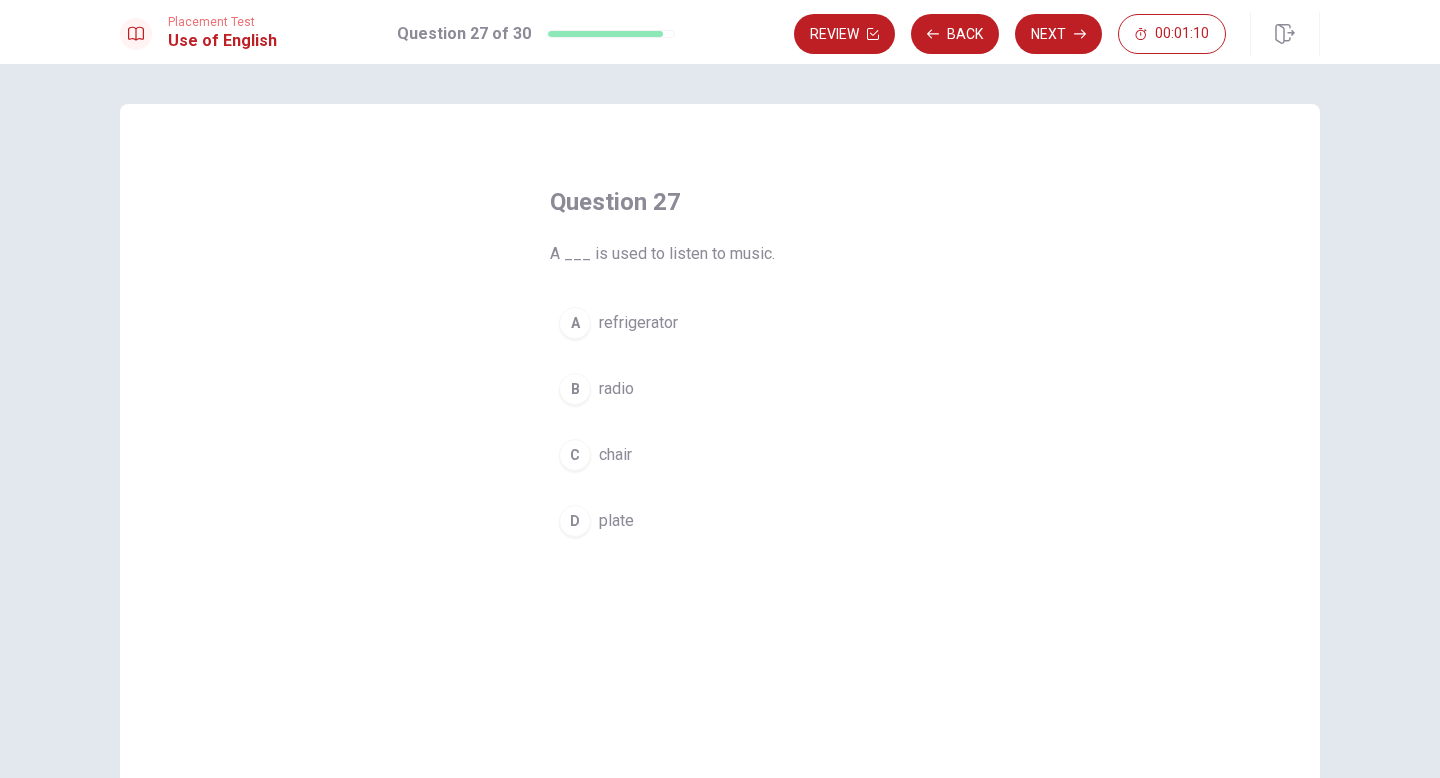 click on "B" at bounding box center (575, 389) 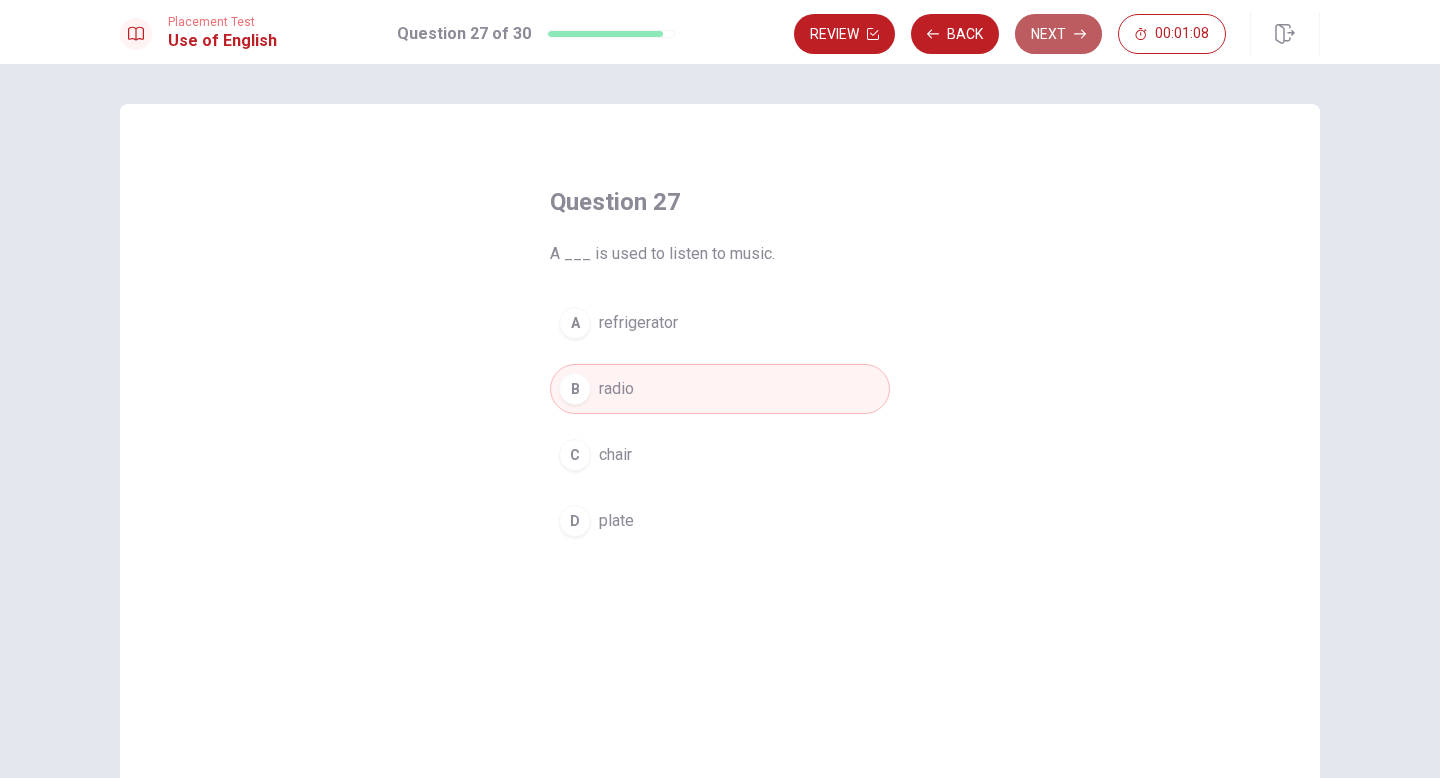 click on "Next" at bounding box center (1058, 34) 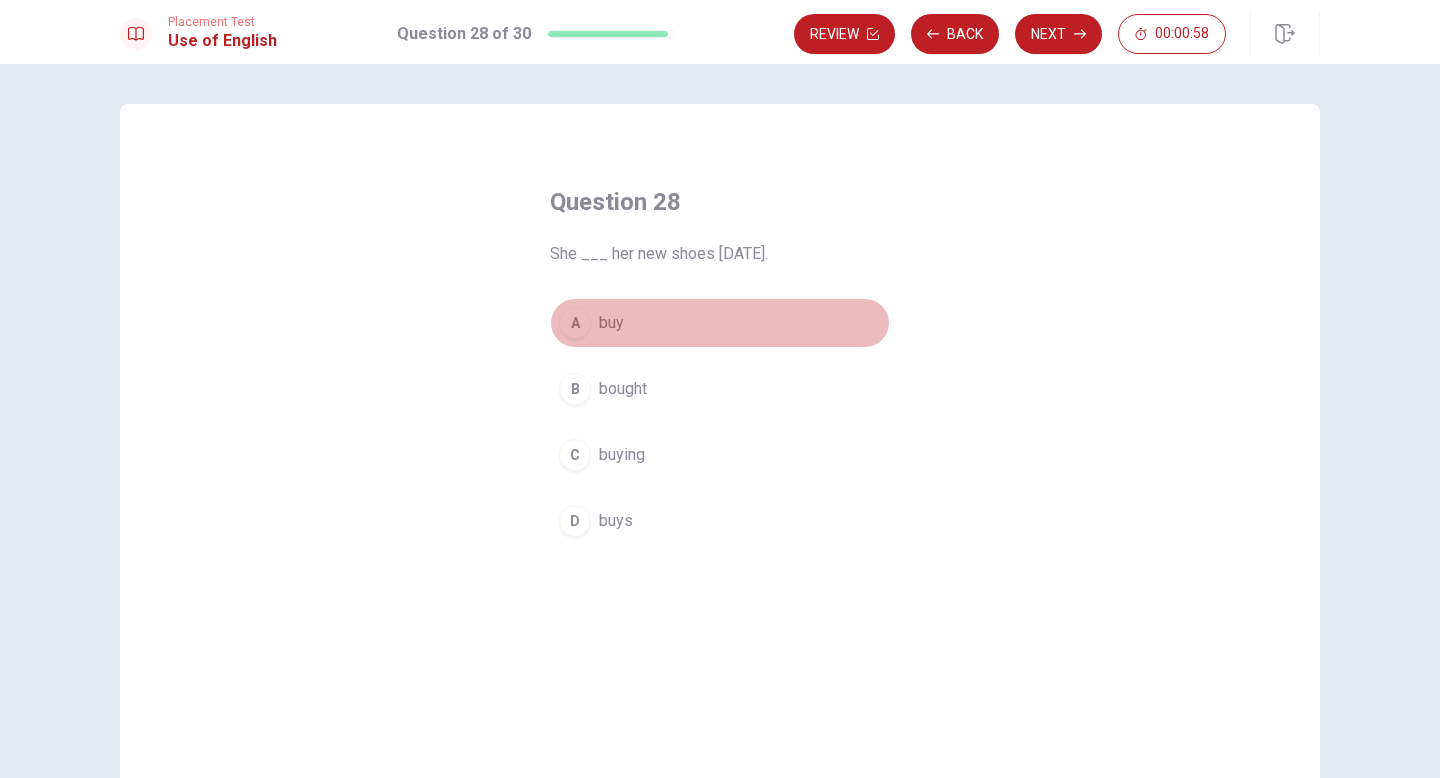 click on "A" at bounding box center [575, 323] 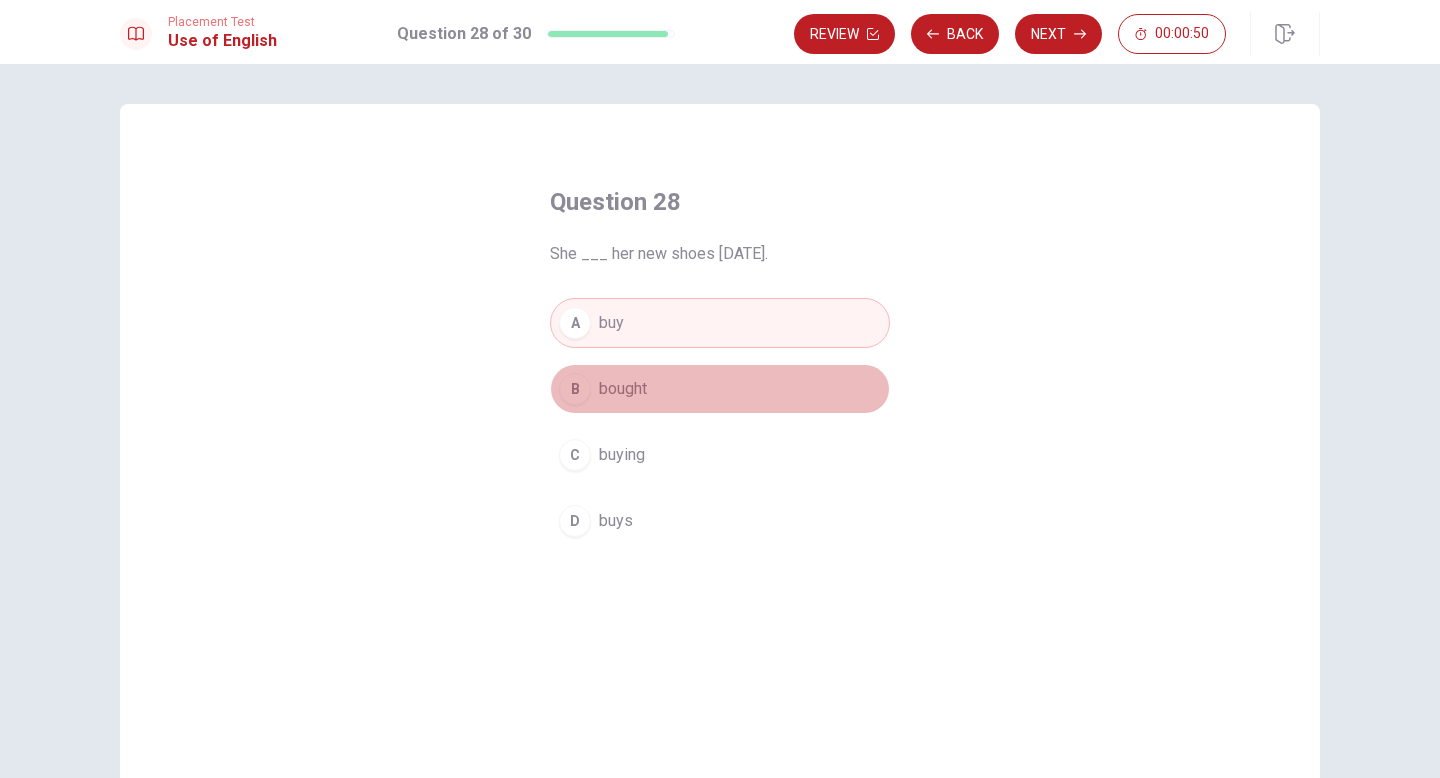 click on "B" at bounding box center (575, 389) 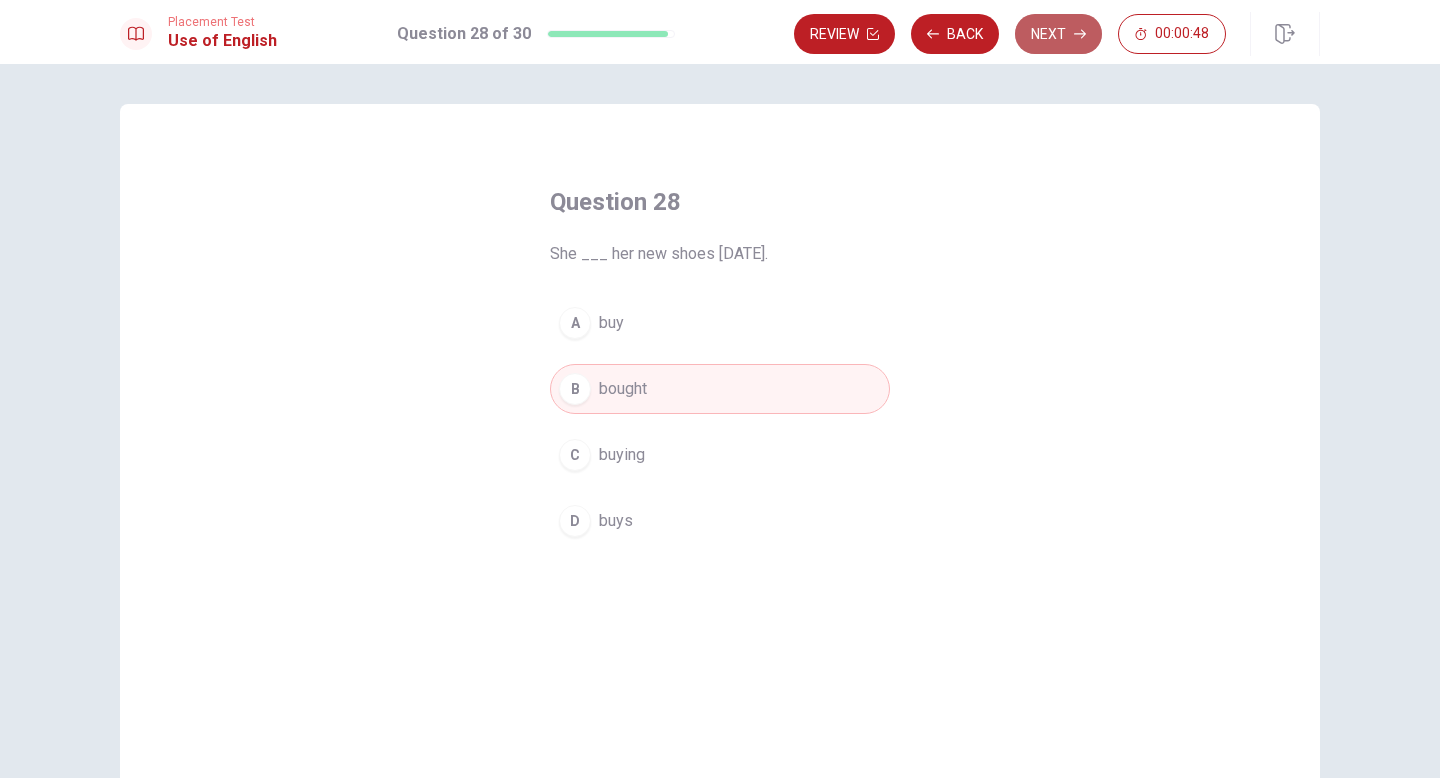 click on "Next" at bounding box center [1058, 34] 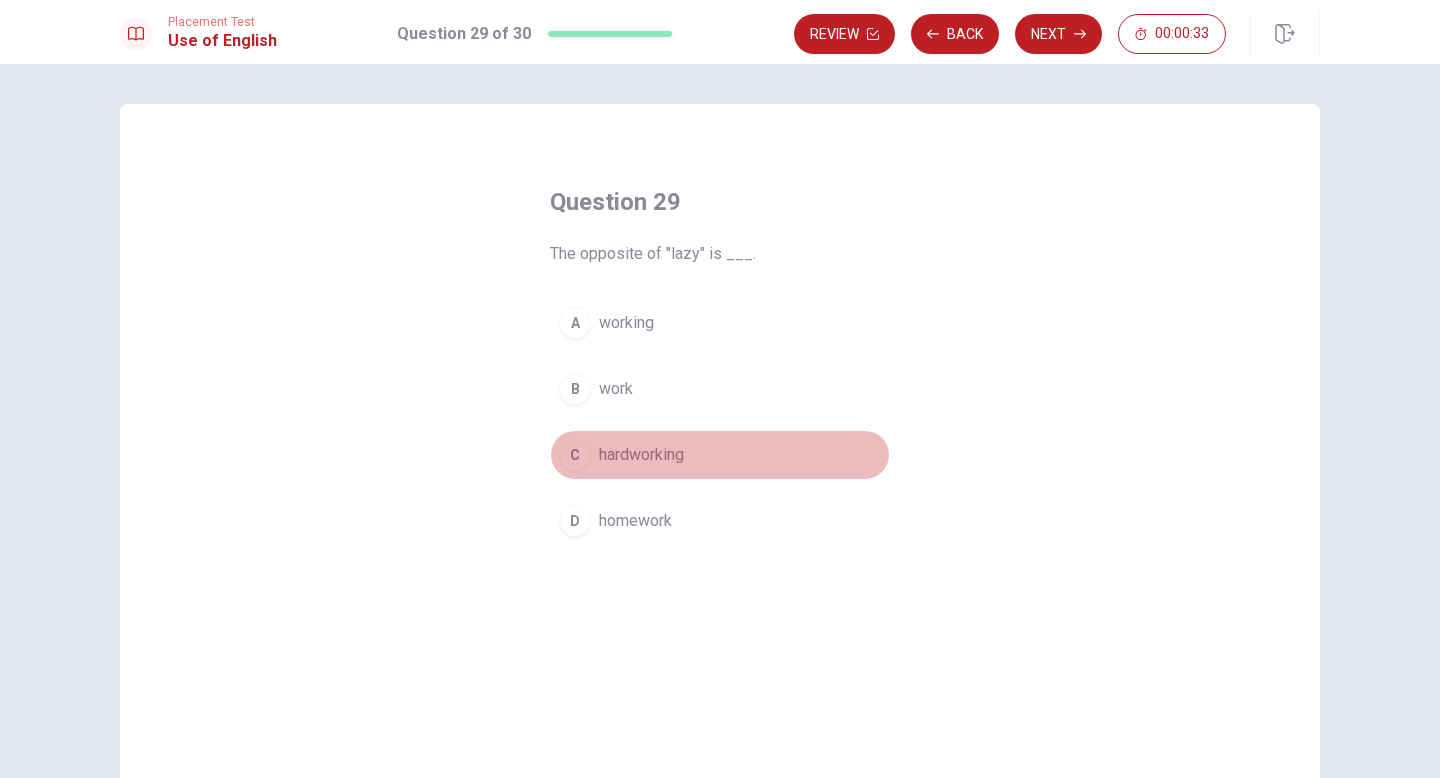 click on "C" at bounding box center (575, 455) 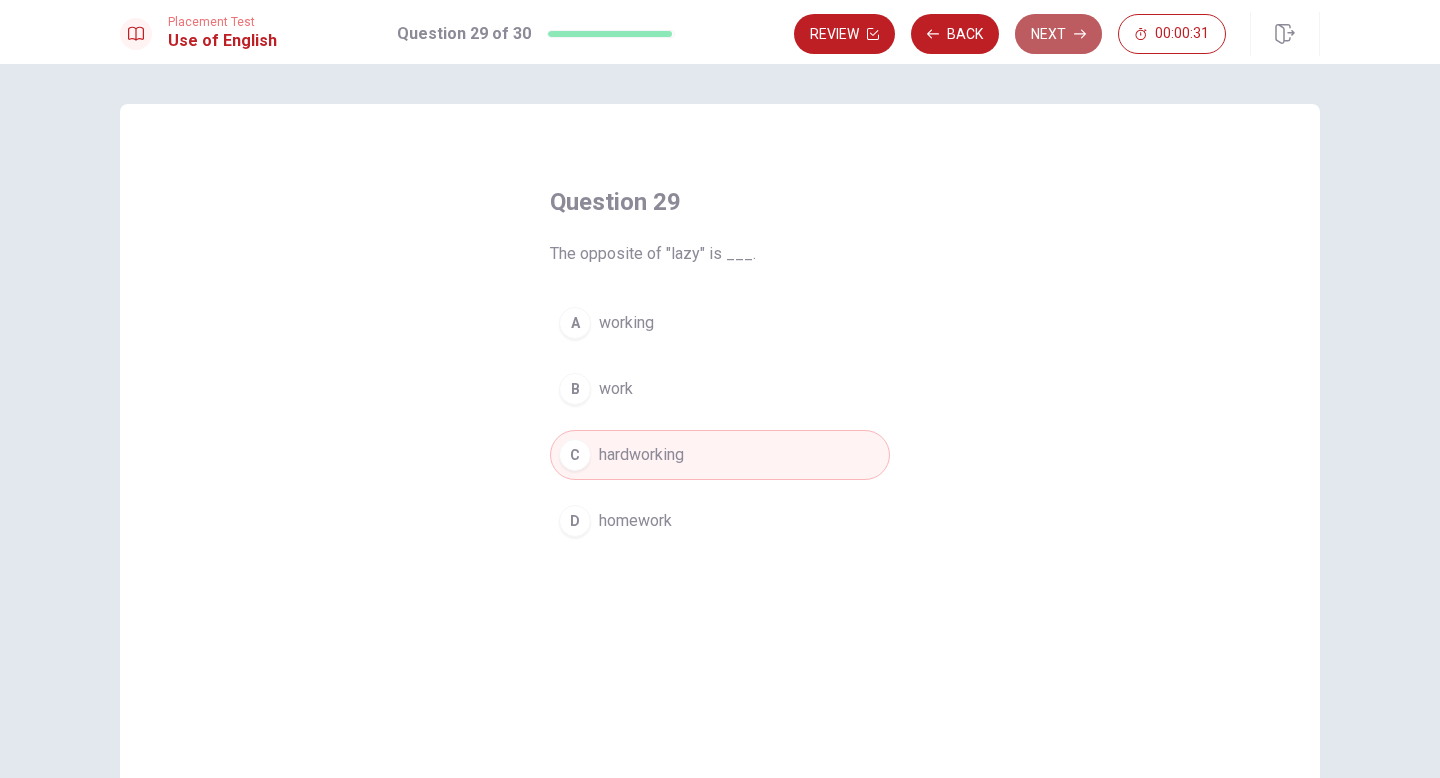 click on "Next" at bounding box center [1058, 34] 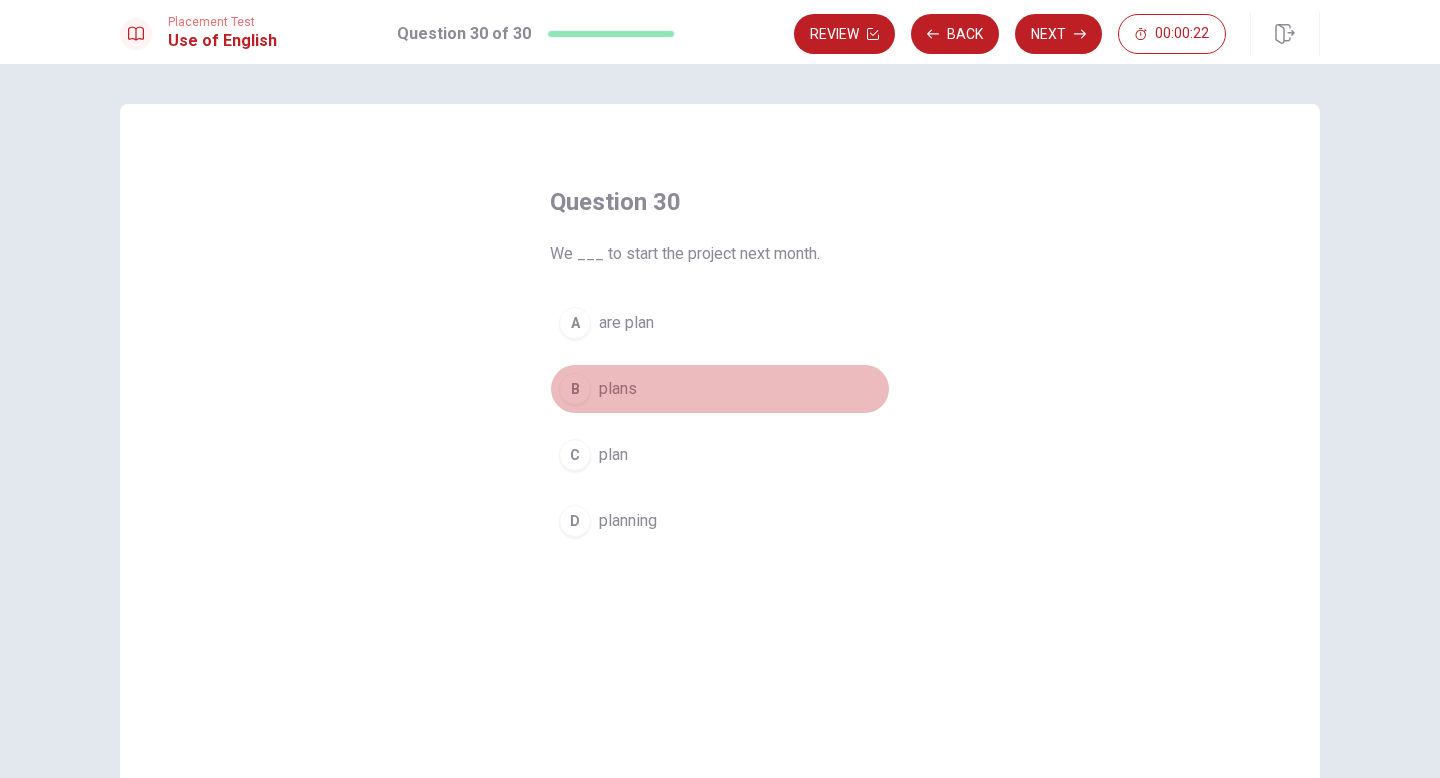 click on "B" at bounding box center [575, 389] 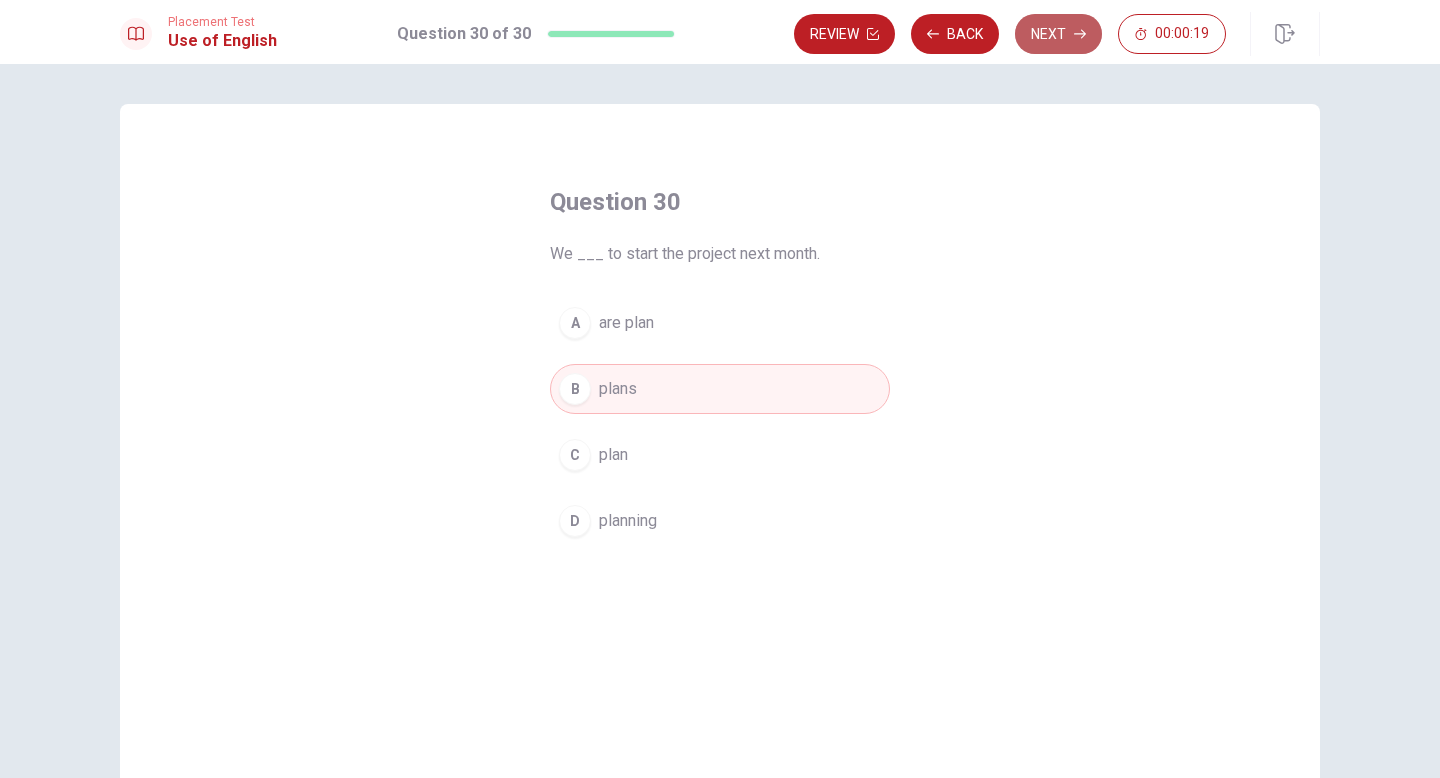 click on "Next" at bounding box center [1058, 34] 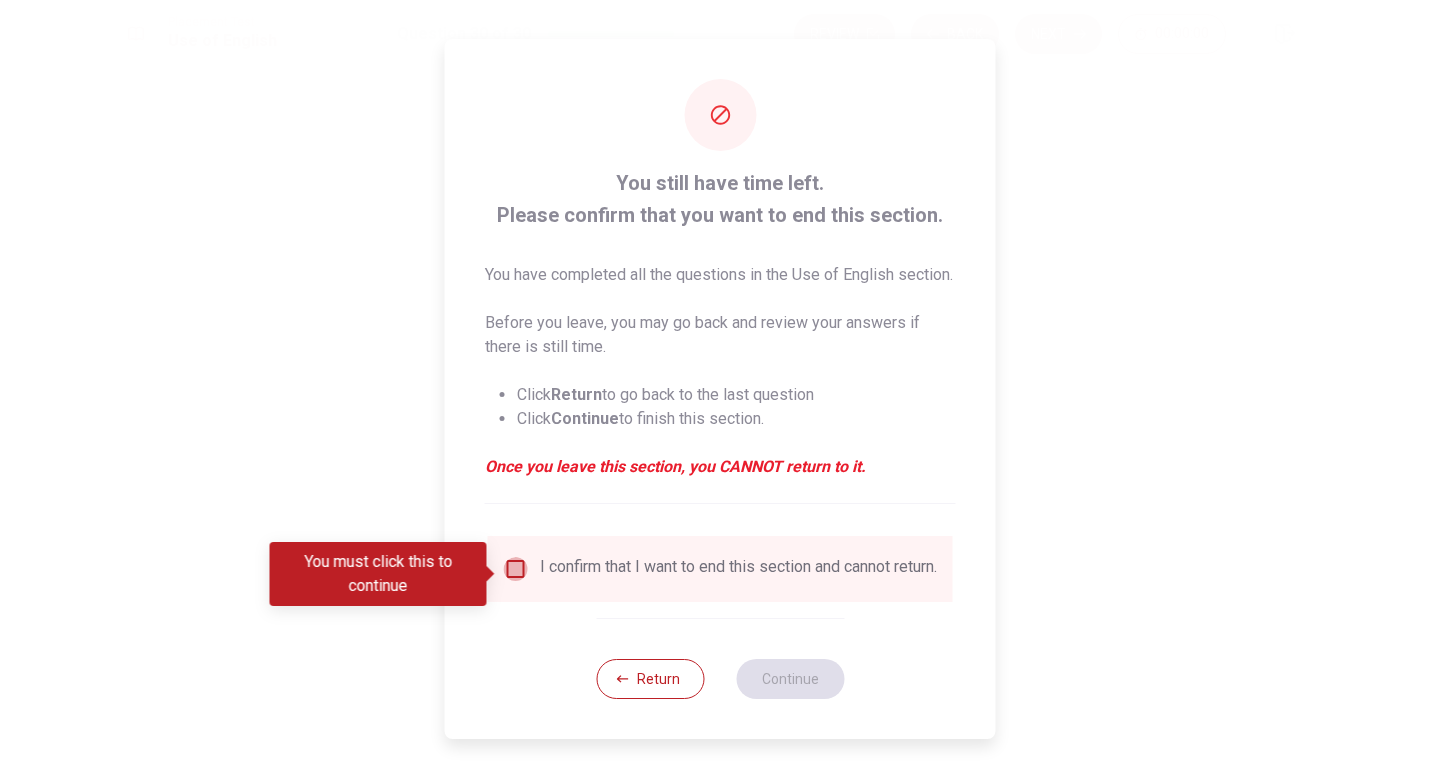 click at bounding box center [516, 569] 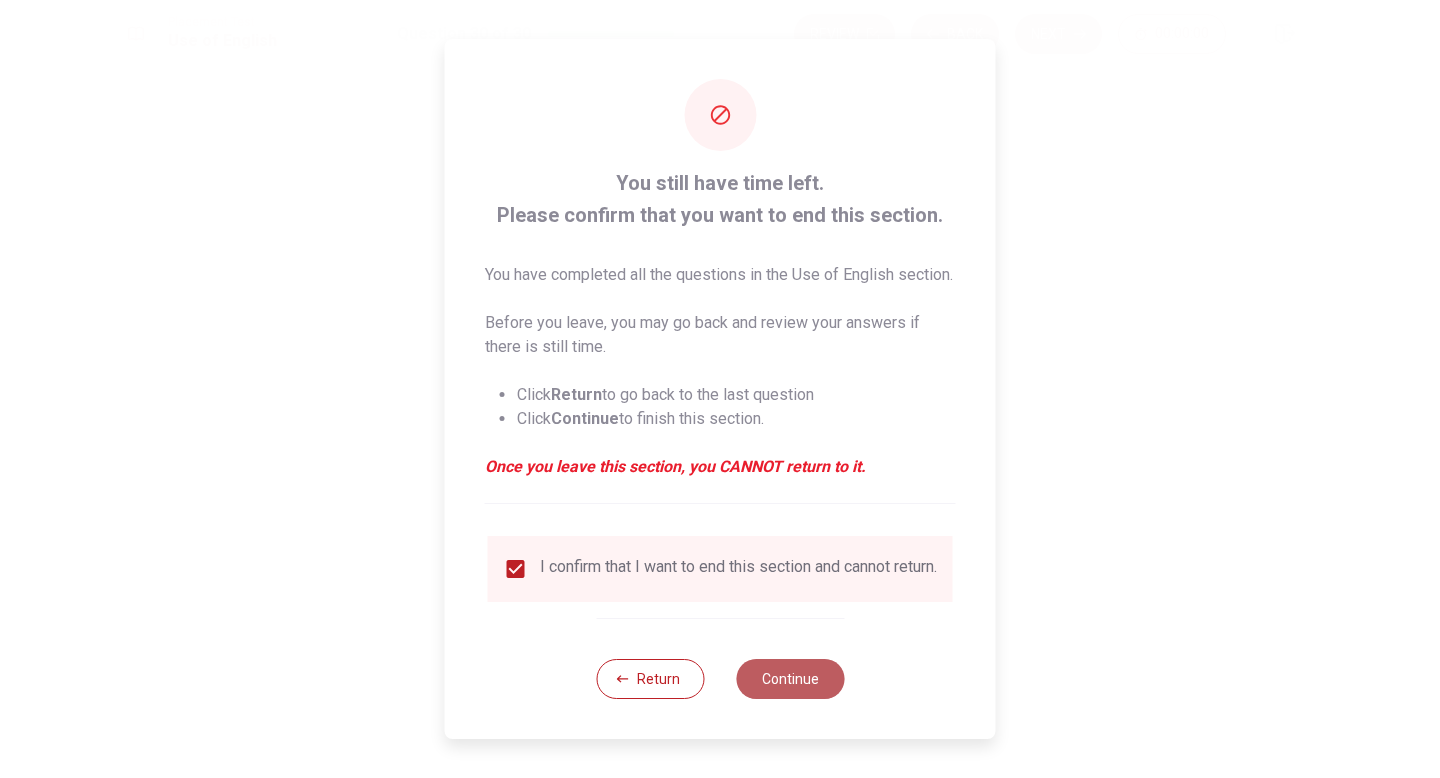 click on "Continue" at bounding box center (790, 679) 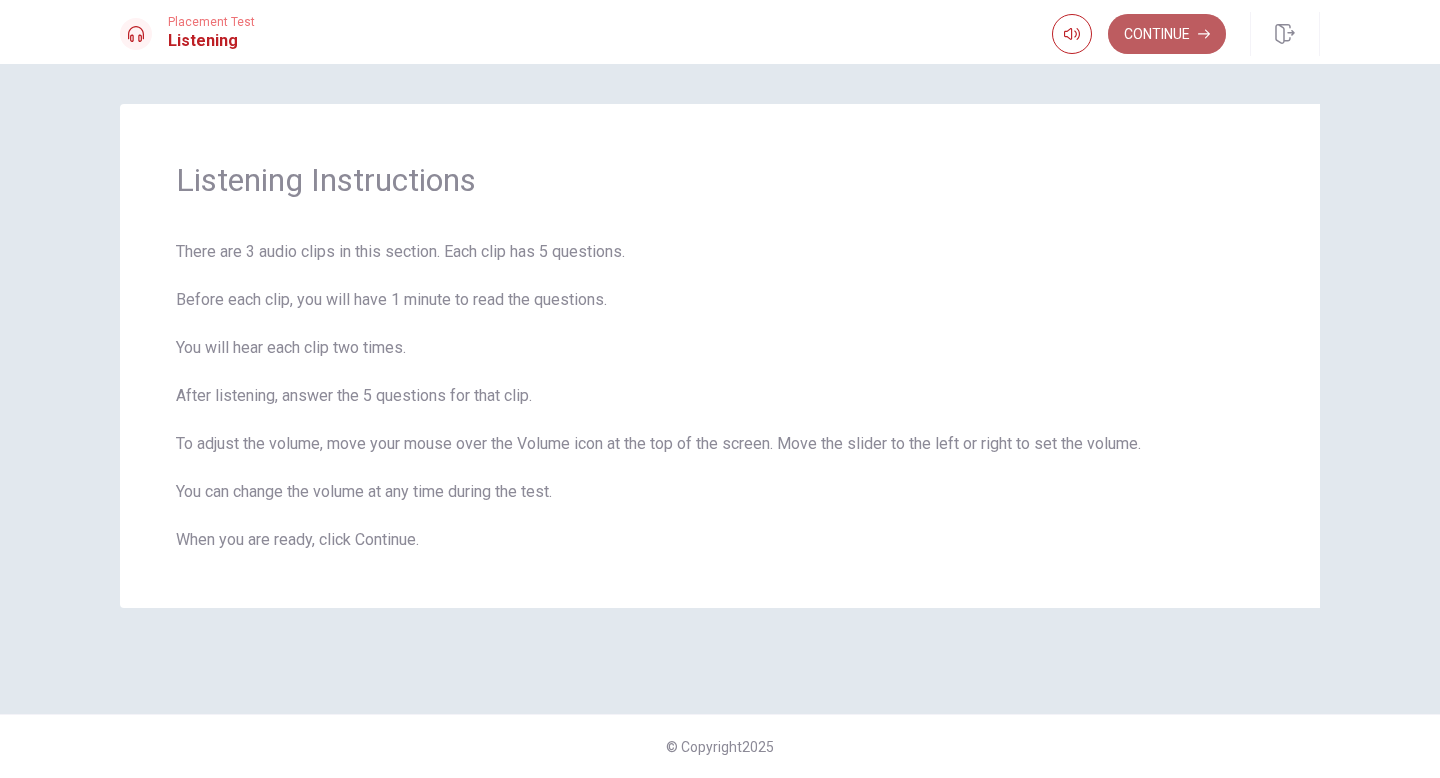 click on "Continue" at bounding box center [1167, 34] 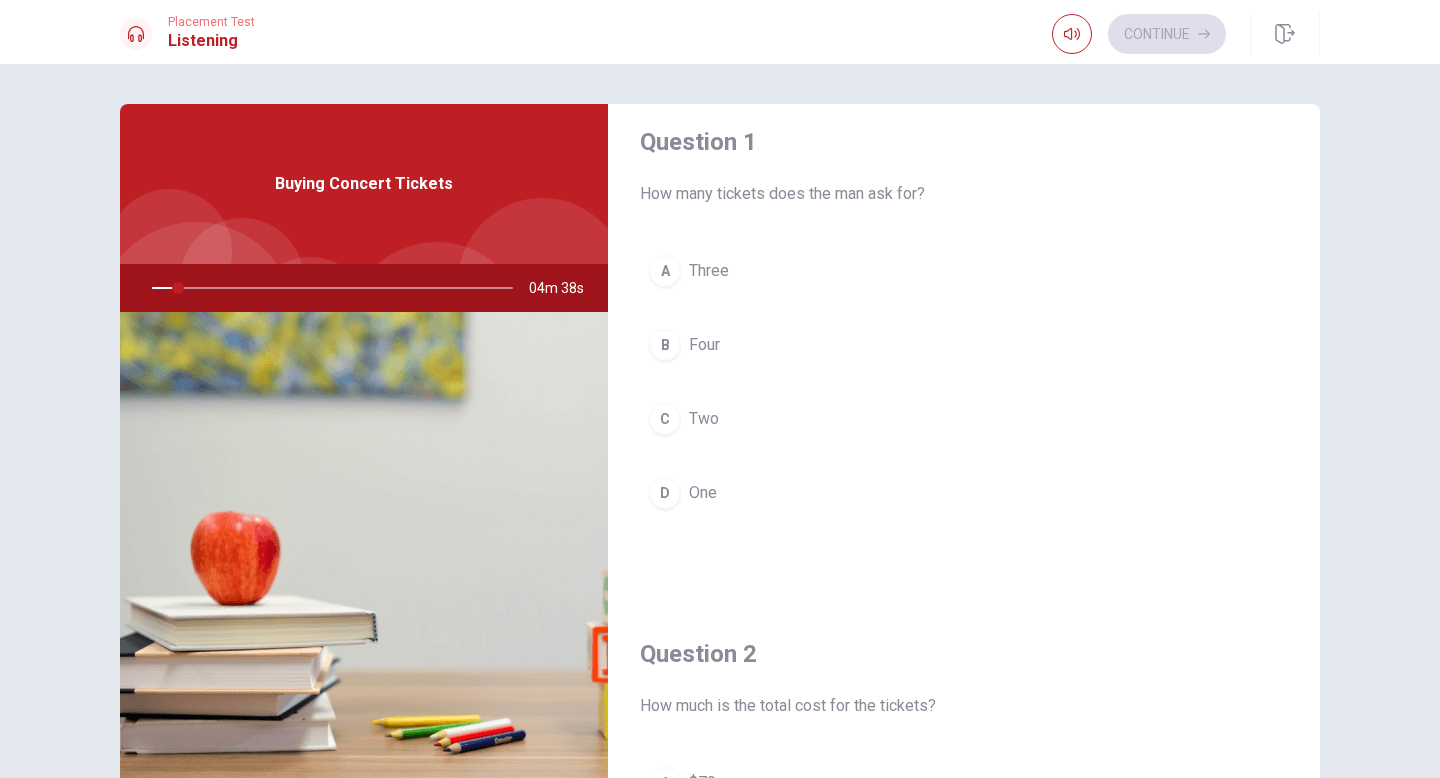 scroll, scrollTop: 0, scrollLeft: 0, axis: both 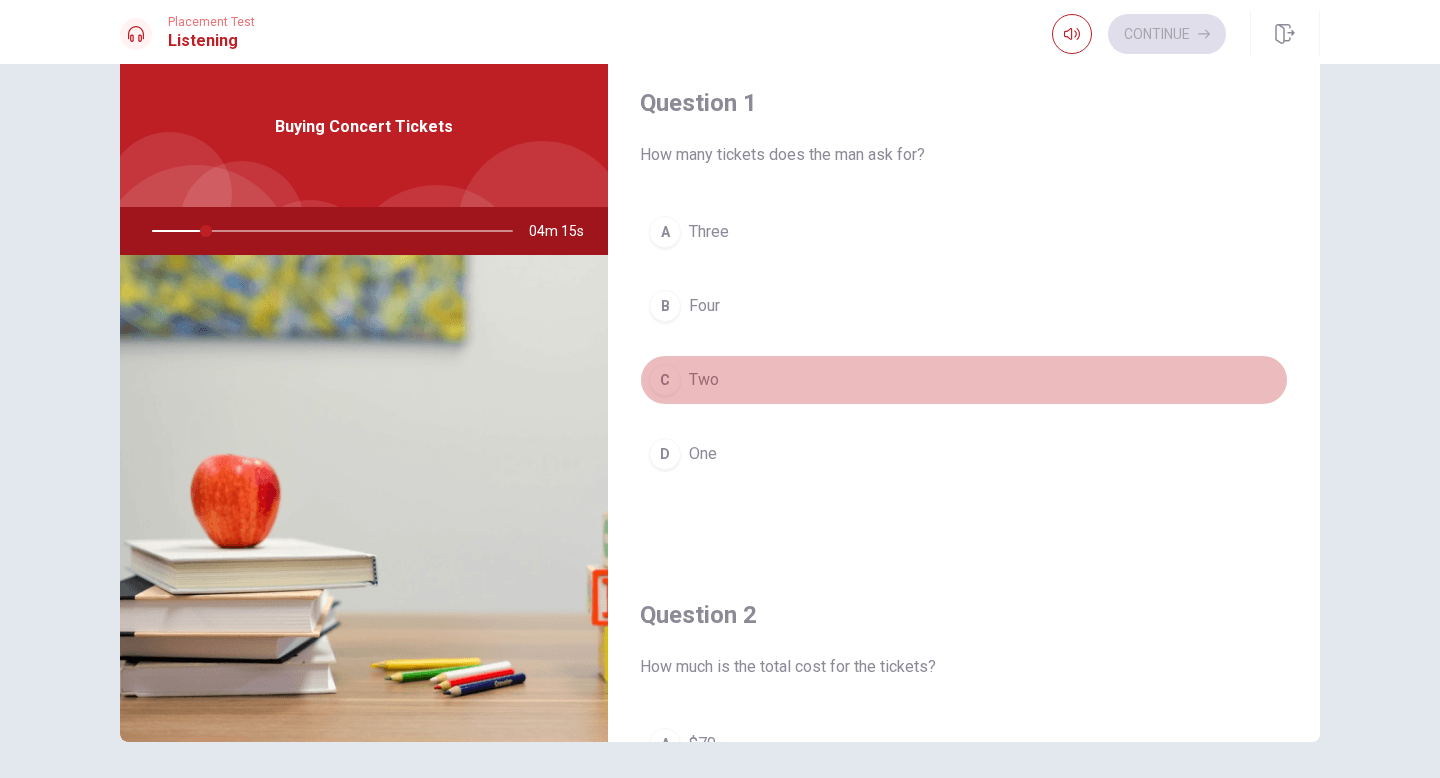click on "C" at bounding box center (665, 380) 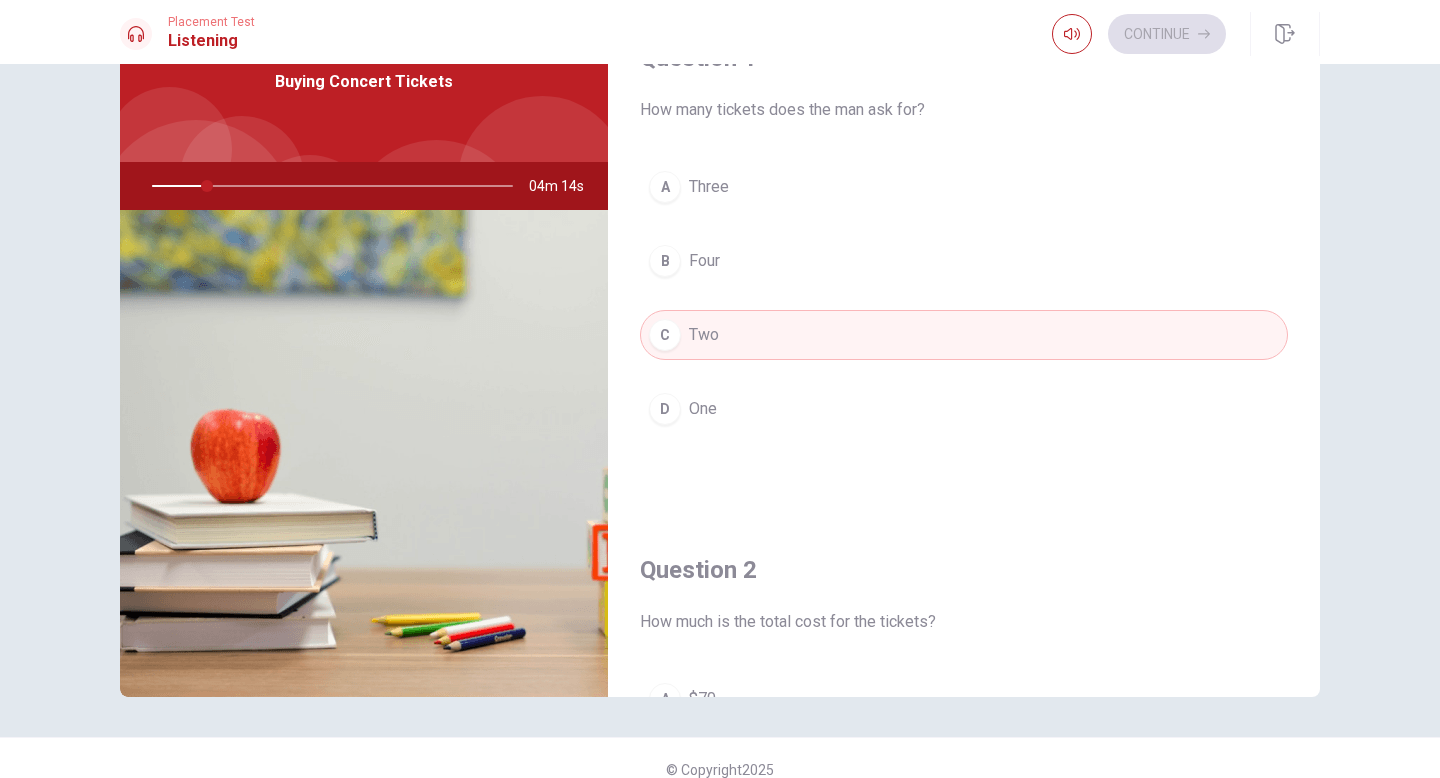 scroll, scrollTop: 125, scrollLeft: 0, axis: vertical 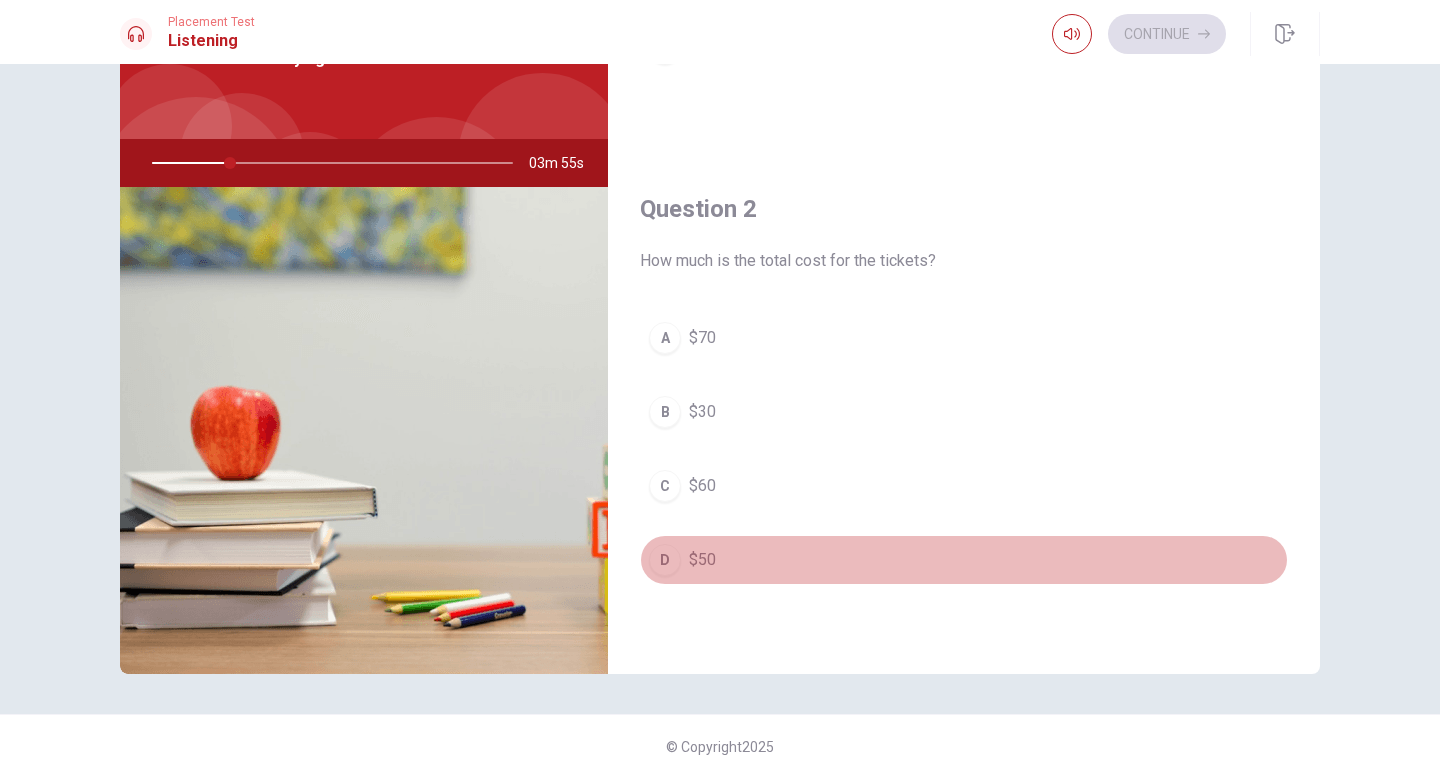 click on "D" at bounding box center (665, 560) 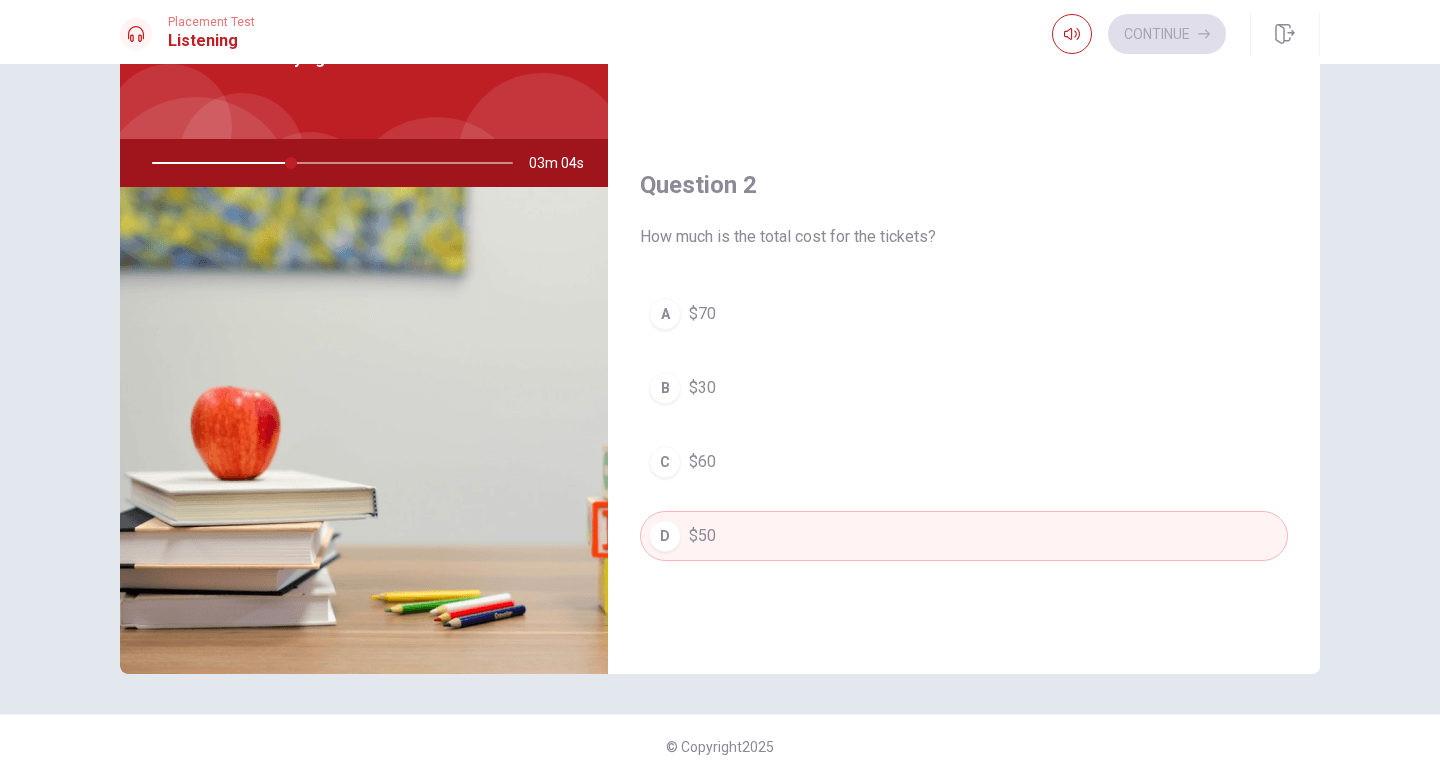scroll, scrollTop: 364, scrollLeft: 0, axis: vertical 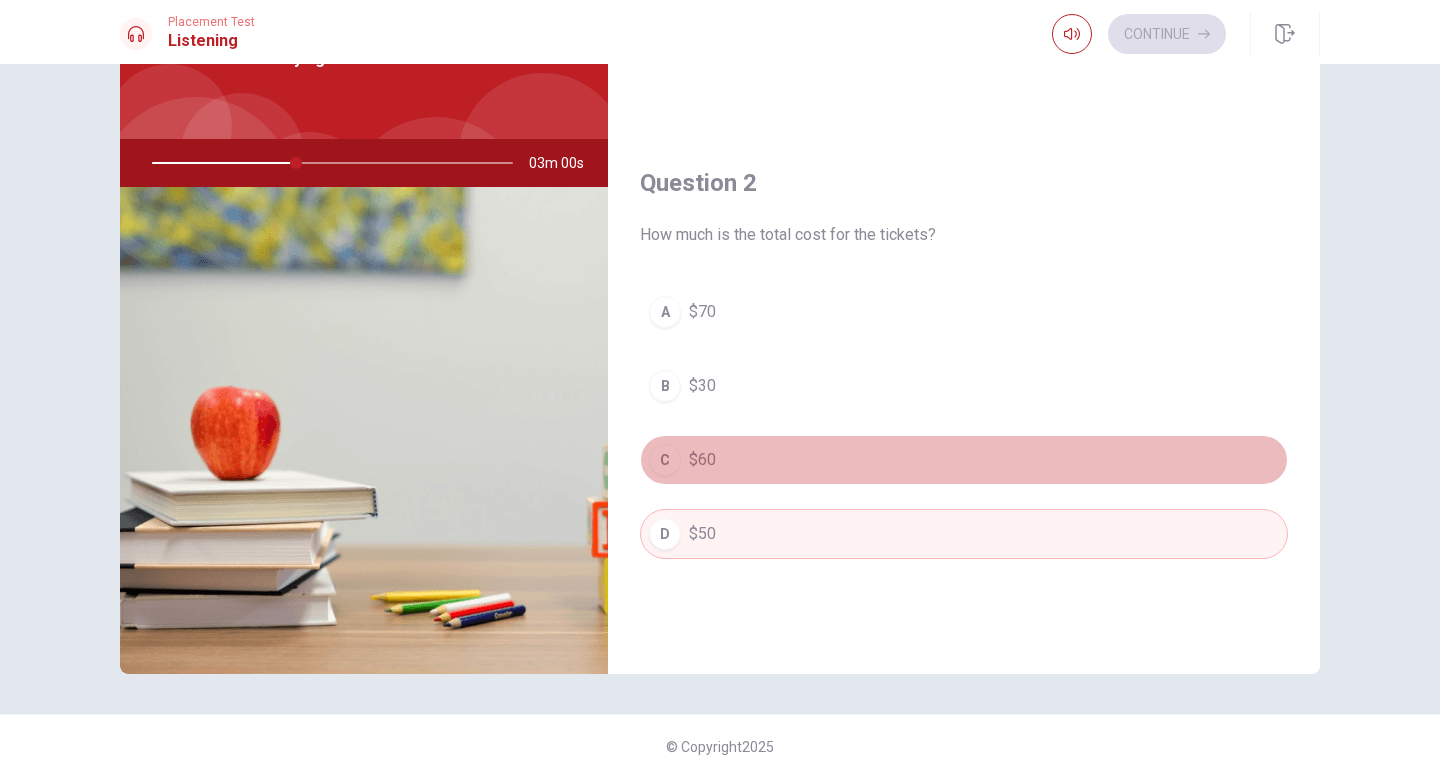 click on "C" at bounding box center [665, 460] 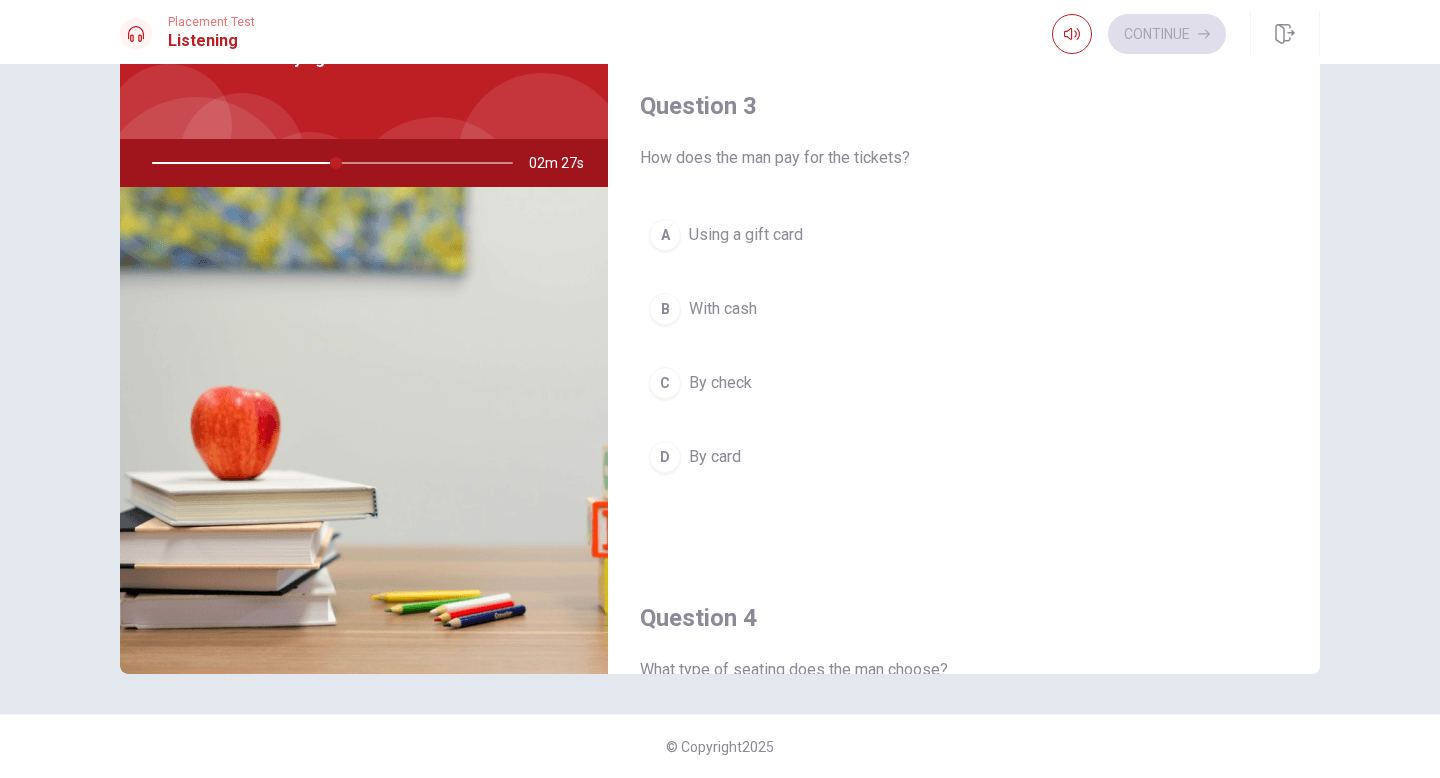 scroll, scrollTop: 957, scrollLeft: 0, axis: vertical 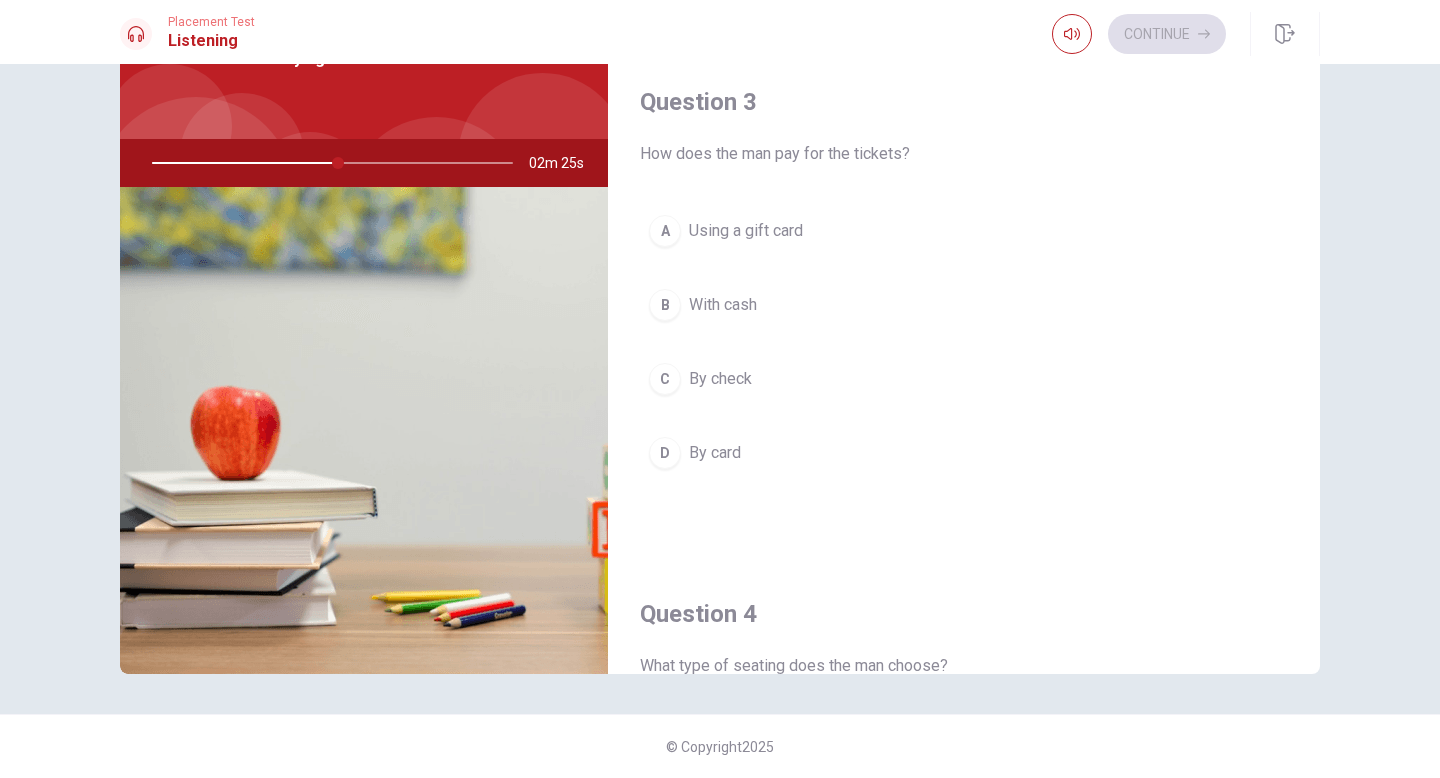 click on "A" at bounding box center (665, 231) 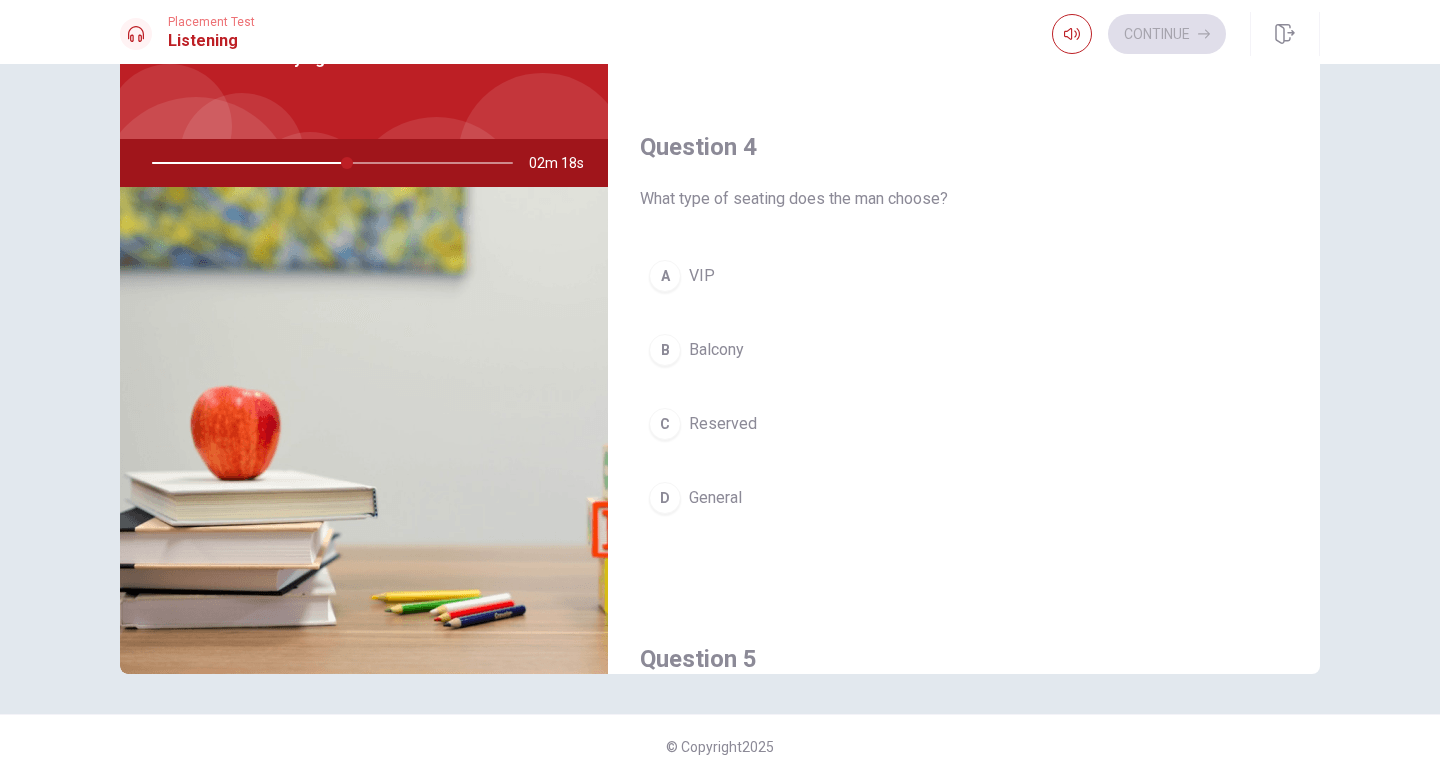 scroll, scrollTop: 1454, scrollLeft: 0, axis: vertical 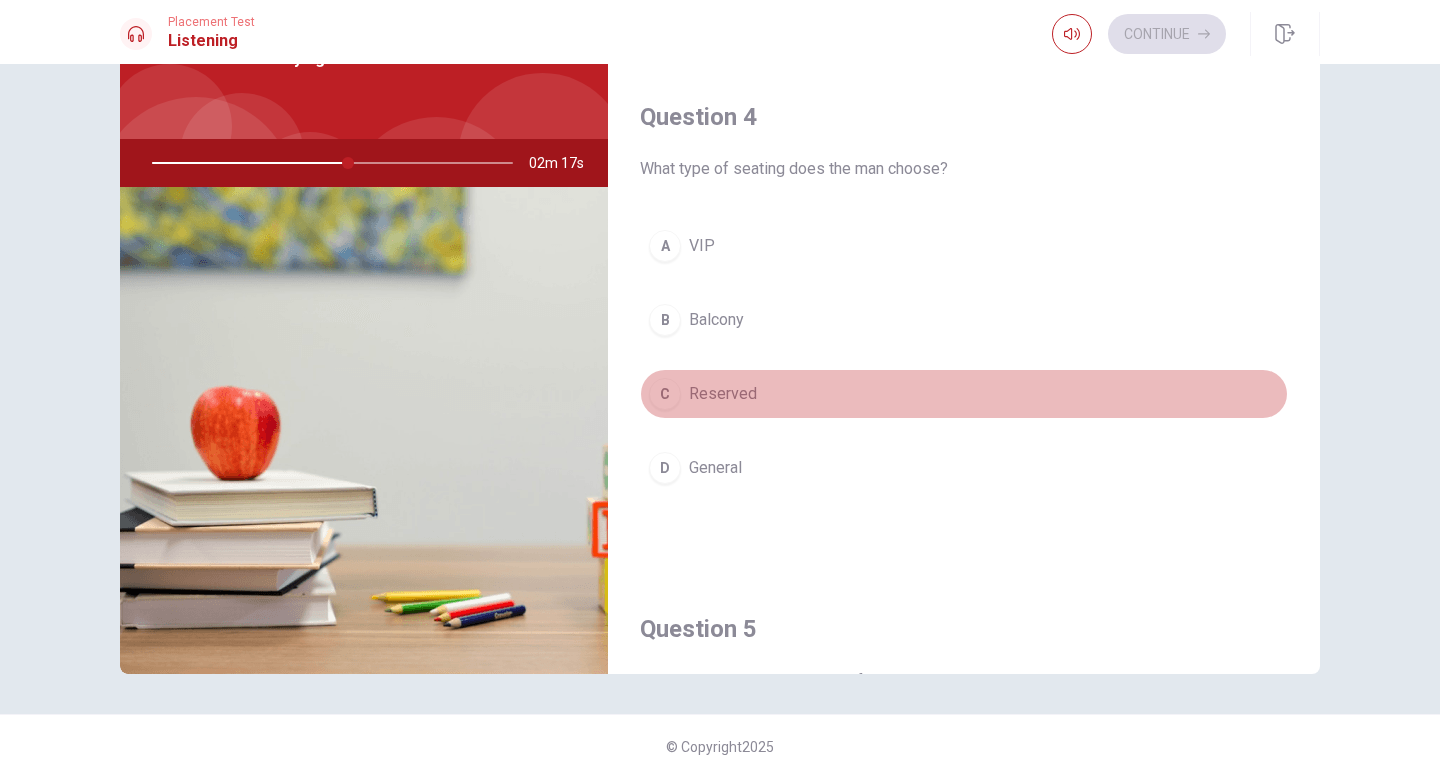 click on "C" at bounding box center (665, 394) 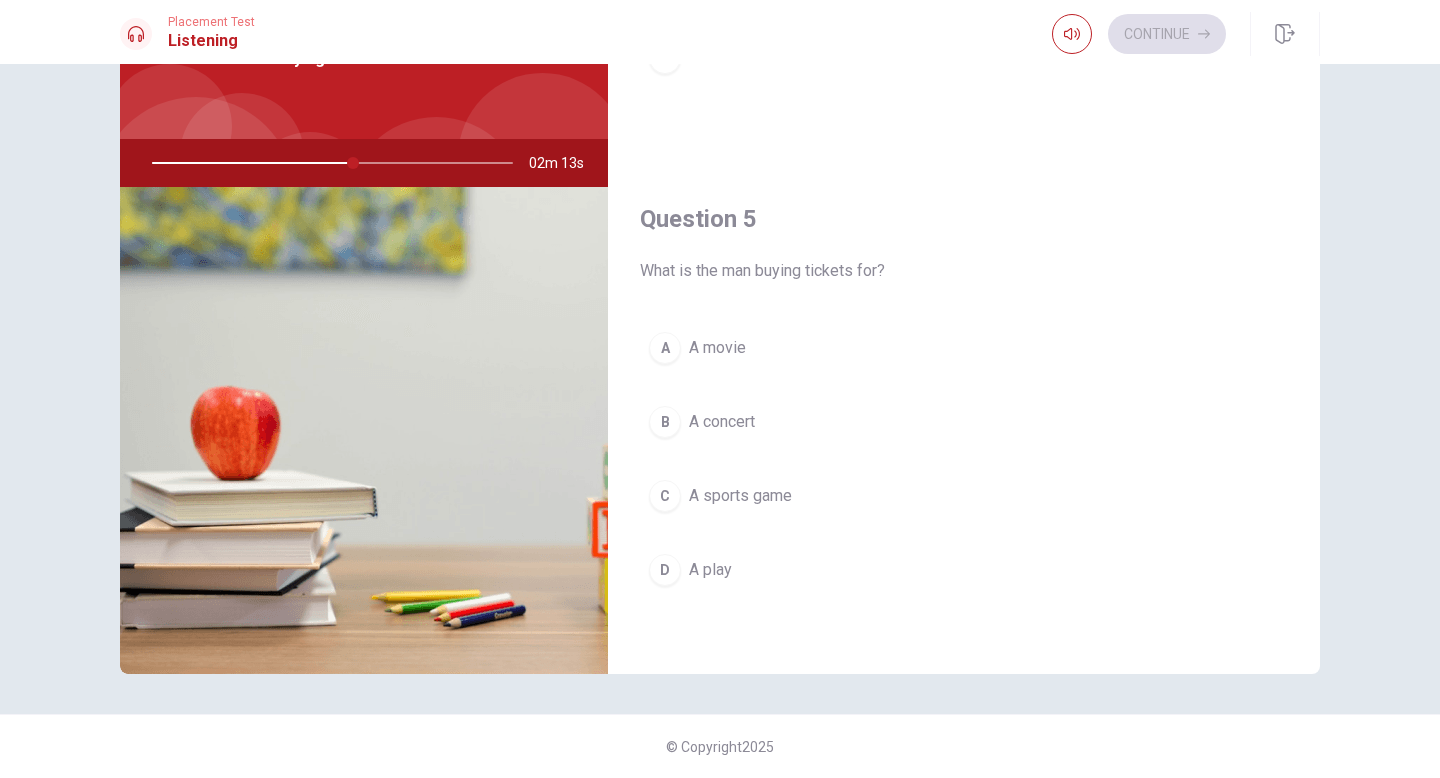 scroll, scrollTop: 1865, scrollLeft: 0, axis: vertical 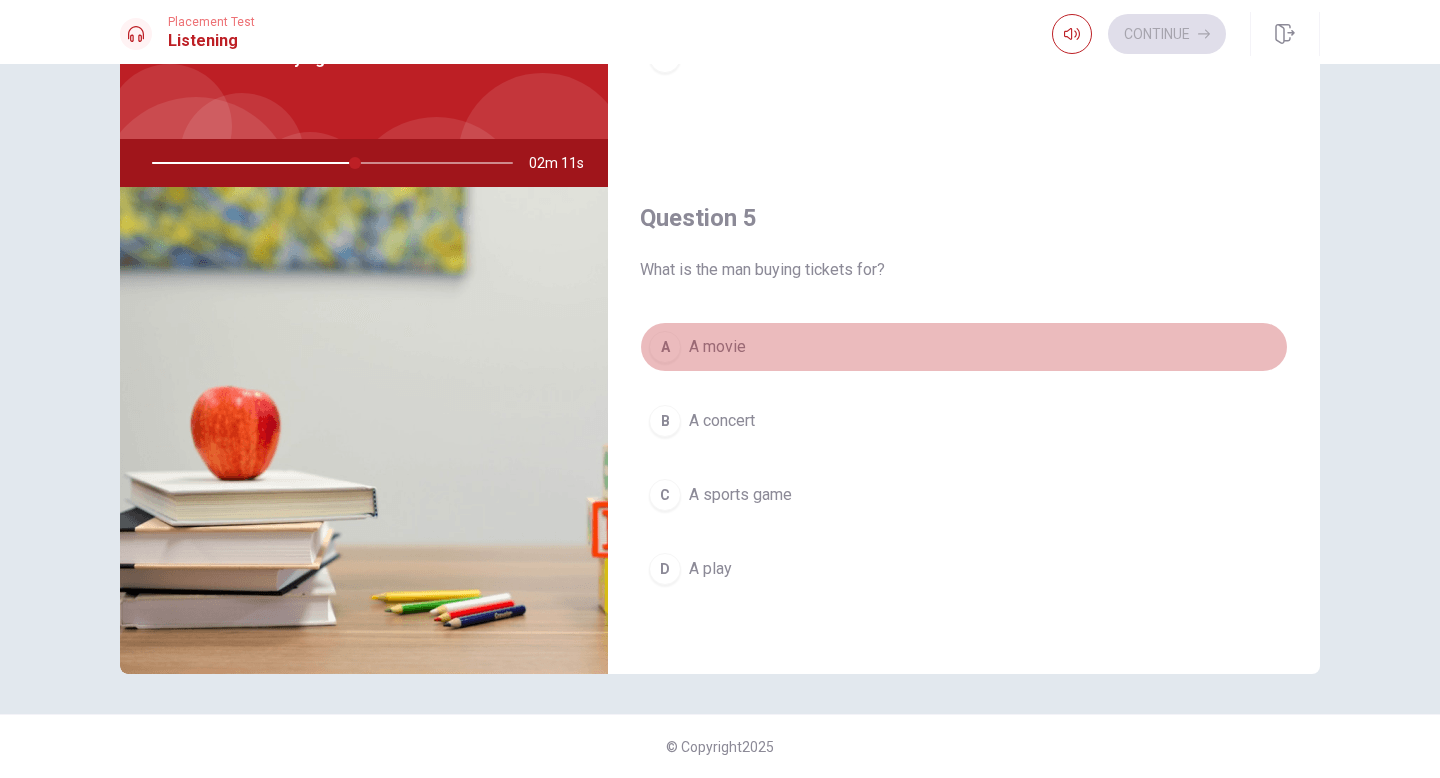 click on "A" at bounding box center (665, 347) 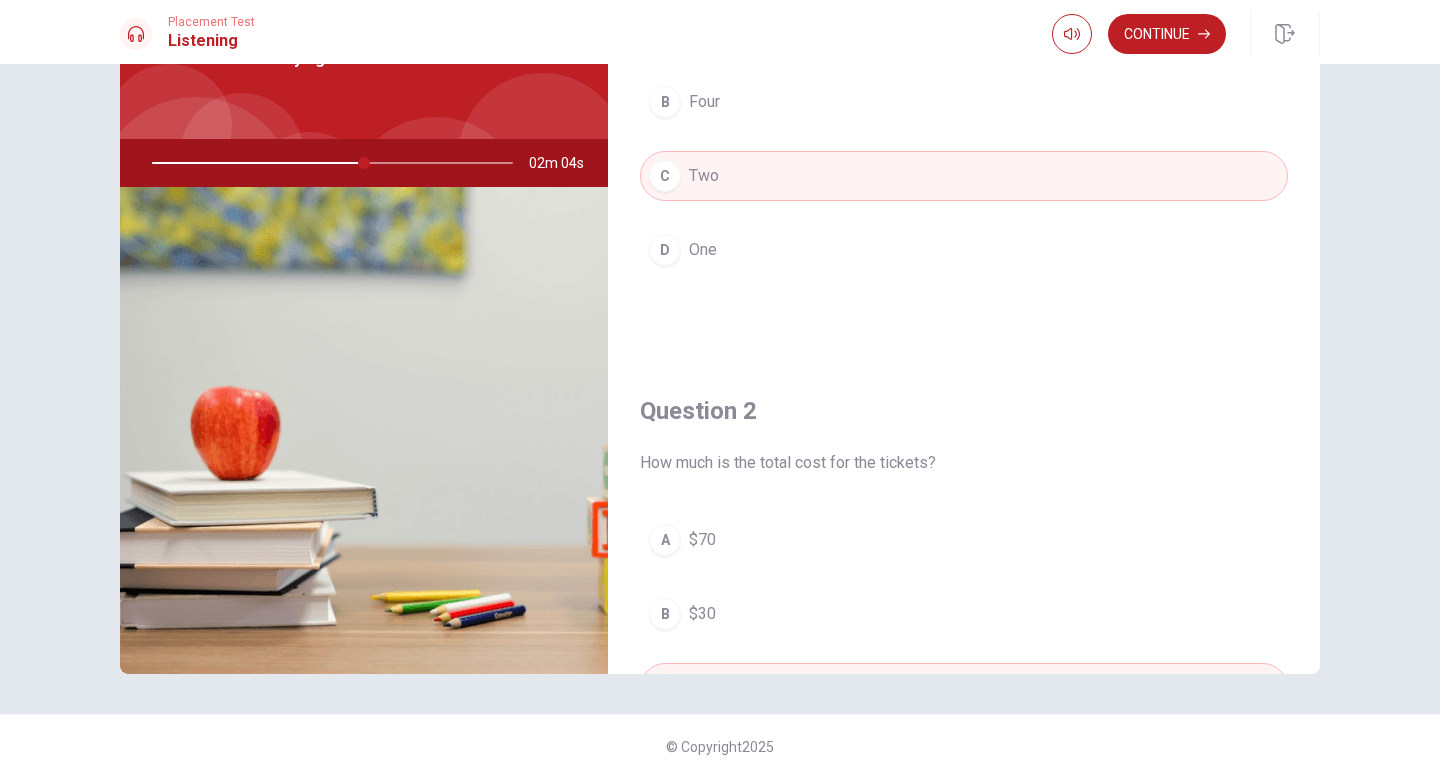 scroll, scrollTop: 0, scrollLeft: 0, axis: both 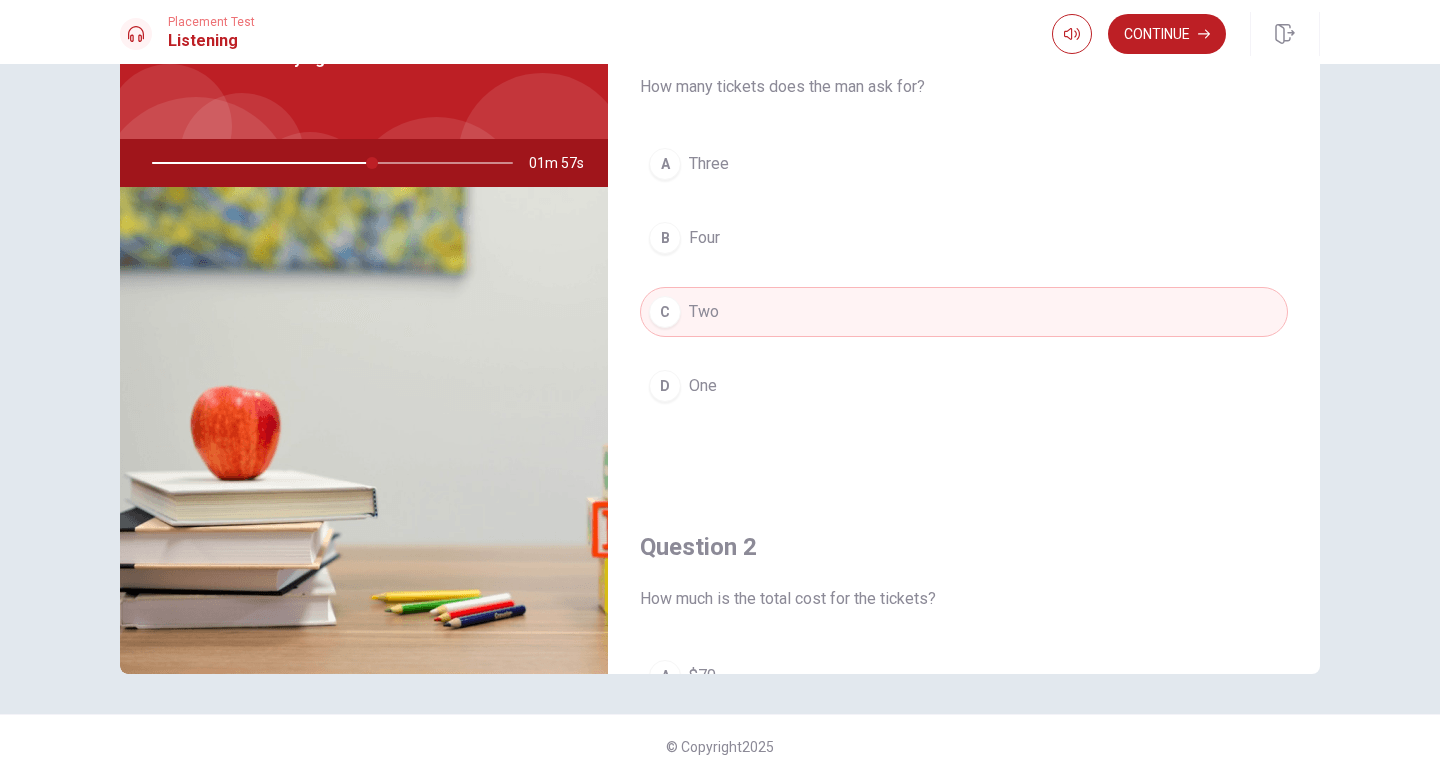 drag, startPoint x: 370, startPoint y: 165, endPoint x: 330, endPoint y: 166, distance: 40.012497 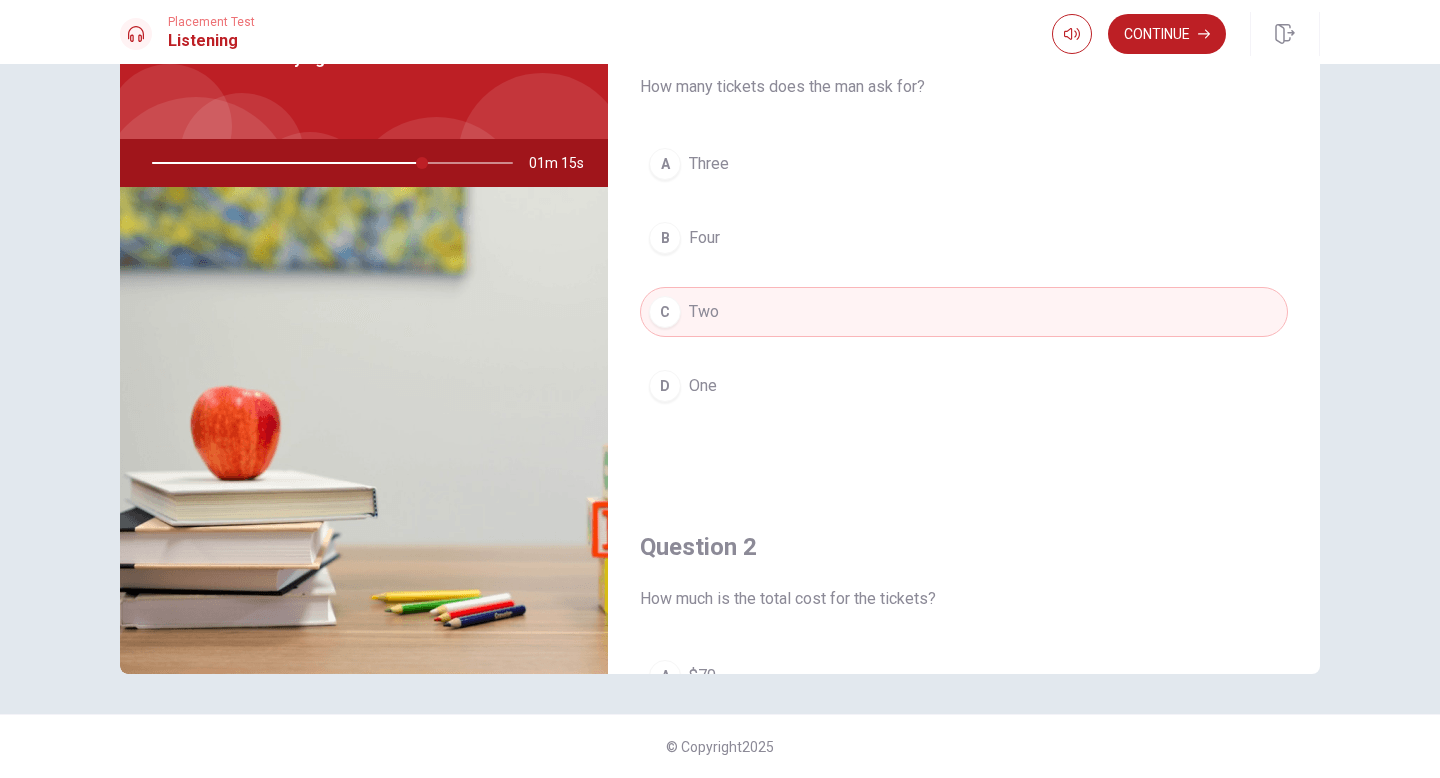 scroll, scrollTop: 11, scrollLeft: 0, axis: vertical 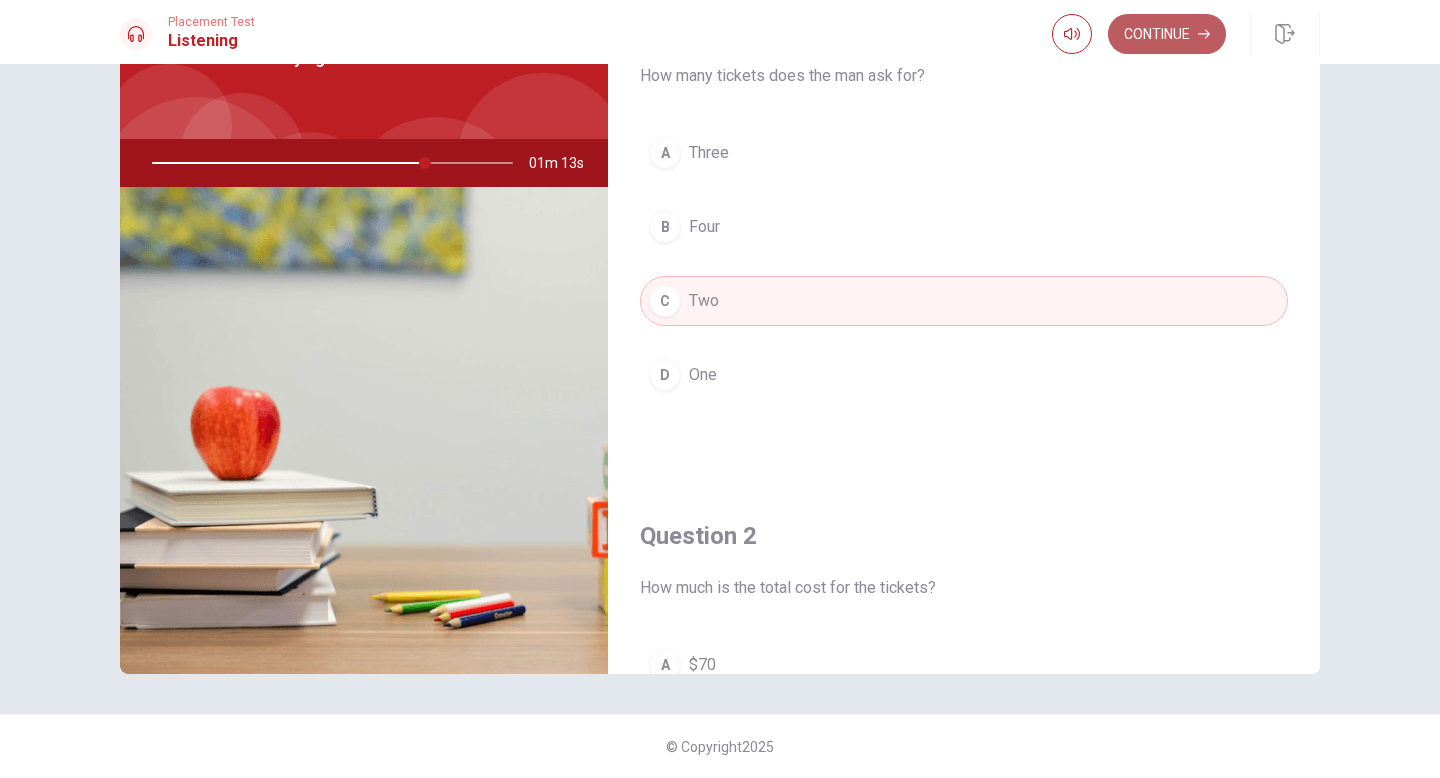 click on "Continue" at bounding box center (1167, 34) 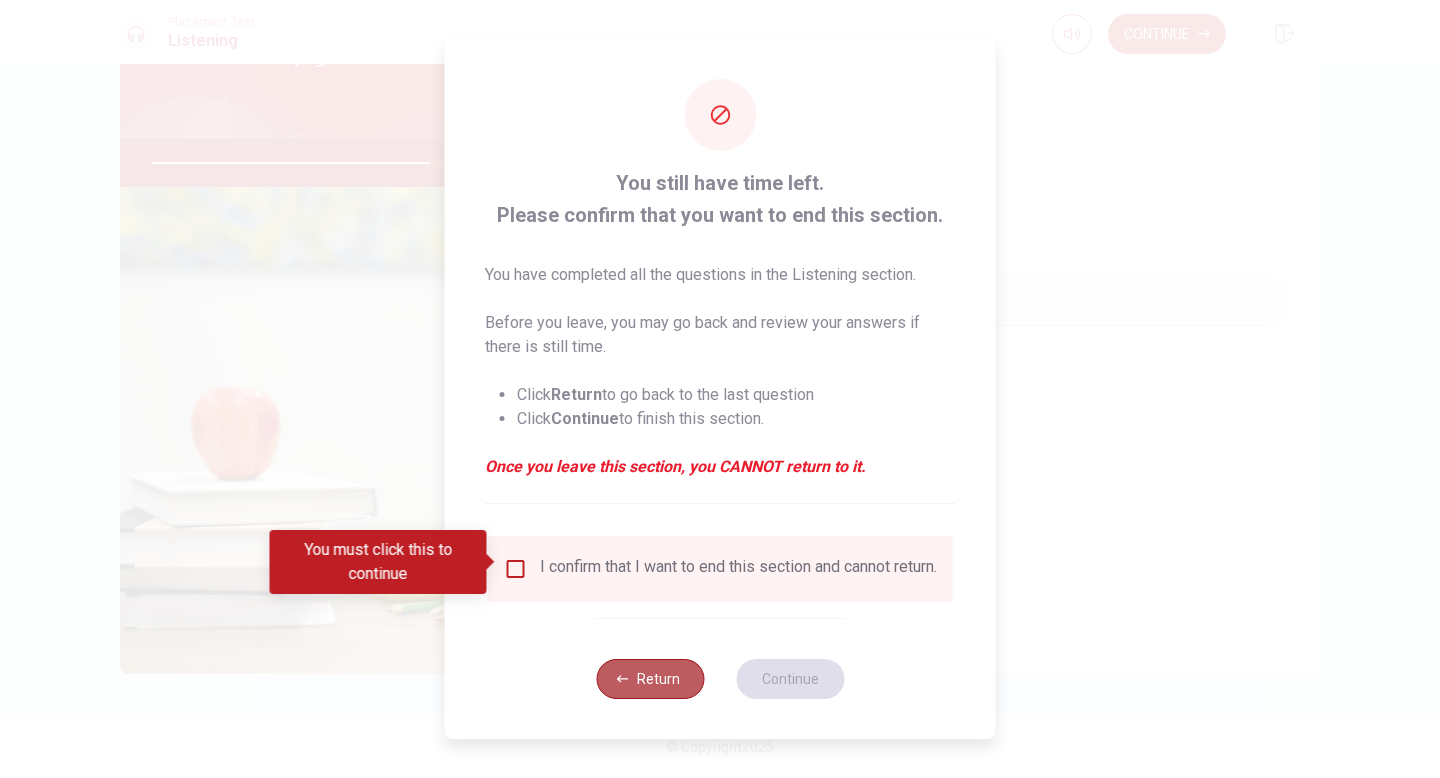click on "Return" at bounding box center (650, 679) 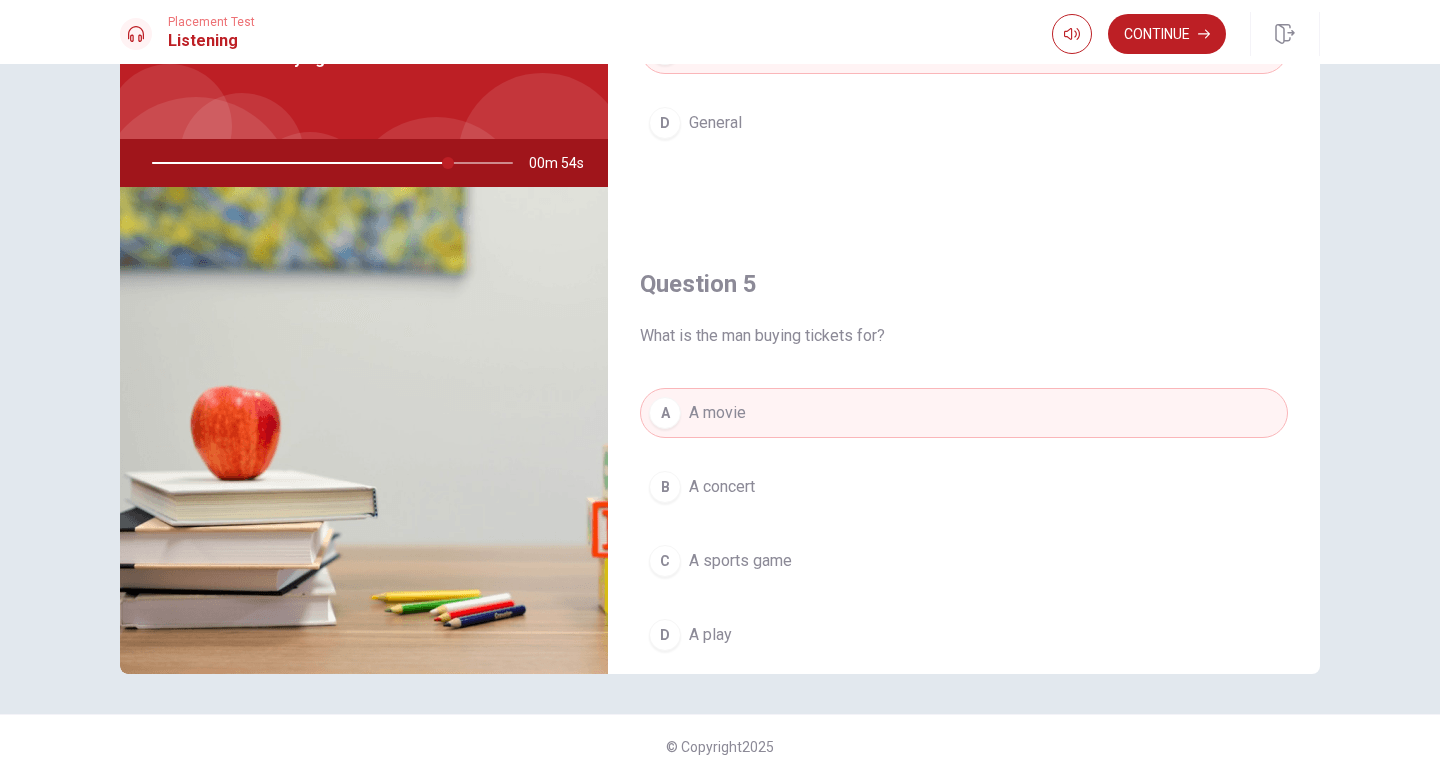 scroll, scrollTop: 1865, scrollLeft: 0, axis: vertical 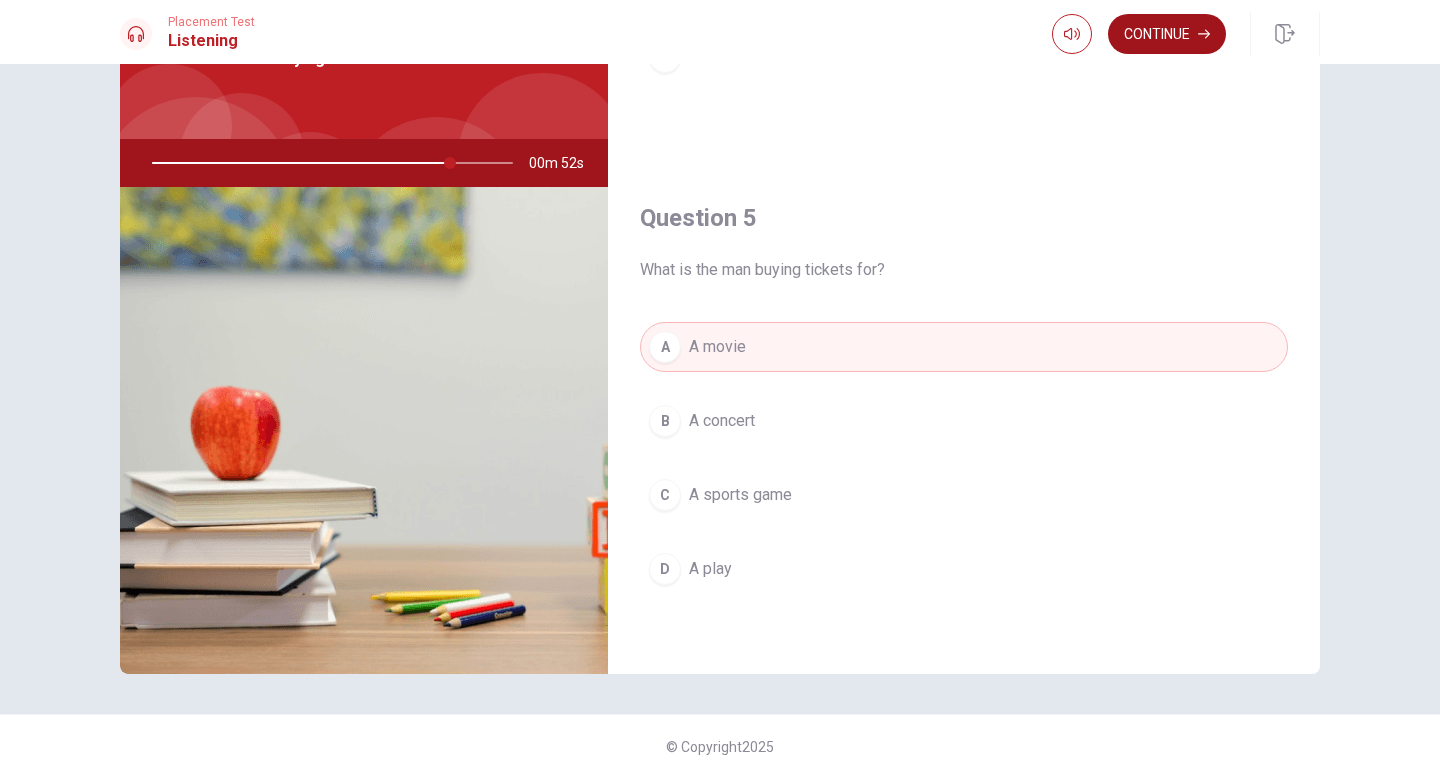 click on "Continue" at bounding box center (1167, 34) 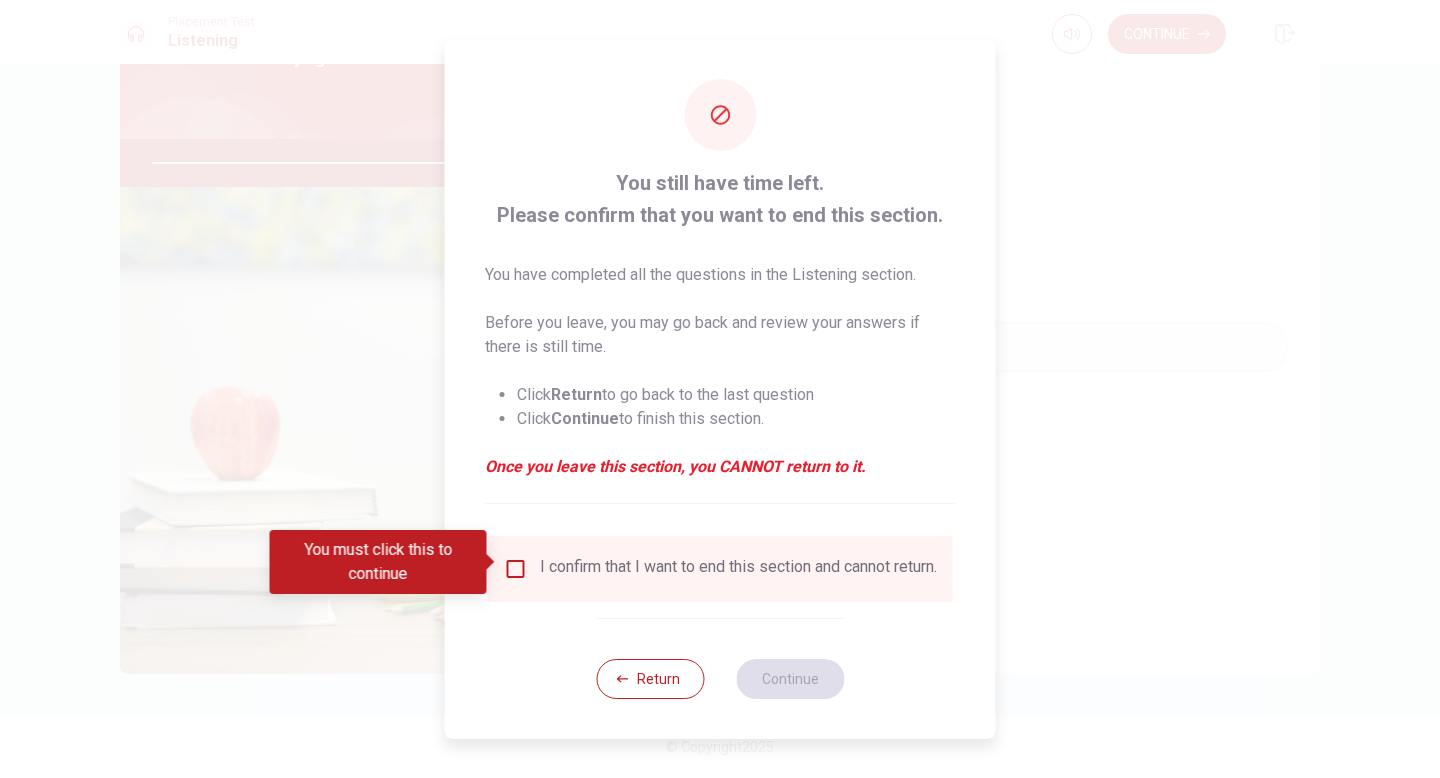 click at bounding box center (516, 569) 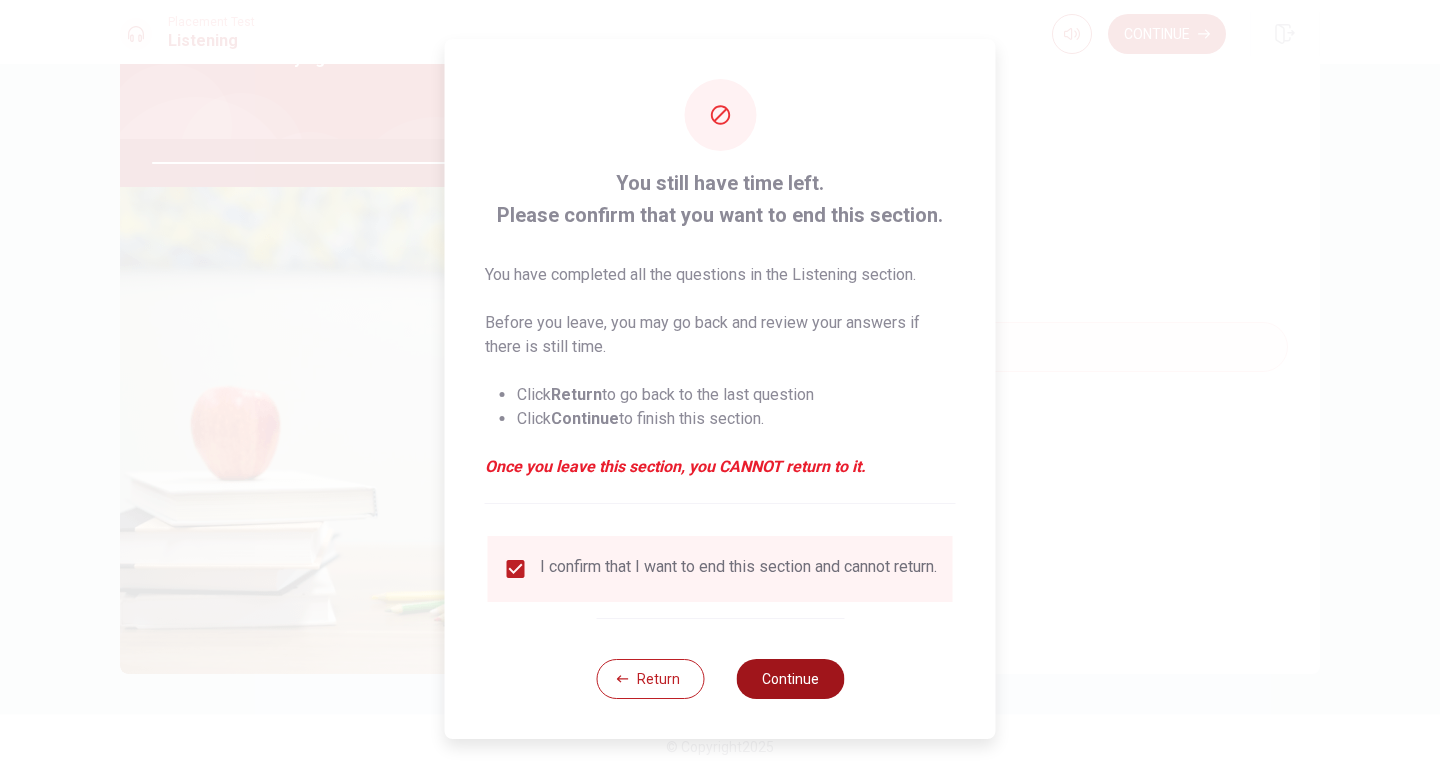 click on "Continue" at bounding box center (790, 679) 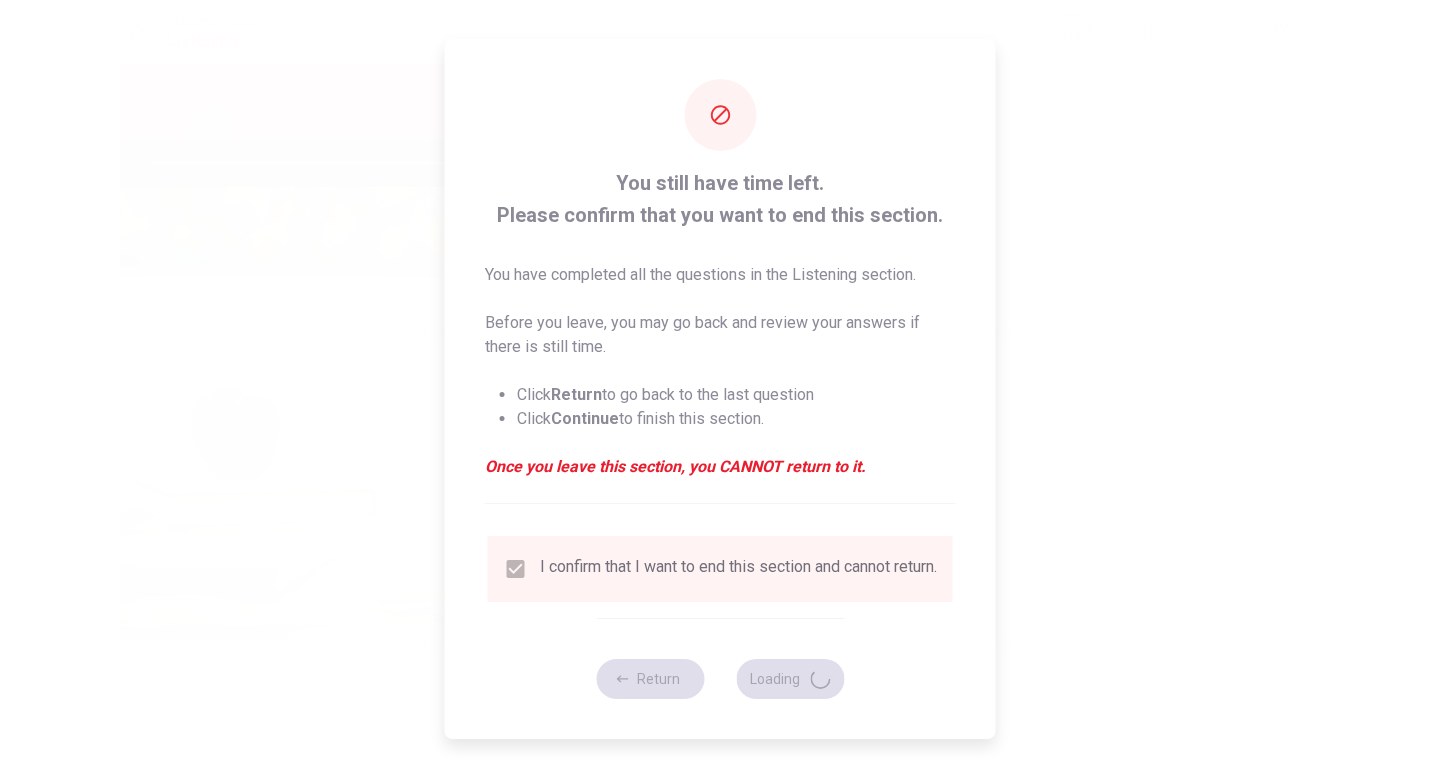 type on "85" 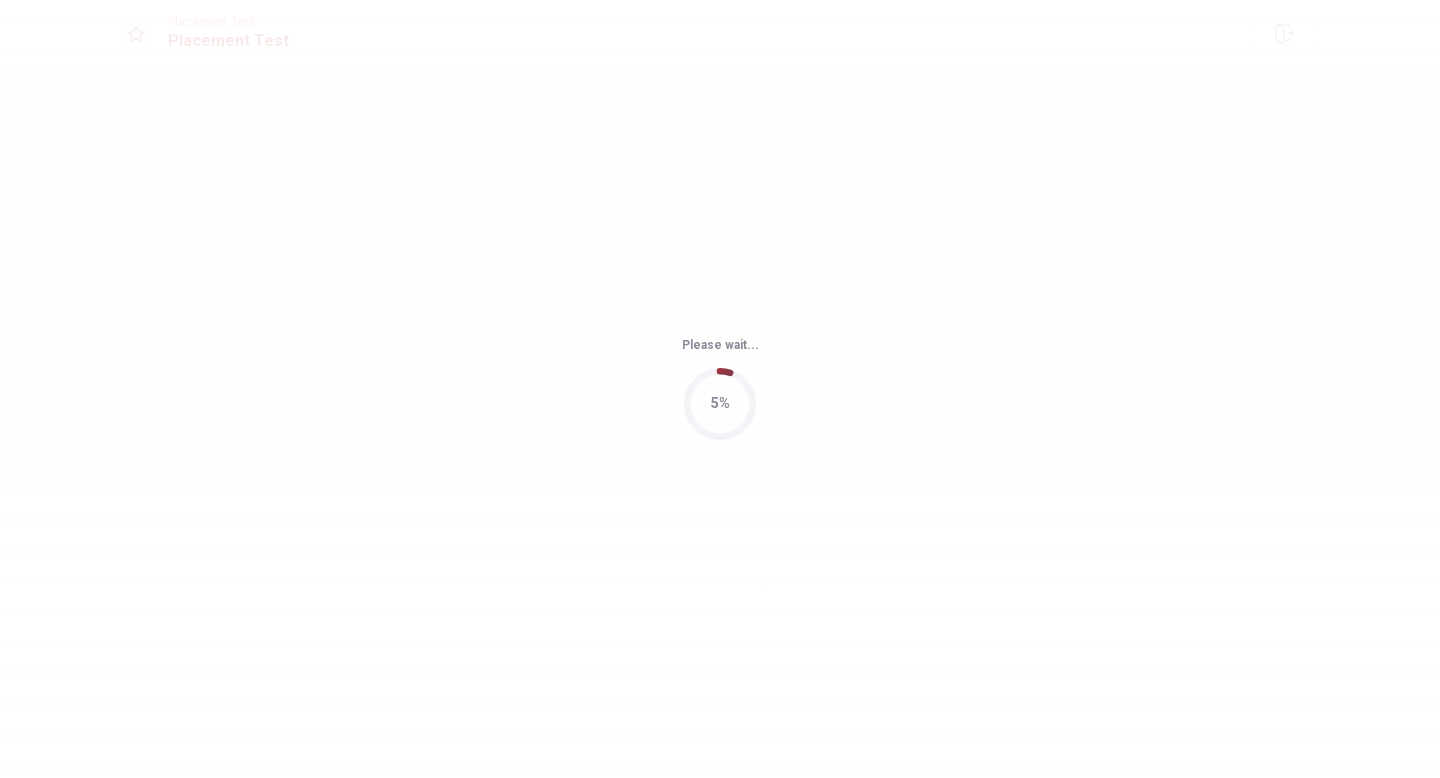 scroll, scrollTop: 0, scrollLeft: 0, axis: both 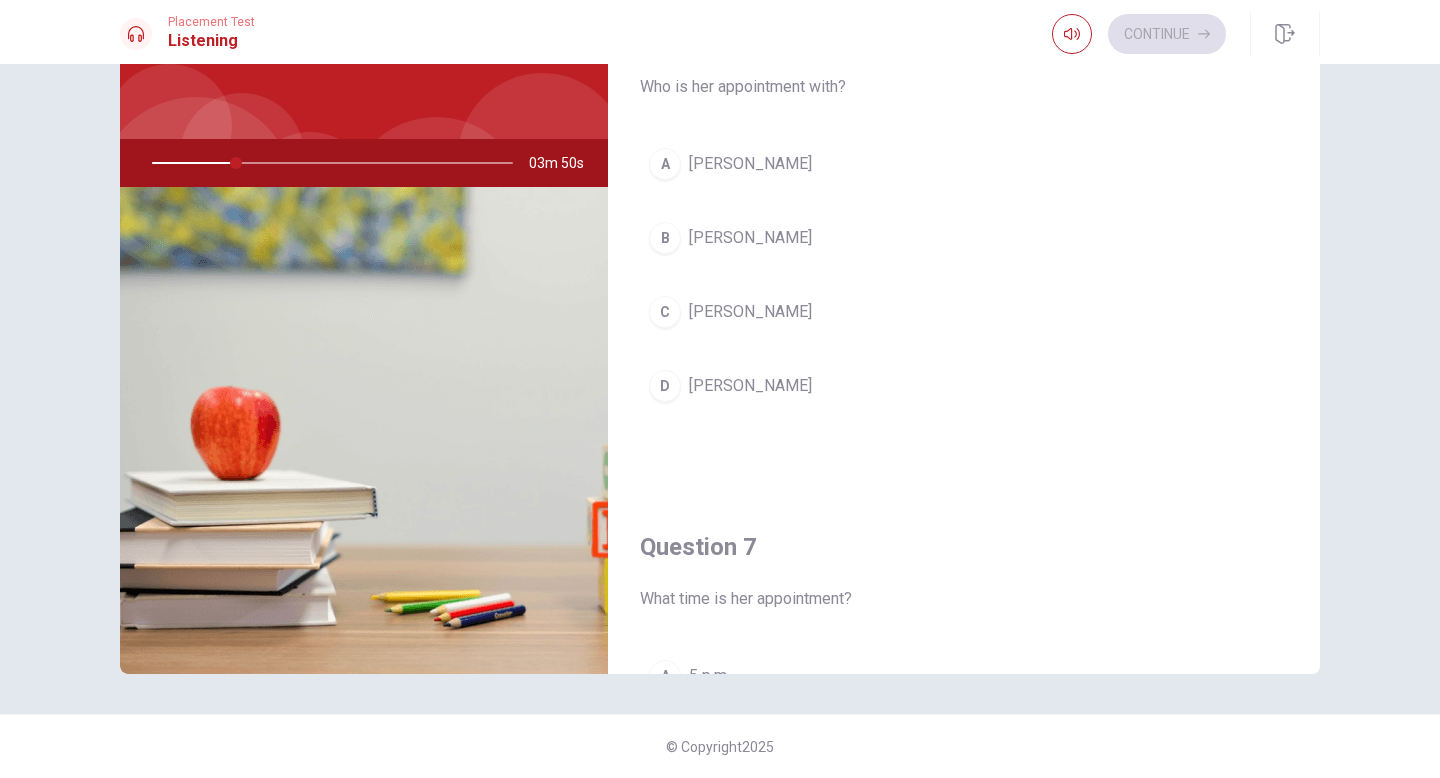 click at bounding box center (364, 430) 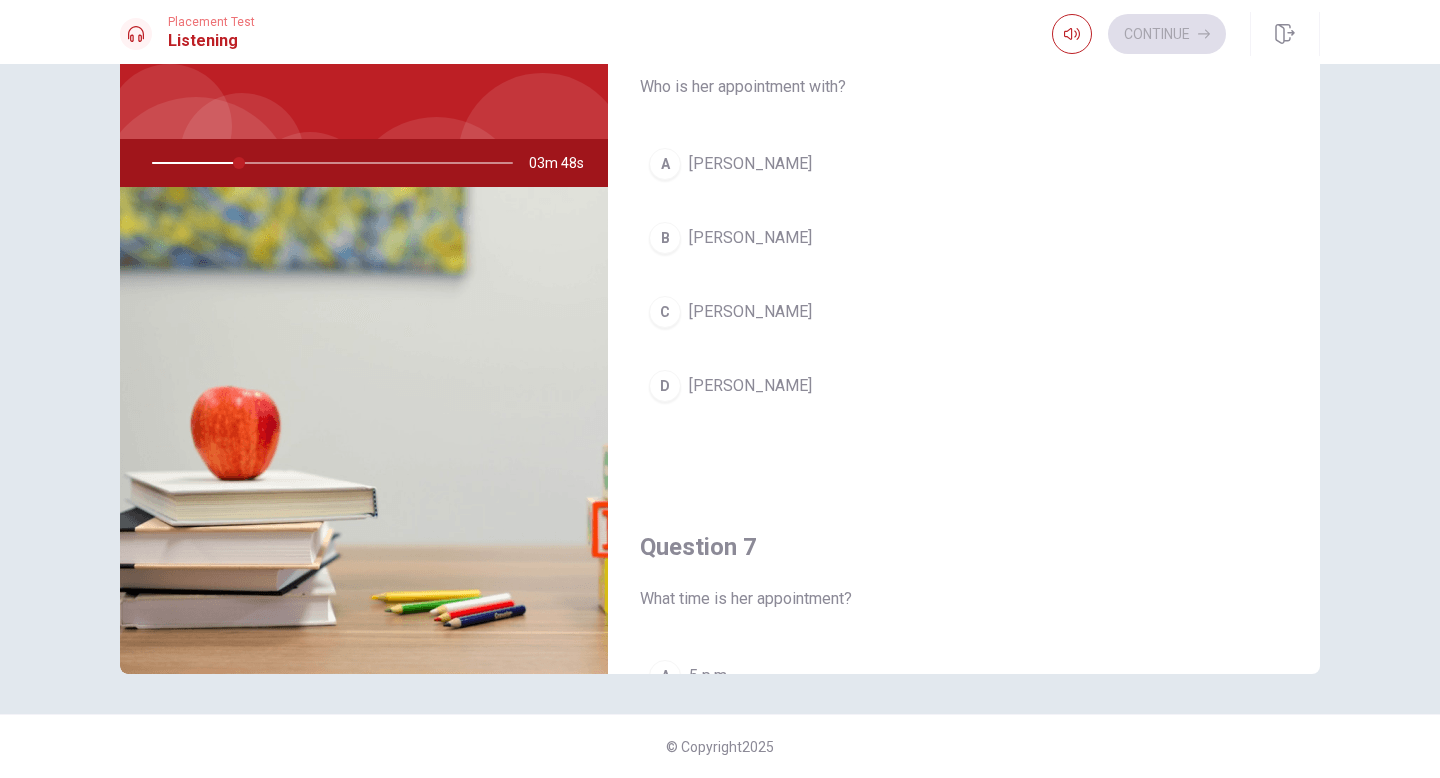 drag, startPoint x: 531, startPoint y: 159, endPoint x: 564, endPoint y: 170, distance: 34.785053 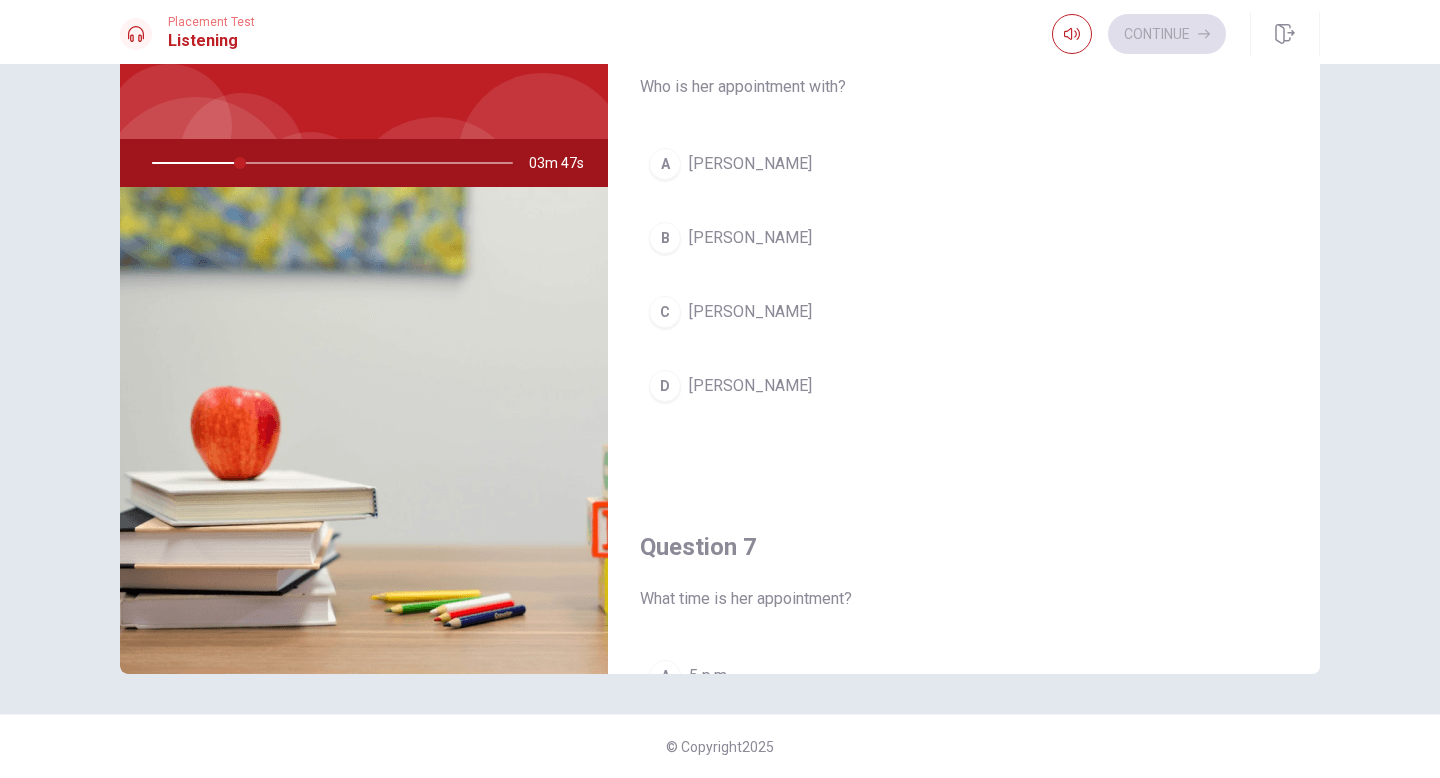 click at bounding box center [242, 155] 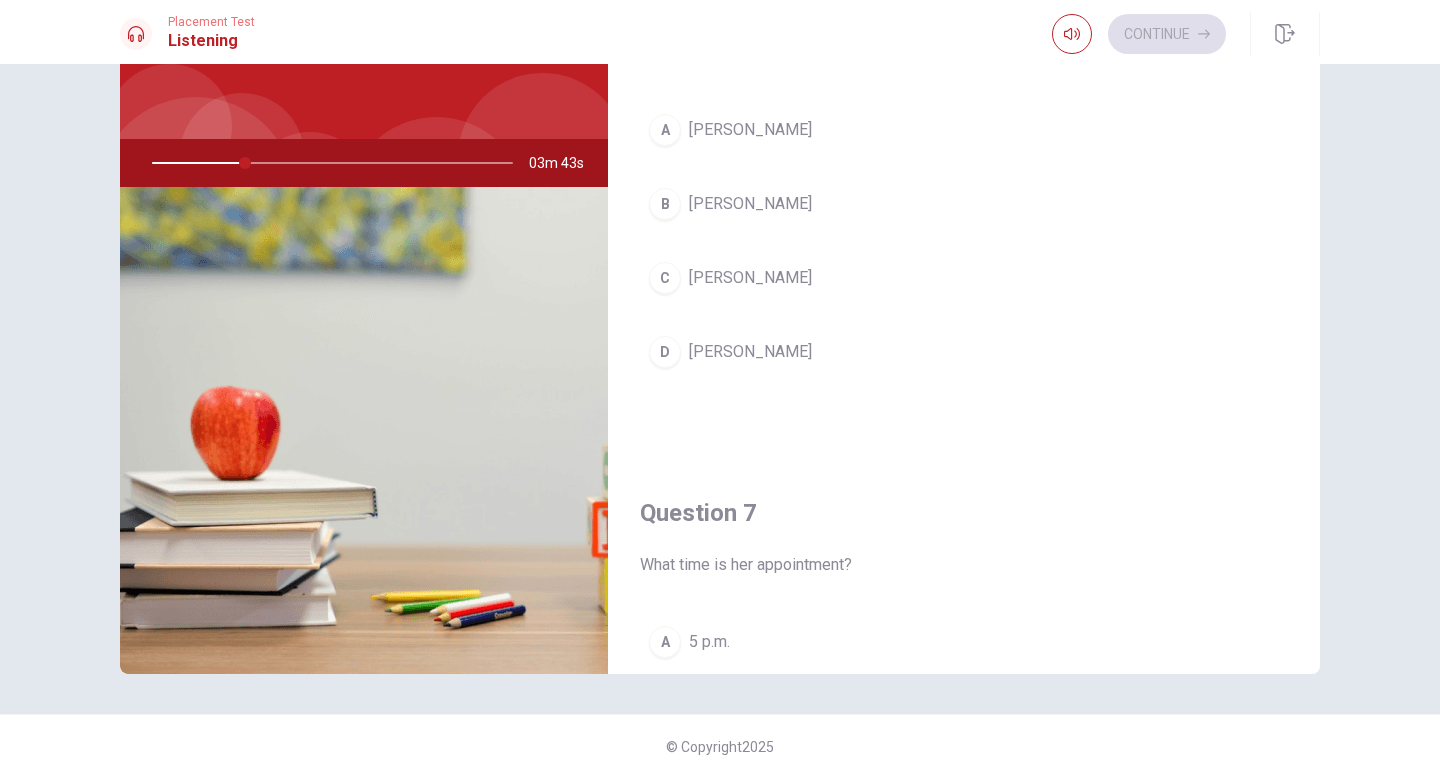 scroll, scrollTop: 0, scrollLeft: 0, axis: both 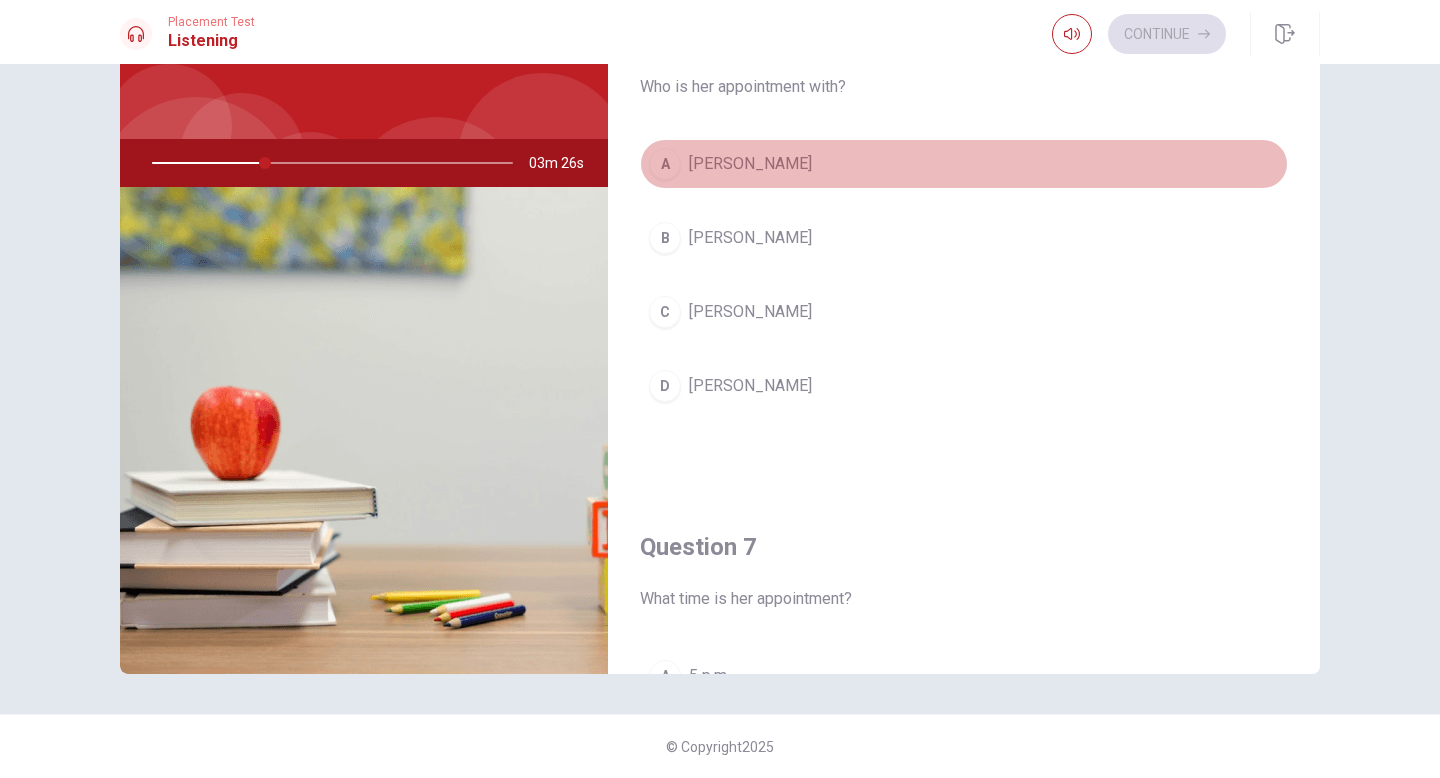 click on "A" at bounding box center [665, 164] 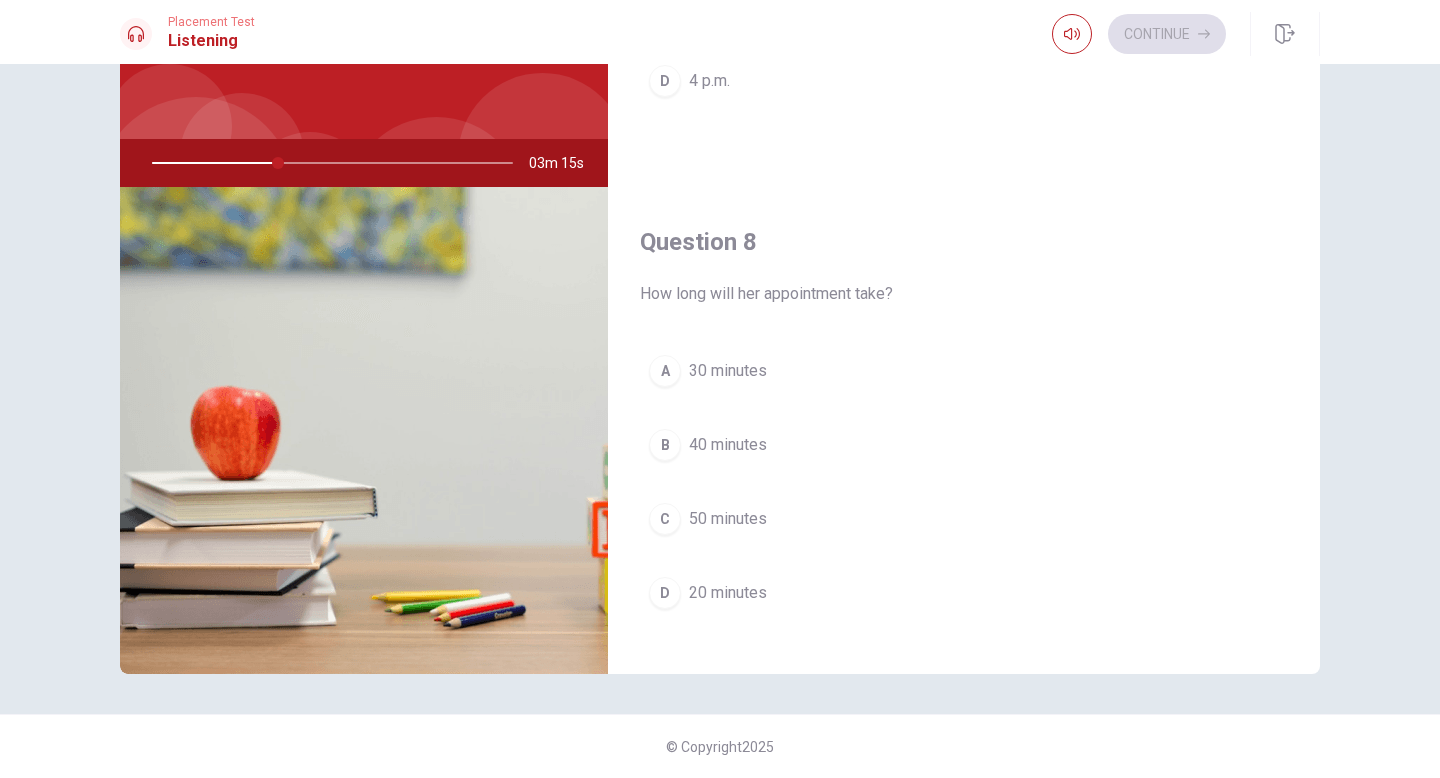 scroll, scrollTop: 850, scrollLeft: 0, axis: vertical 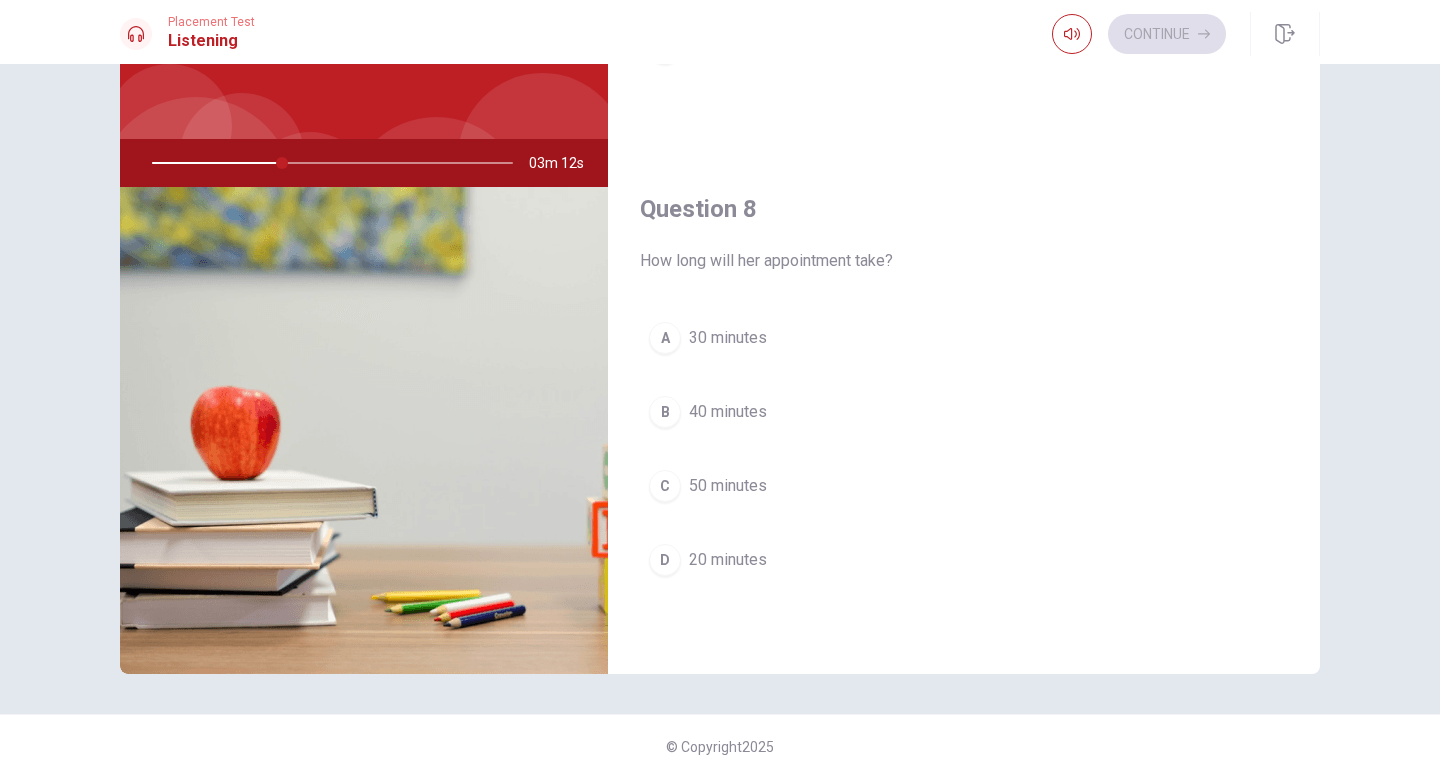 click on "A" at bounding box center (665, 338) 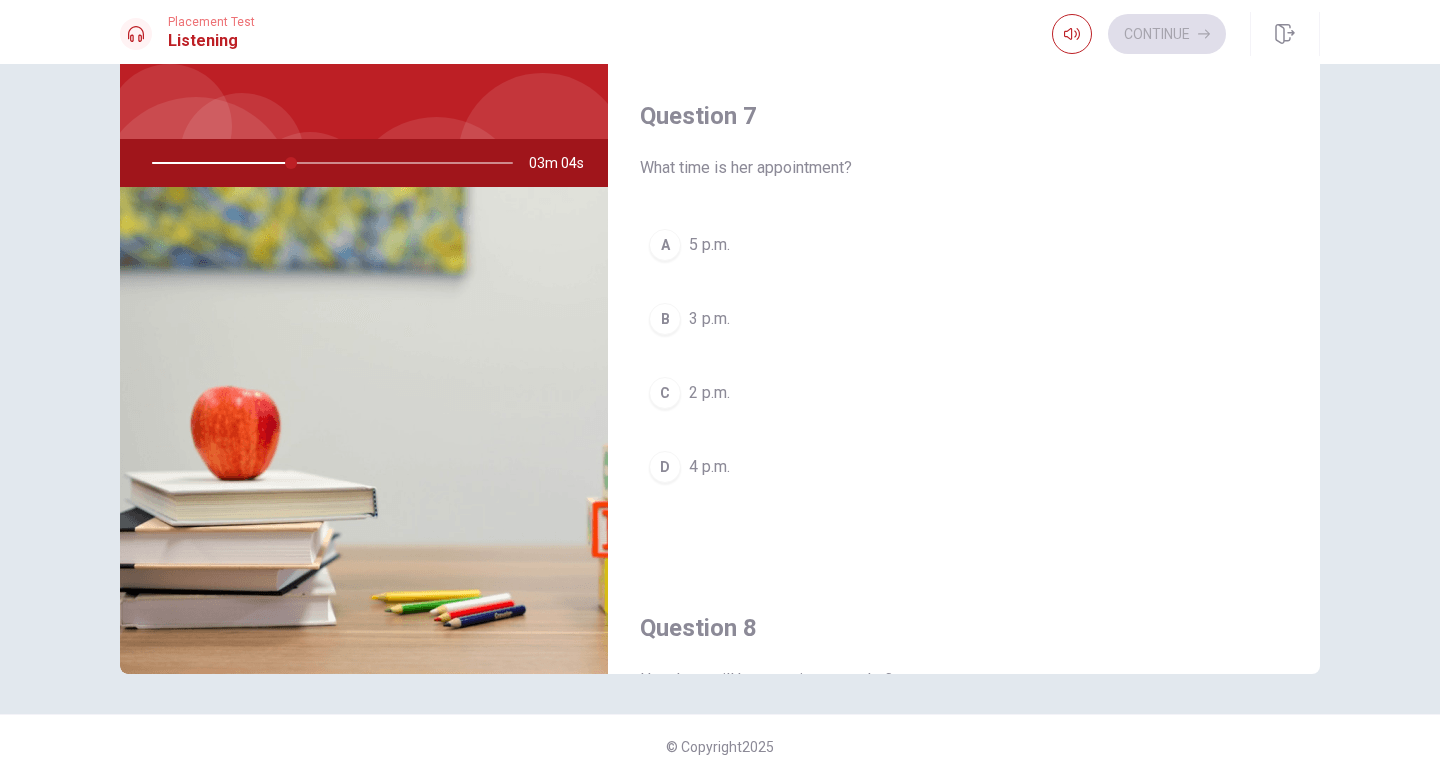 scroll, scrollTop: 442, scrollLeft: 0, axis: vertical 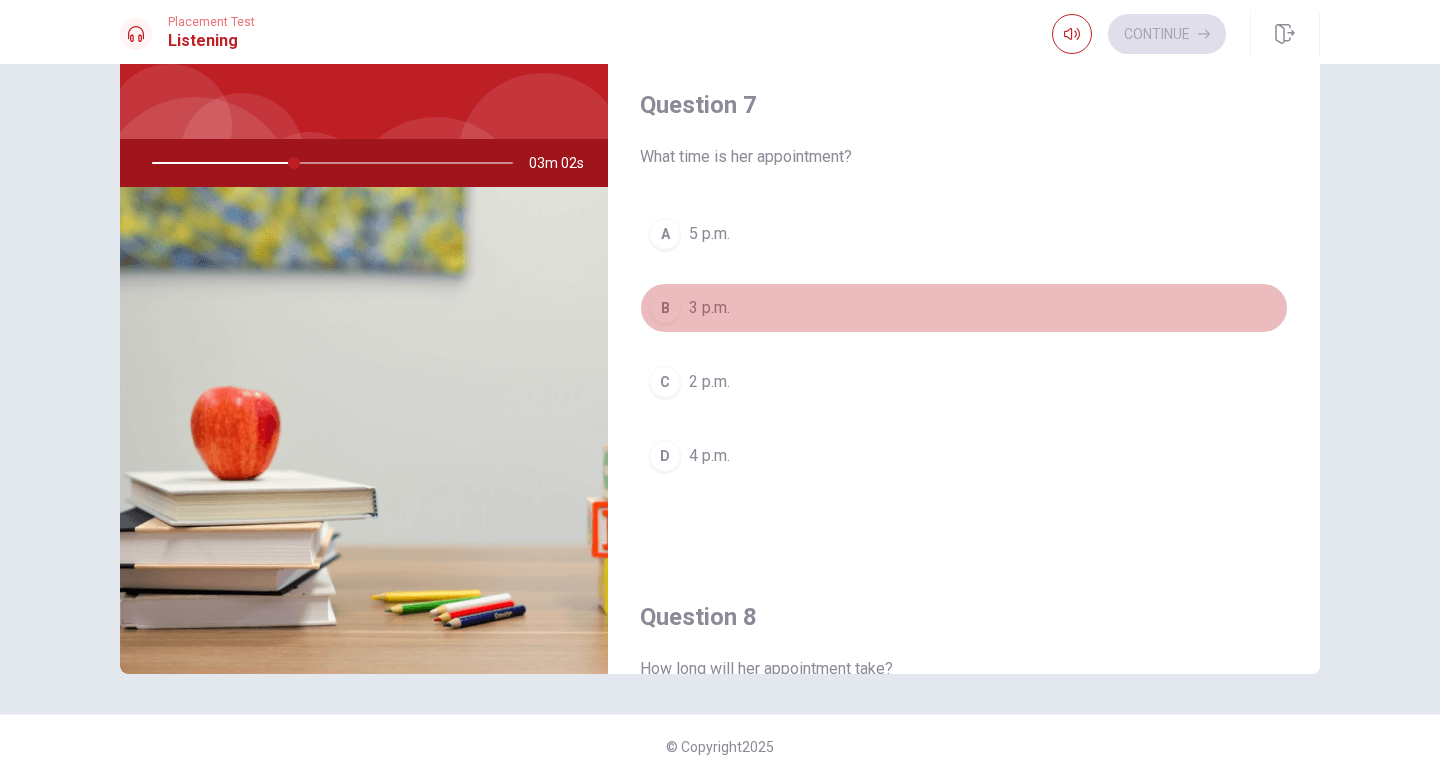 click on "B" at bounding box center (665, 308) 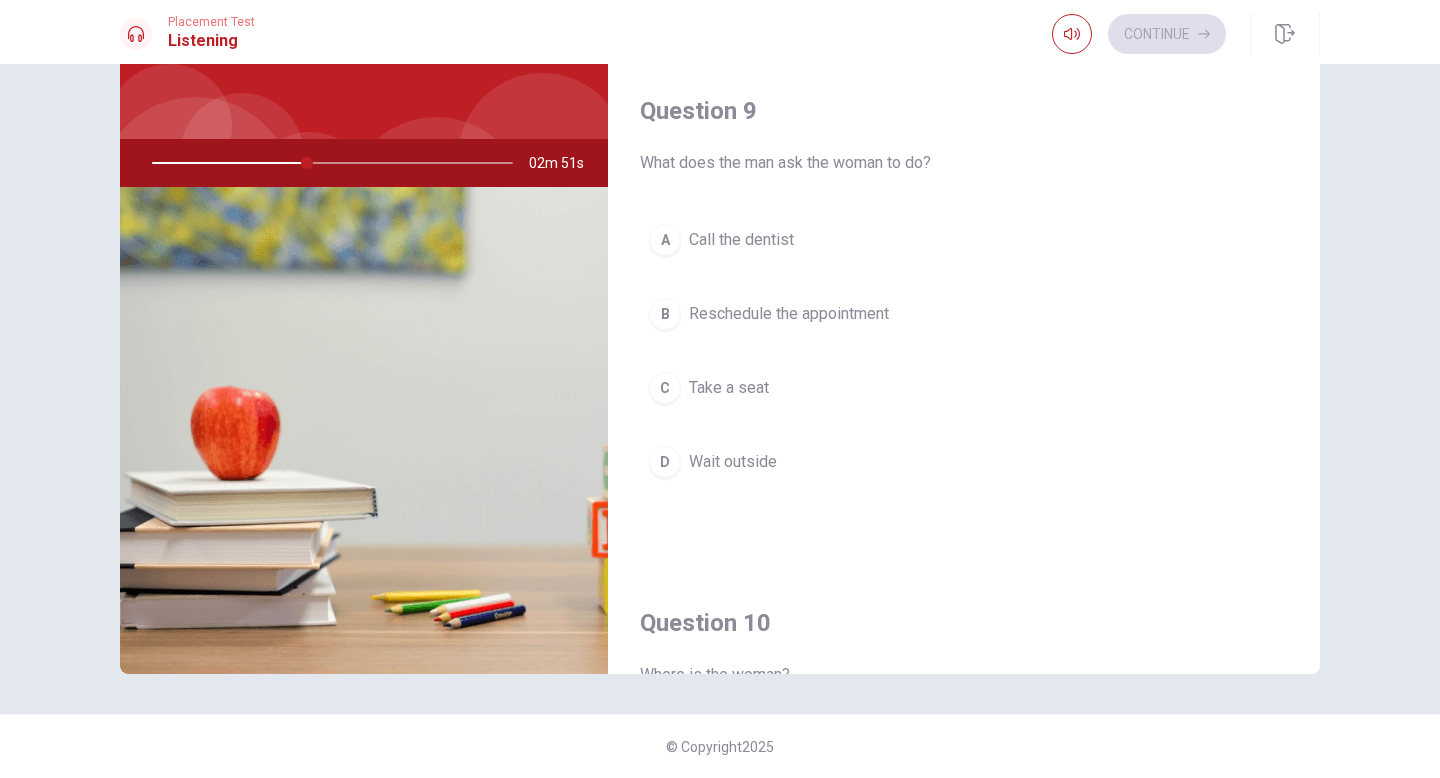 scroll, scrollTop: 1462, scrollLeft: 0, axis: vertical 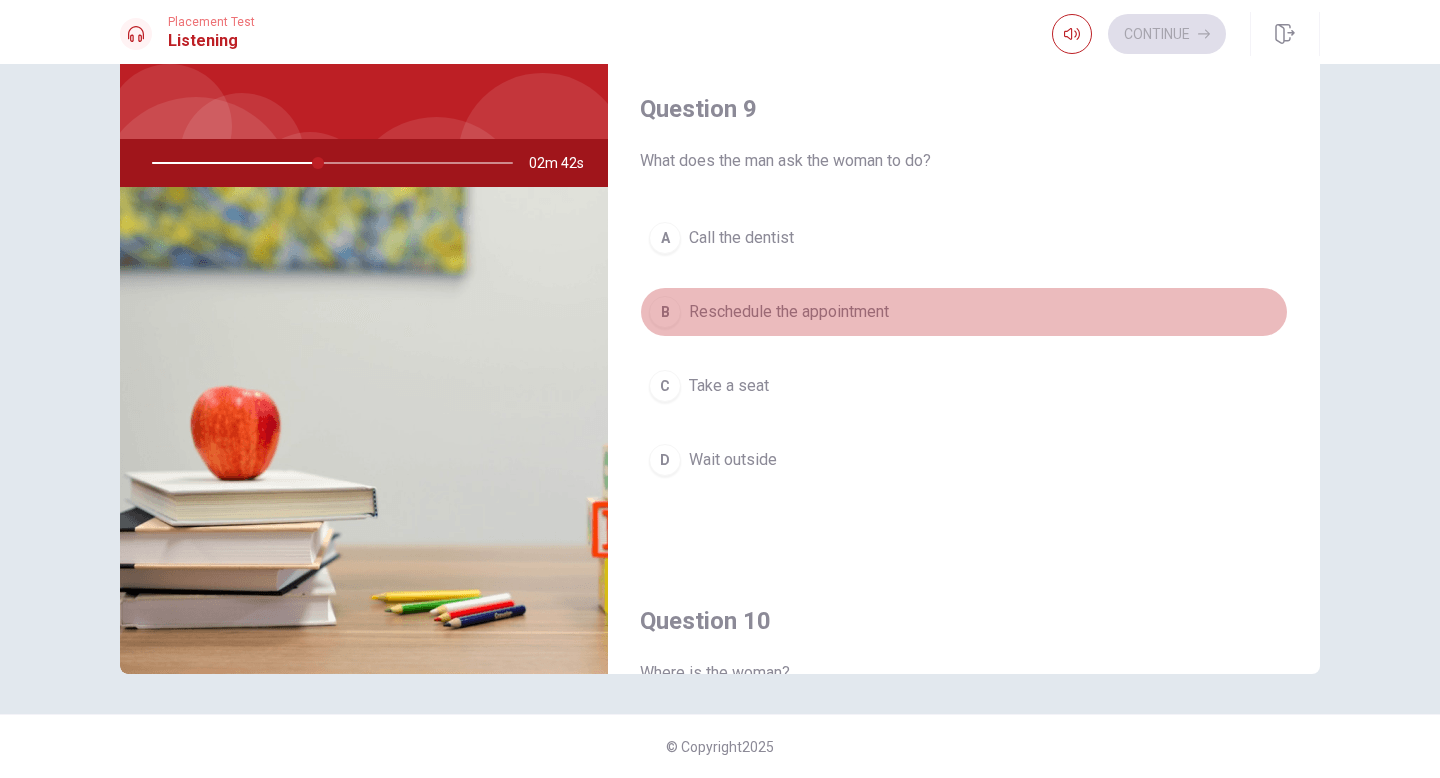 click on "B" at bounding box center [665, 312] 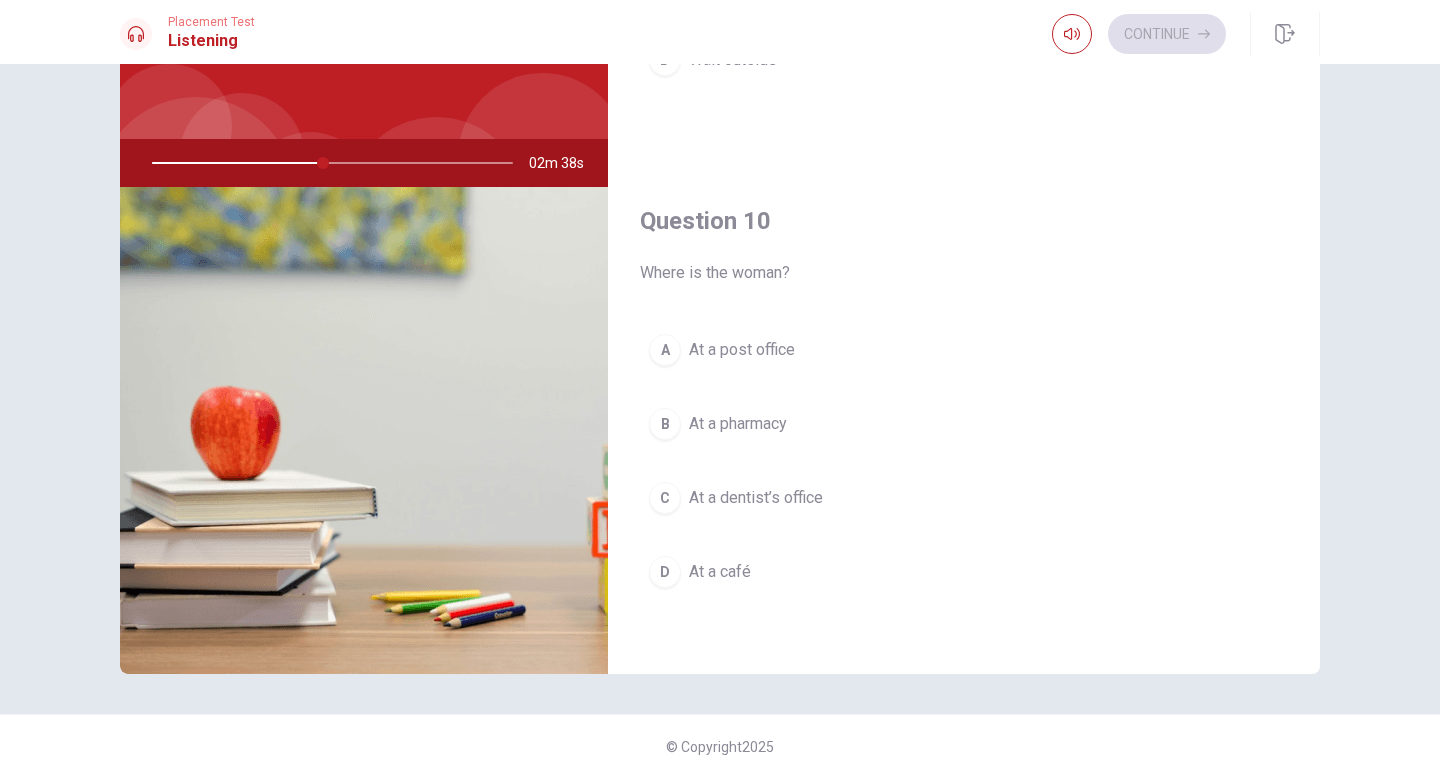 scroll, scrollTop: 1865, scrollLeft: 0, axis: vertical 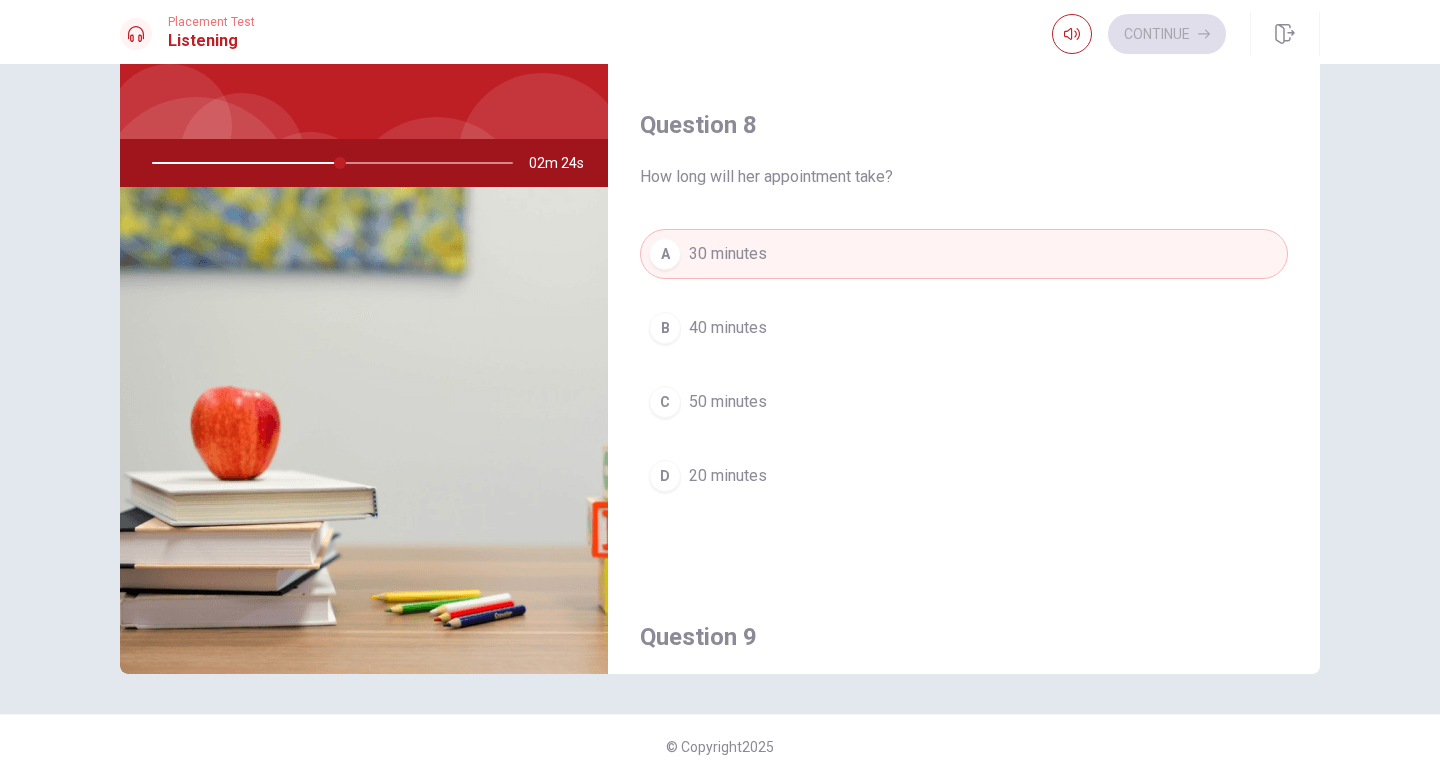 type on "52" 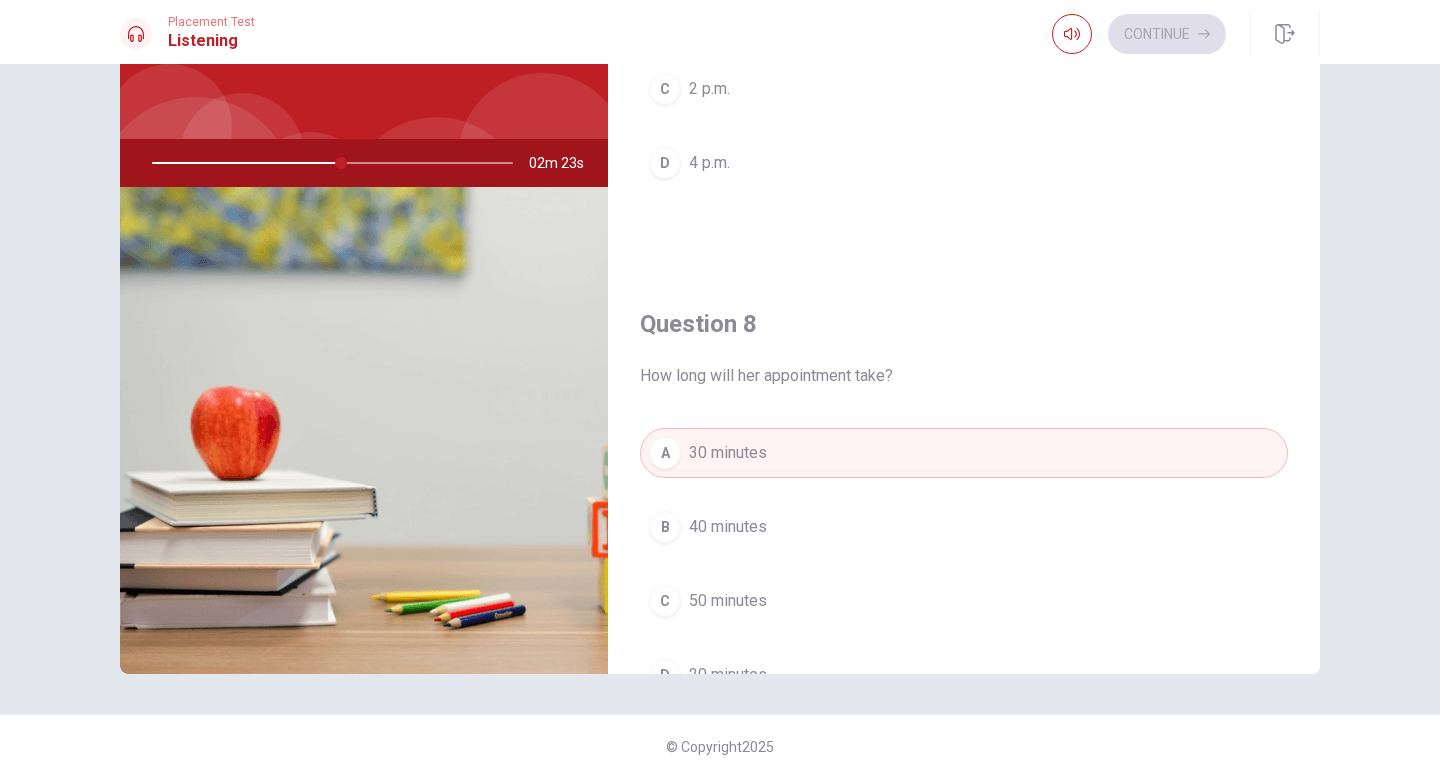type 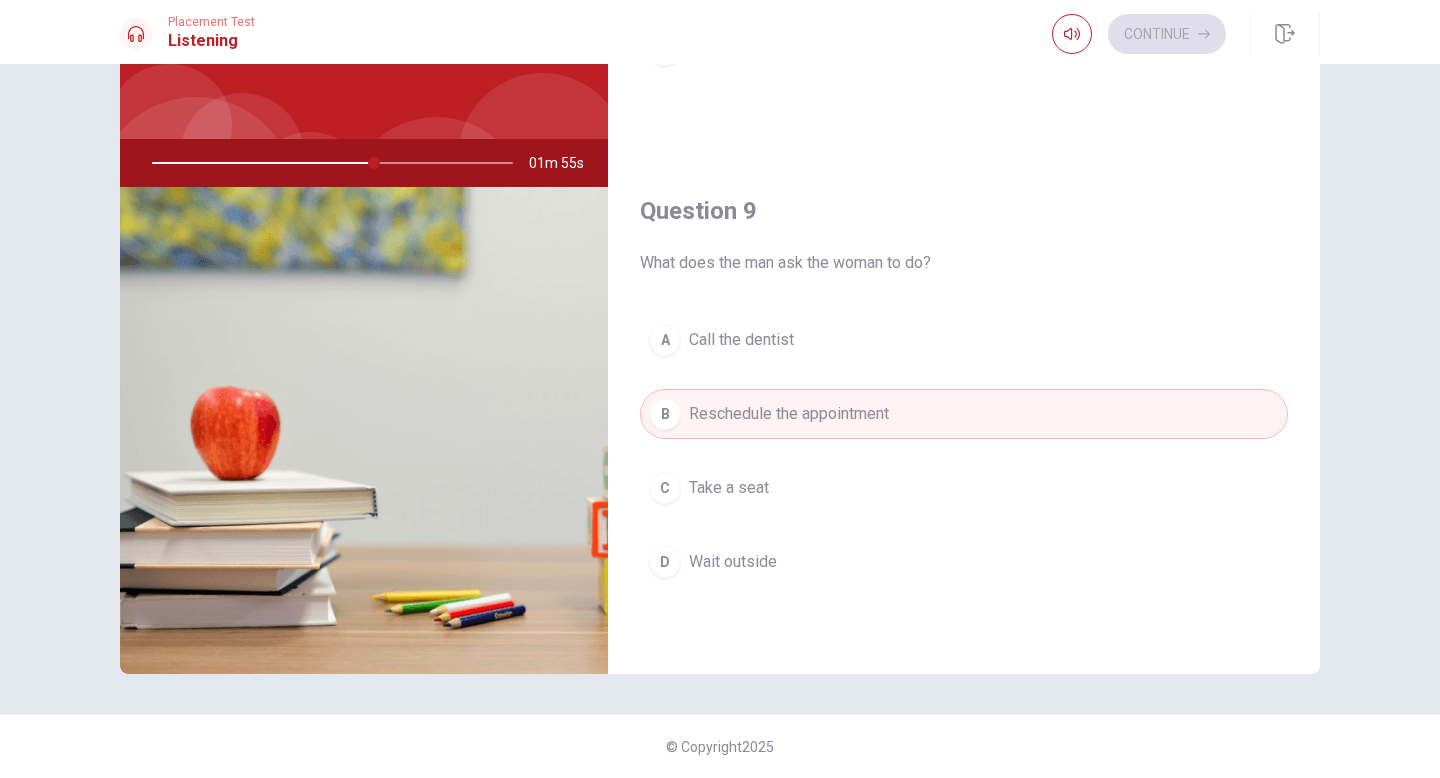 scroll, scrollTop: 1352, scrollLeft: 0, axis: vertical 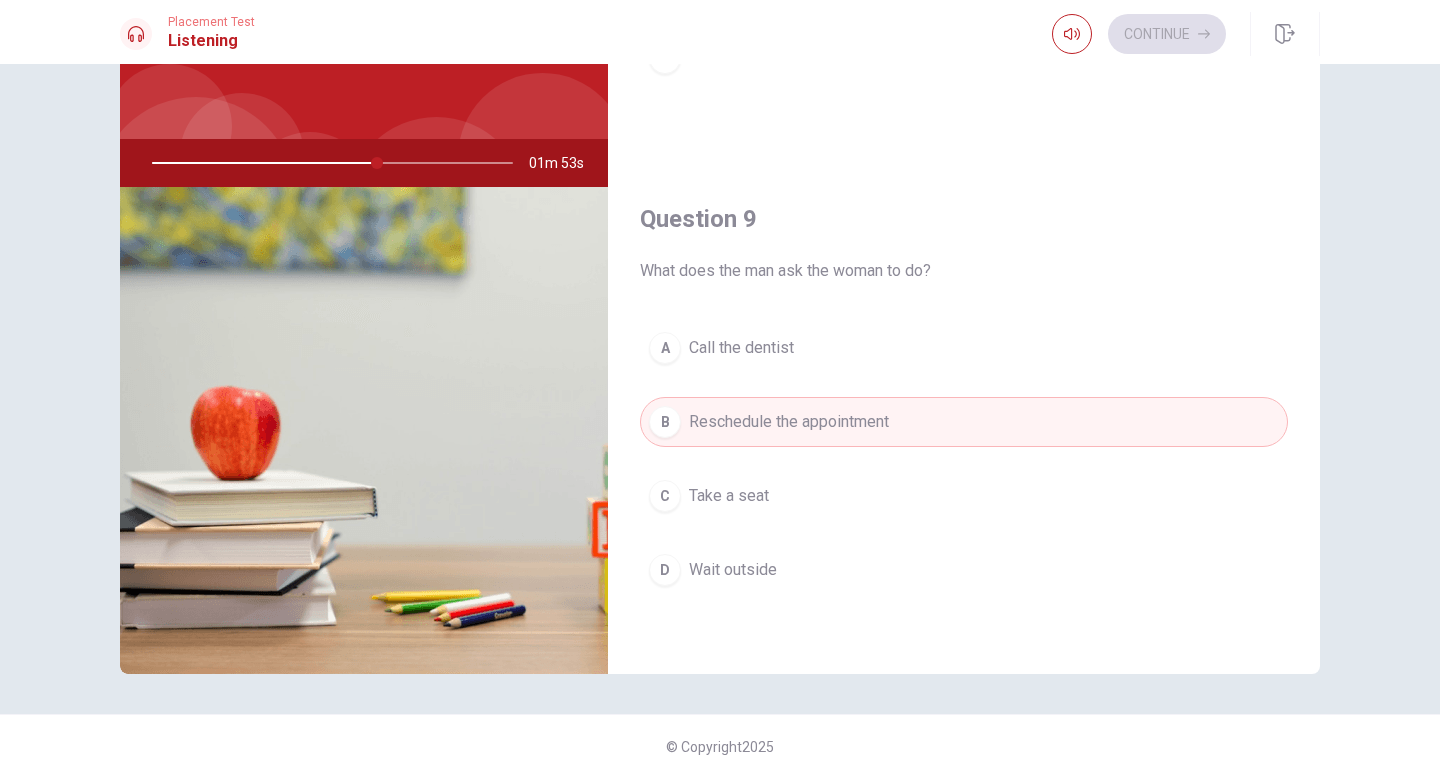 drag, startPoint x: 379, startPoint y: 165, endPoint x: 424, endPoint y: 189, distance: 51 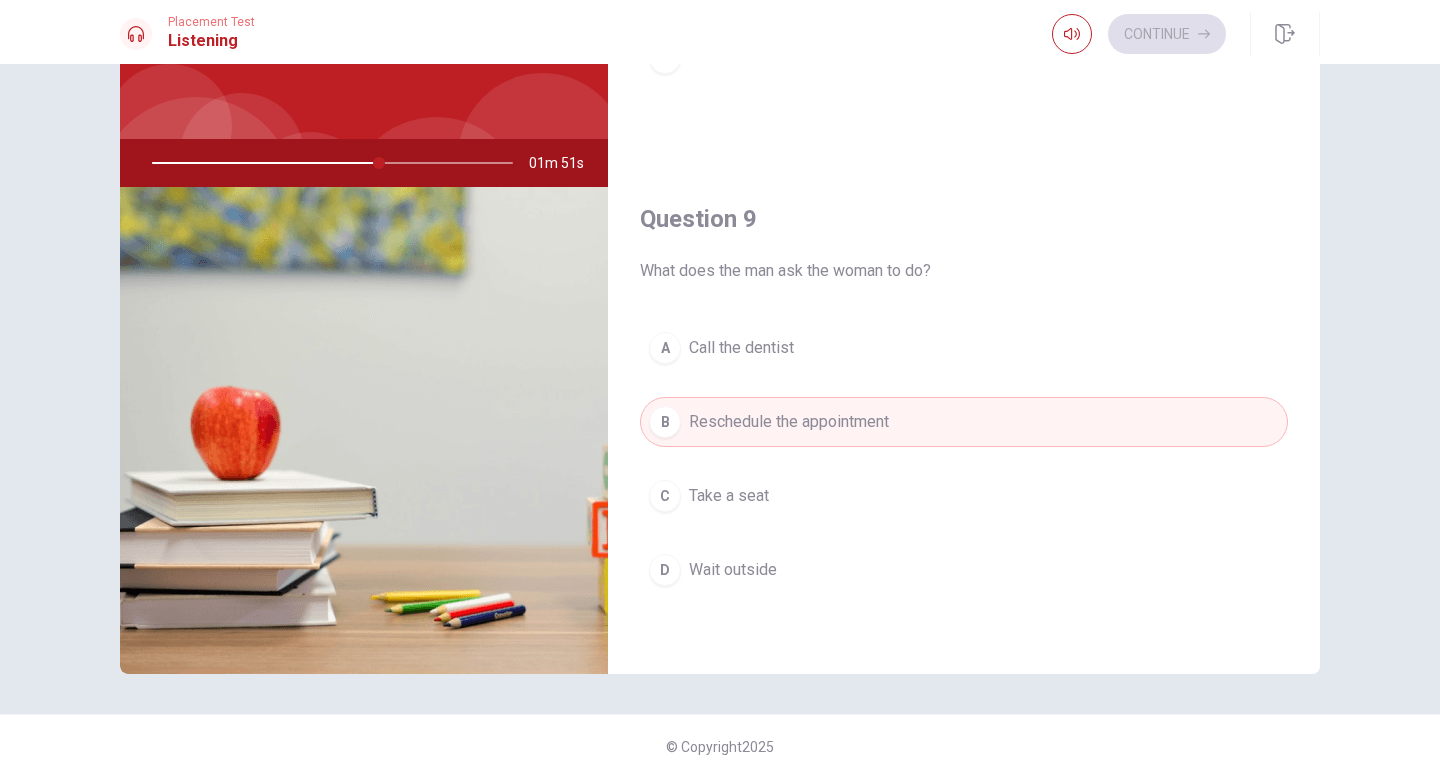drag, startPoint x: 379, startPoint y: 164, endPoint x: 266, endPoint y: 166, distance: 113.0177 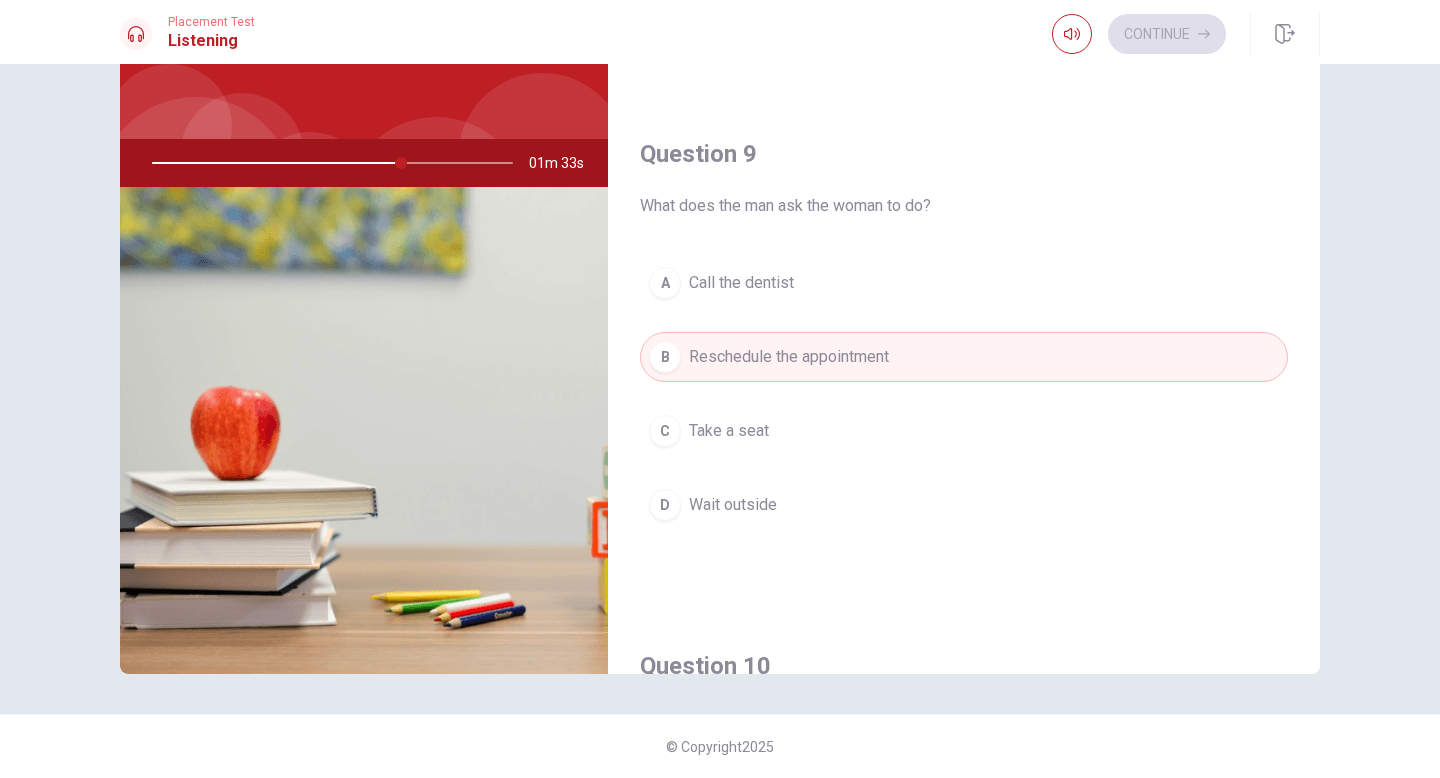 scroll, scrollTop: 1418, scrollLeft: 0, axis: vertical 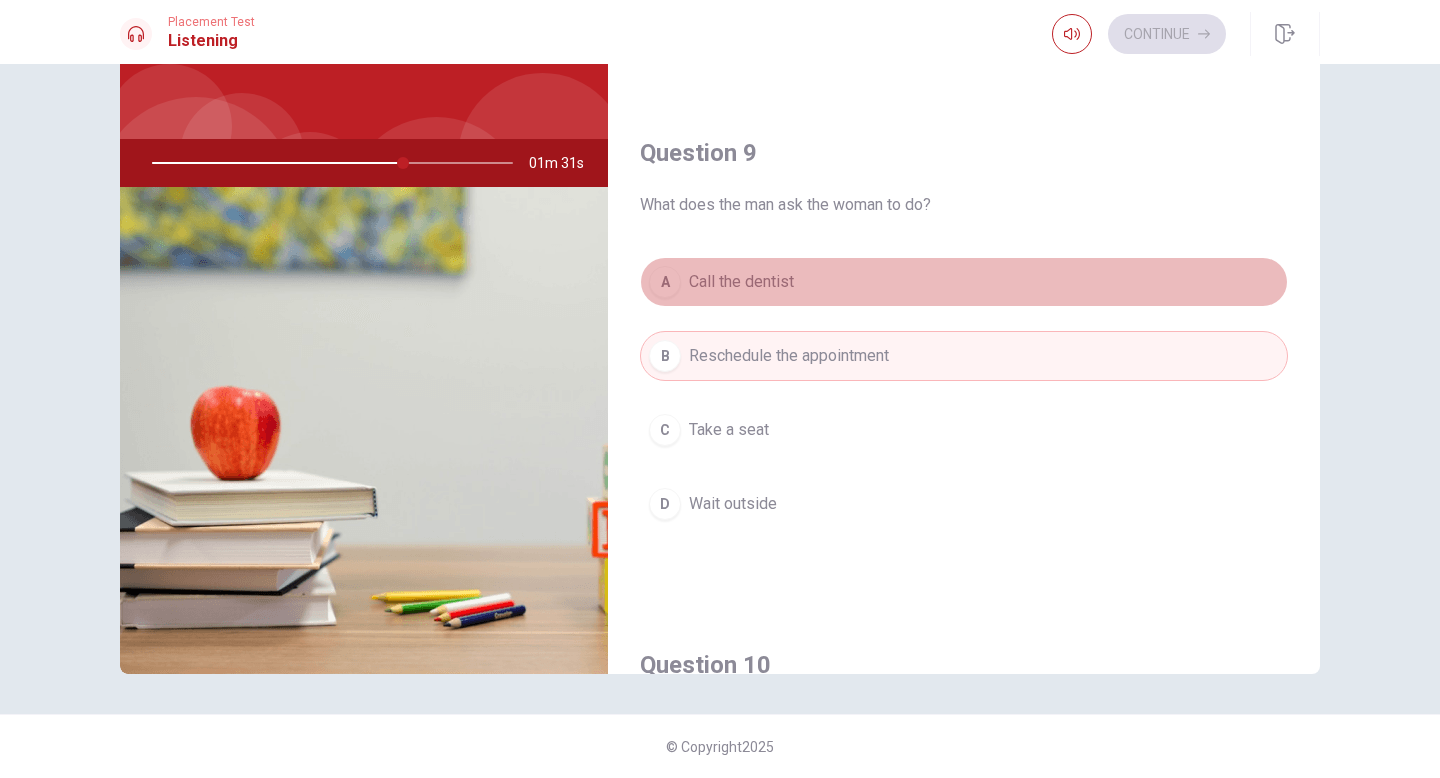 click on "A" at bounding box center (665, 282) 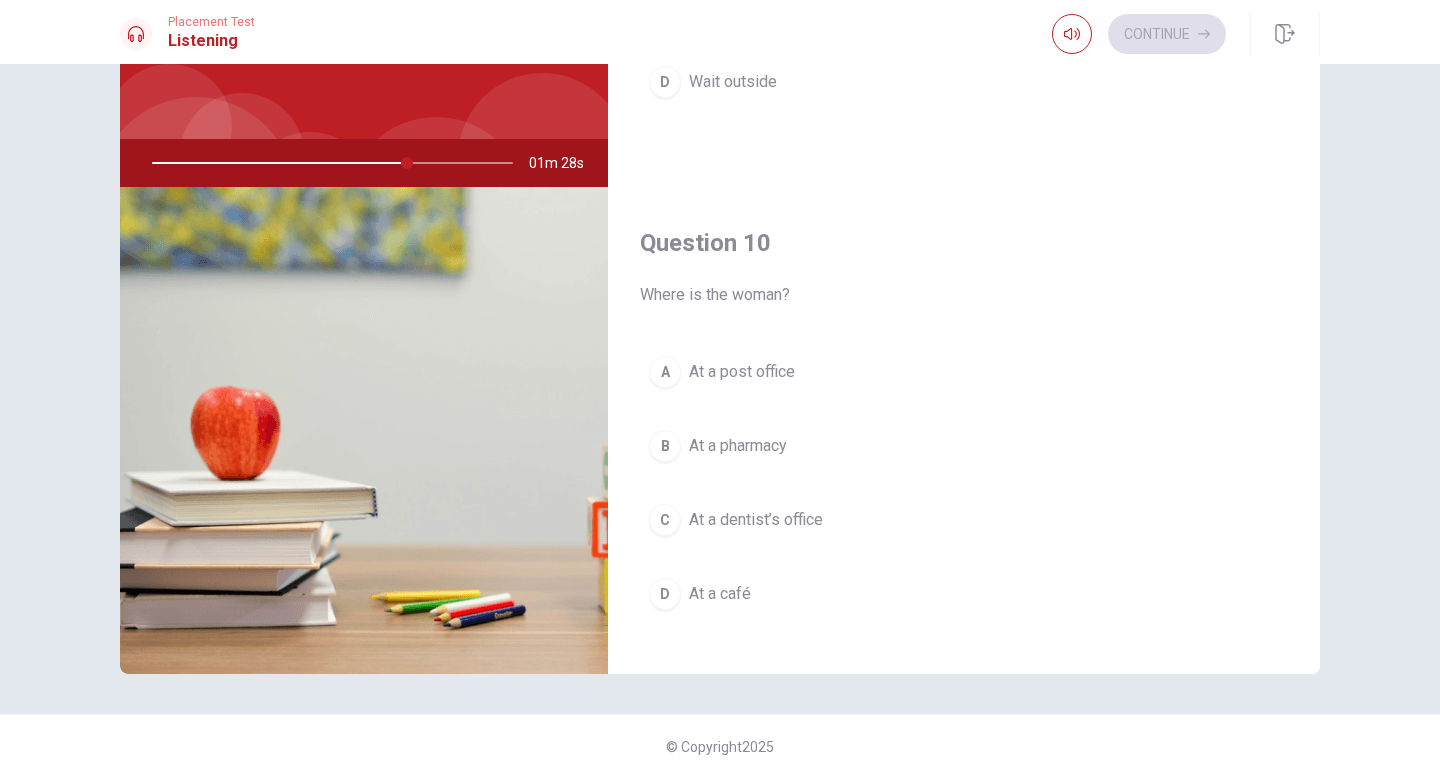 scroll, scrollTop: 1844, scrollLeft: 0, axis: vertical 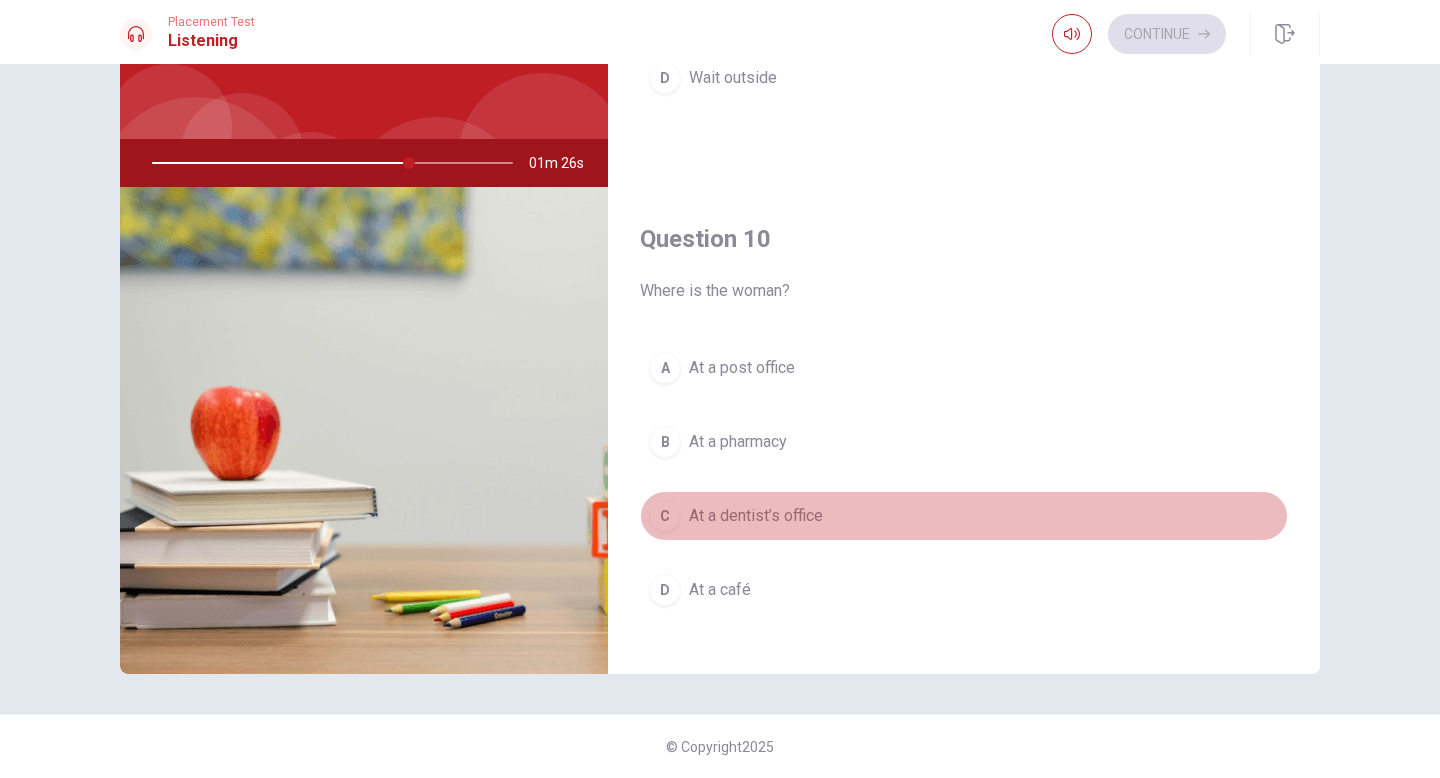 click on "C" at bounding box center (665, 516) 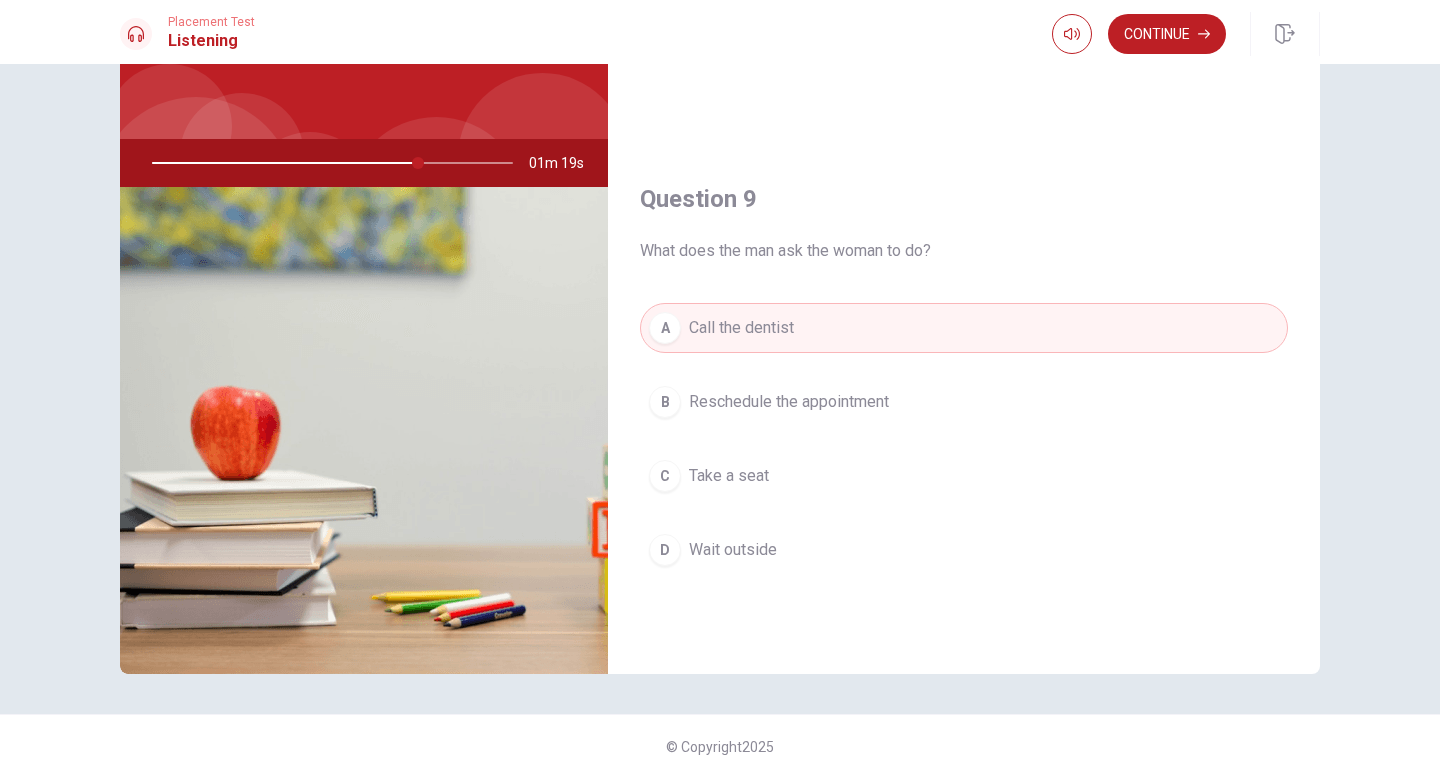 scroll, scrollTop: 1356, scrollLeft: 0, axis: vertical 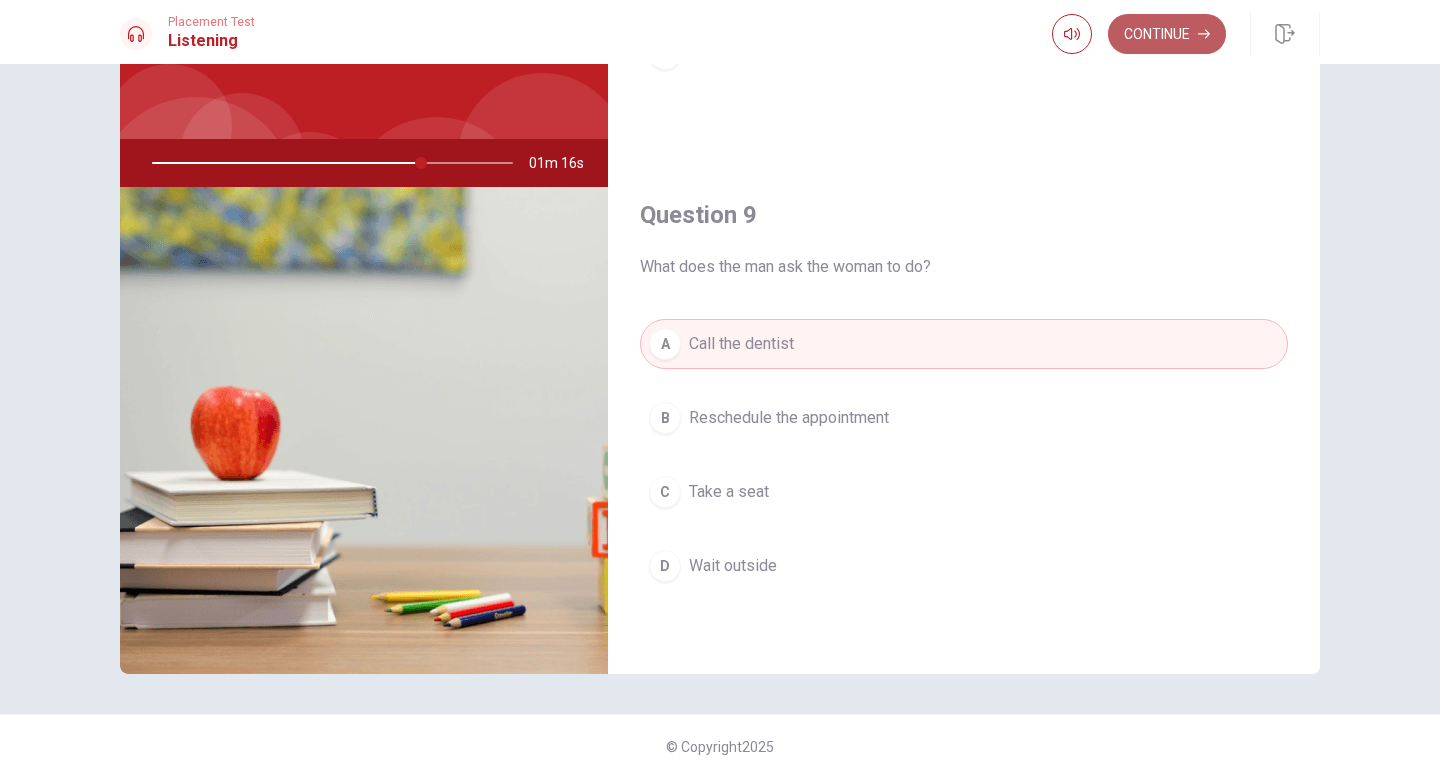 click on "Continue" at bounding box center (1167, 34) 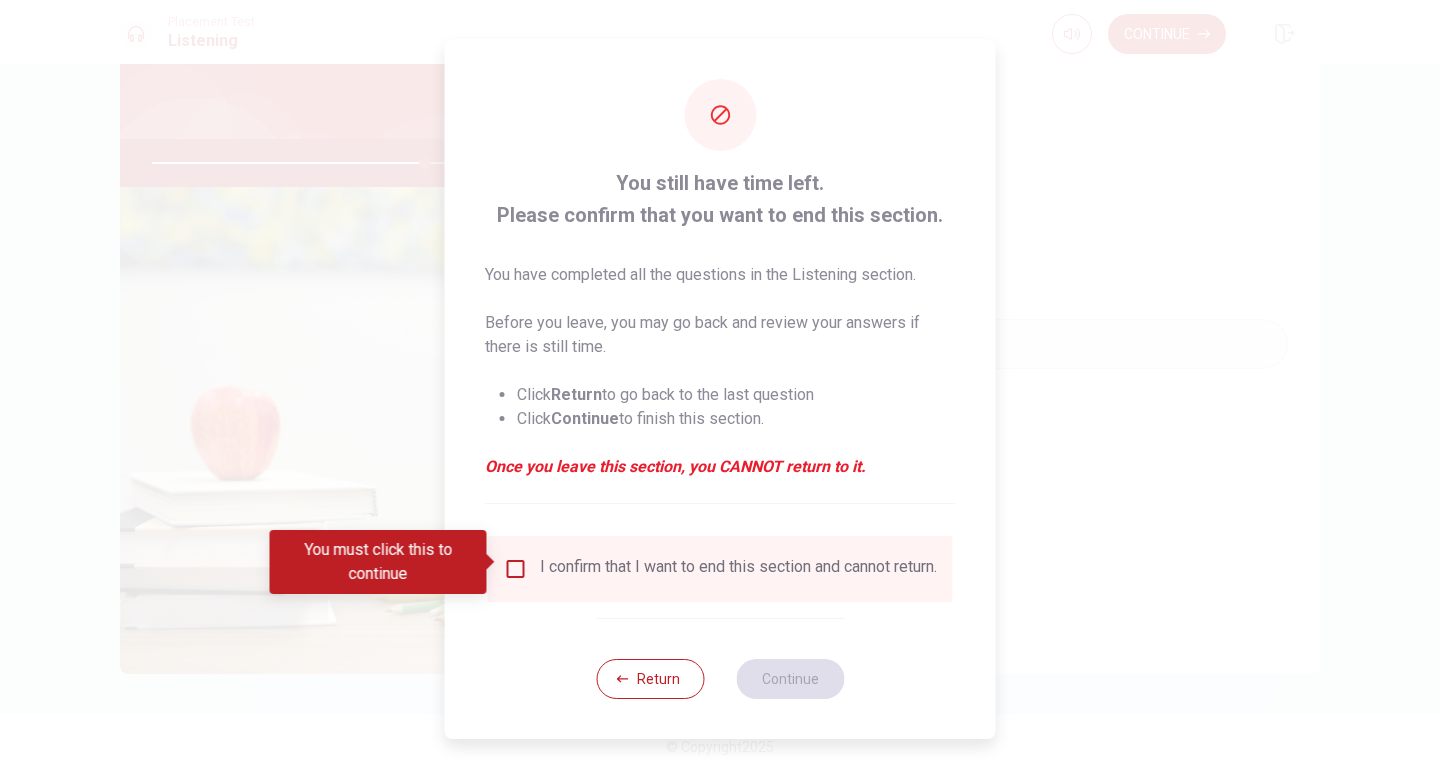 click at bounding box center [516, 569] 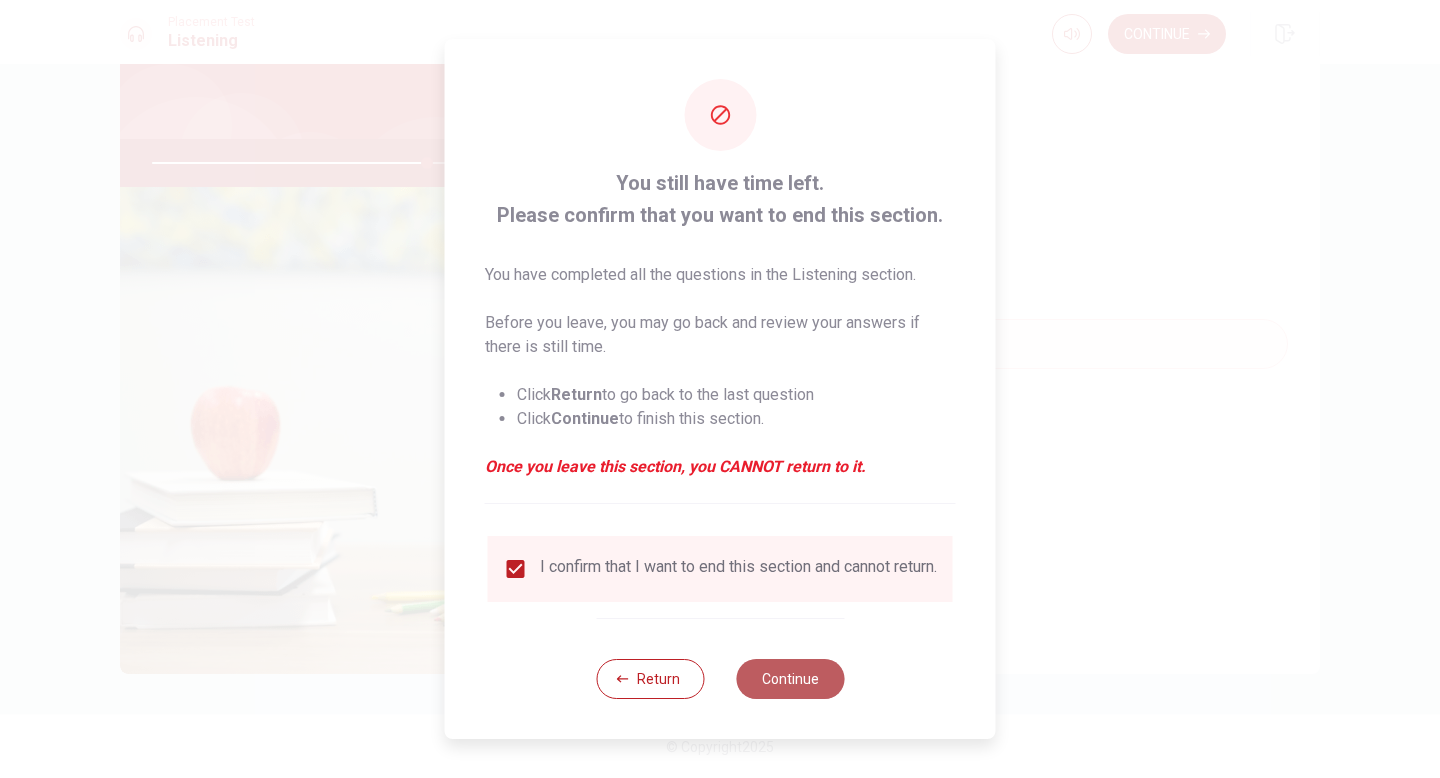 click on "Continue" at bounding box center (790, 679) 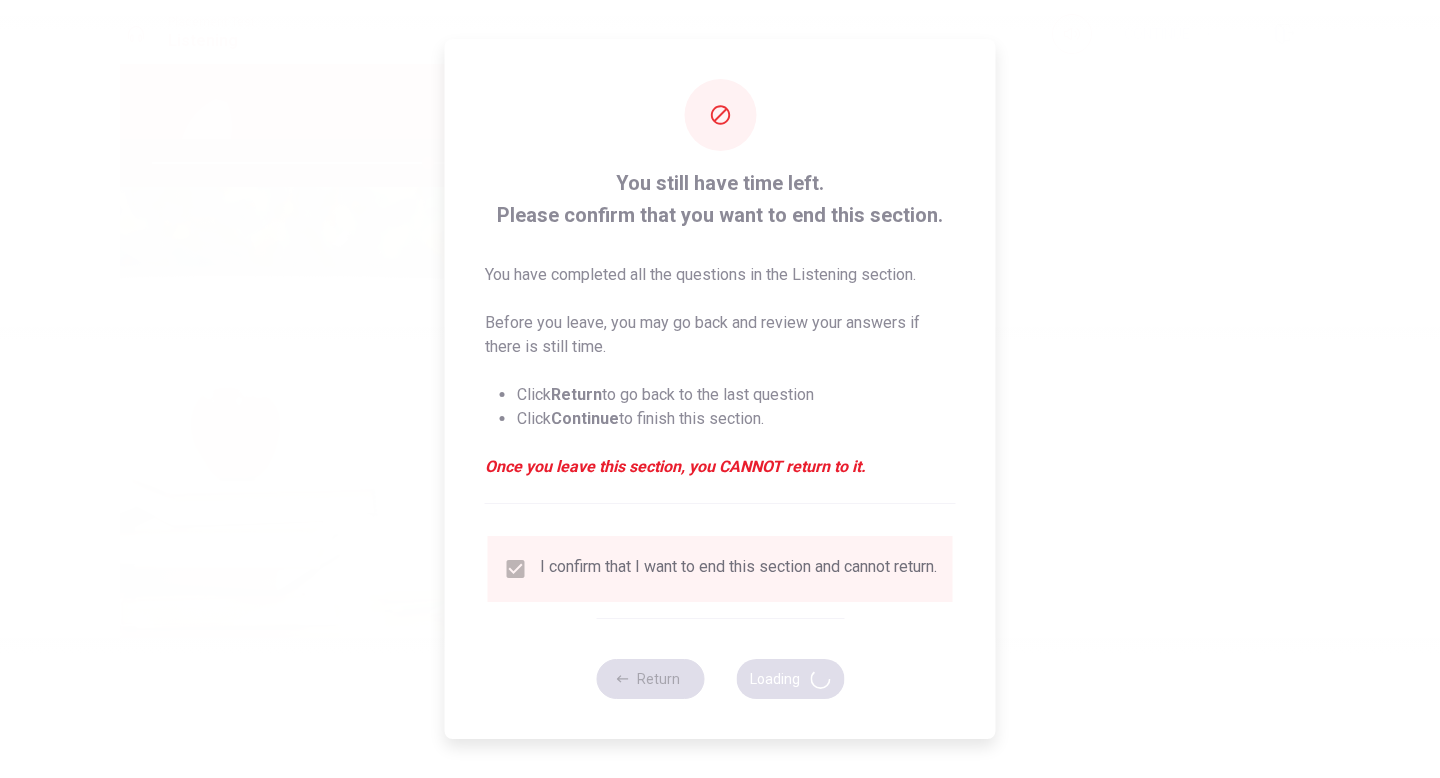 type on "77" 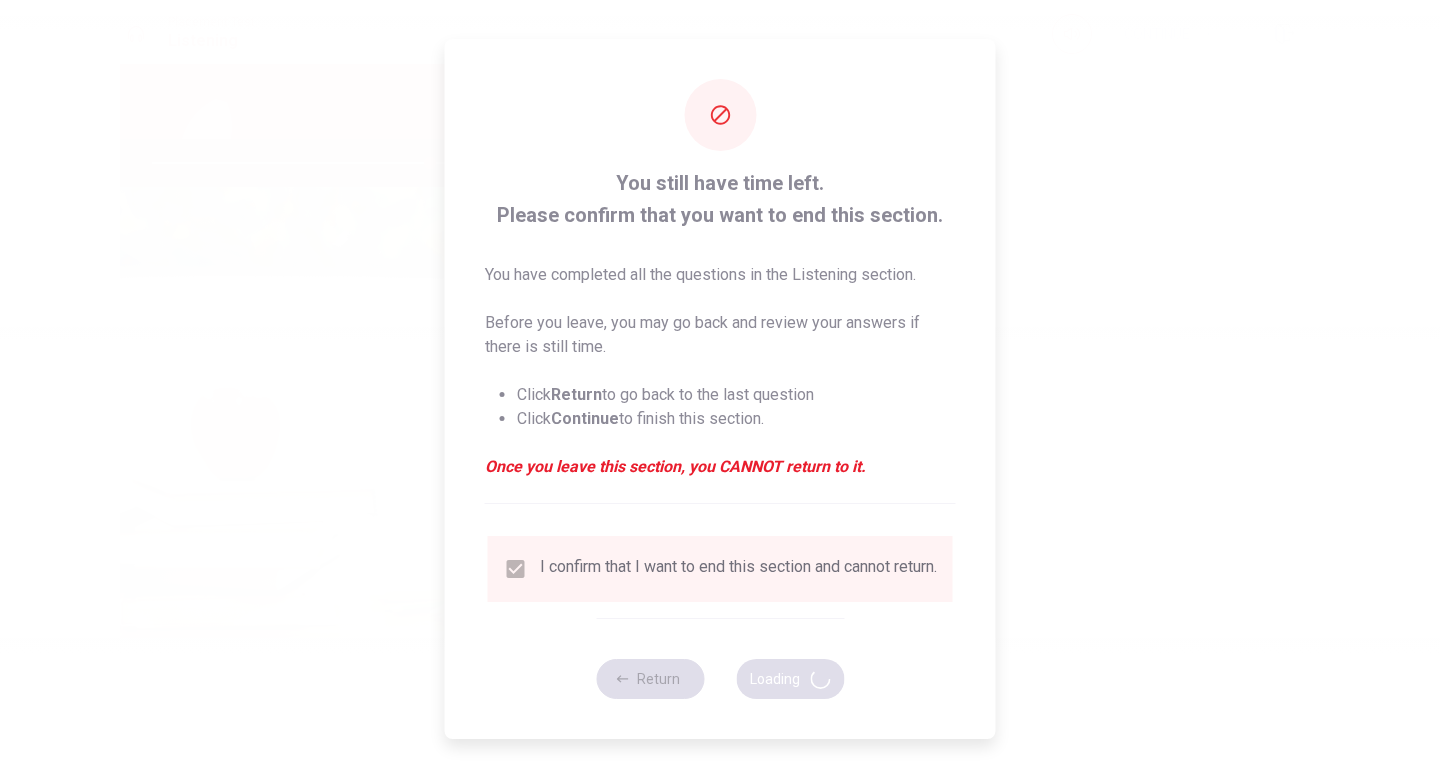 scroll, scrollTop: 0, scrollLeft: 0, axis: both 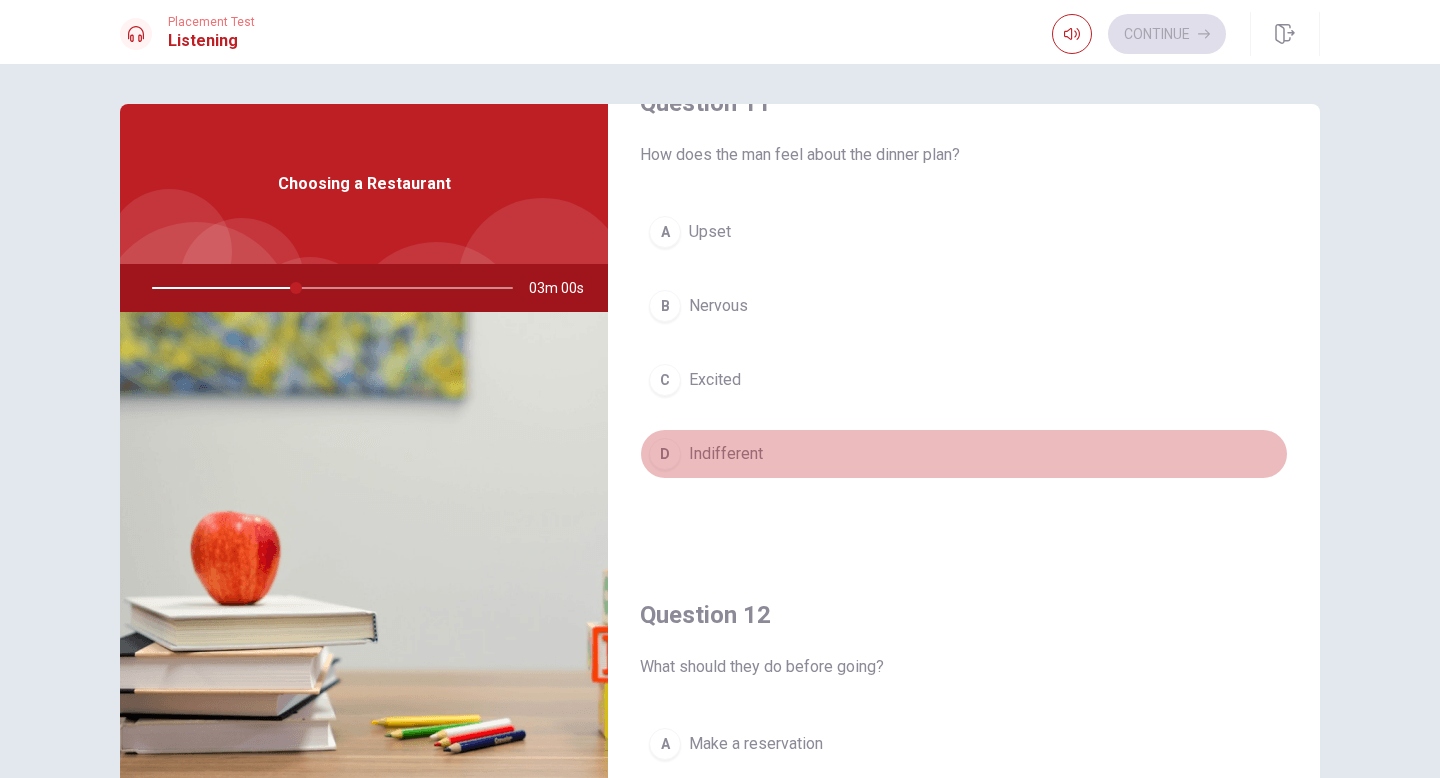 click on "D" at bounding box center [665, 454] 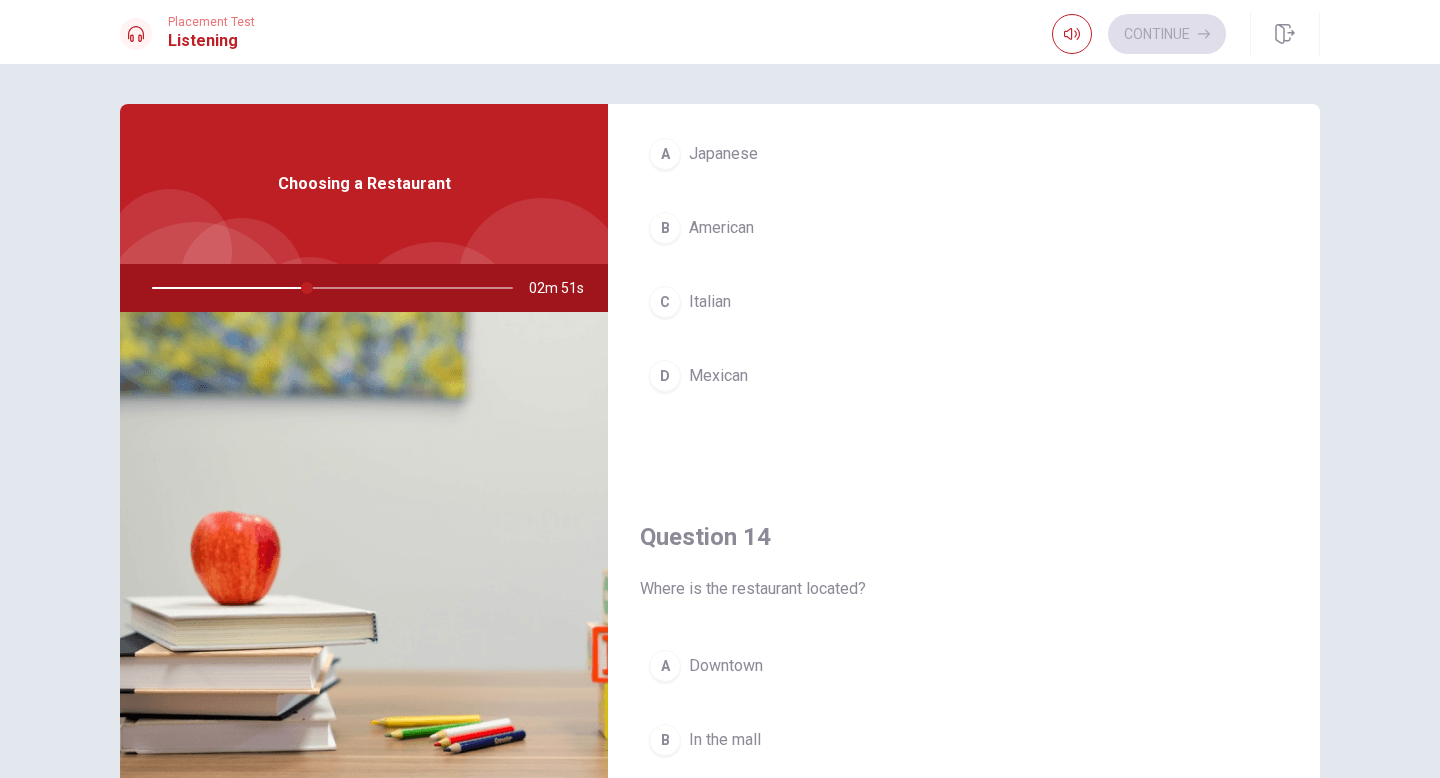 scroll, scrollTop: 1178, scrollLeft: 0, axis: vertical 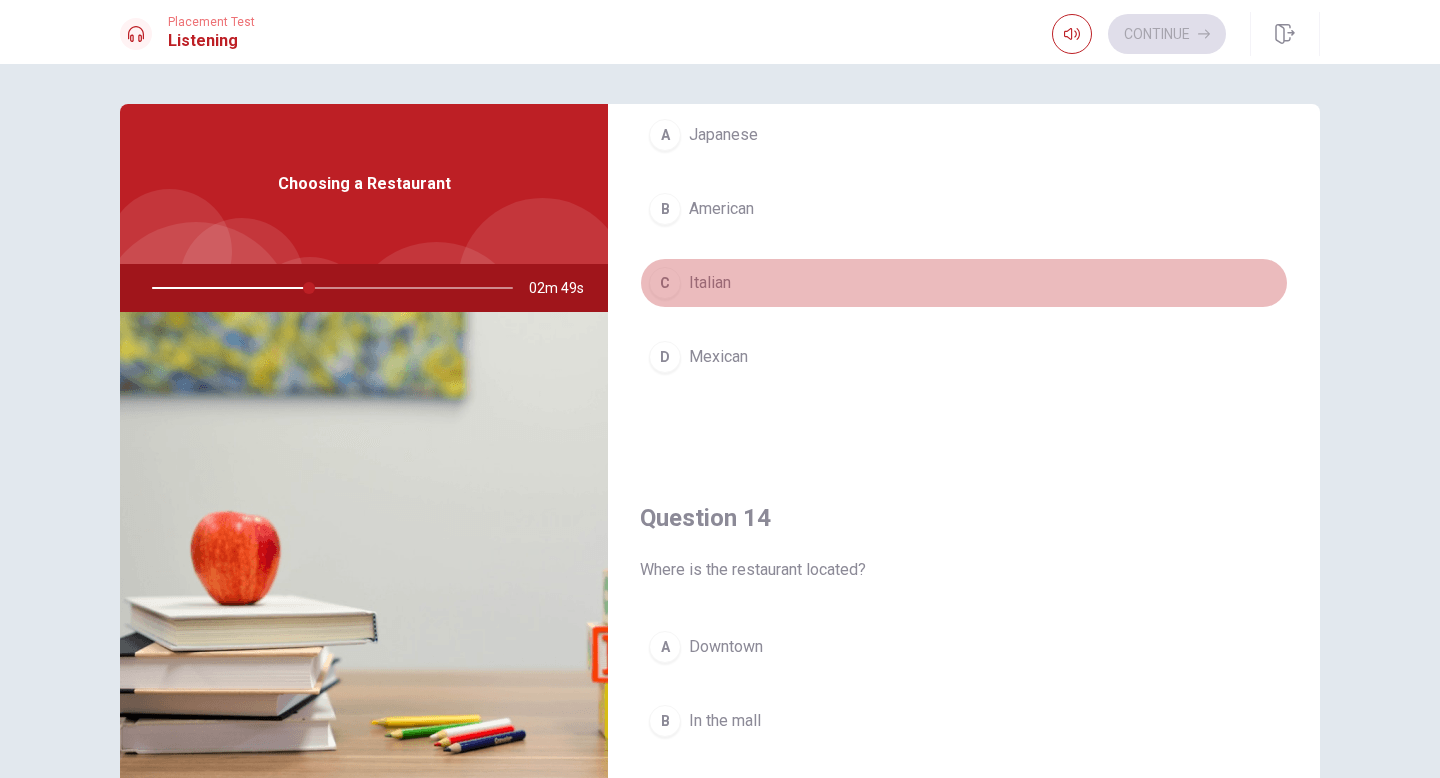 click on "C" at bounding box center [665, 283] 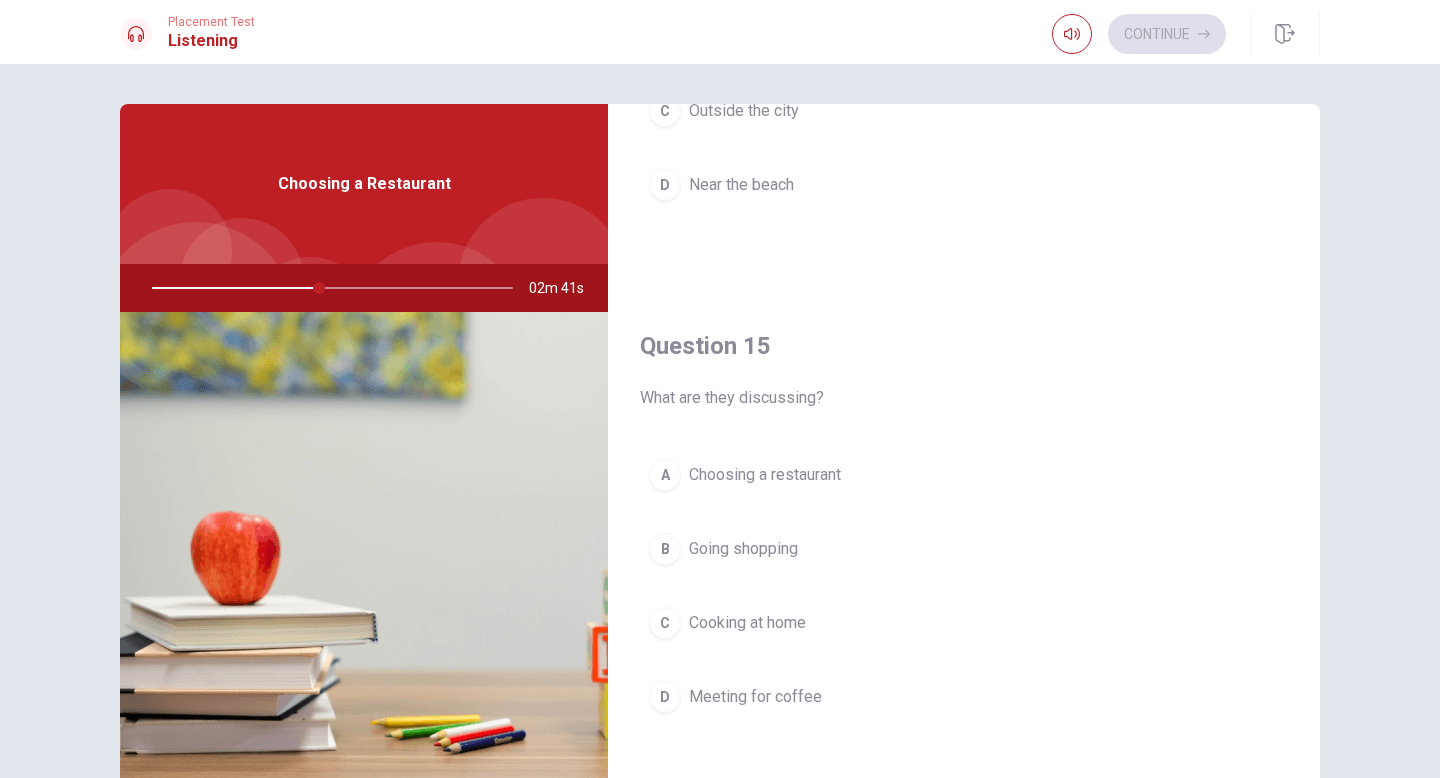 scroll, scrollTop: 1865, scrollLeft: 0, axis: vertical 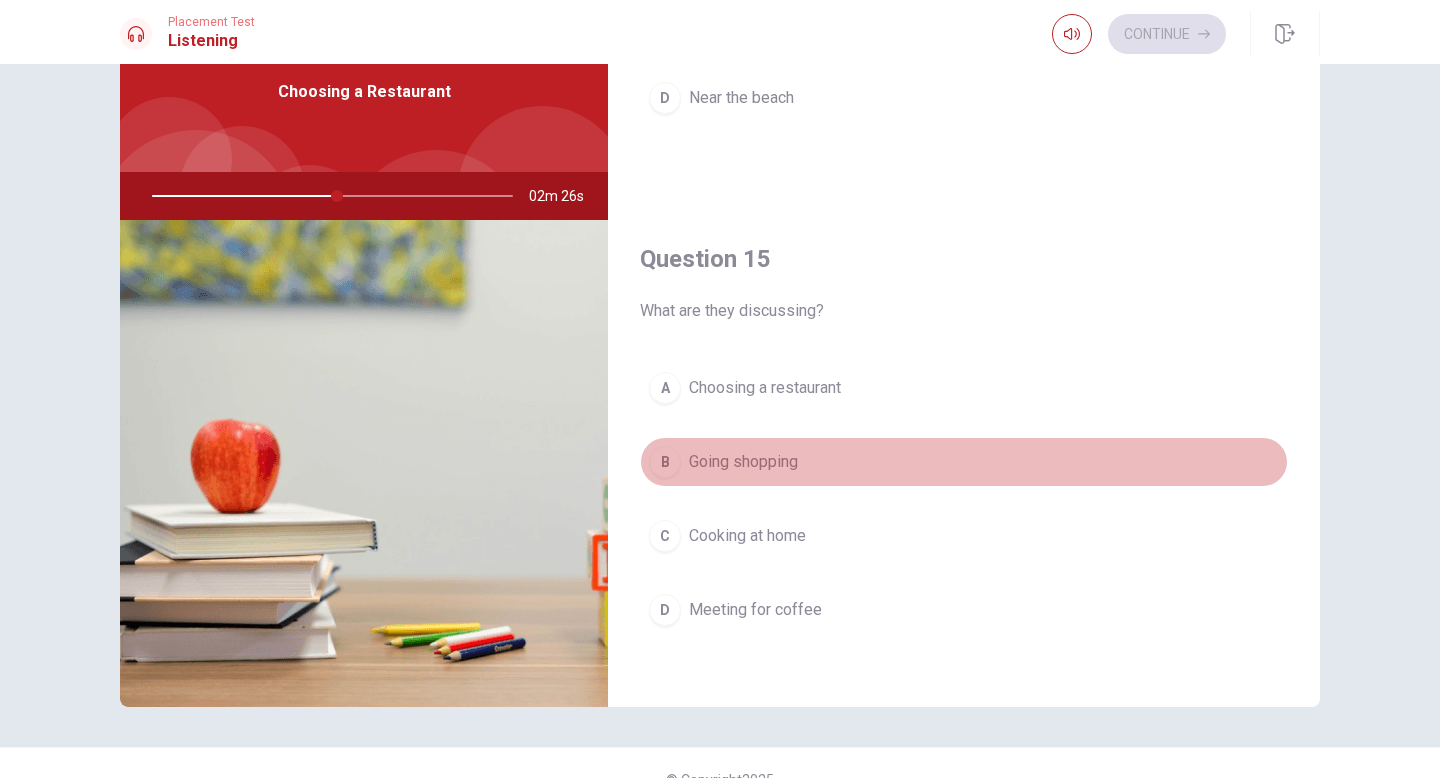 click on "B" at bounding box center [665, 462] 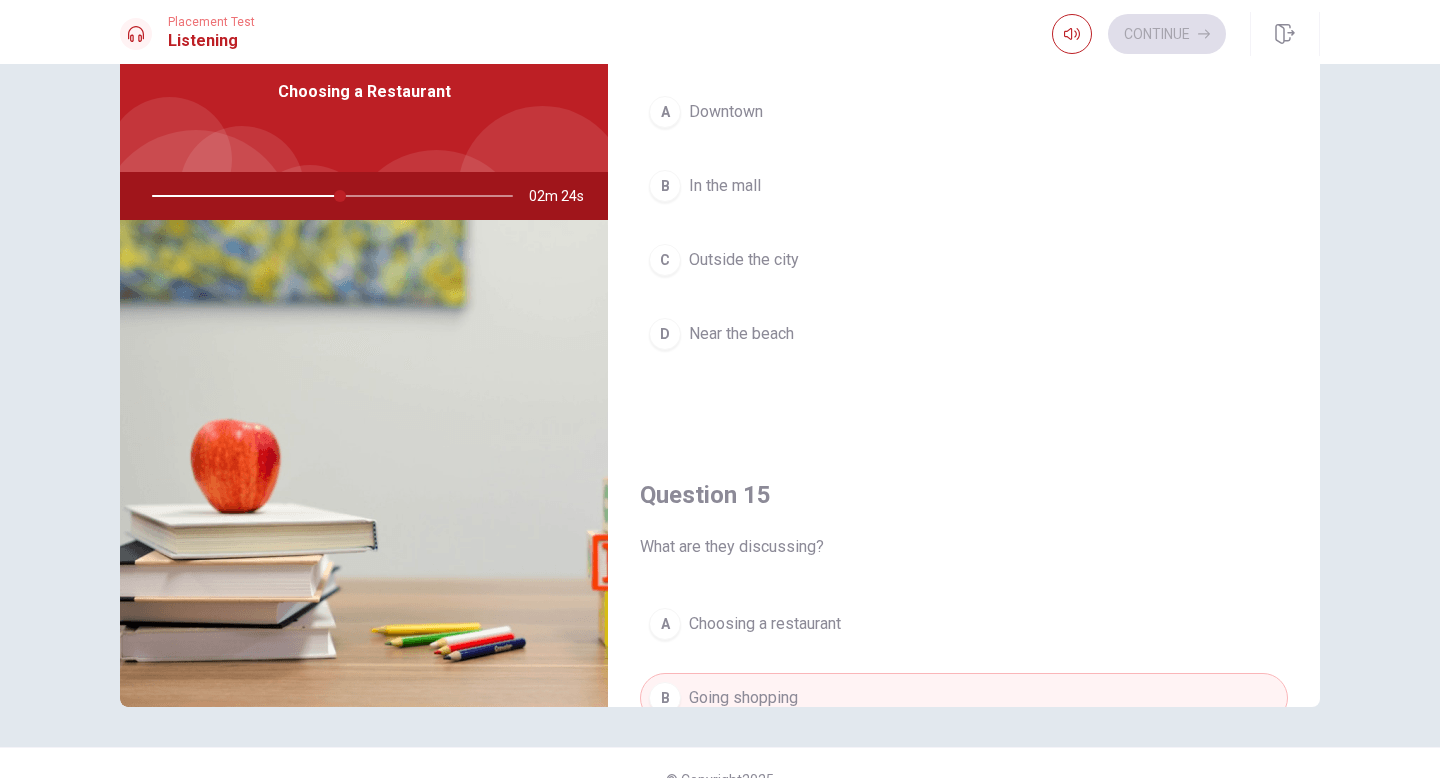 scroll, scrollTop: 1607, scrollLeft: 0, axis: vertical 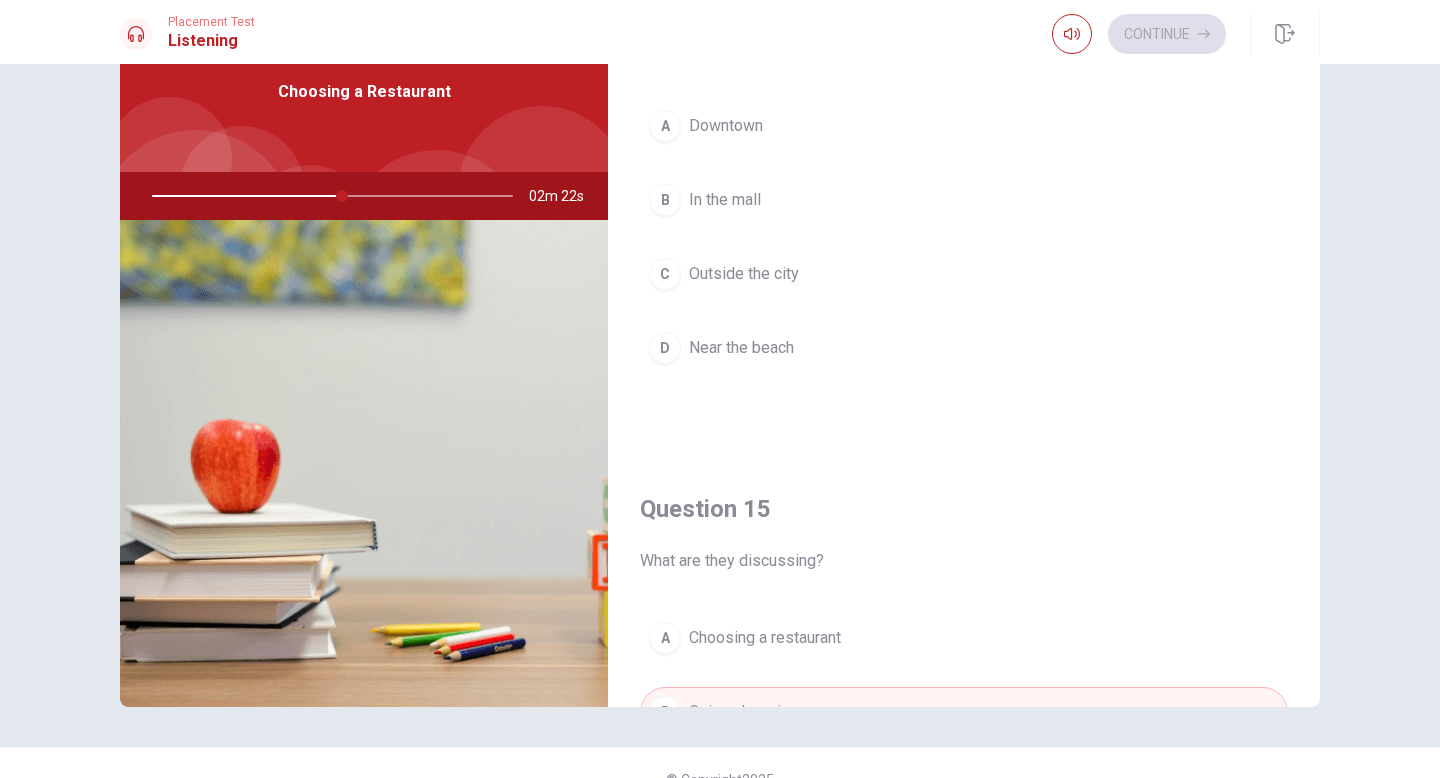 click on "B" at bounding box center [665, 200] 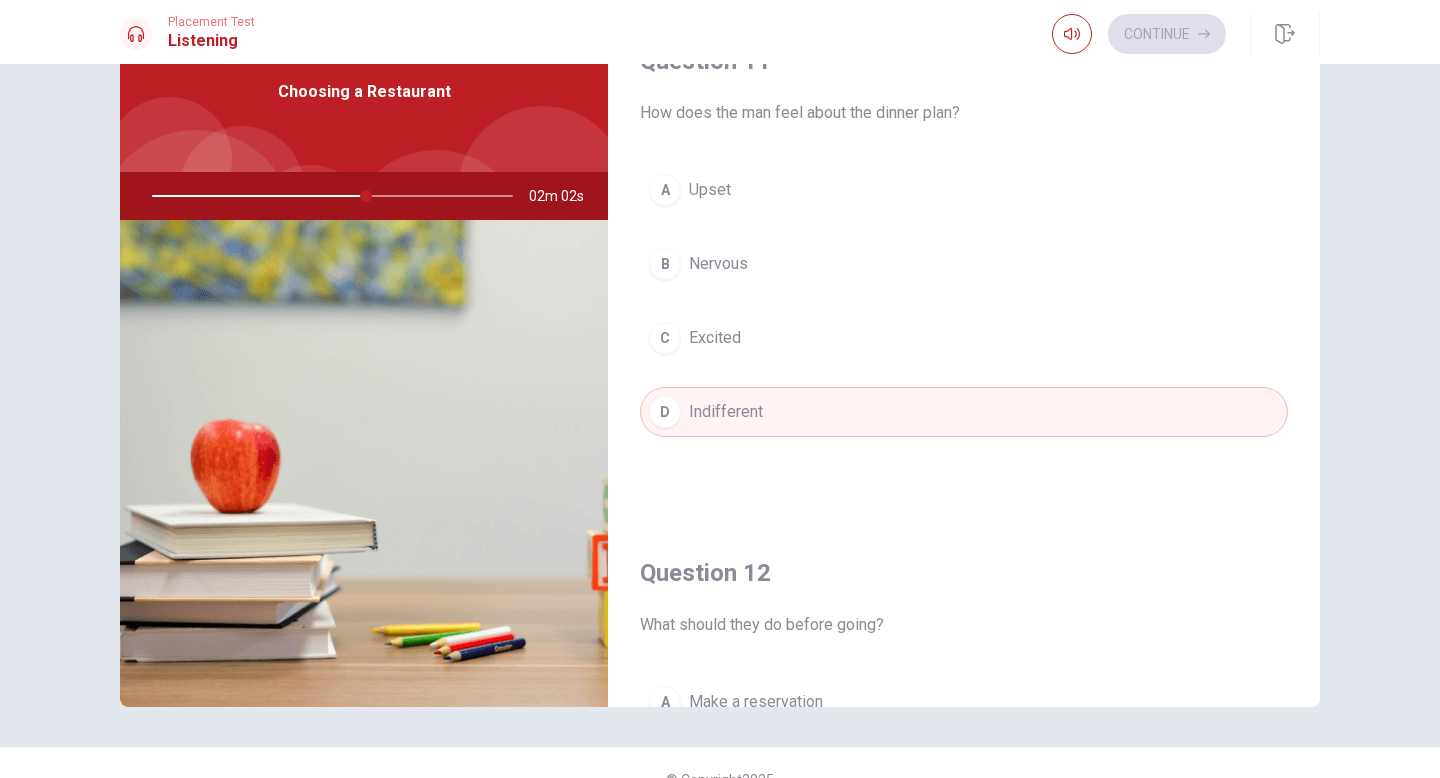 scroll, scrollTop: 0, scrollLeft: 0, axis: both 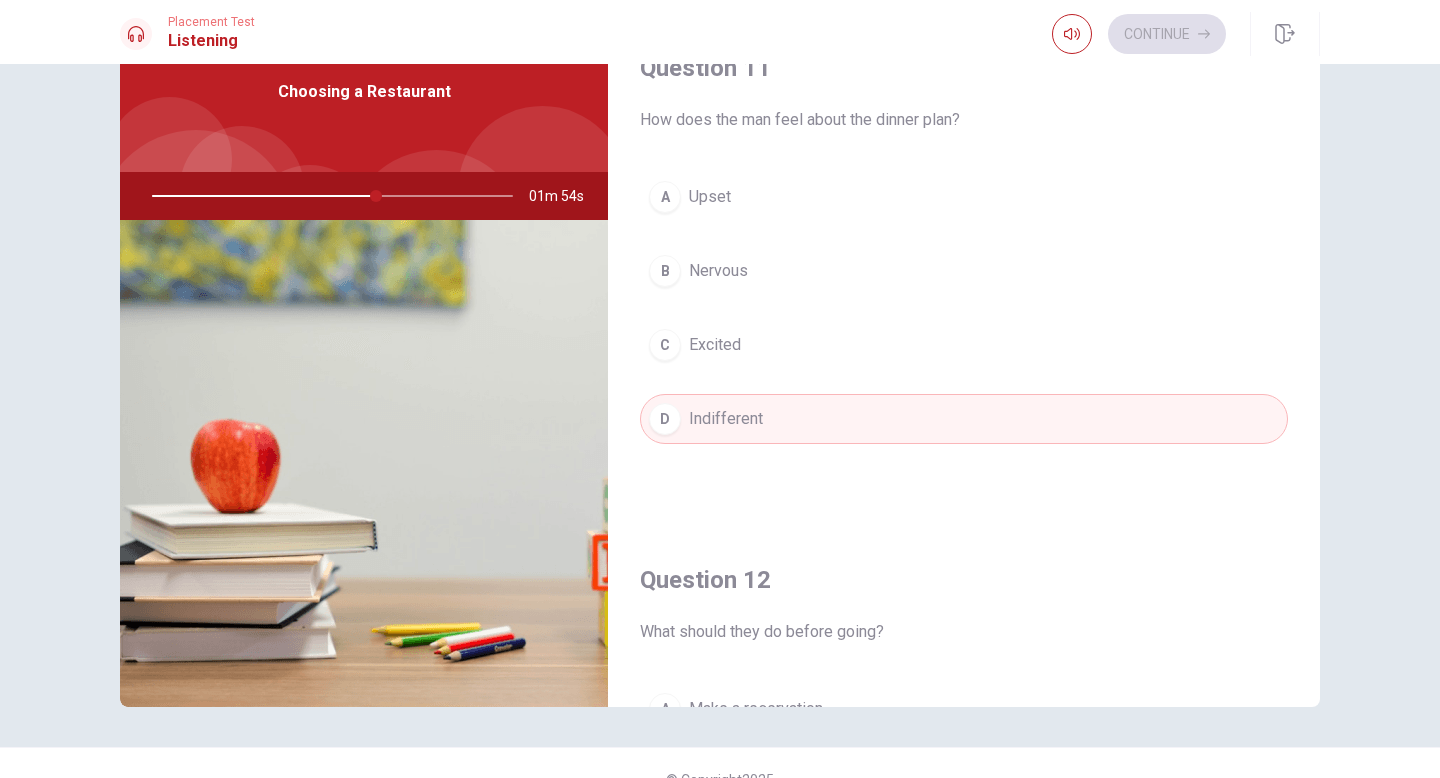 drag, startPoint x: 375, startPoint y: 196, endPoint x: 304, endPoint y: 203, distance: 71.34424 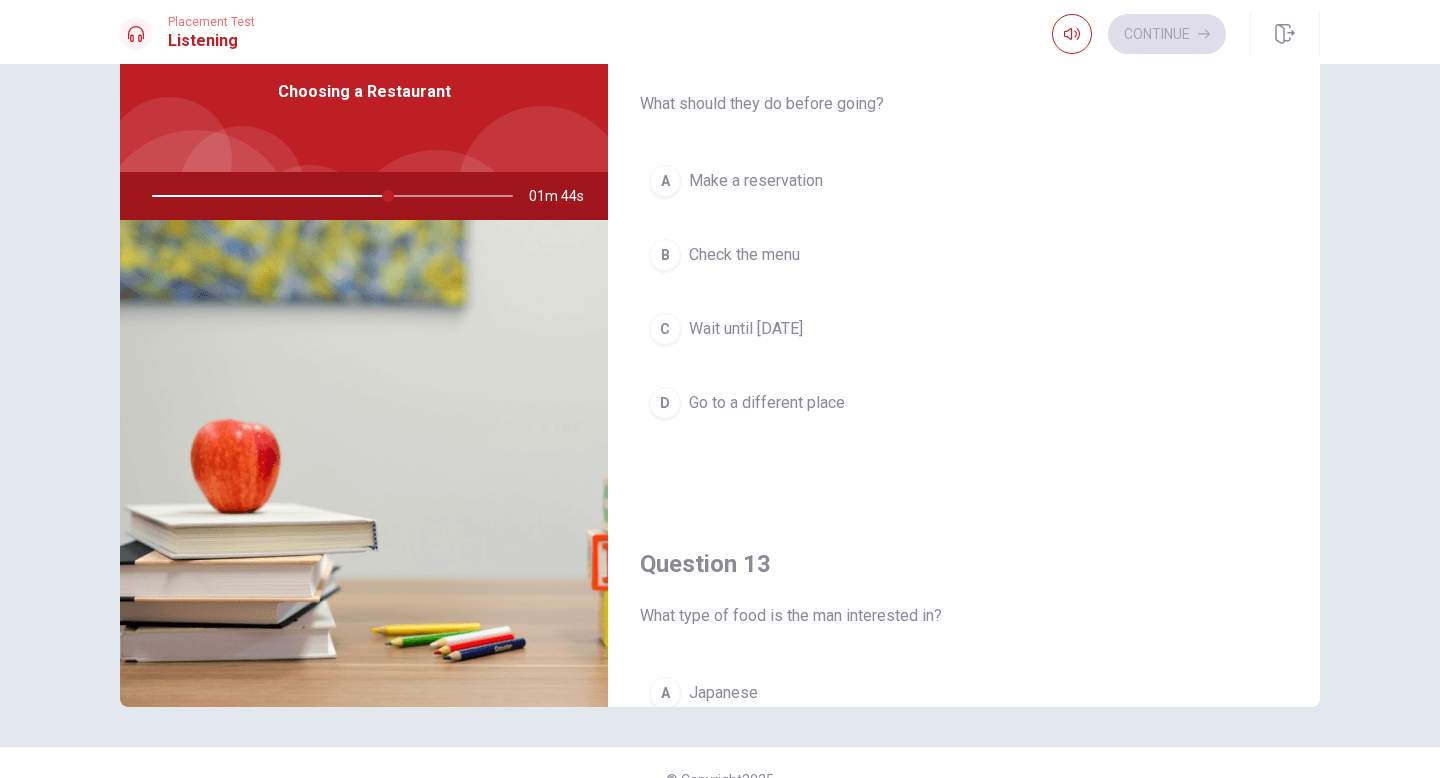 scroll, scrollTop: 526, scrollLeft: 0, axis: vertical 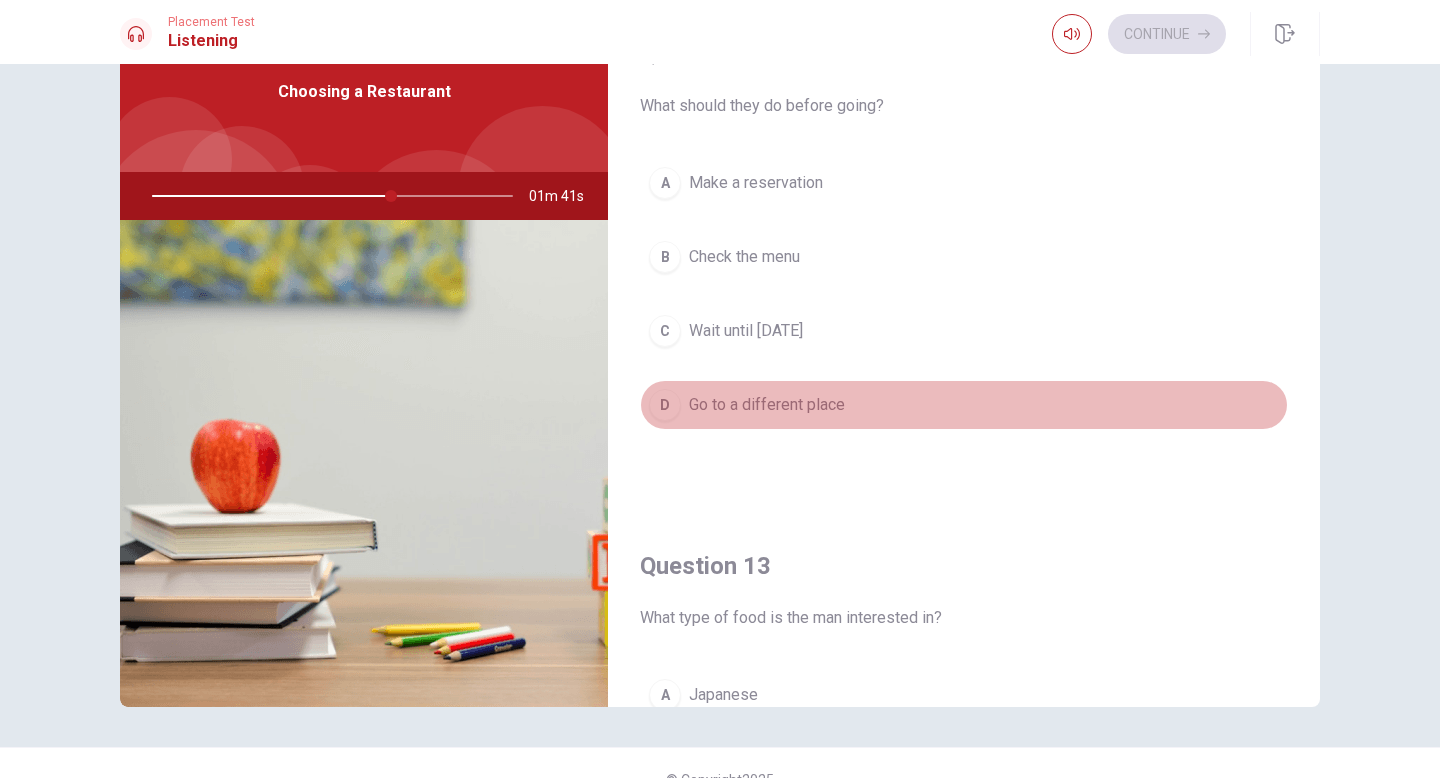 click on "D" at bounding box center (665, 405) 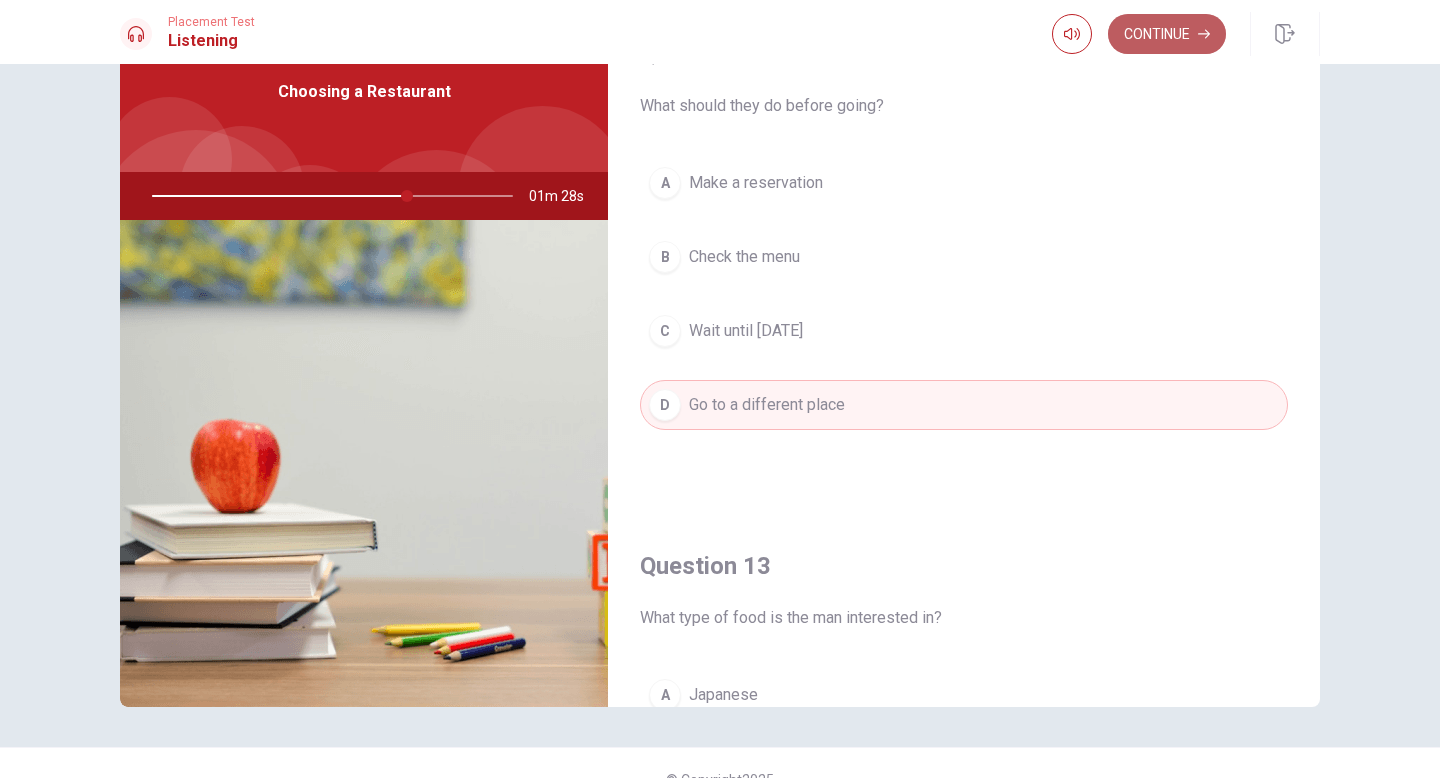 click on "Continue" at bounding box center (1167, 34) 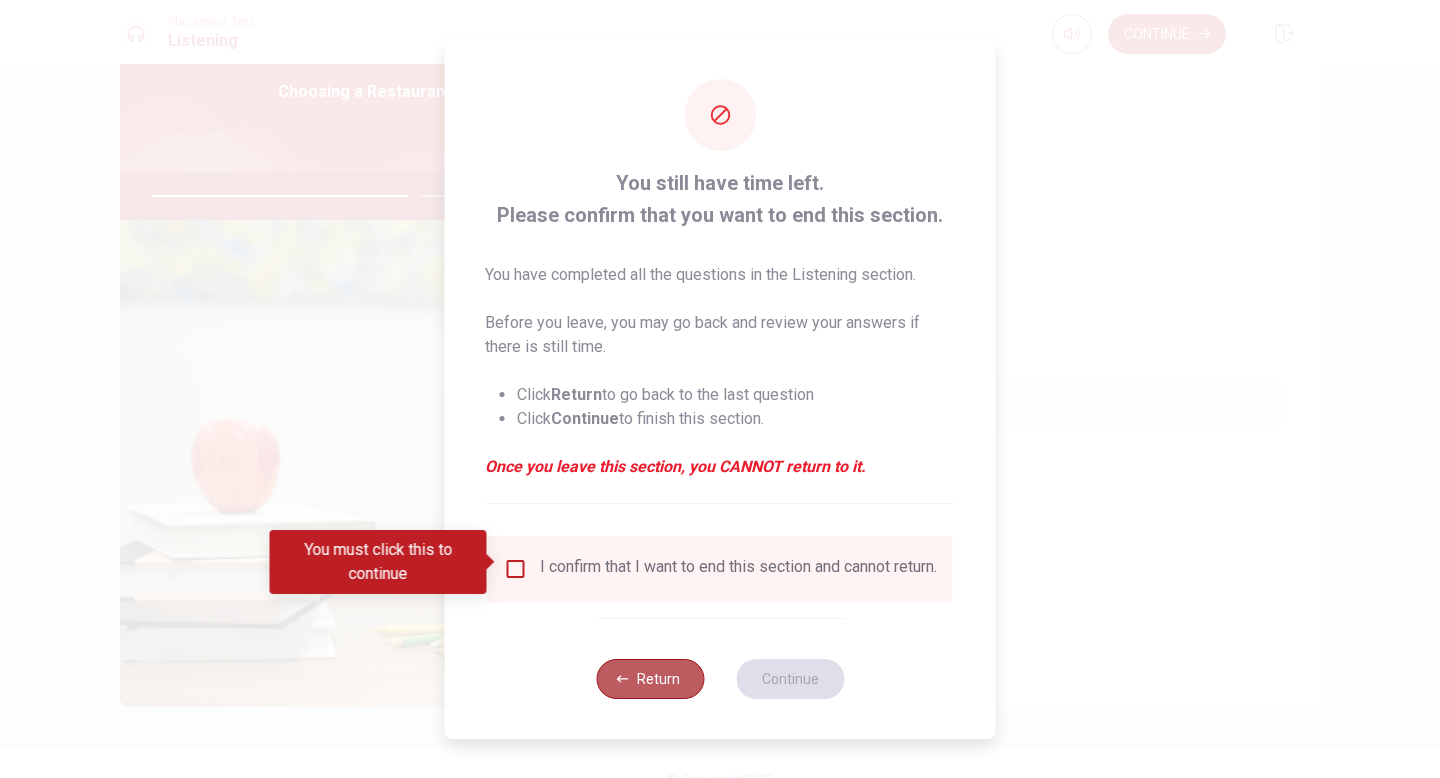 click on "Return" at bounding box center (650, 679) 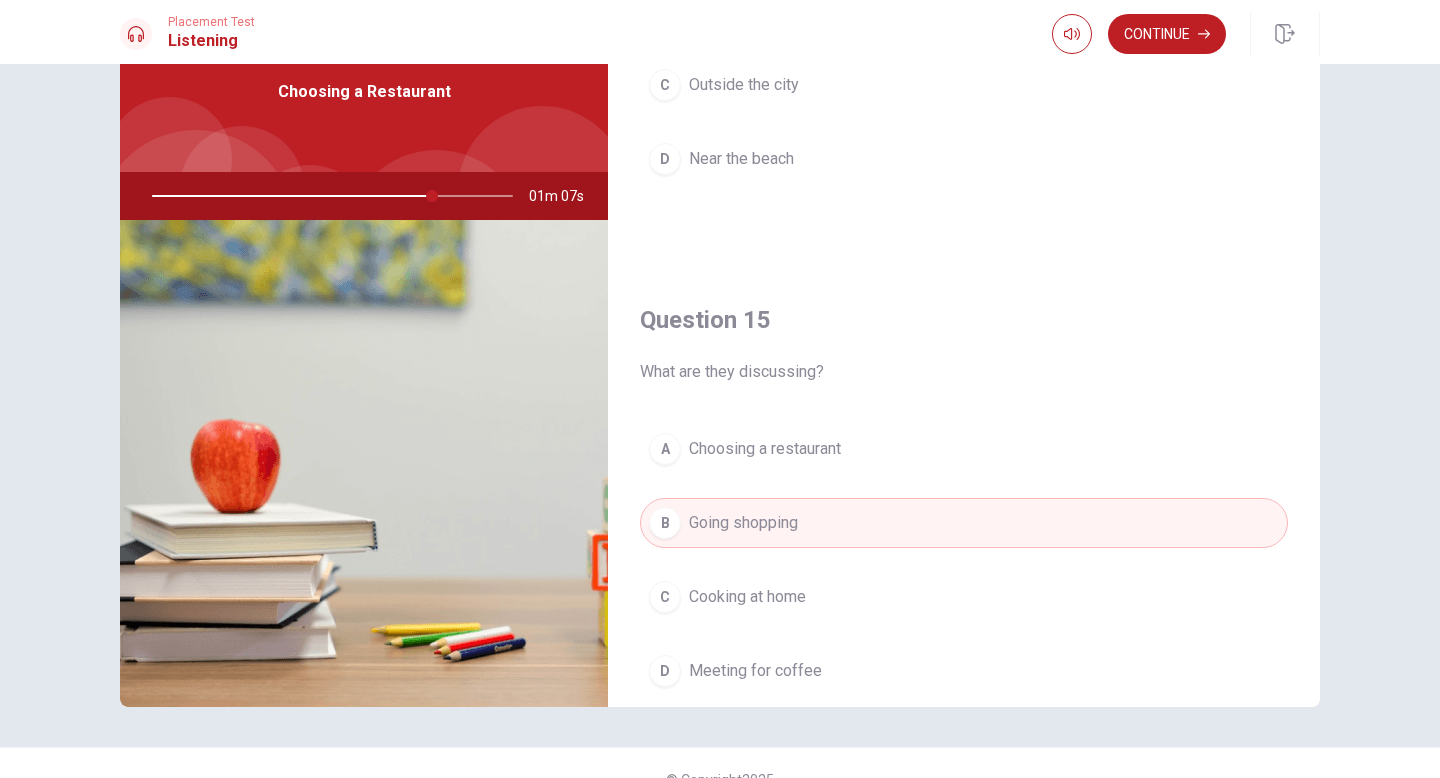scroll, scrollTop: 1865, scrollLeft: 0, axis: vertical 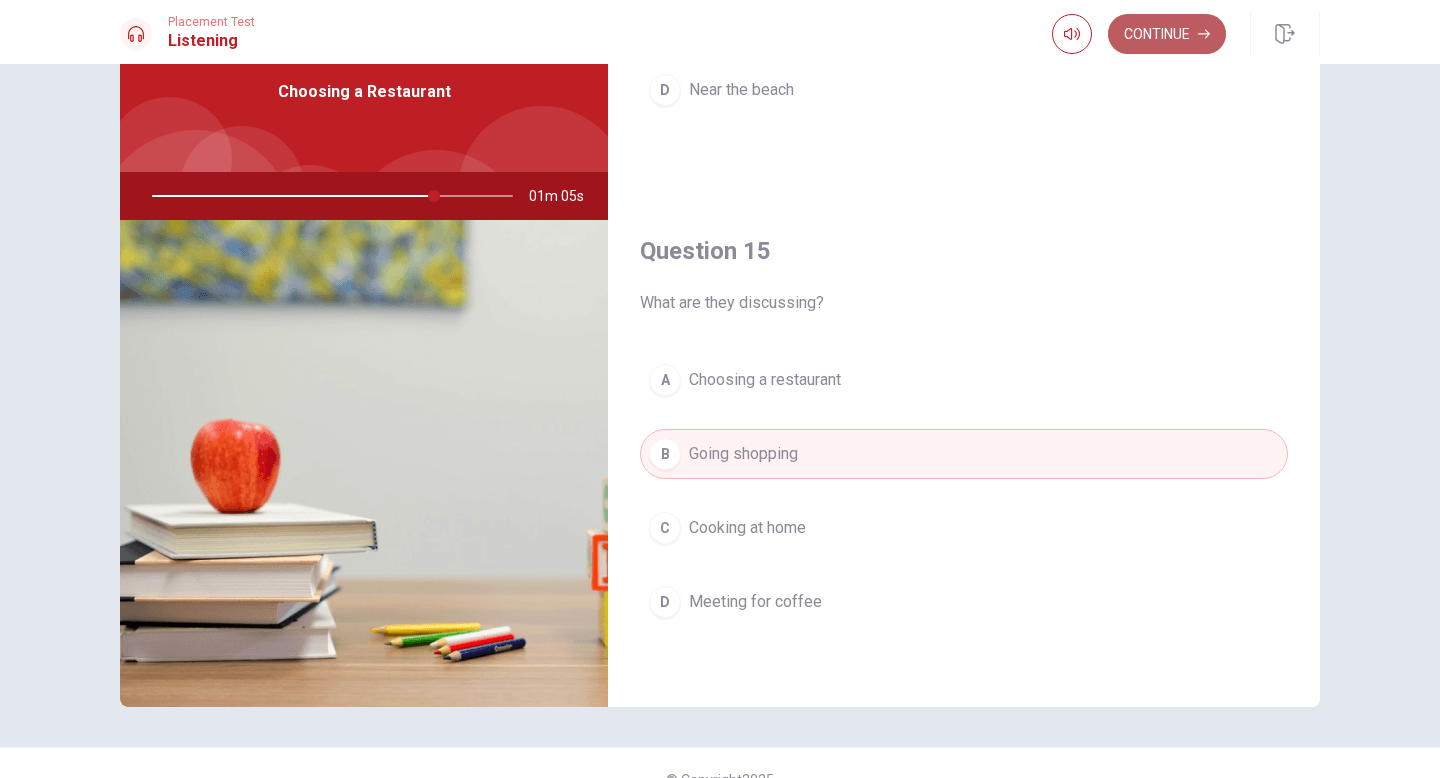 click on "Continue" at bounding box center (1167, 34) 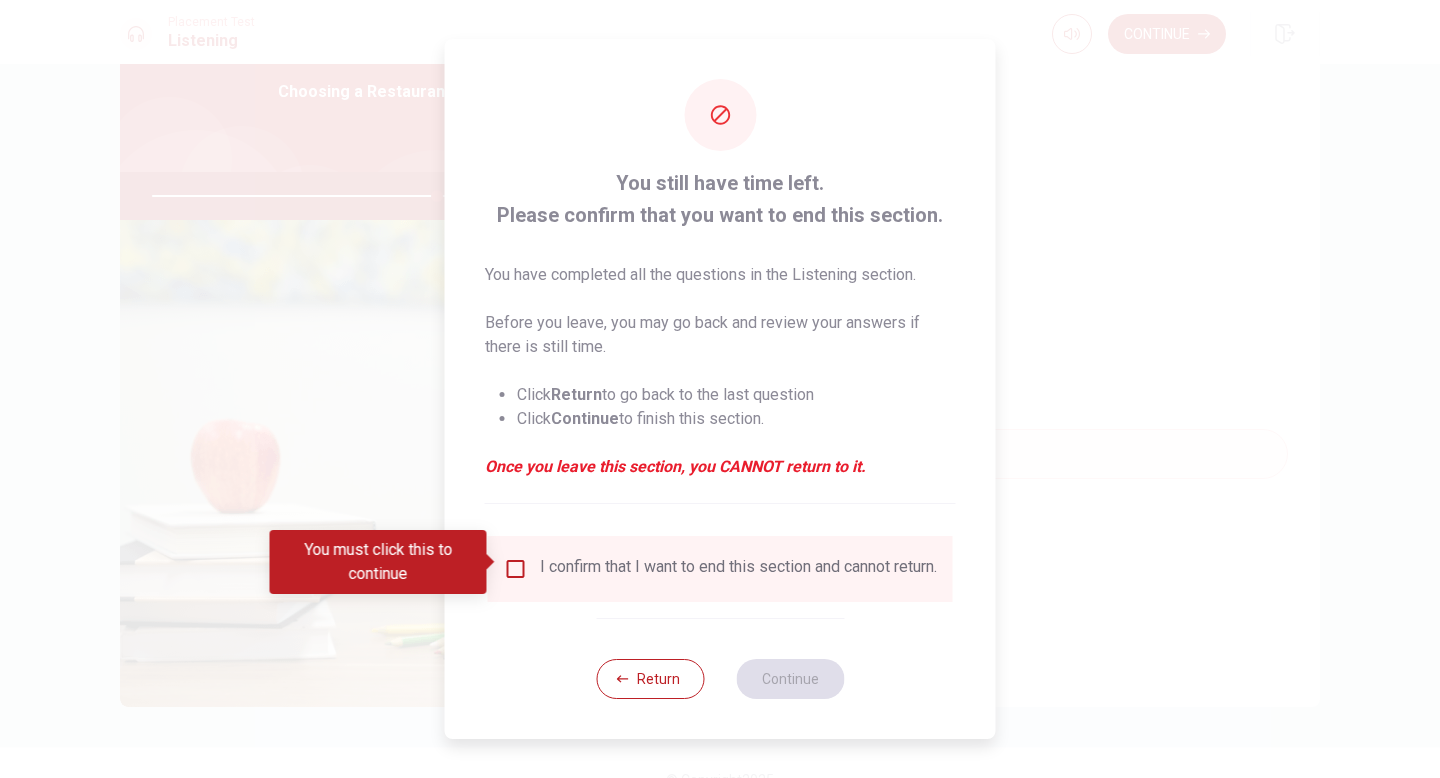 click at bounding box center [516, 569] 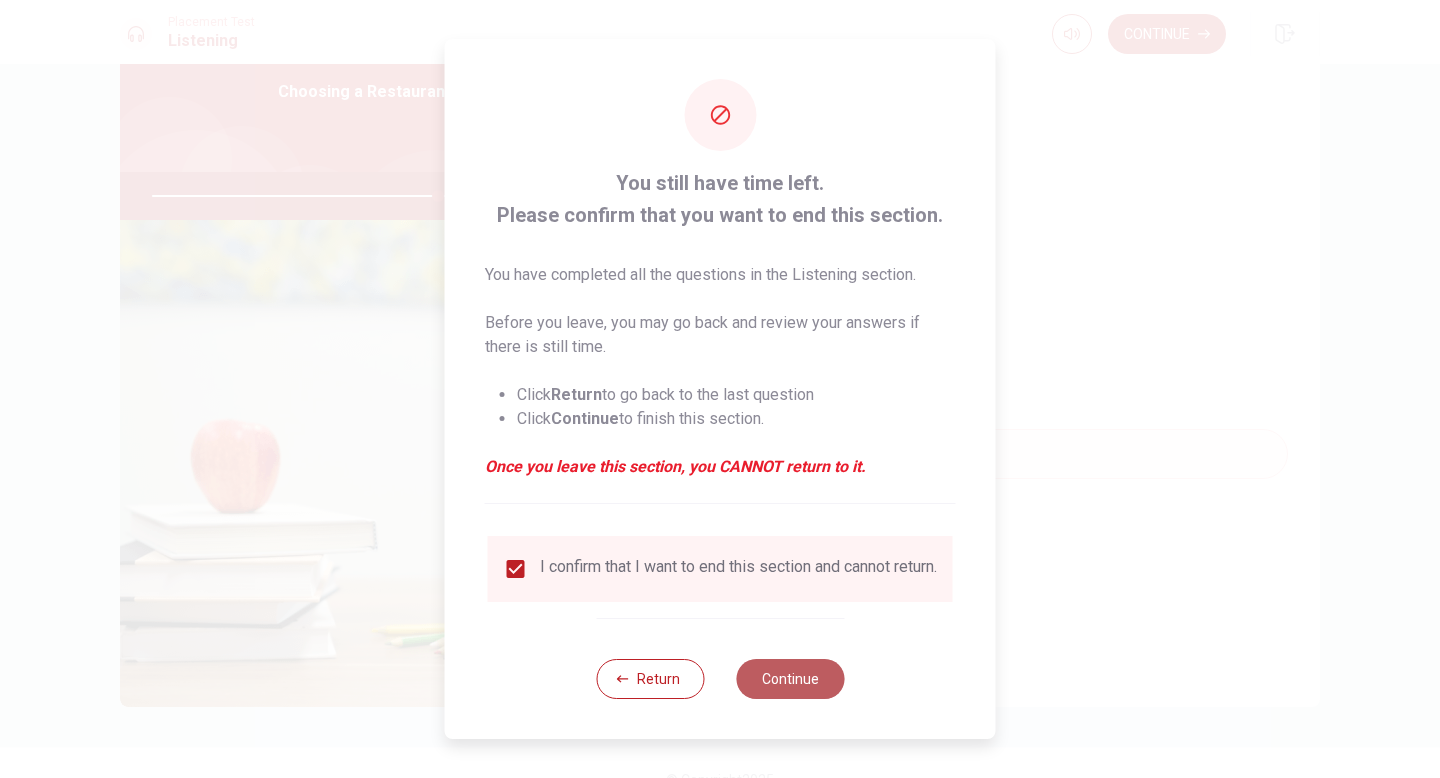 click on "Continue" at bounding box center [790, 679] 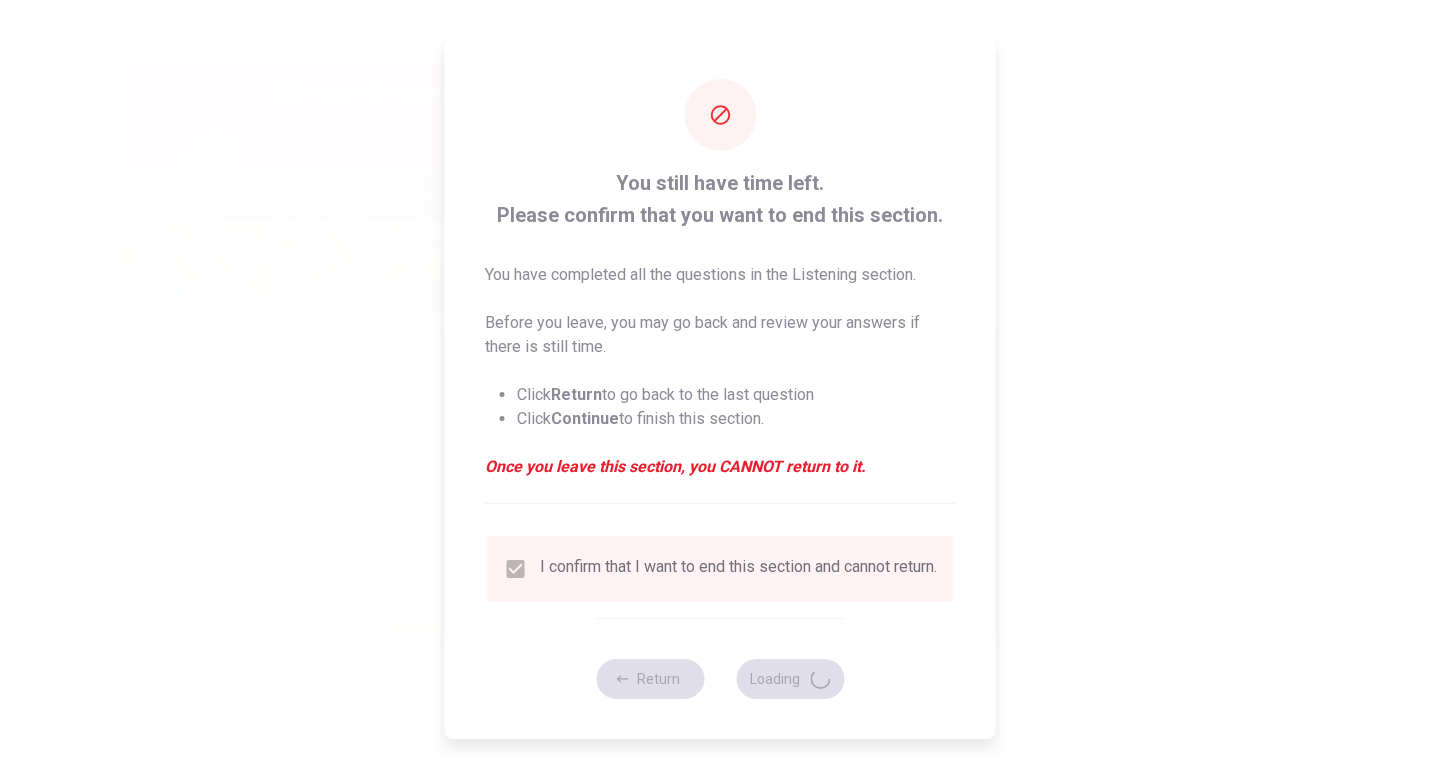 type on "80" 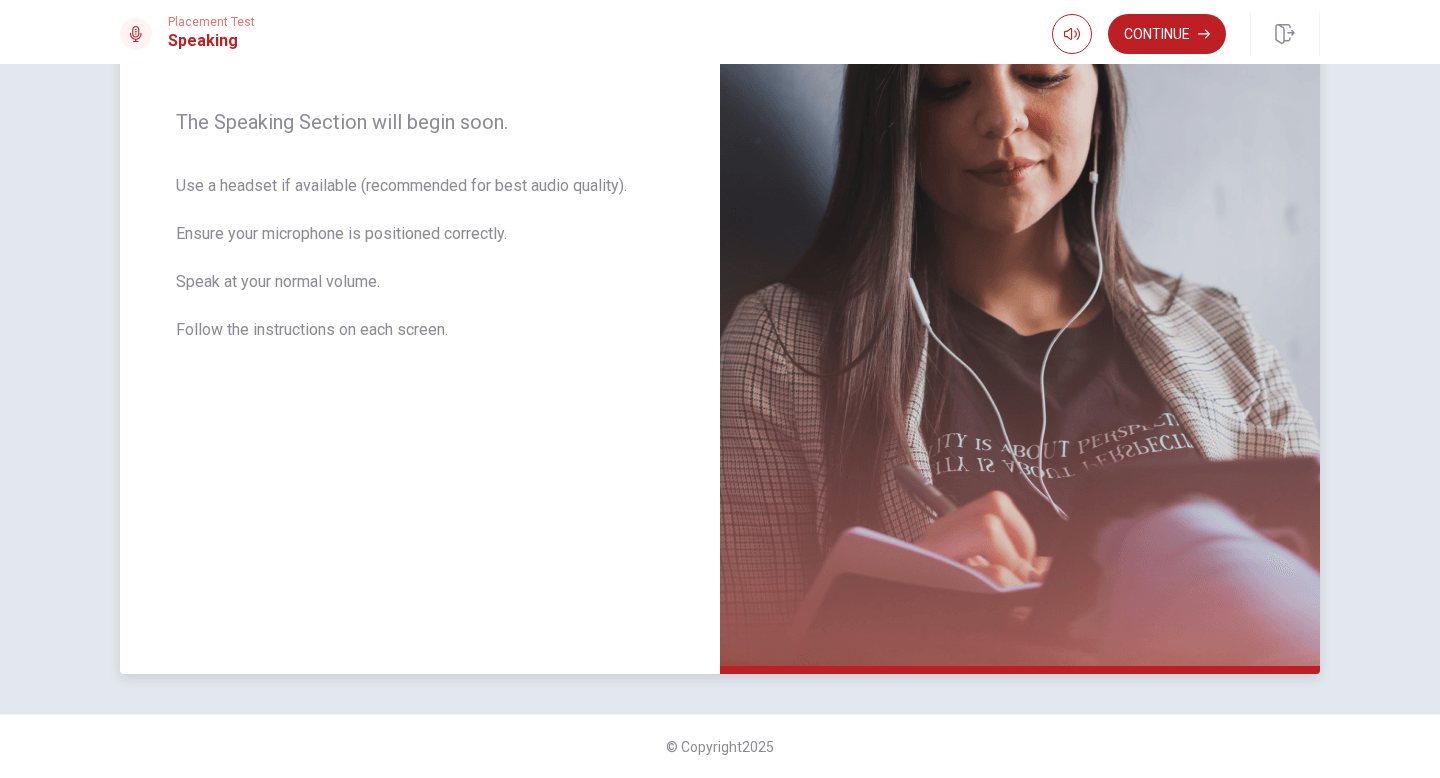 scroll, scrollTop: 0, scrollLeft: 0, axis: both 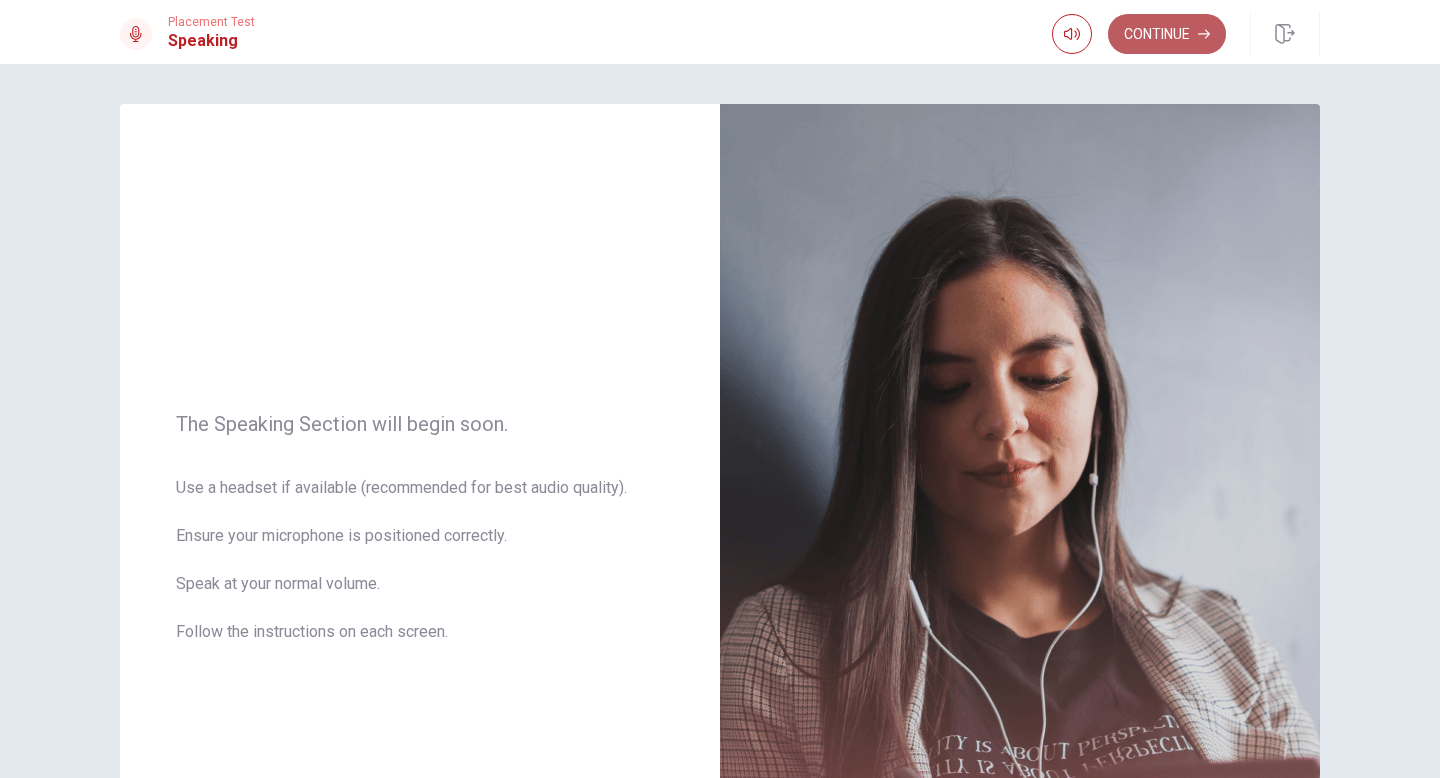 click on "Continue" at bounding box center [1167, 34] 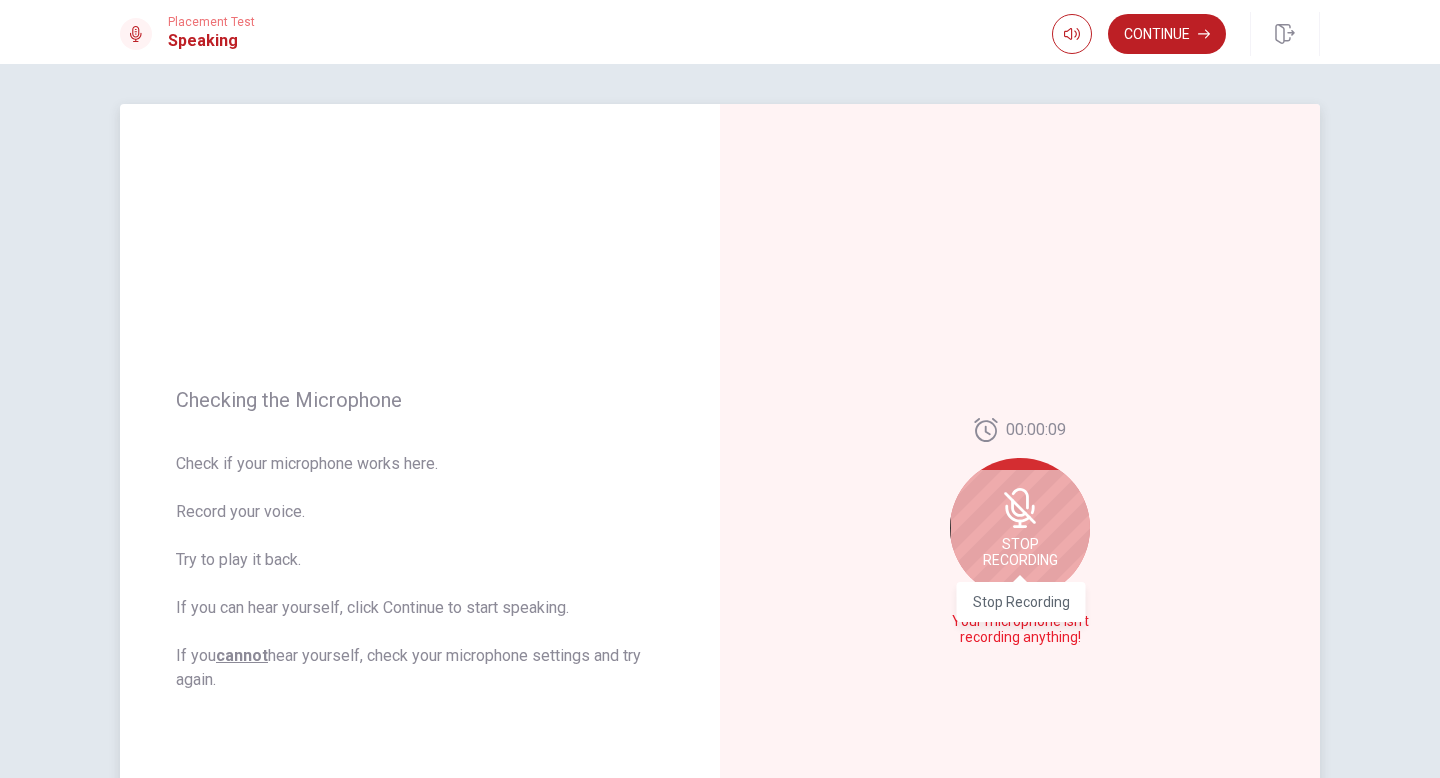 click on "Stop   Recording" at bounding box center (1020, 552) 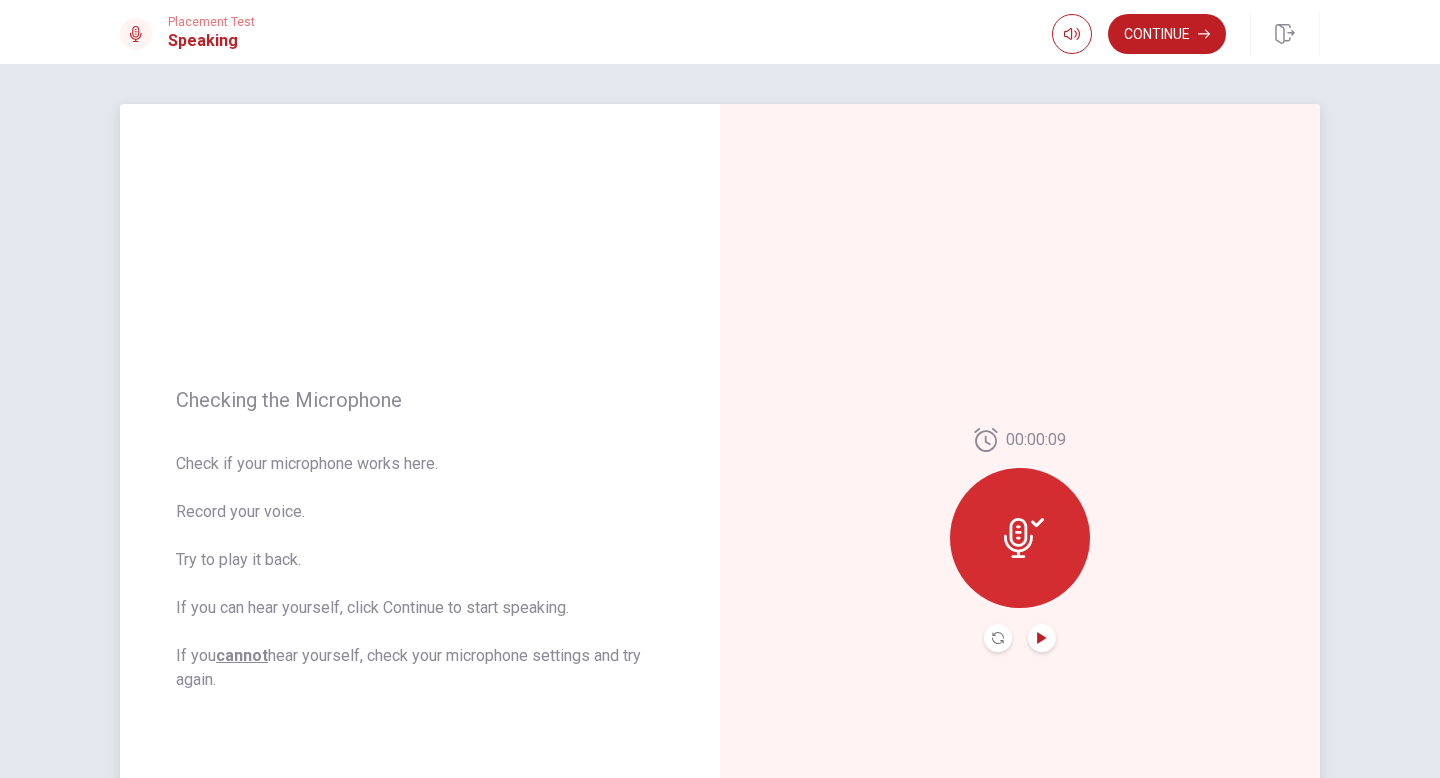 click 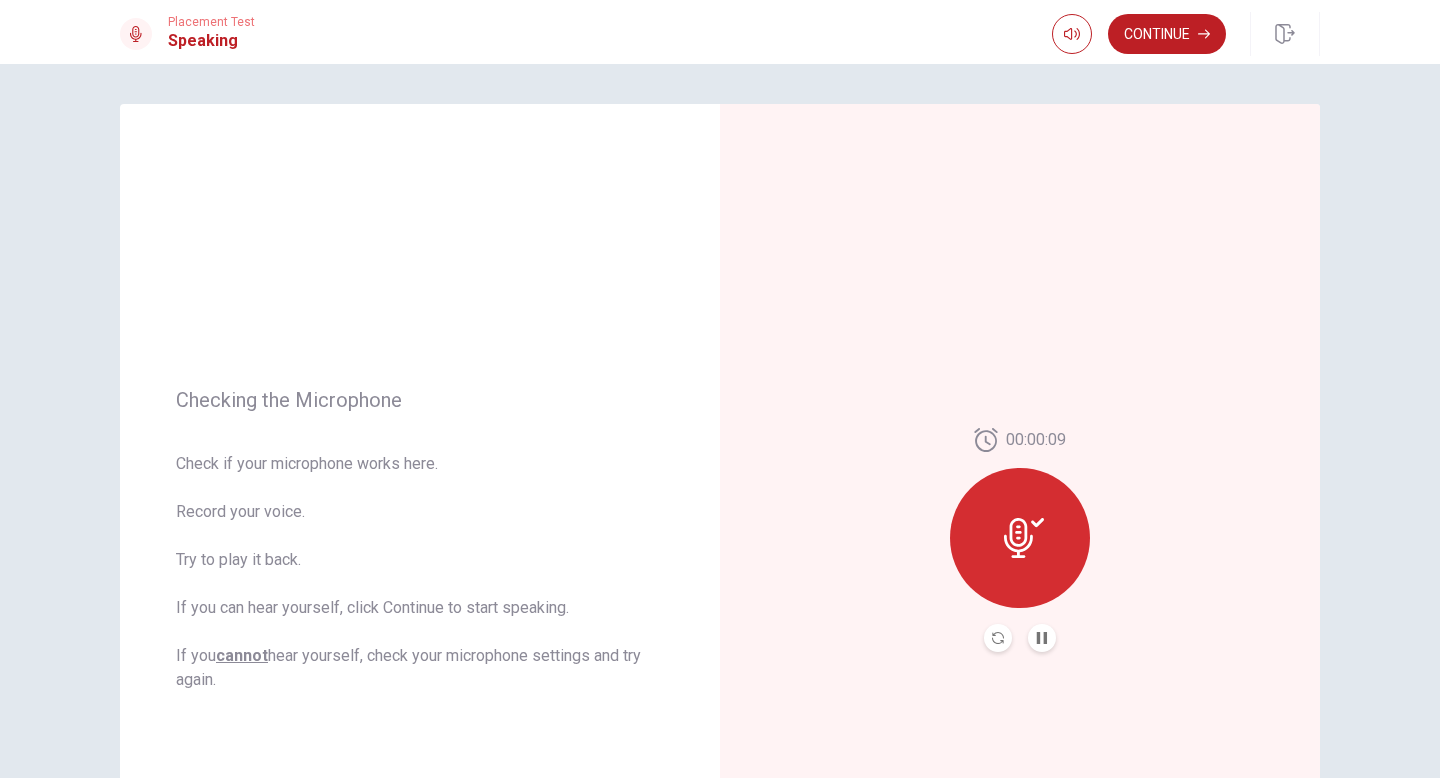 click 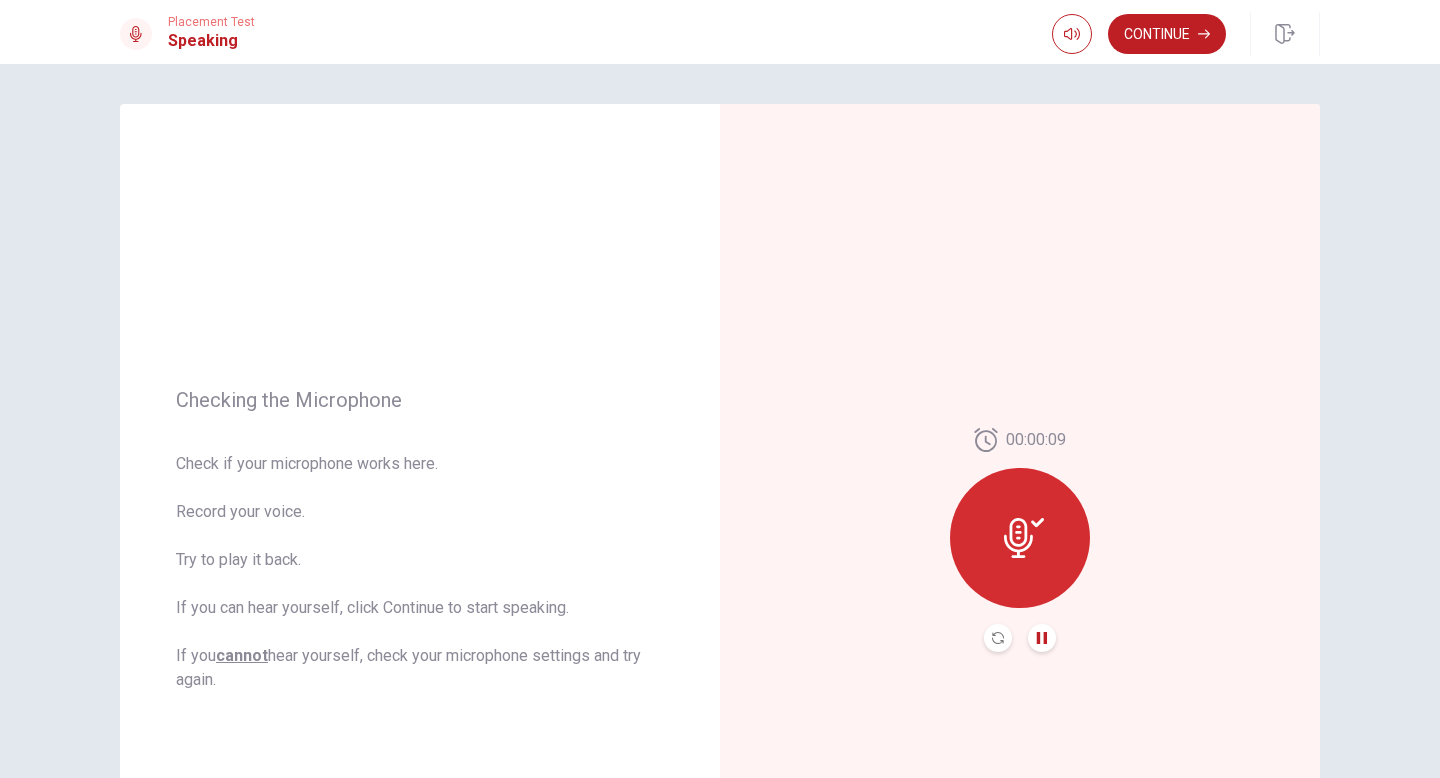 click 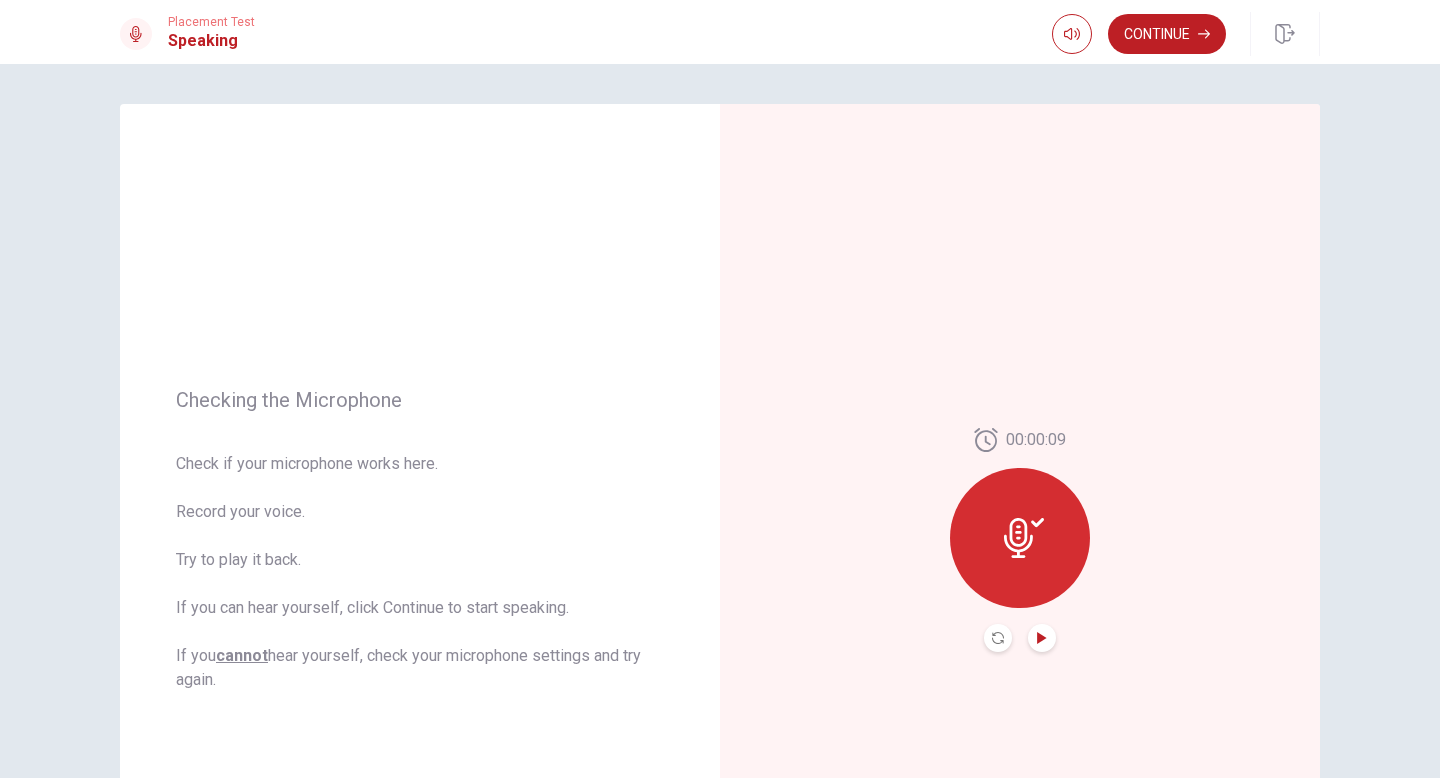 scroll, scrollTop: 5, scrollLeft: 0, axis: vertical 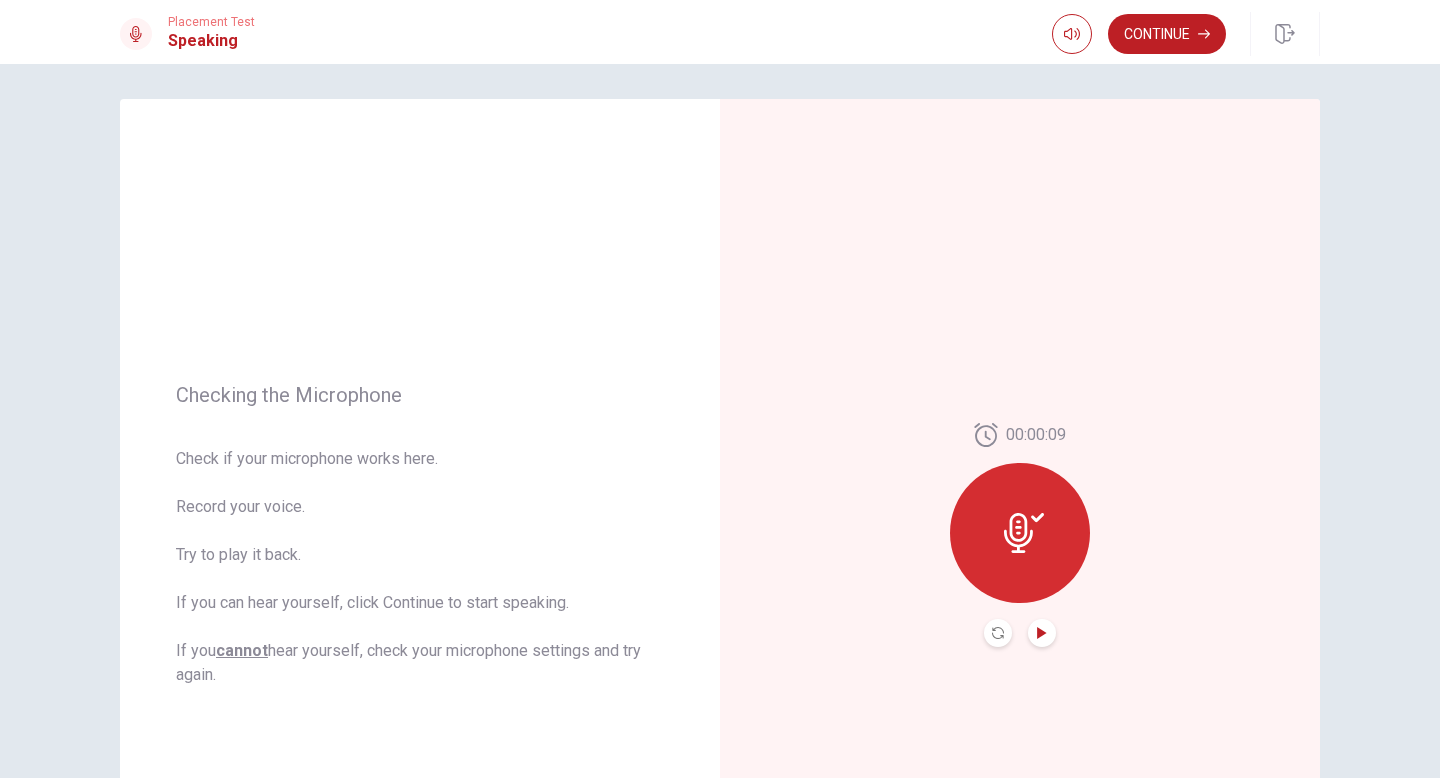 click 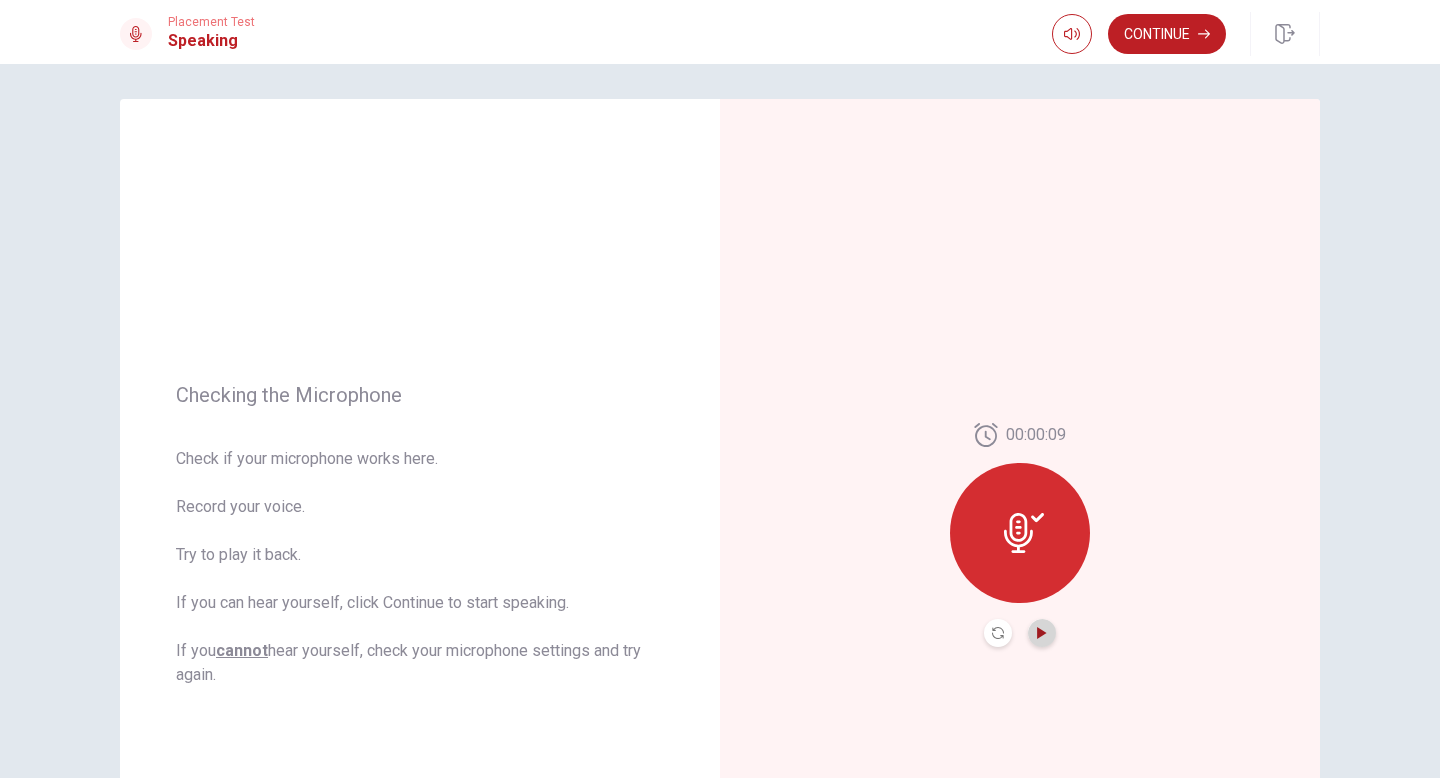 click 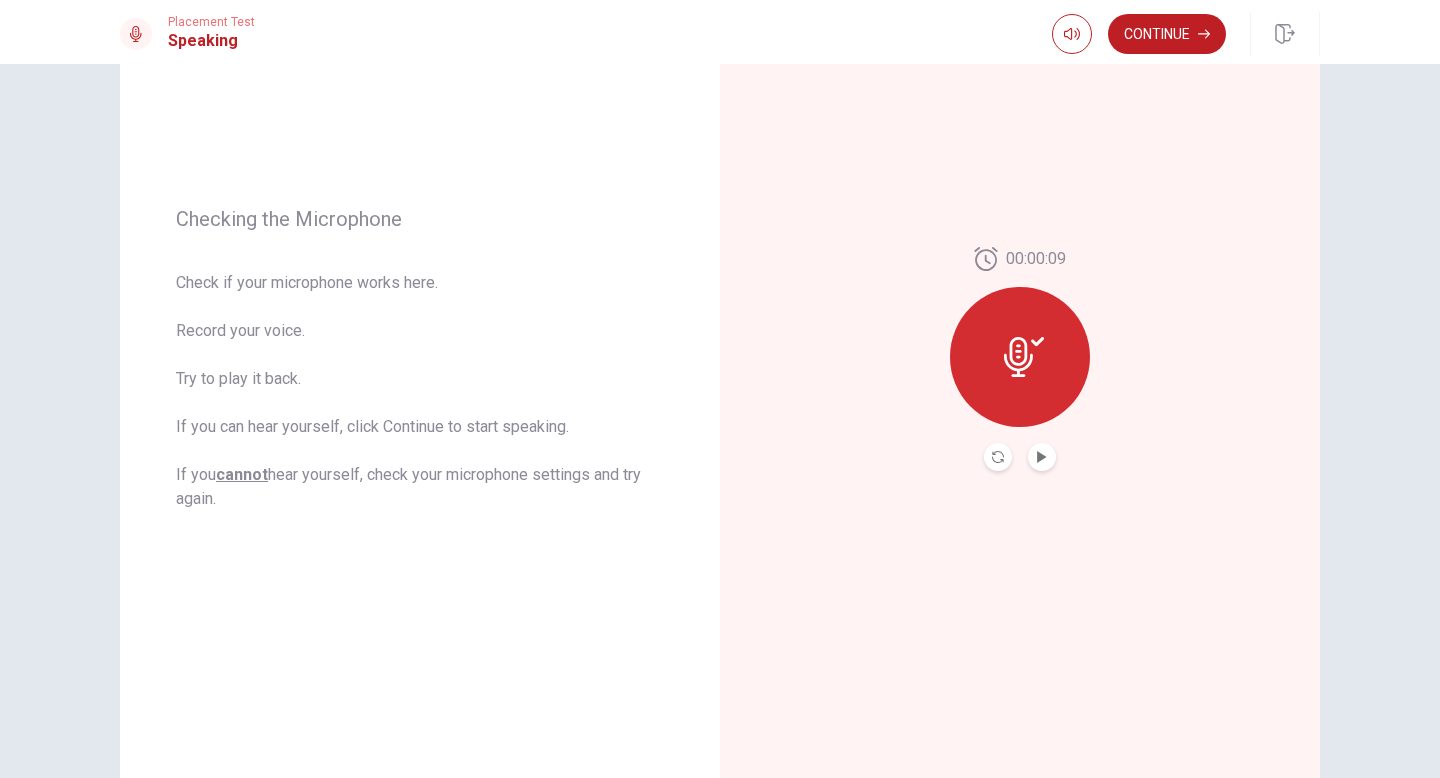 scroll, scrollTop: 302, scrollLeft: 0, axis: vertical 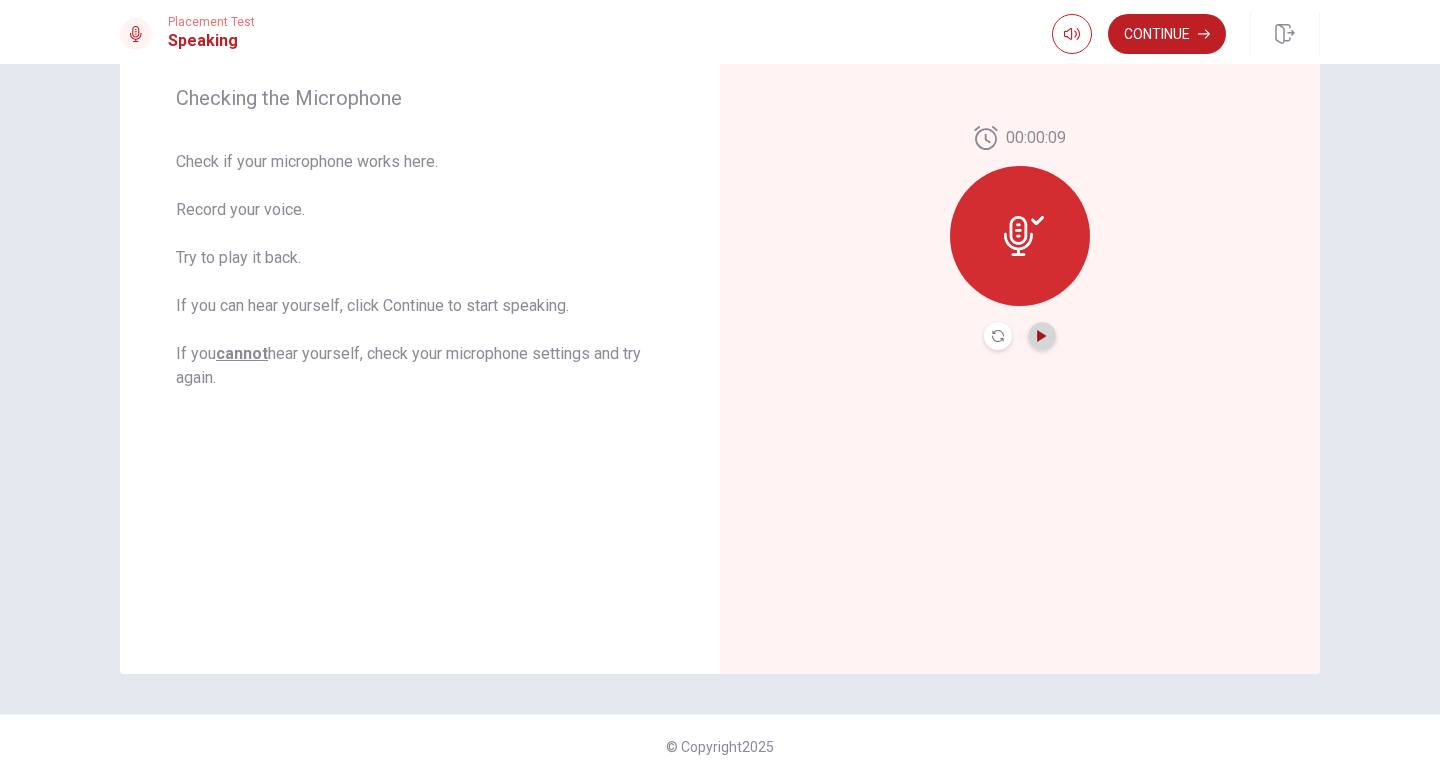 click 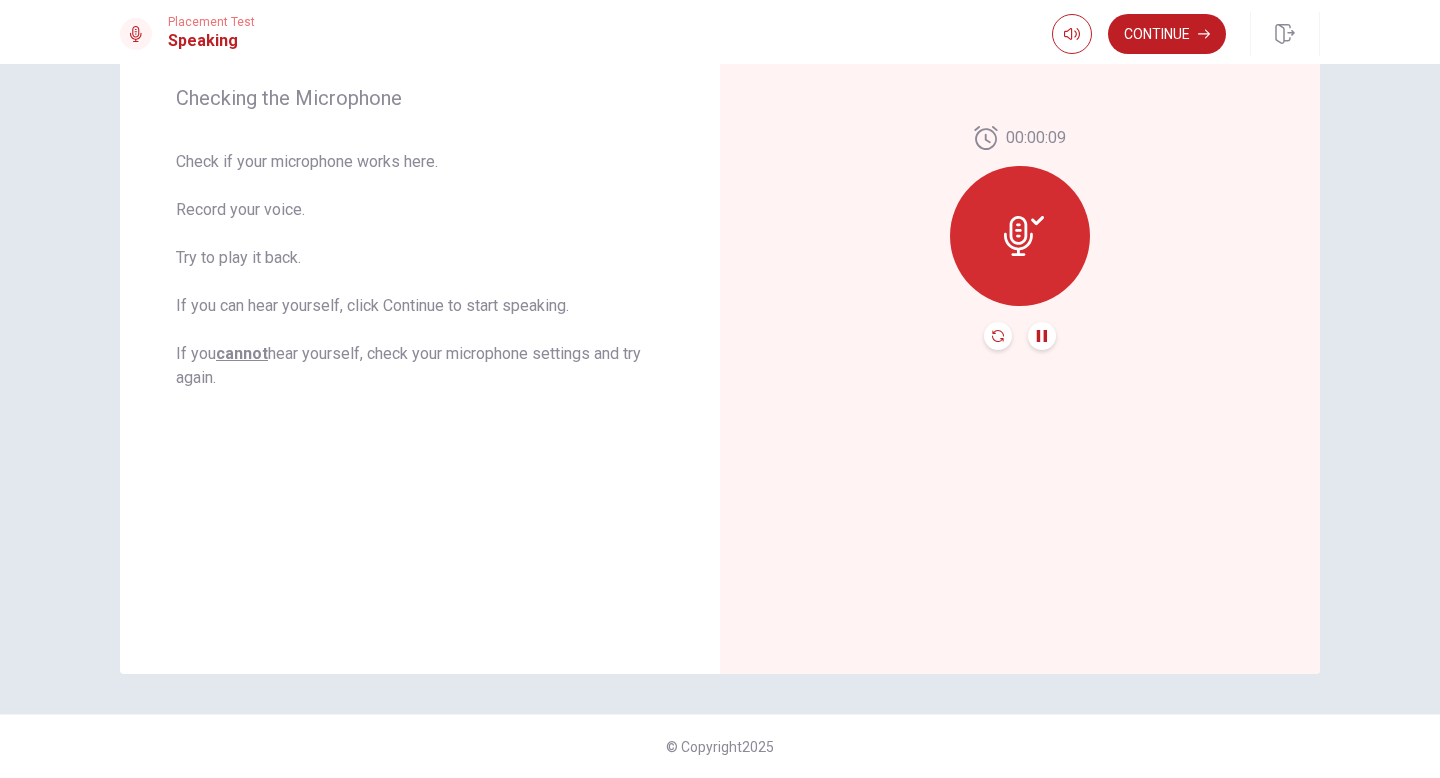 click 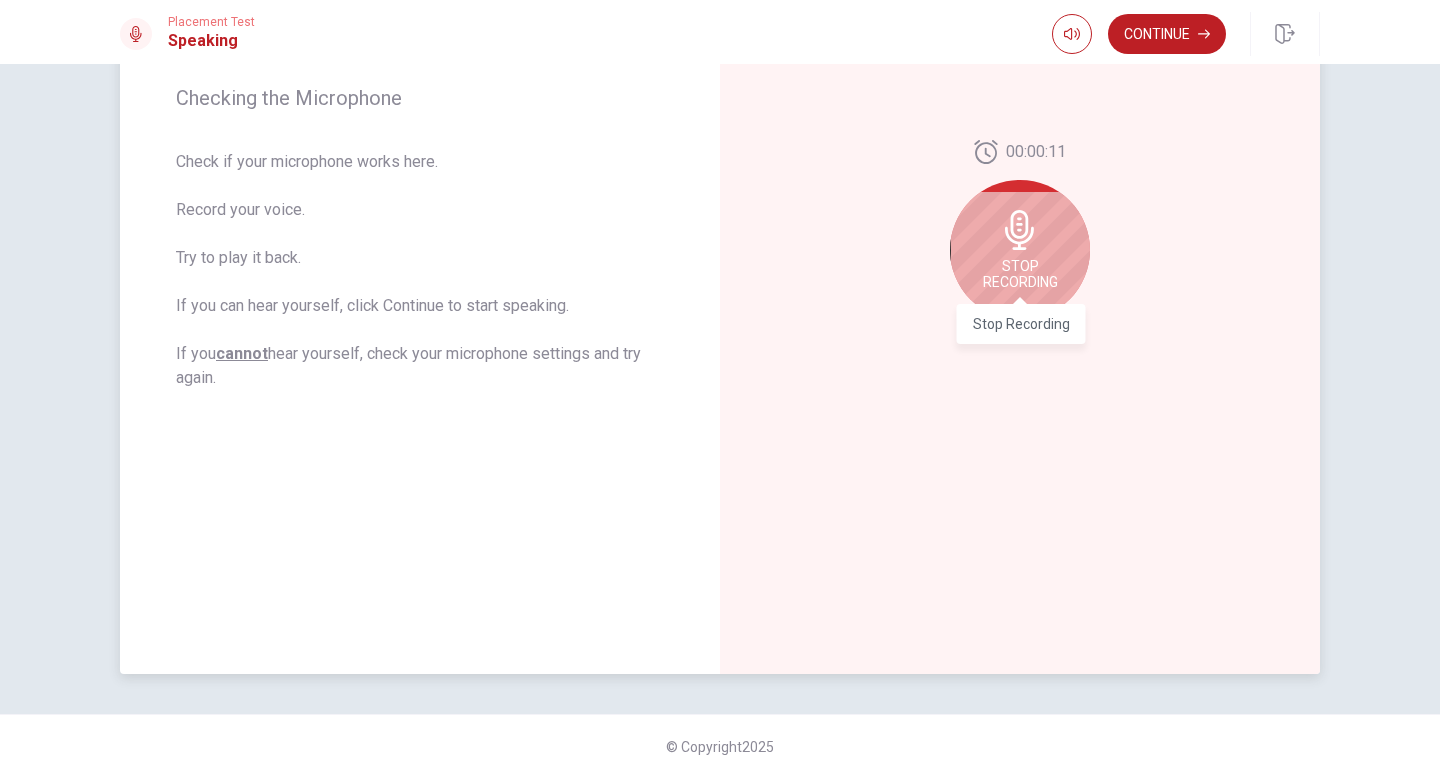 click on "Stop   Recording" at bounding box center [1020, 274] 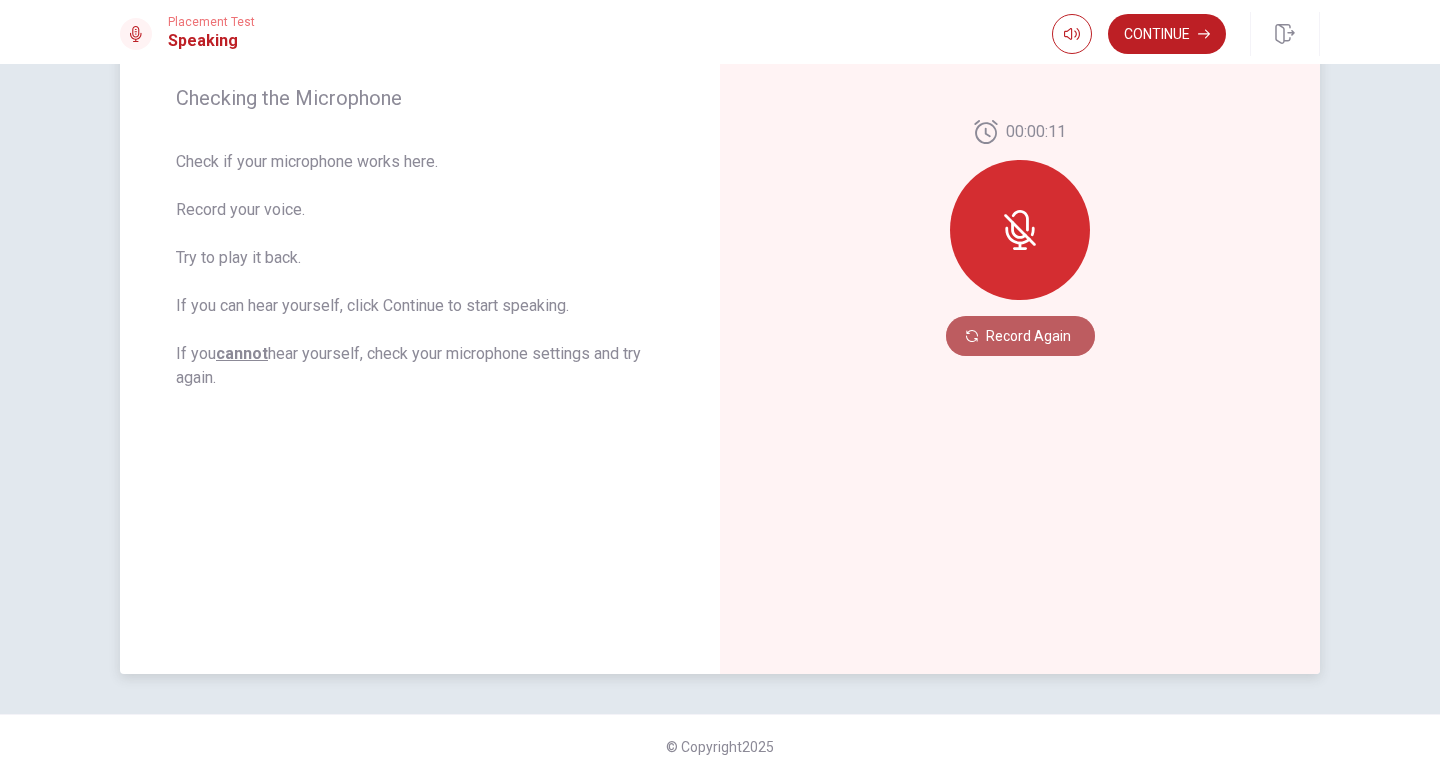 click on "Record Again" at bounding box center (1020, 336) 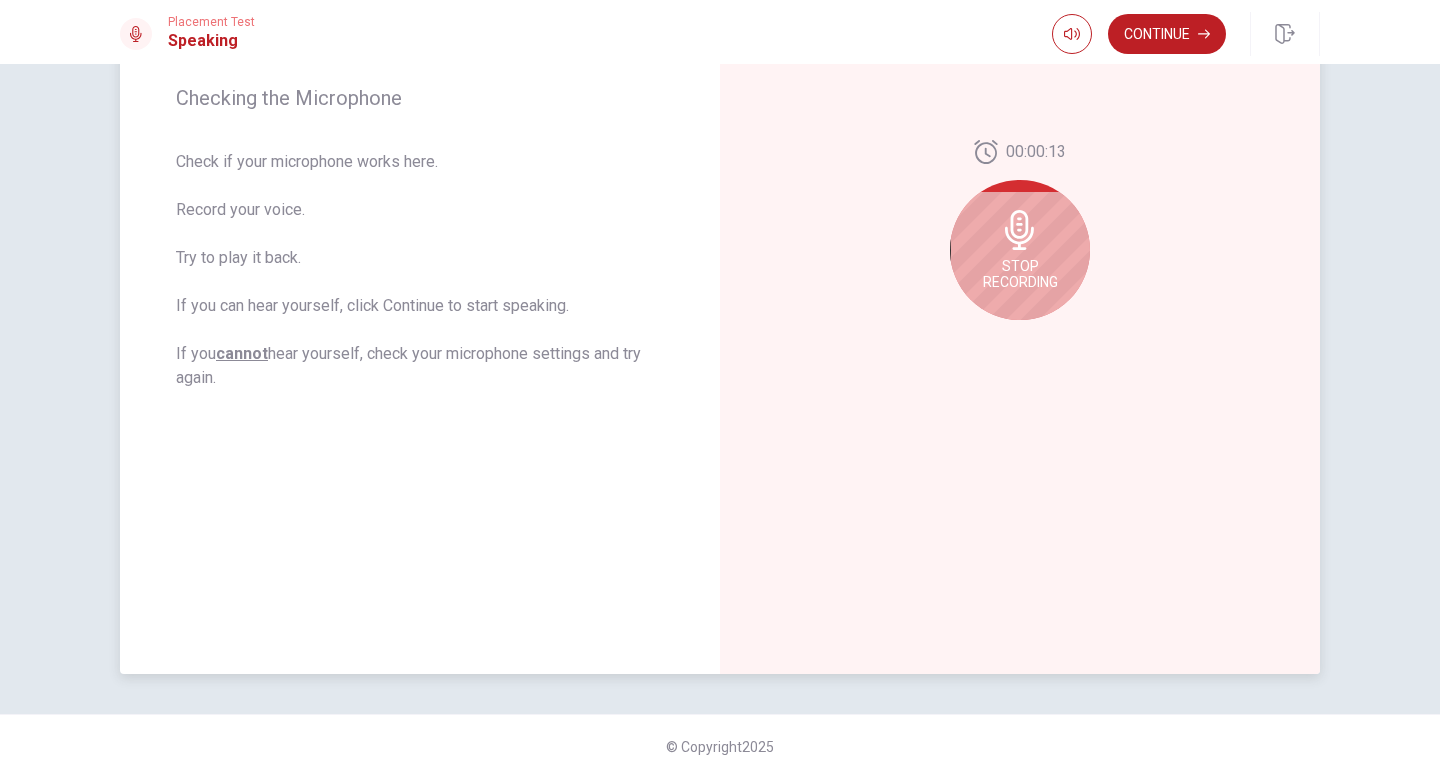 click on "Stop   Recording" at bounding box center (1020, 274) 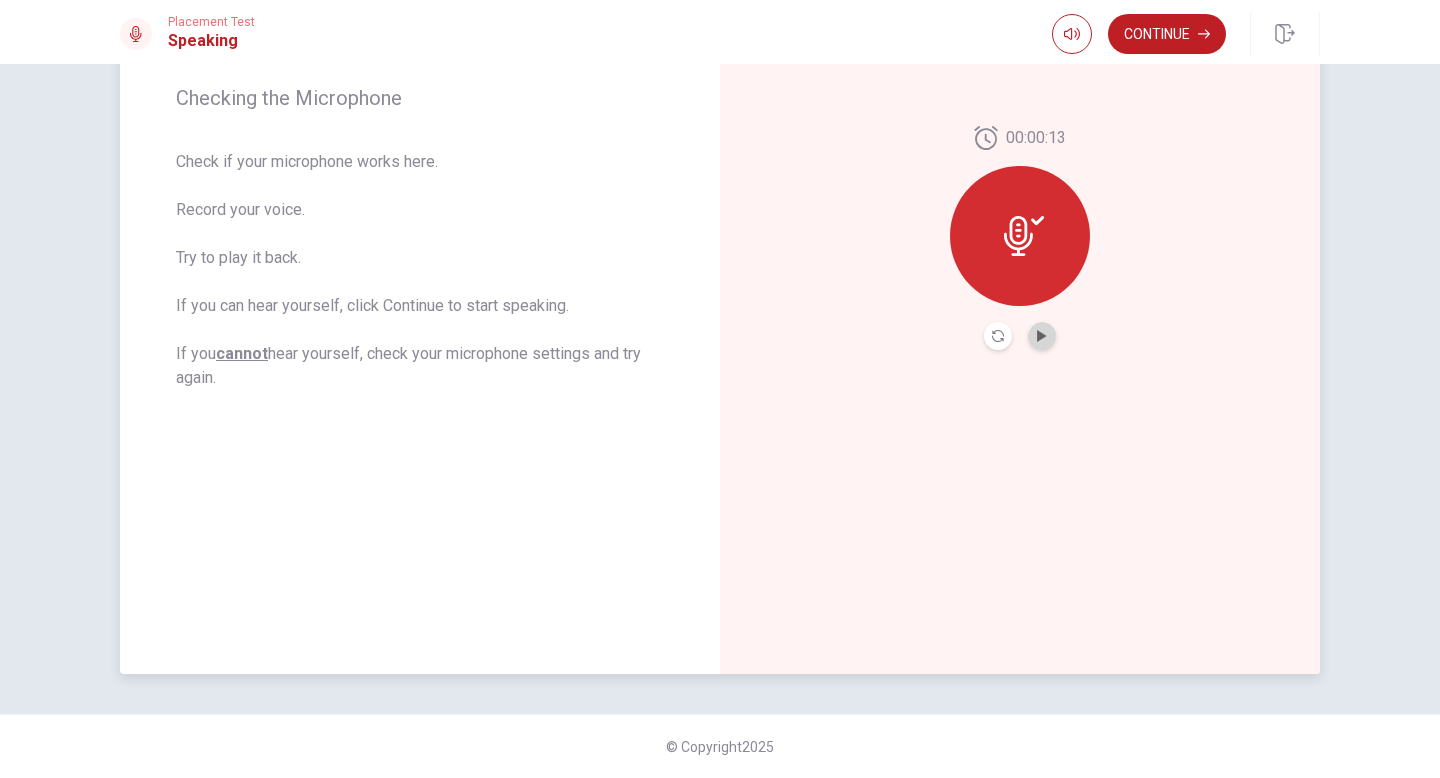 click at bounding box center (1042, 336) 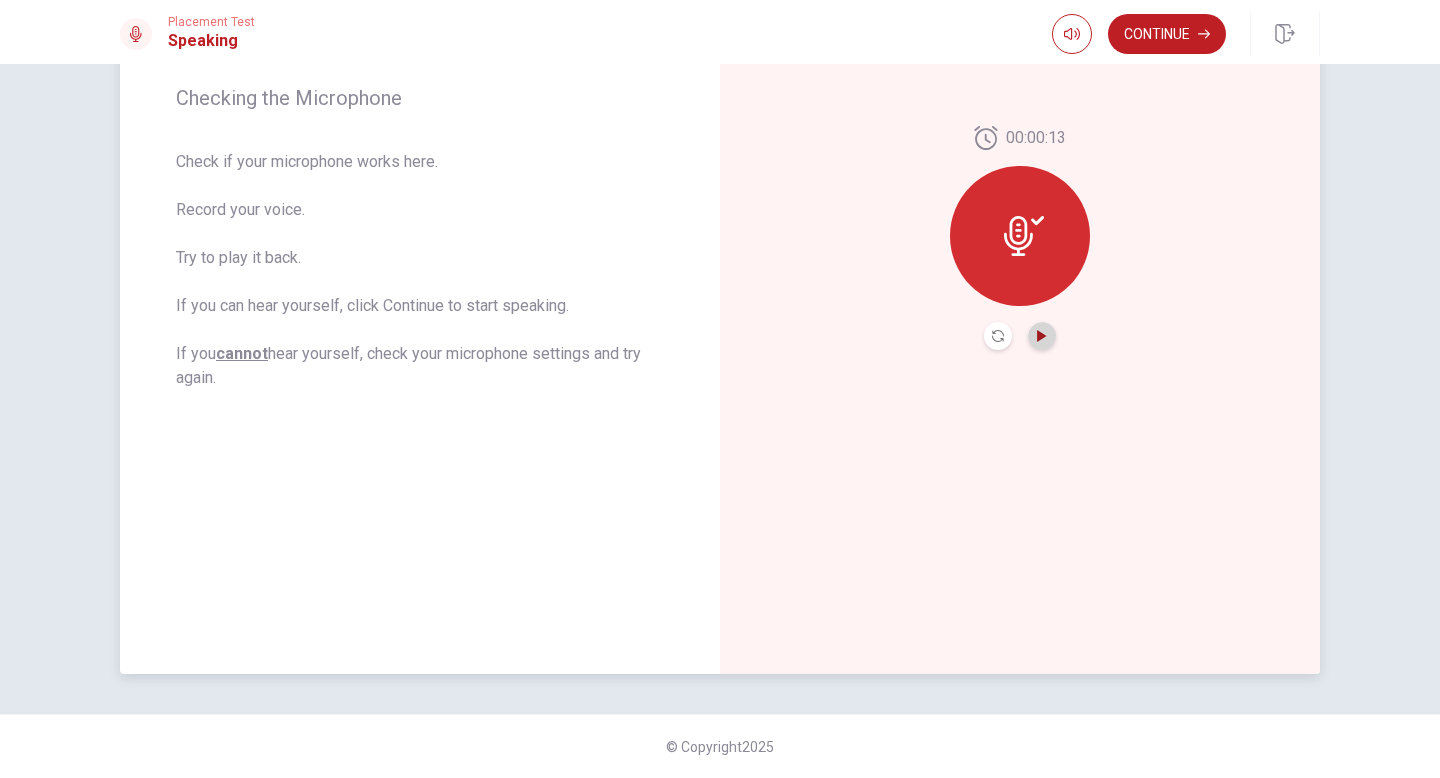 click 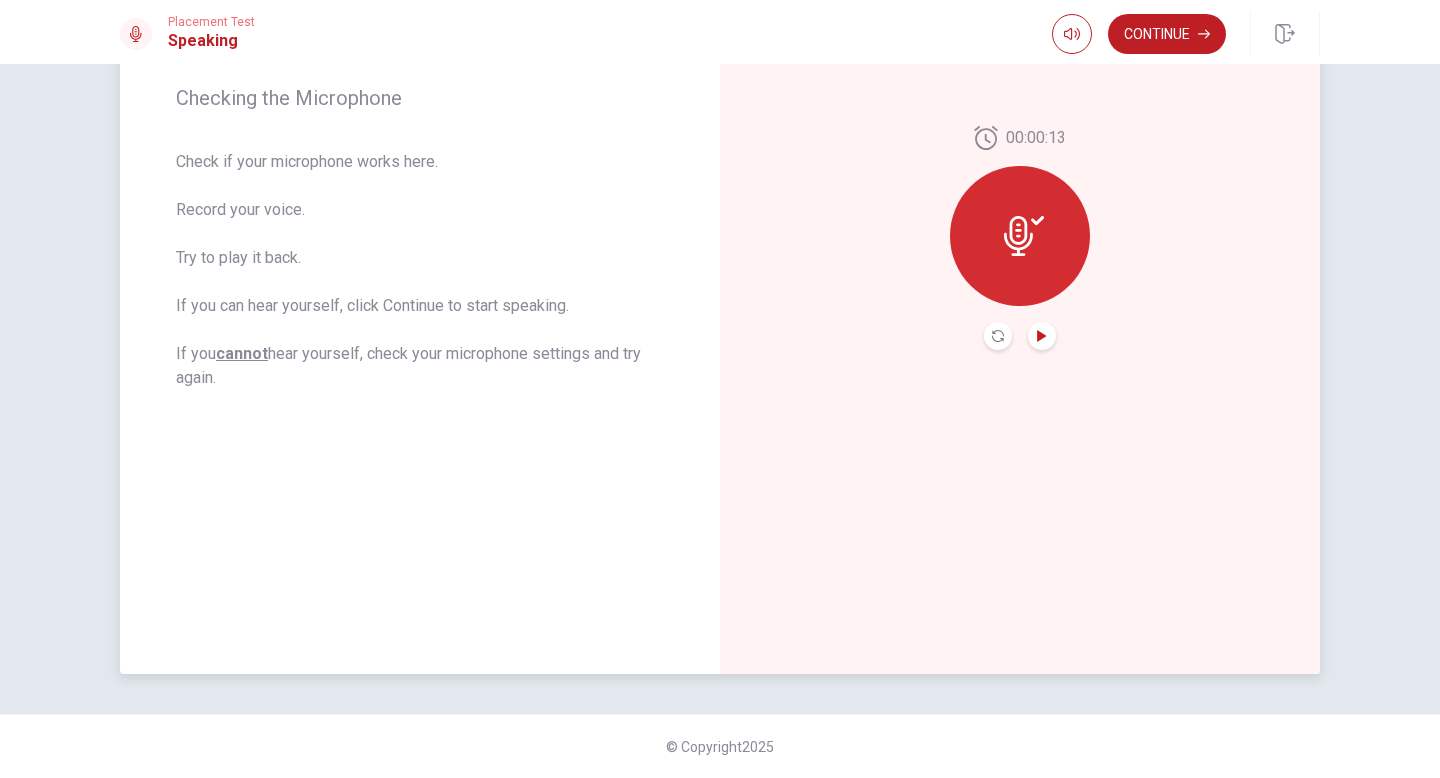 drag, startPoint x: 1050, startPoint y: 242, endPoint x: 1168, endPoint y: 146, distance: 152.11838 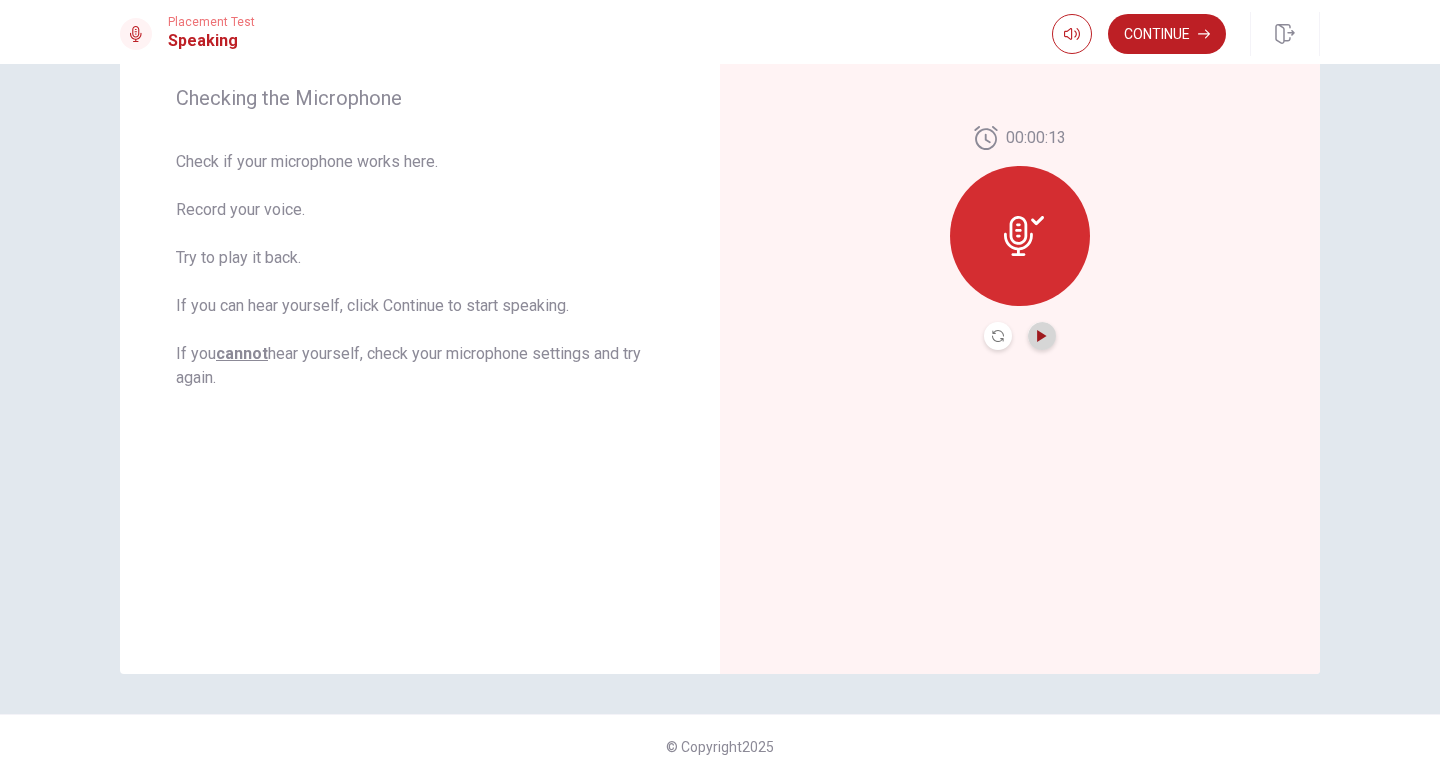 click 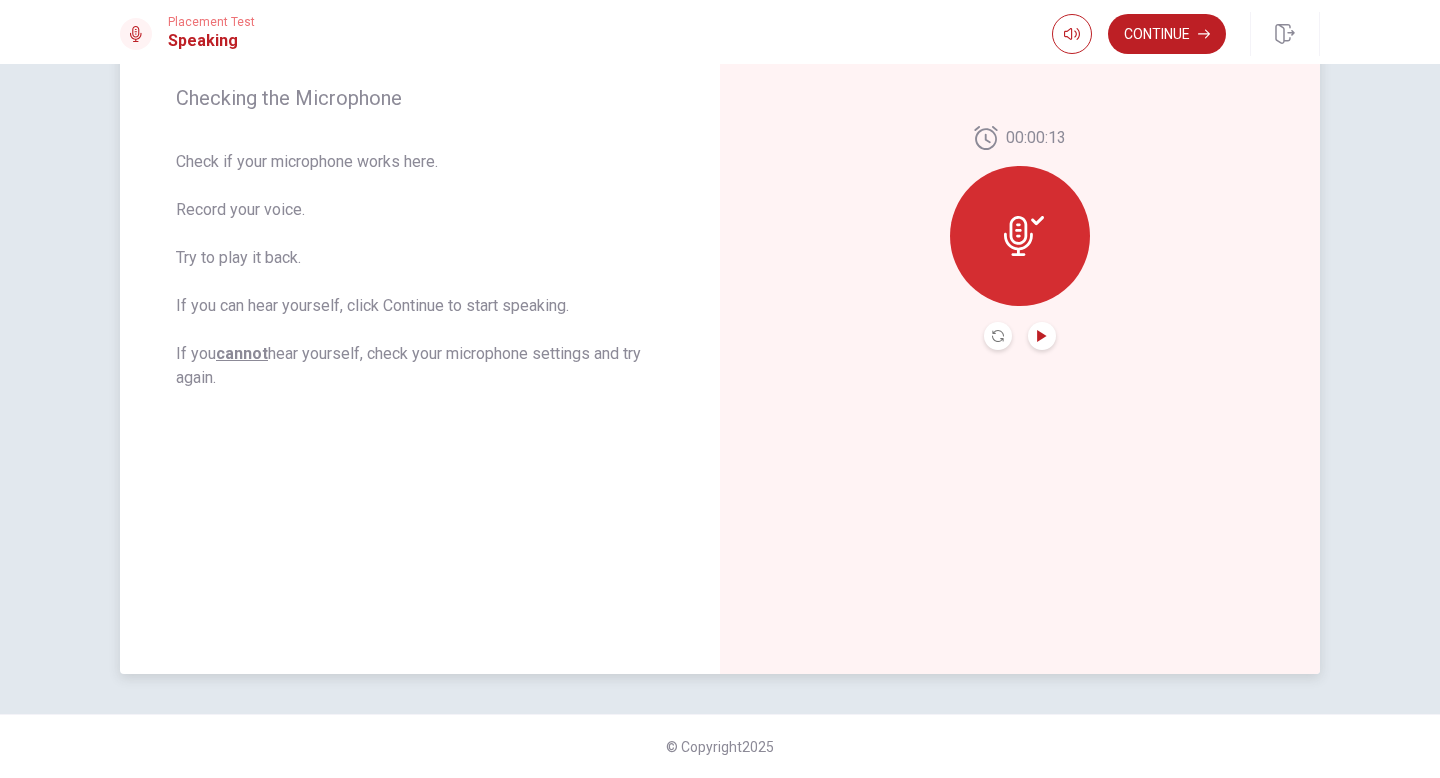 click 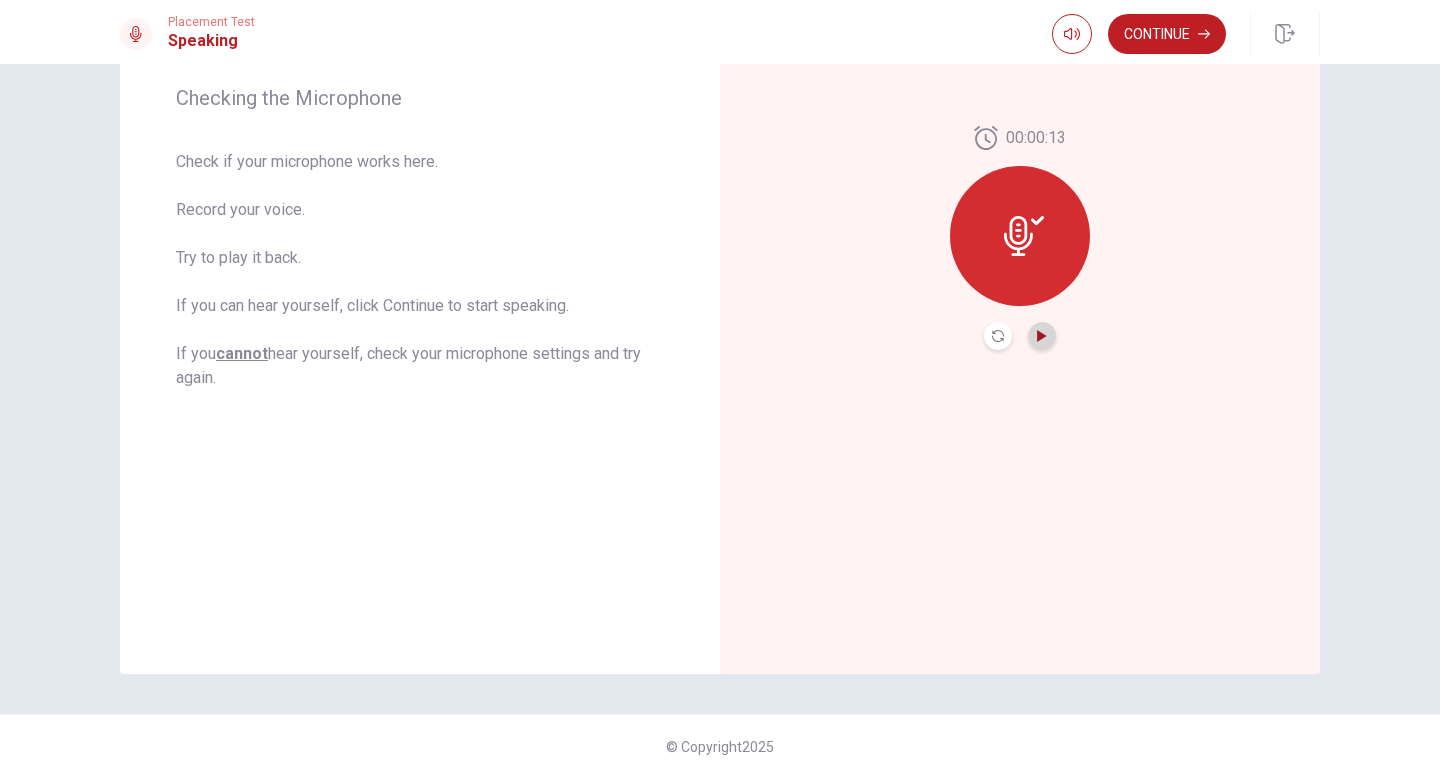 click at bounding box center [1042, 336] 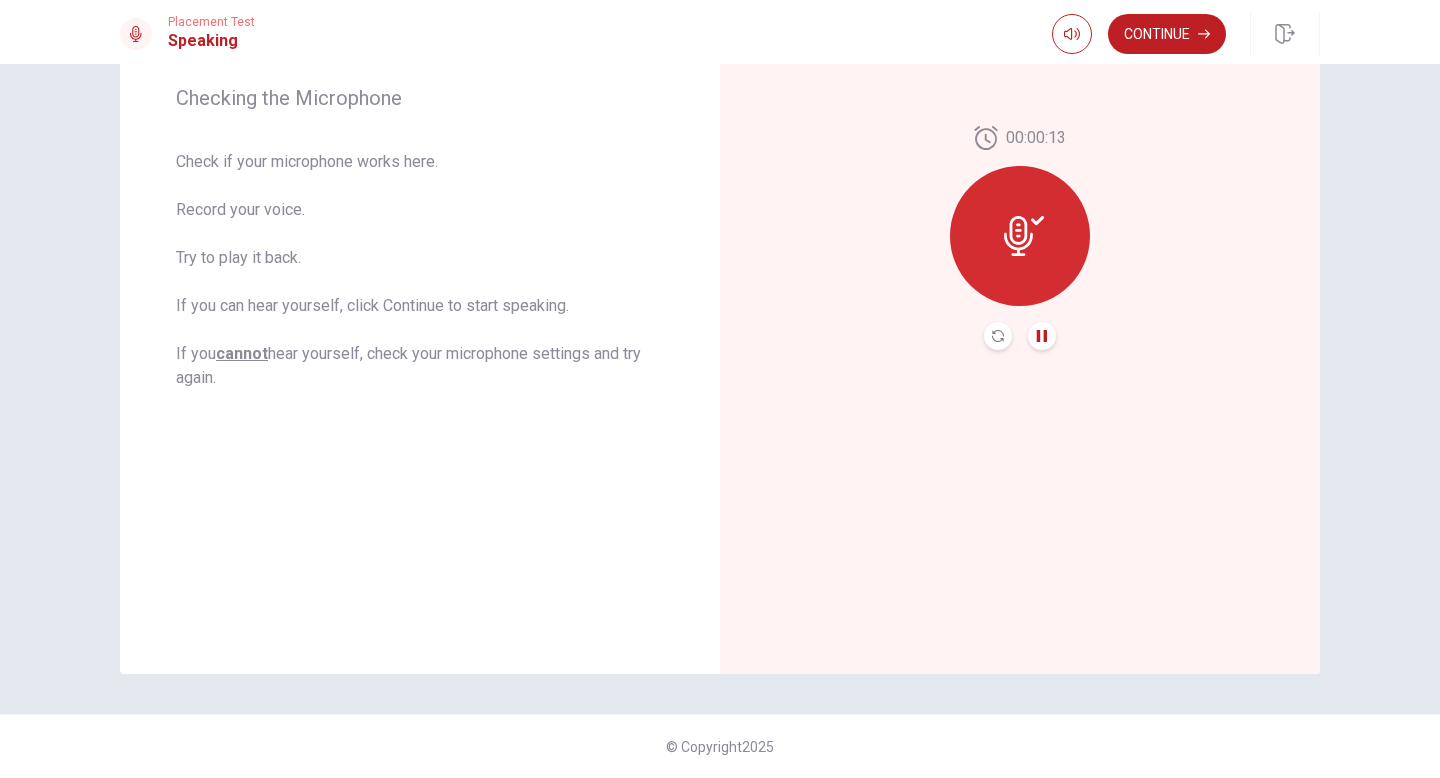 click at bounding box center [1020, 236] 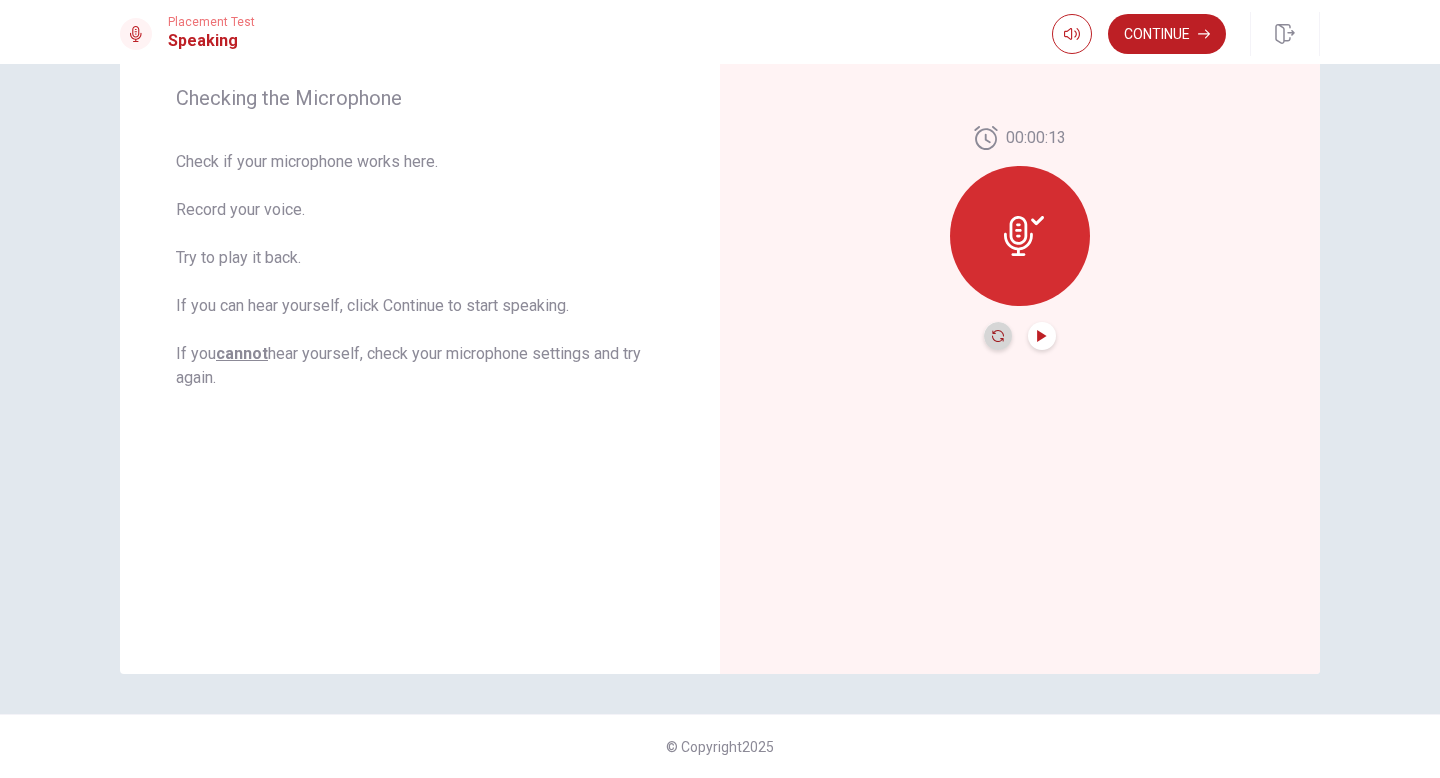 click 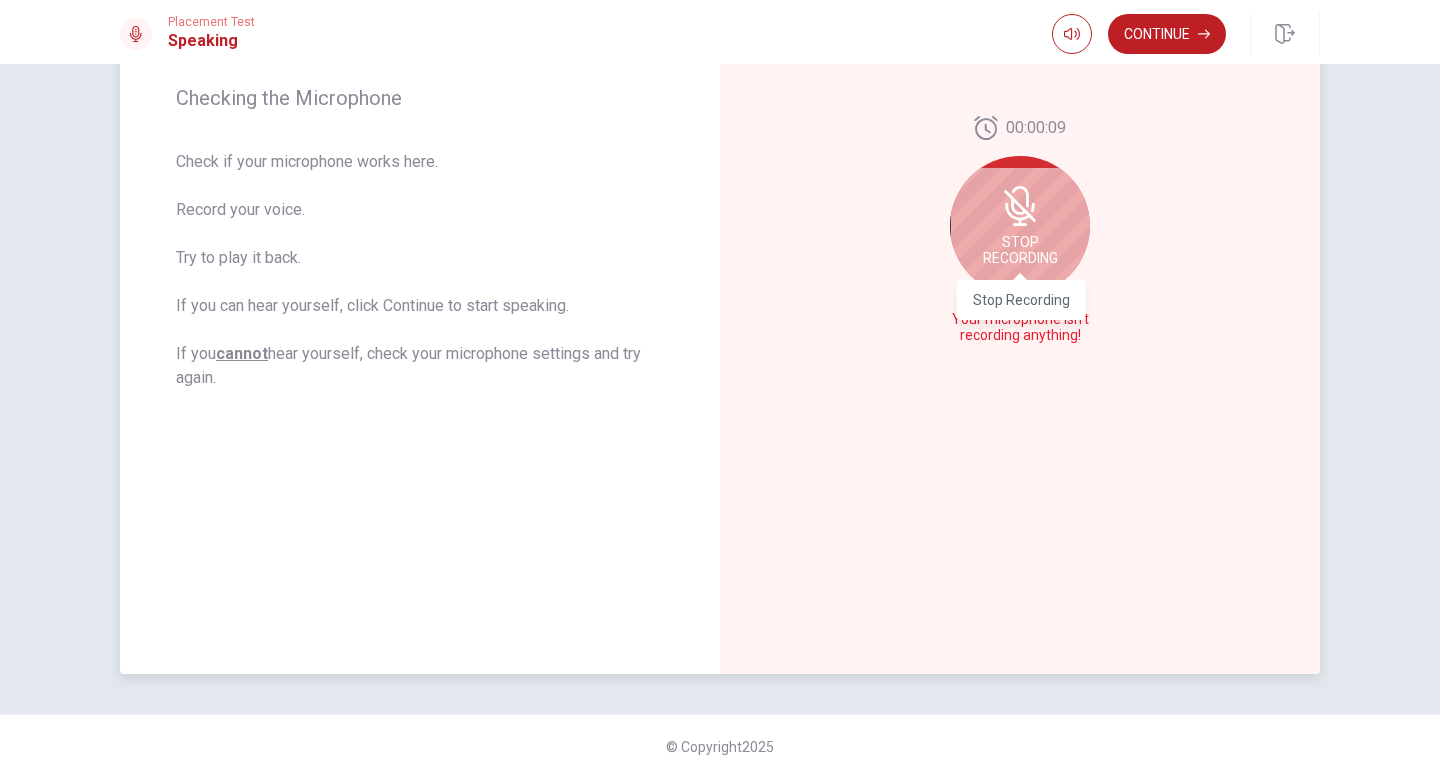 click on "Stop   Recording" at bounding box center [1020, 250] 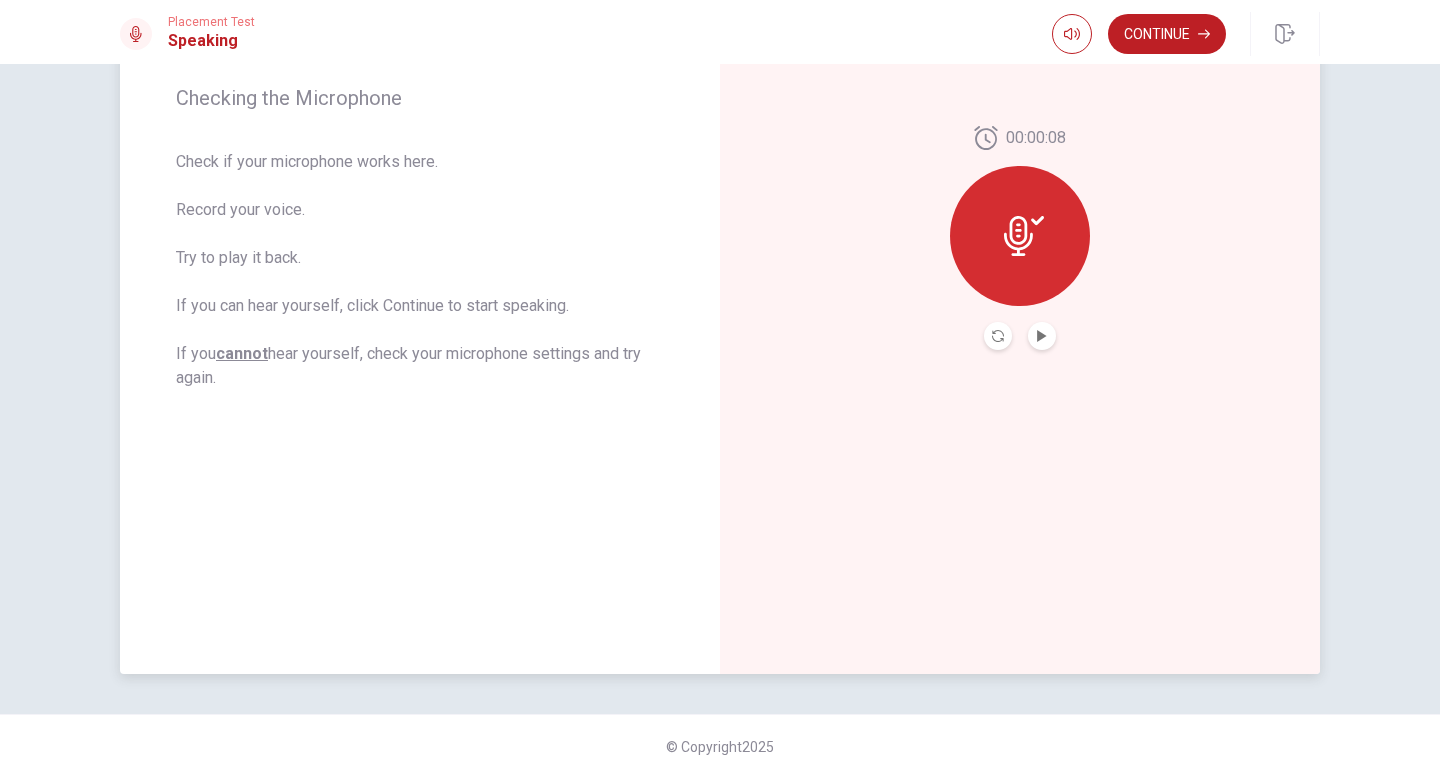click 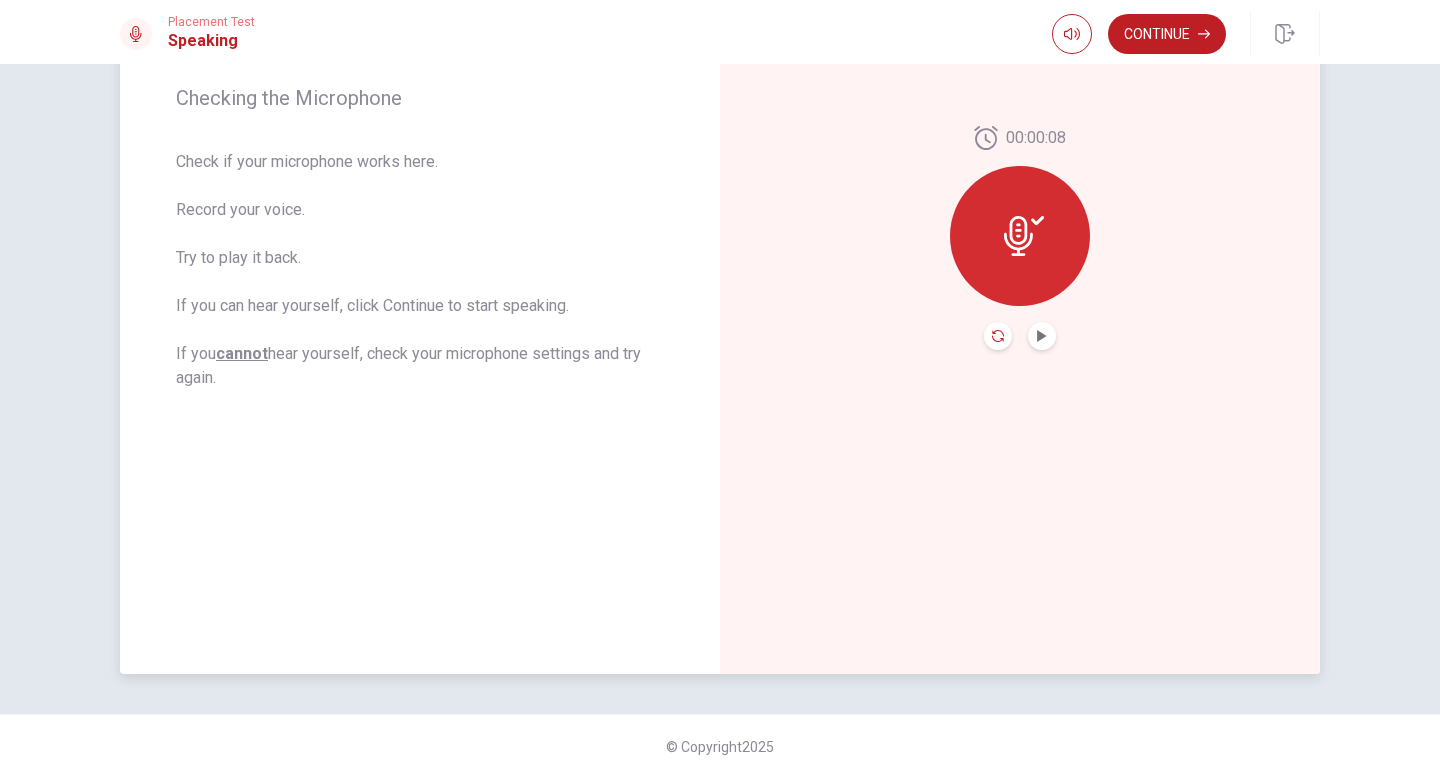 click 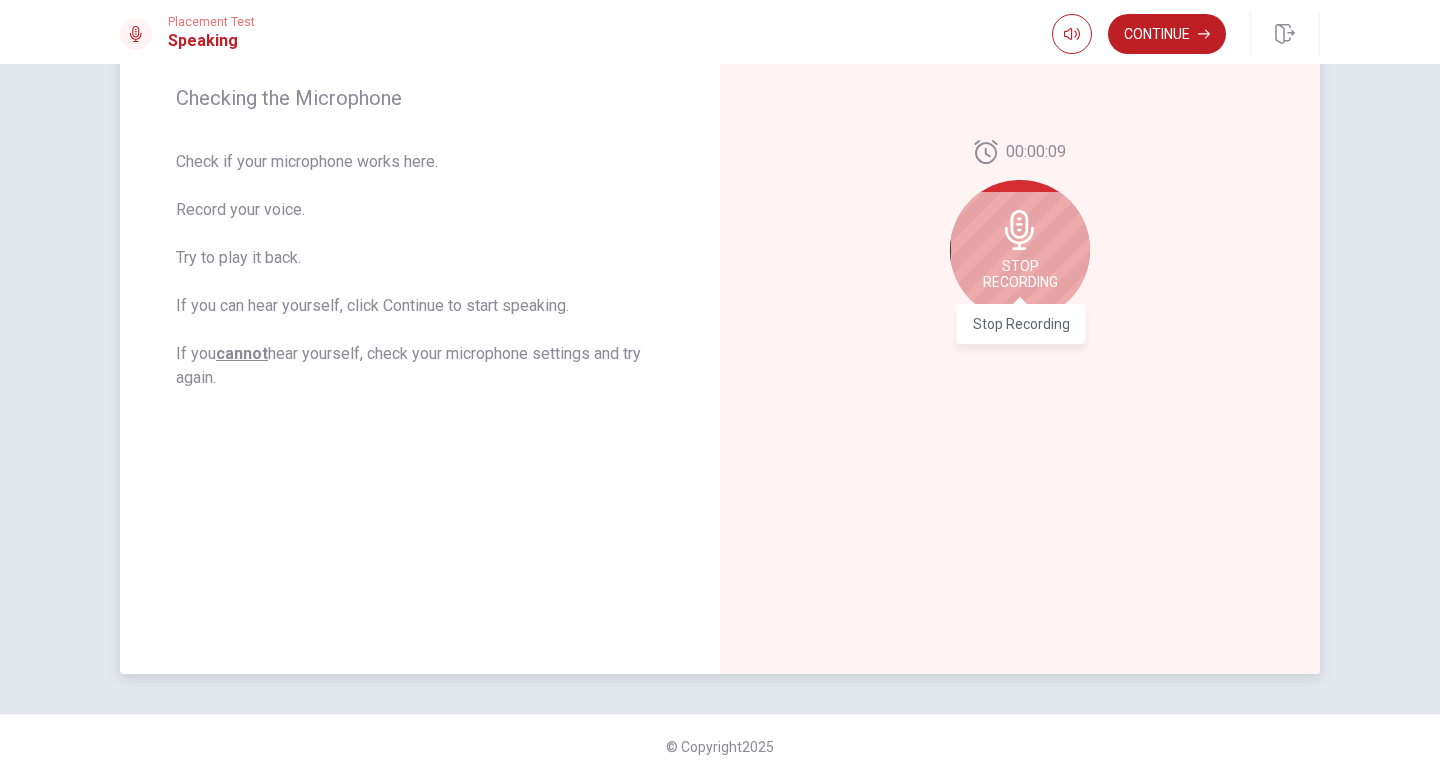 click on "Stop   Recording" at bounding box center (1020, 274) 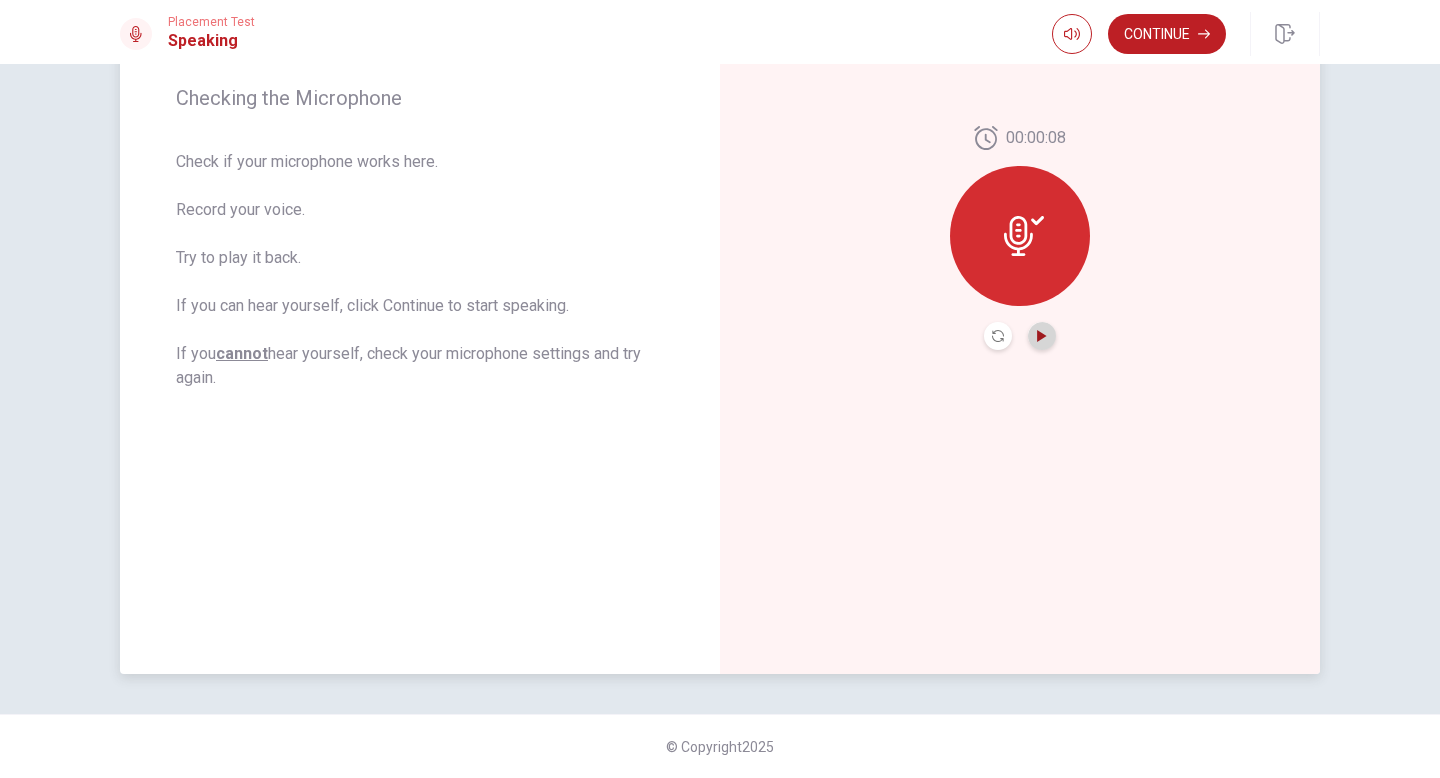 click 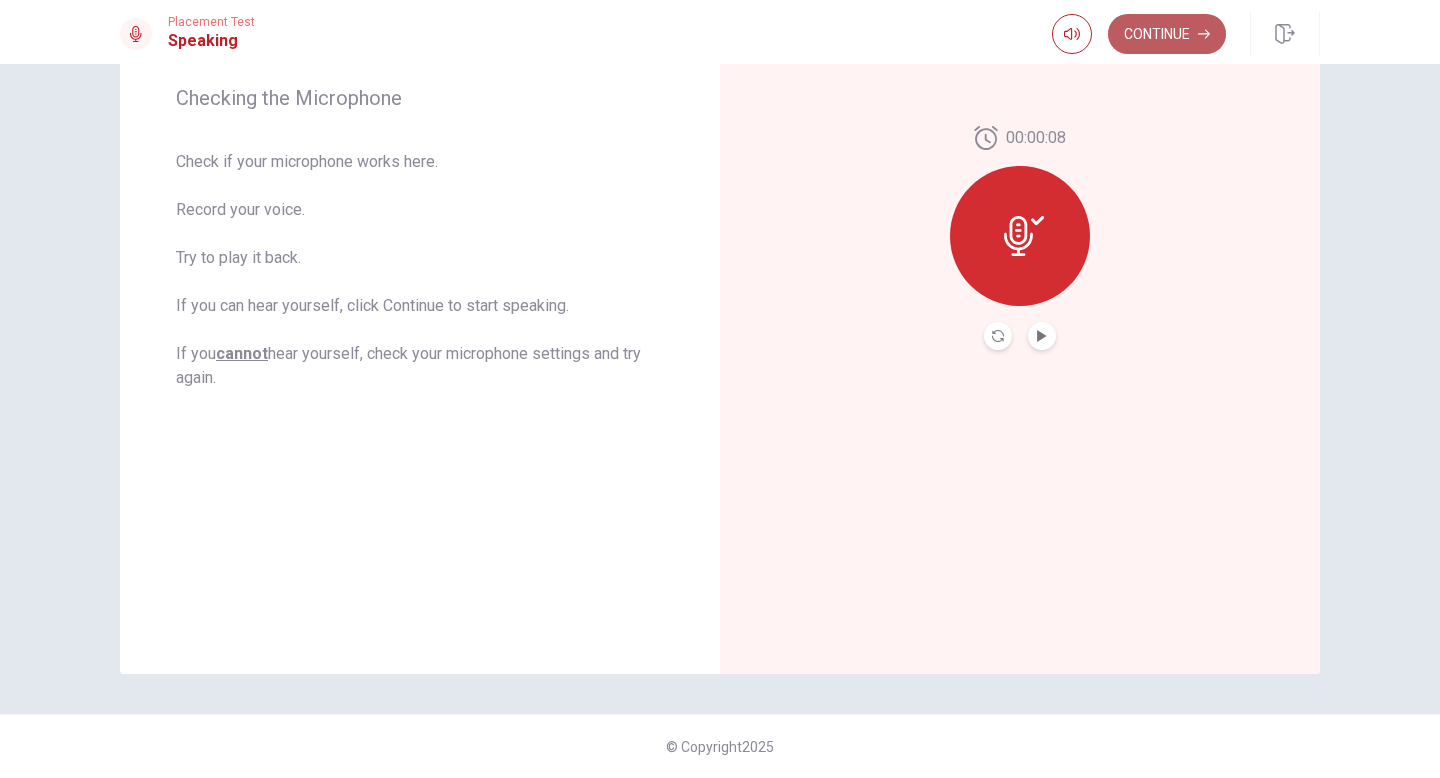 click on "Continue" at bounding box center (1167, 34) 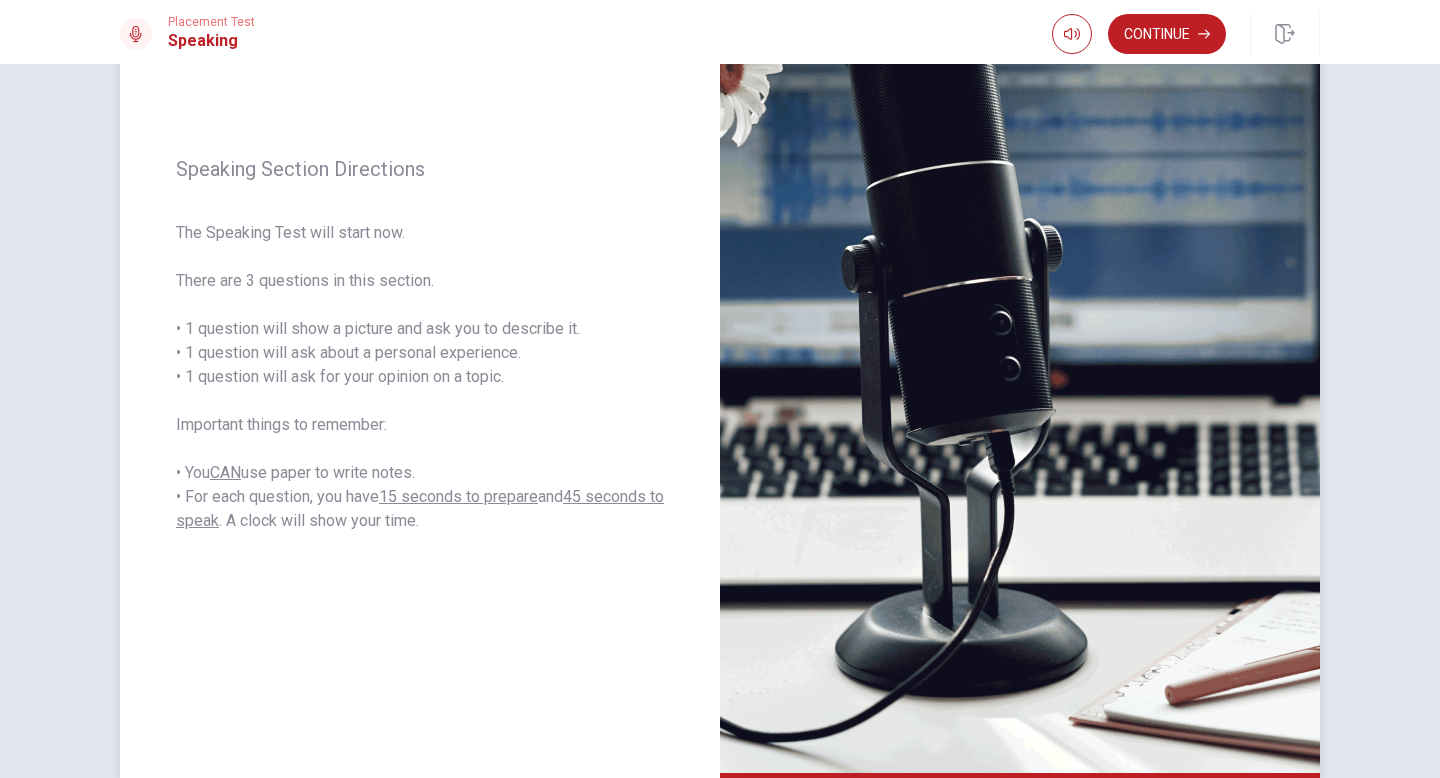 scroll, scrollTop: 203, scrollLeft: 0, axis: vertical 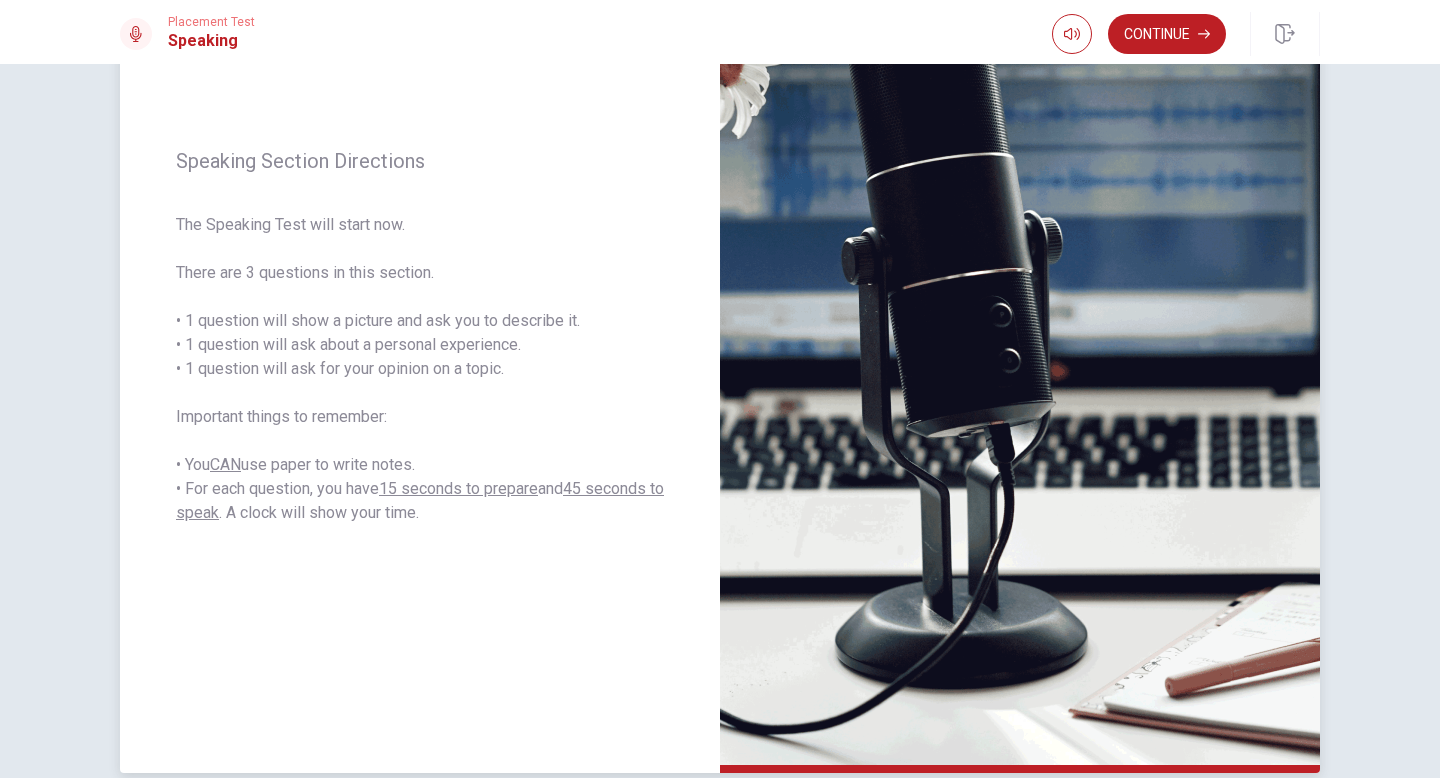 click on "Speaking Section Directions The Speaking Test will start now.
There are 3 questions in this section.
• 1 question will show a picture and ask you to describe it.
• 1 question will ask about a personal experience.
• 1 question will ask for your opinion on a topic.
Important things to remember:
• You  CAN  use paper to write notes.
• For each question, you have  15 seconds to prepare  and  45 seconds to speak . A clock will show your time." at bounding box center [420, 337] 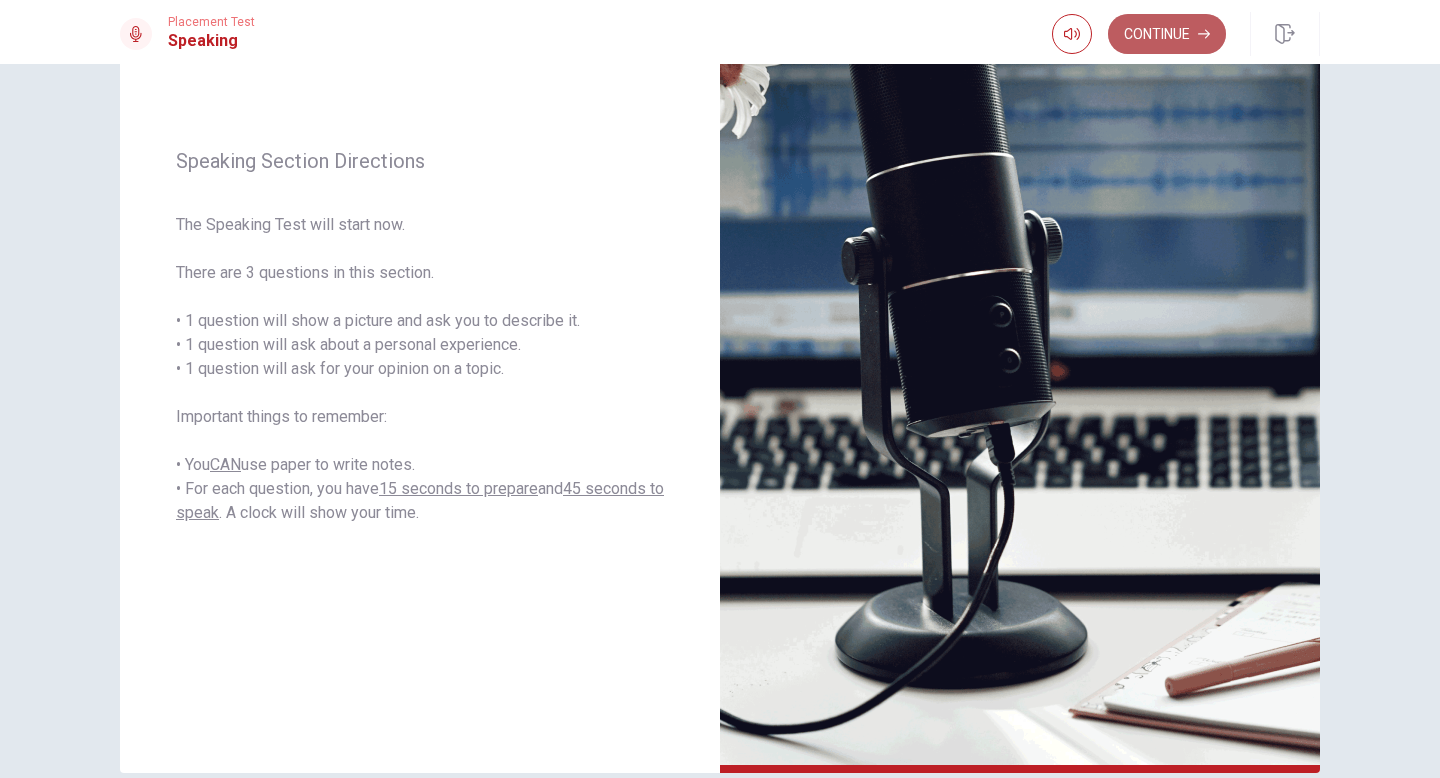 click on "Continue" at bounding box center (1167, 34) 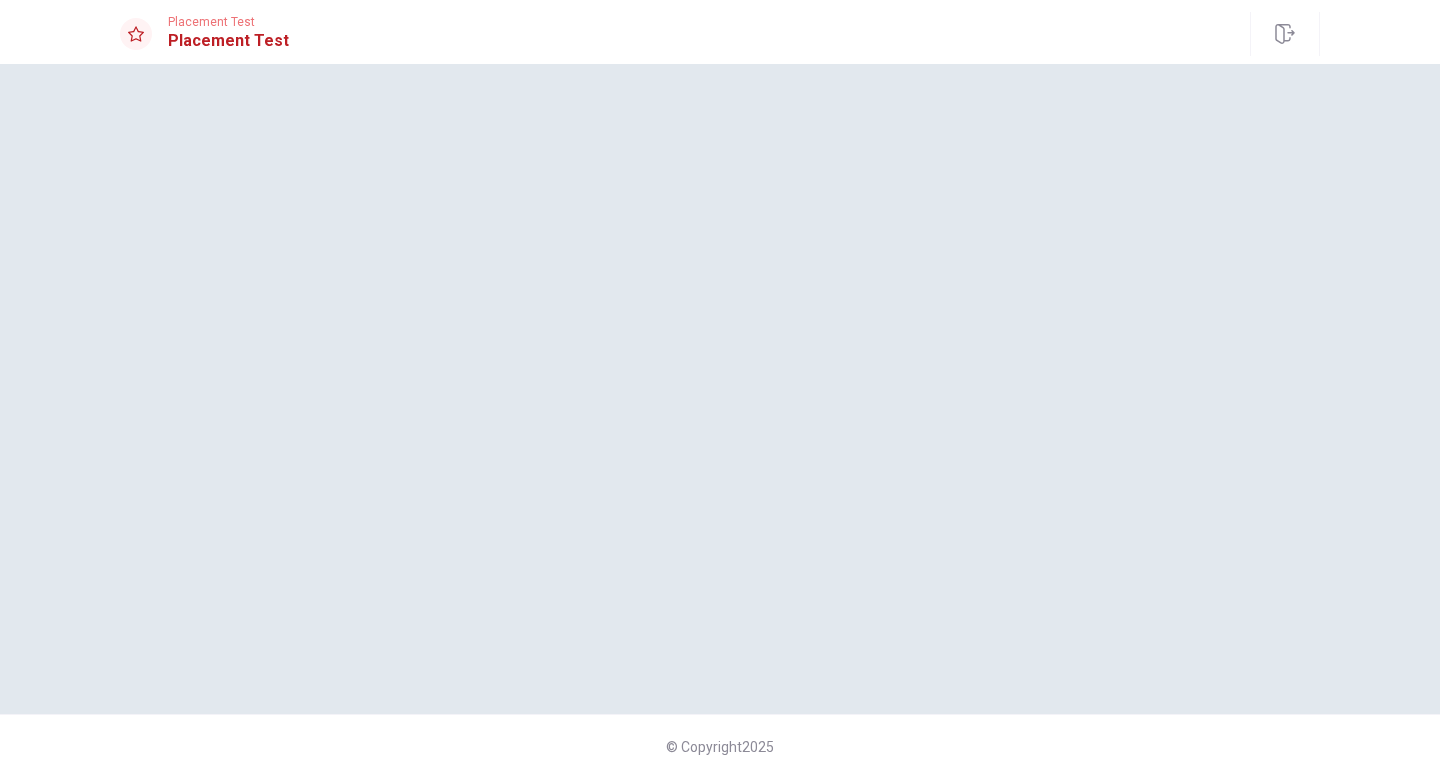 scroll, scrollTop: 0, scrollLeft: 0, axis: both 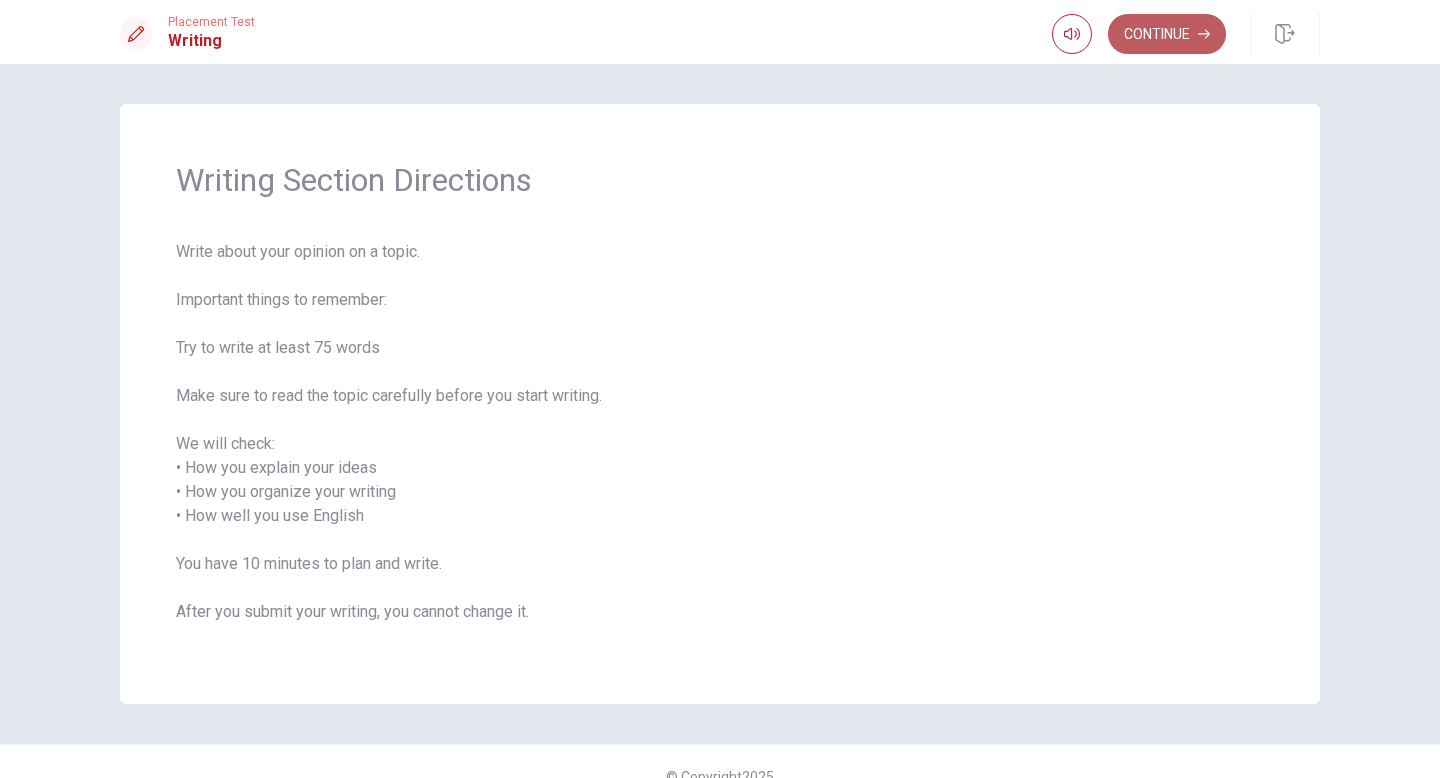 click on "Continue" at bounding box center (1167, 34) 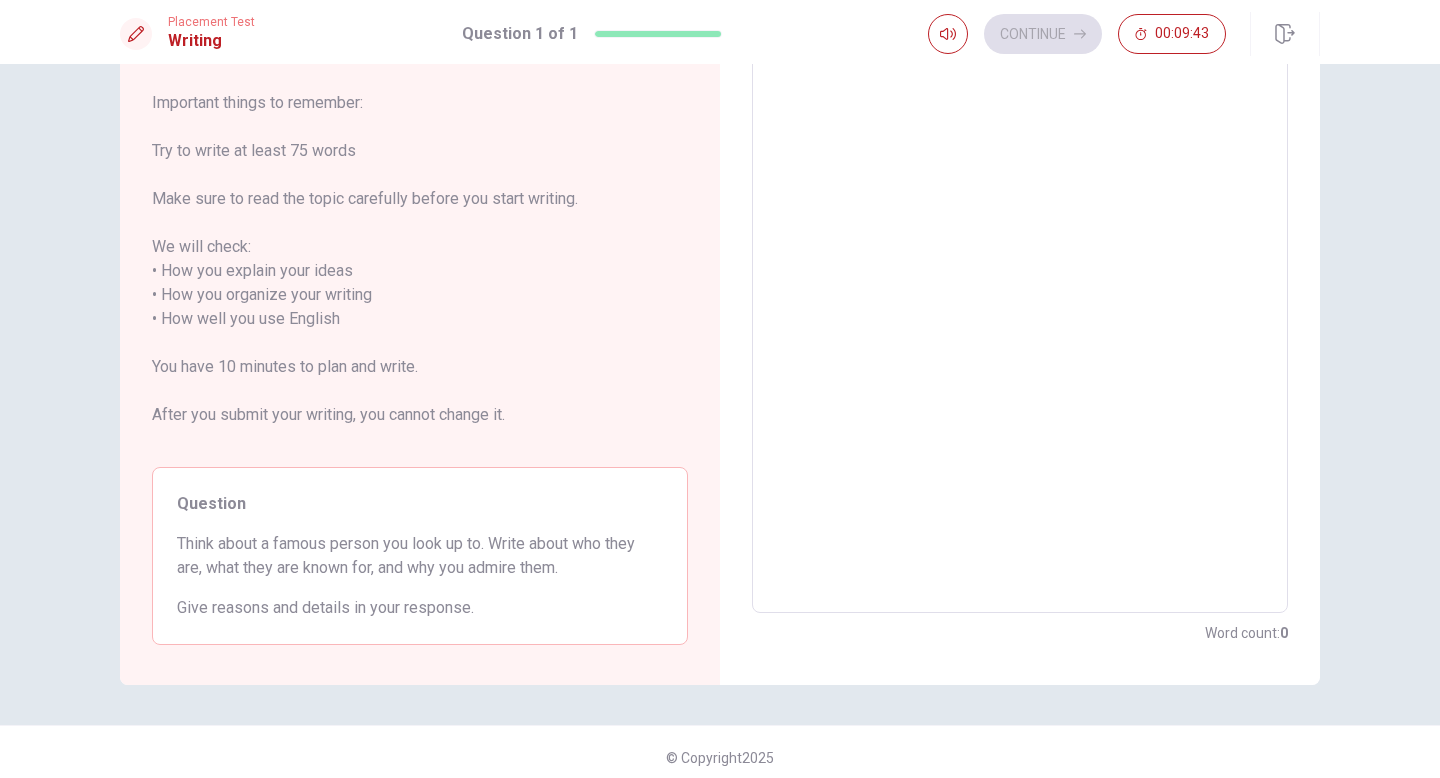 scroll, scrollTop: 153, scrollLeft: 0, axis: vertical 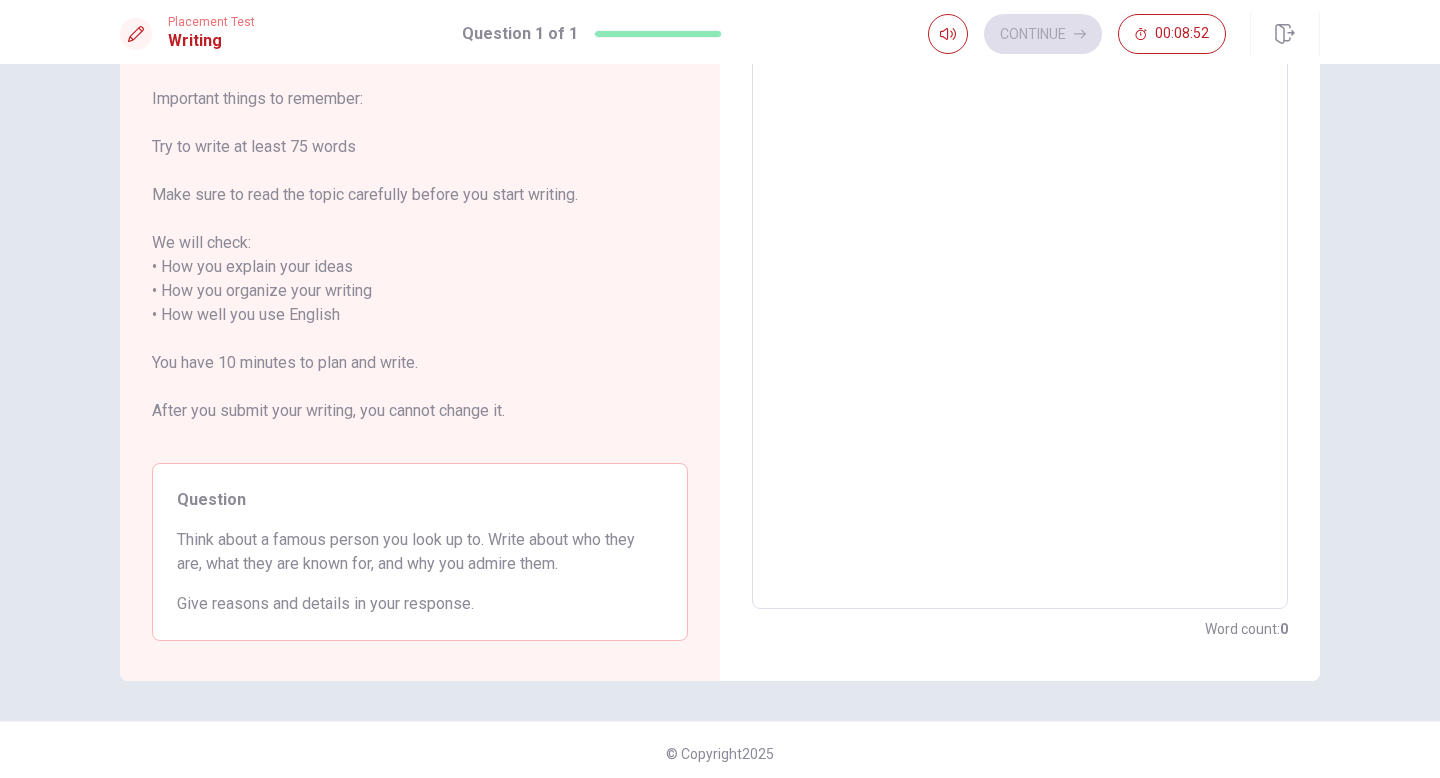 click at bounding box center (1020, 315) 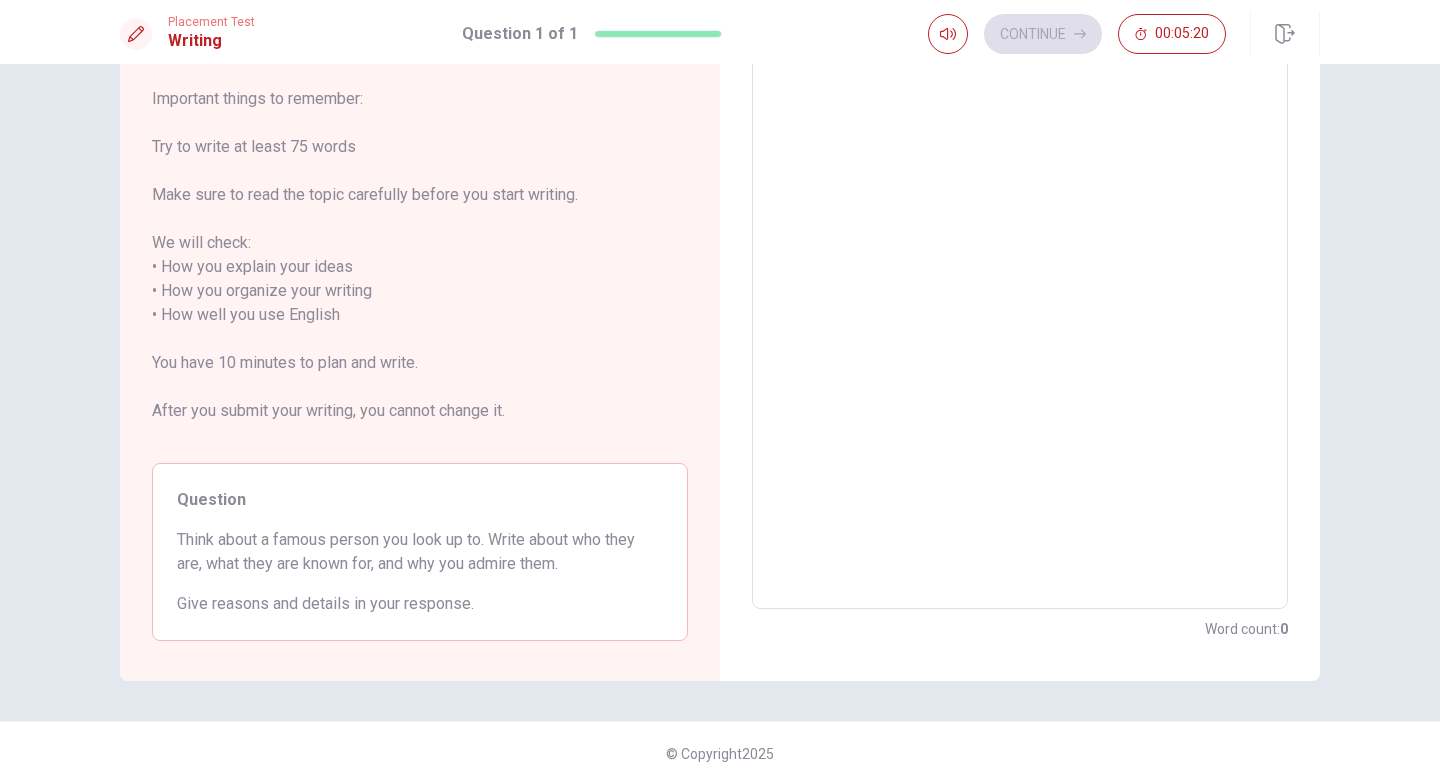 click at bounding box center [1020, 315] 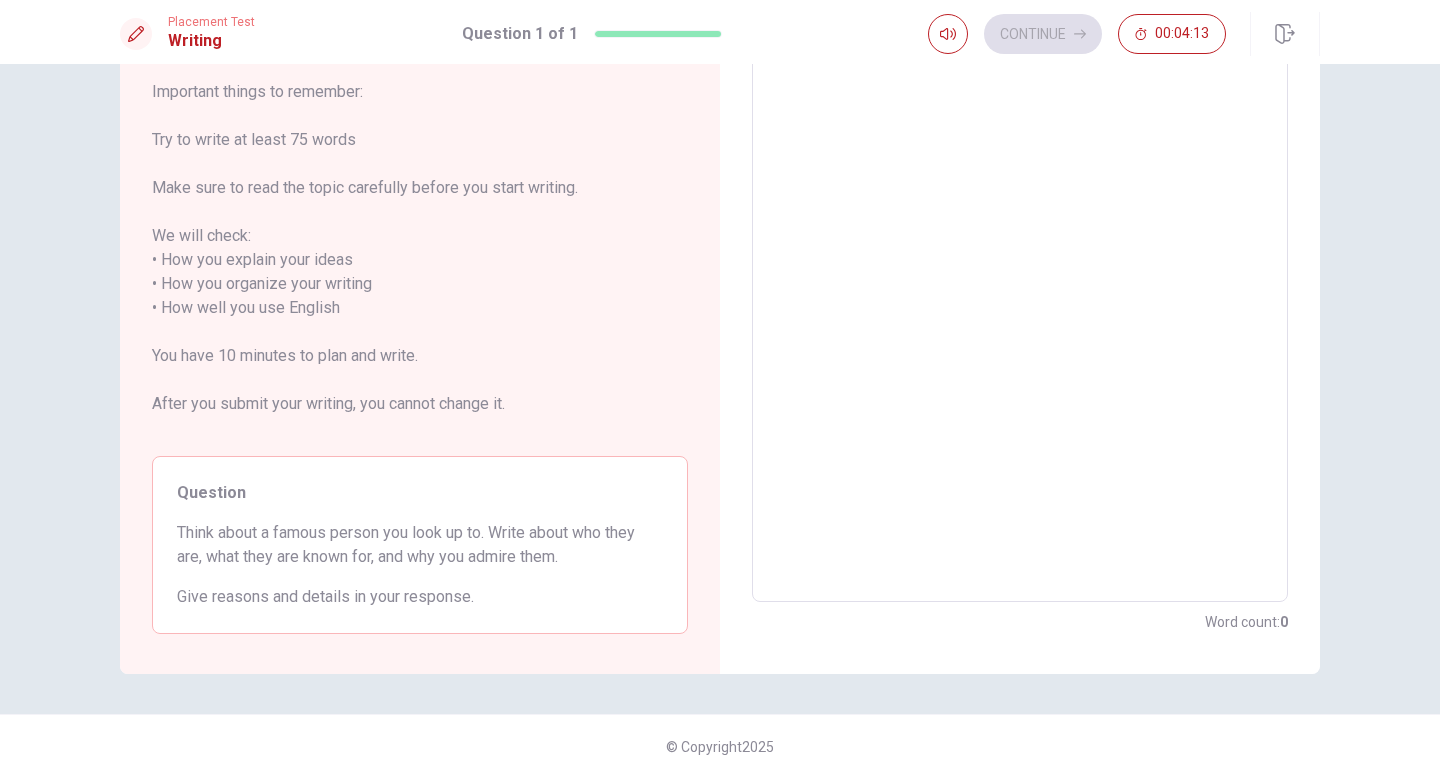 scroll, scrollTop: 158, scrollLeft: 0, axis: vertical 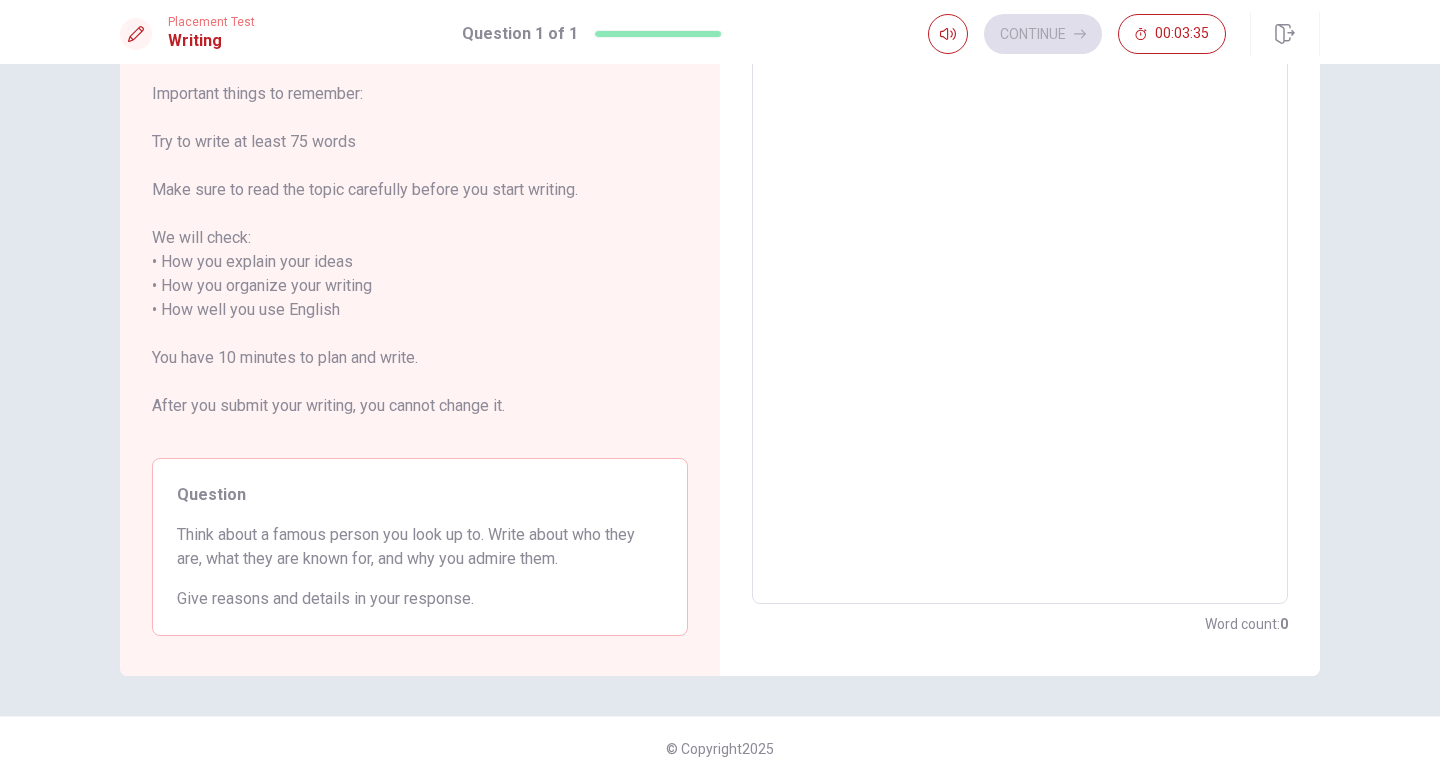 click at bounding box center (1020, 310) 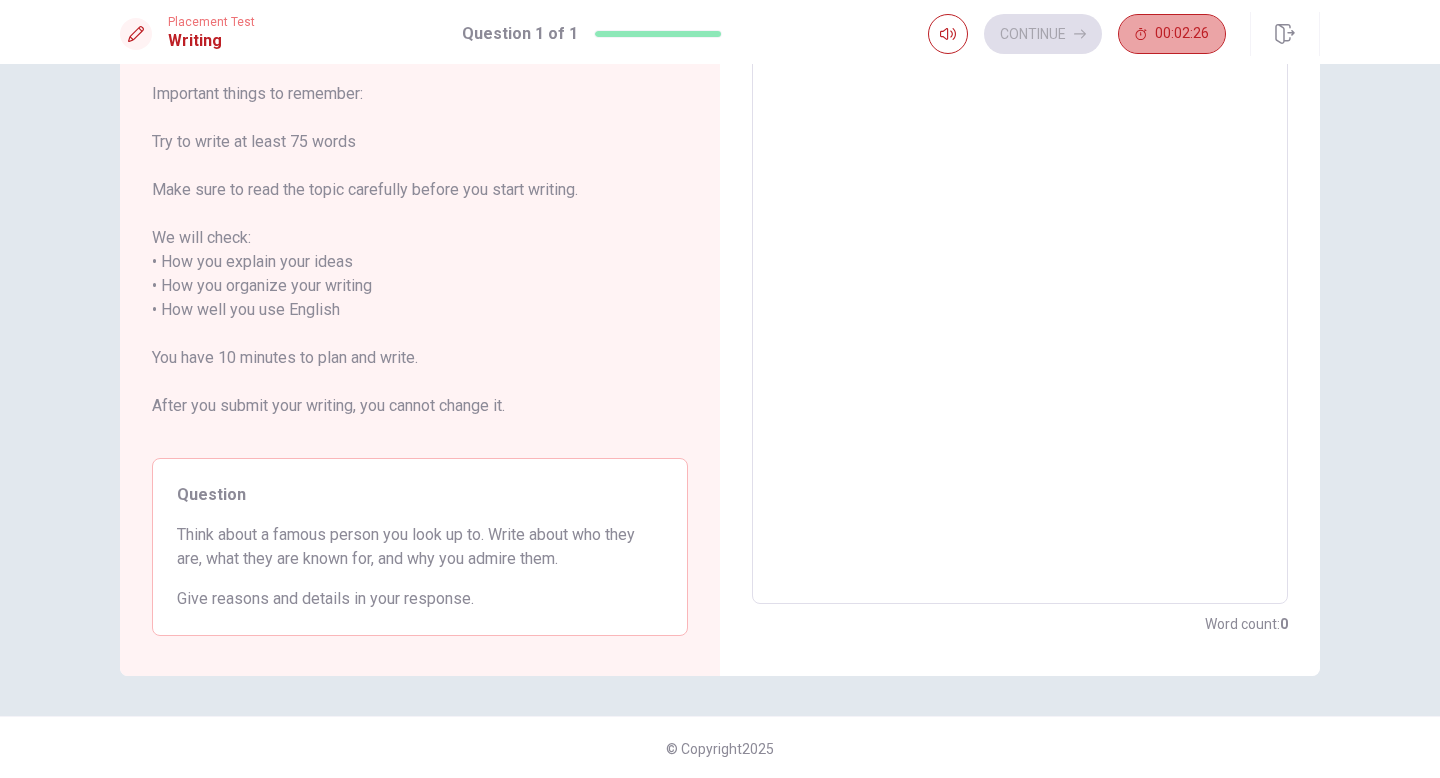 click on "00:02:26" at bounding box center [1182, 34] 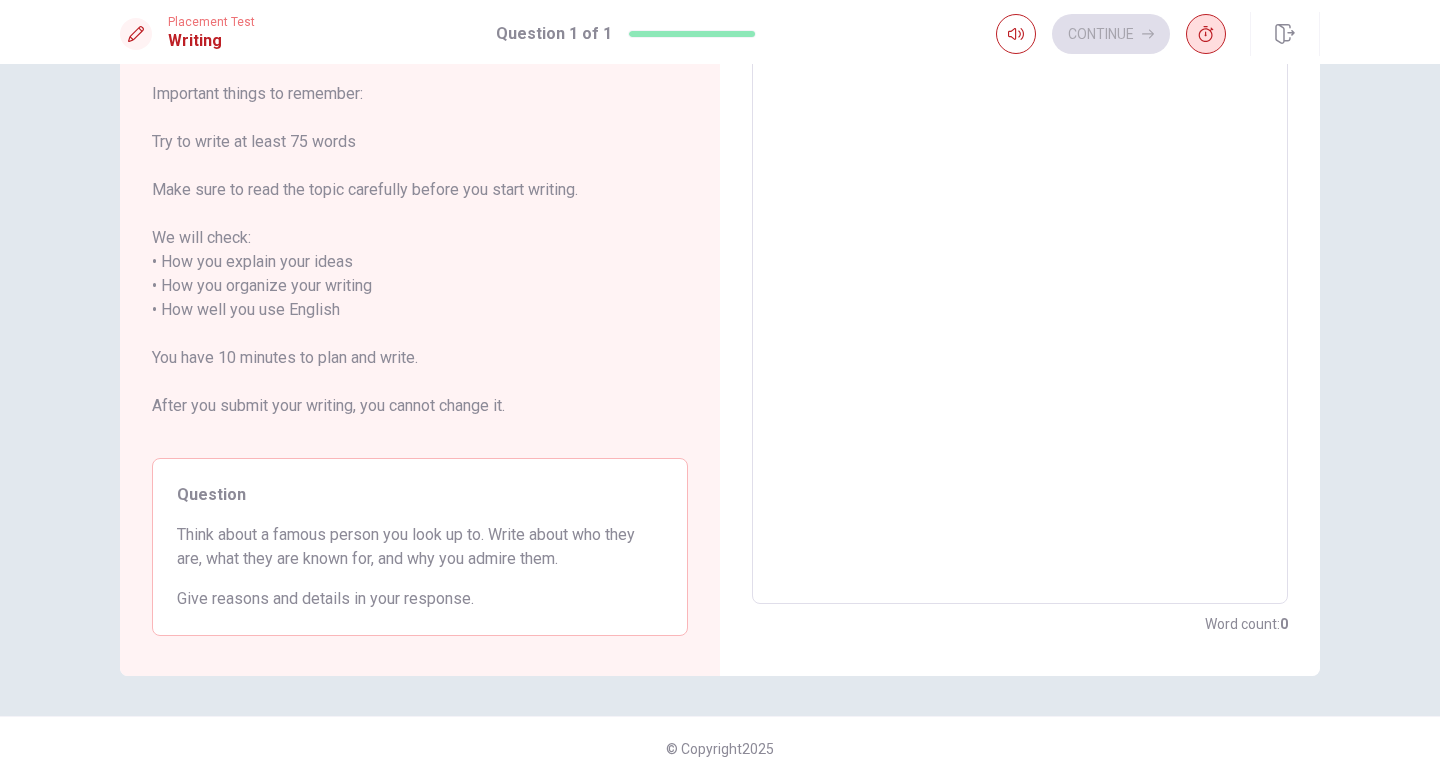 click at bounding box center (1020, 310) 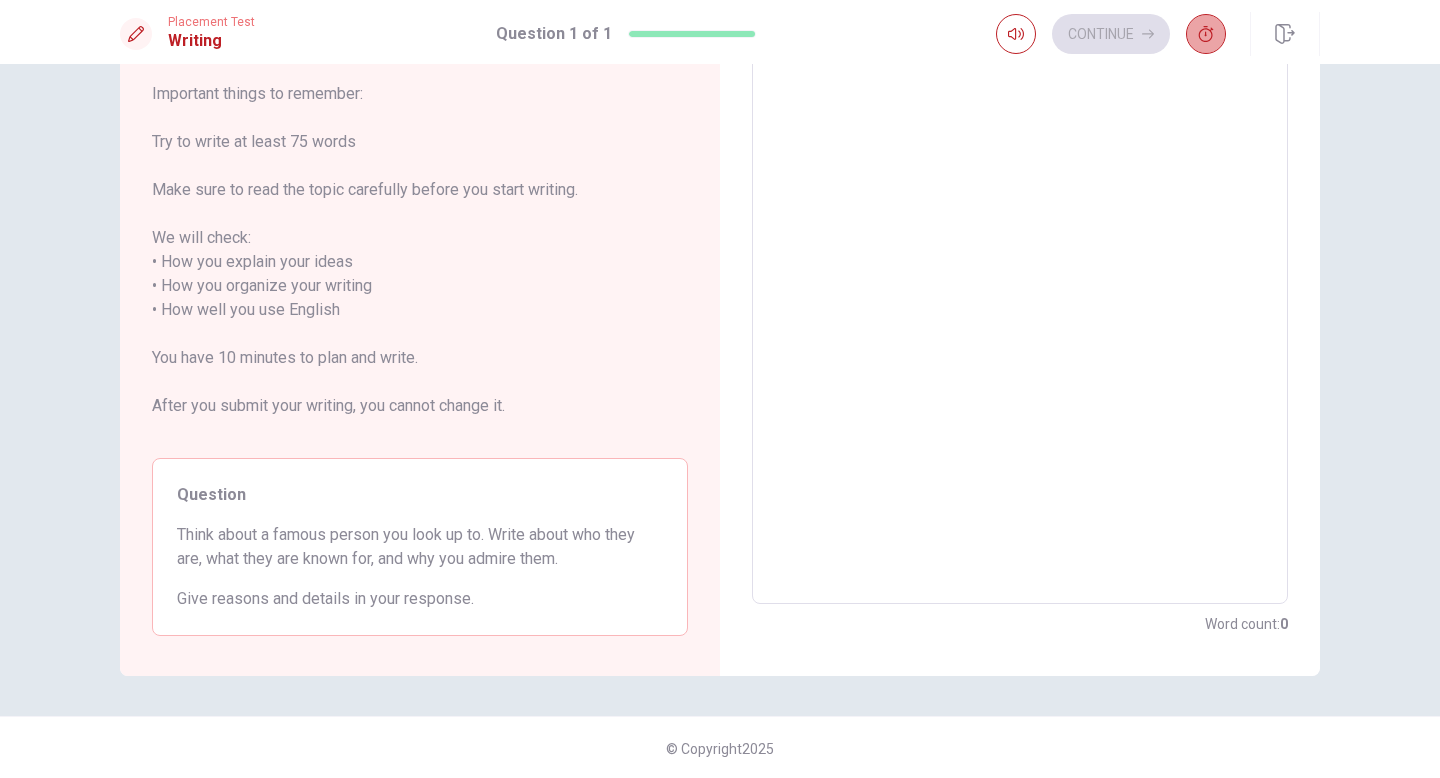 click 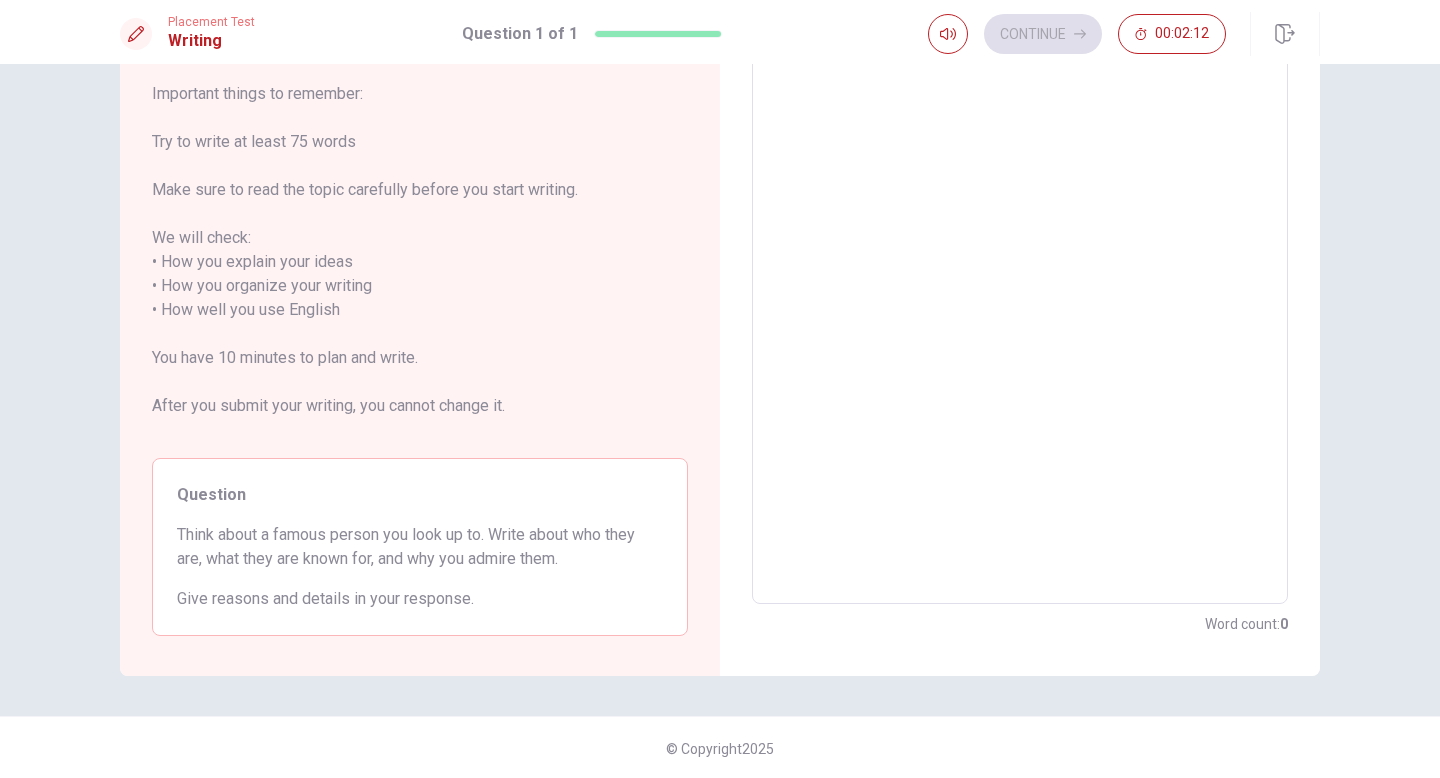 click at bounding box center [1020, 310] 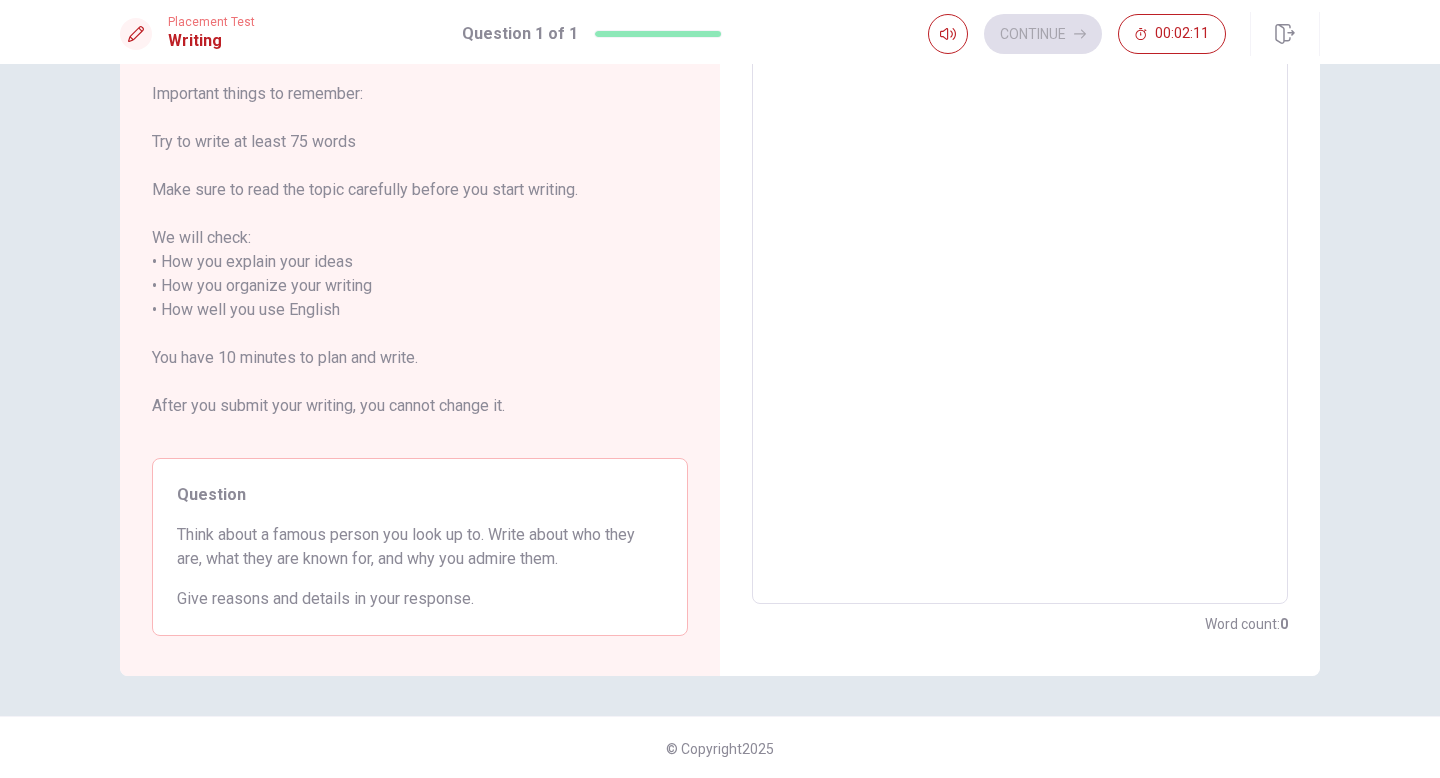 type on "I" 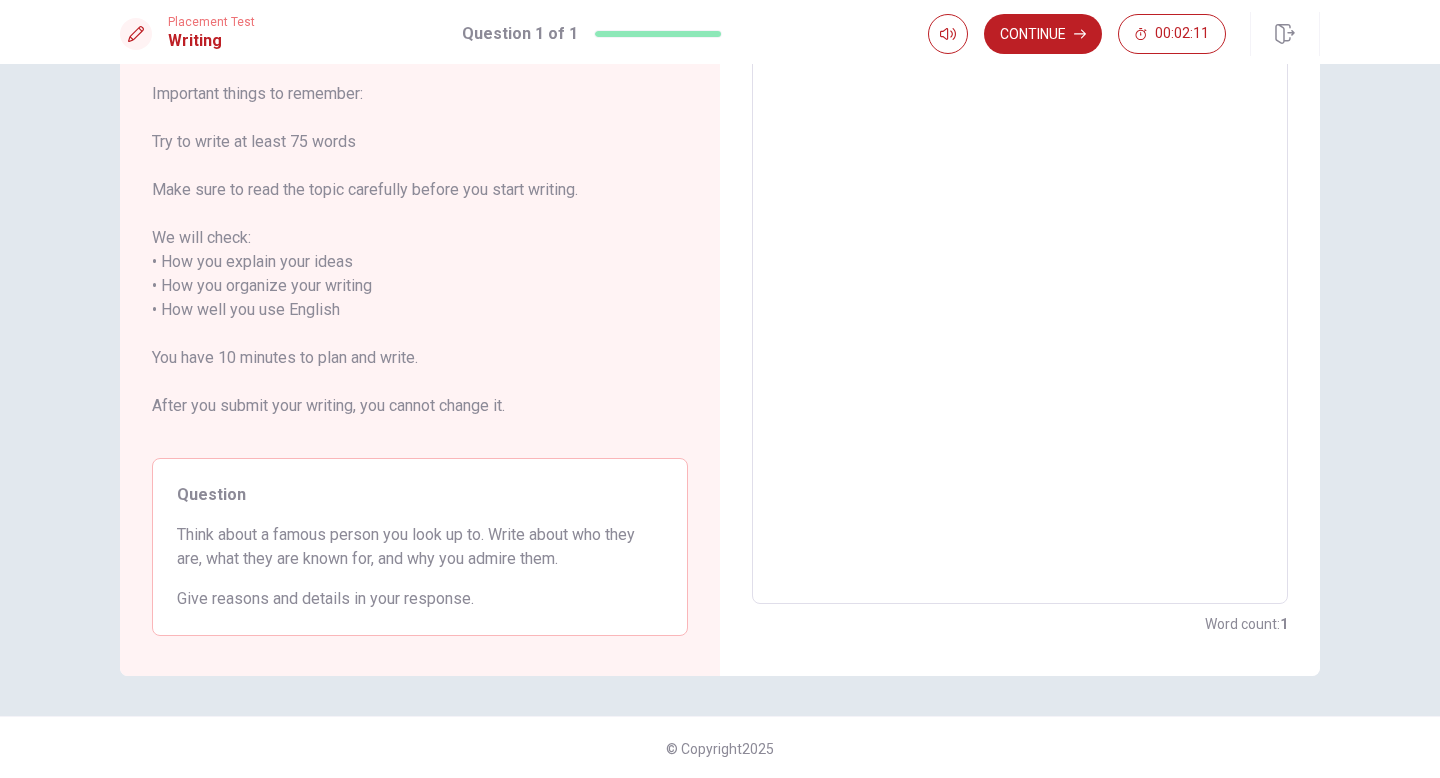 scroll, scrollTop: 128, scrollLeft: 0, axis: vertical 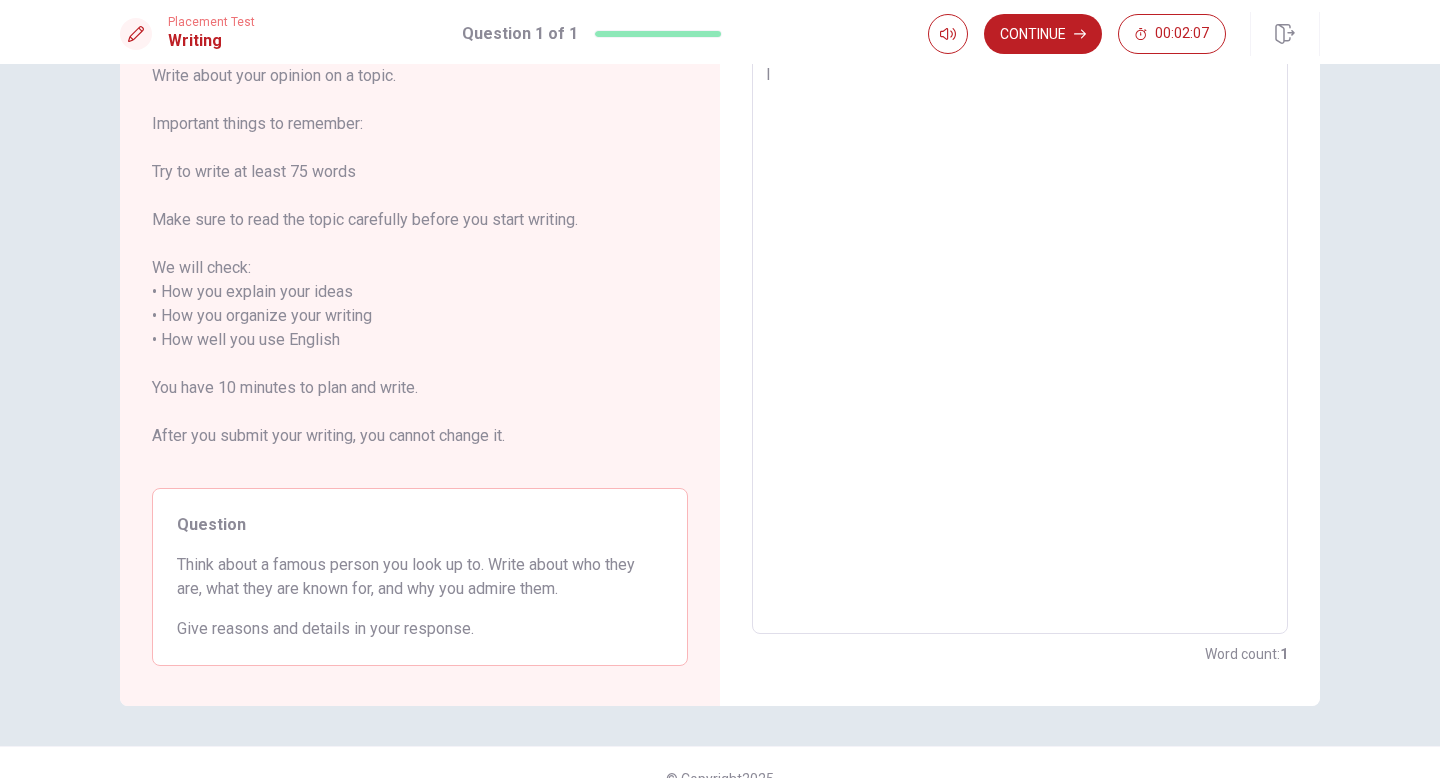 type on "x" 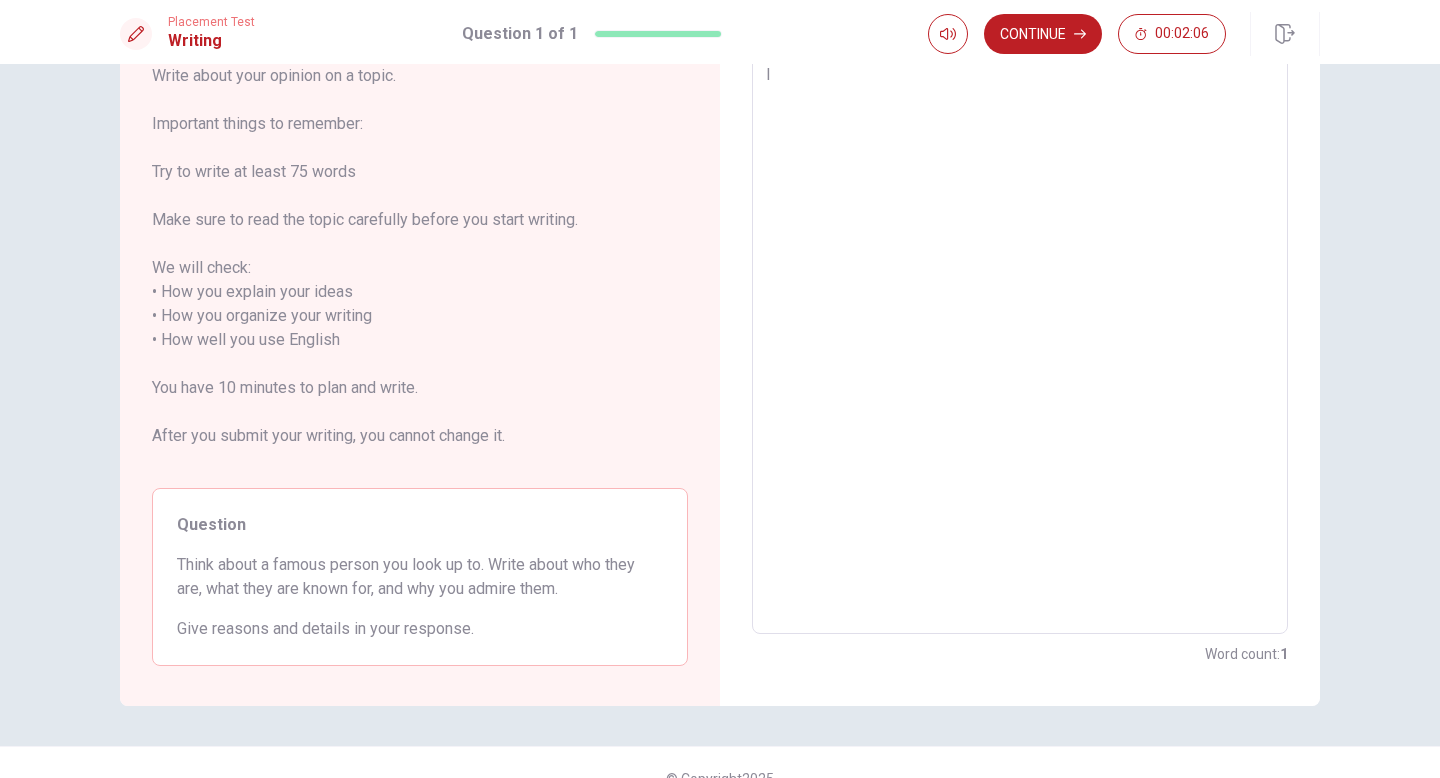 type on "I" 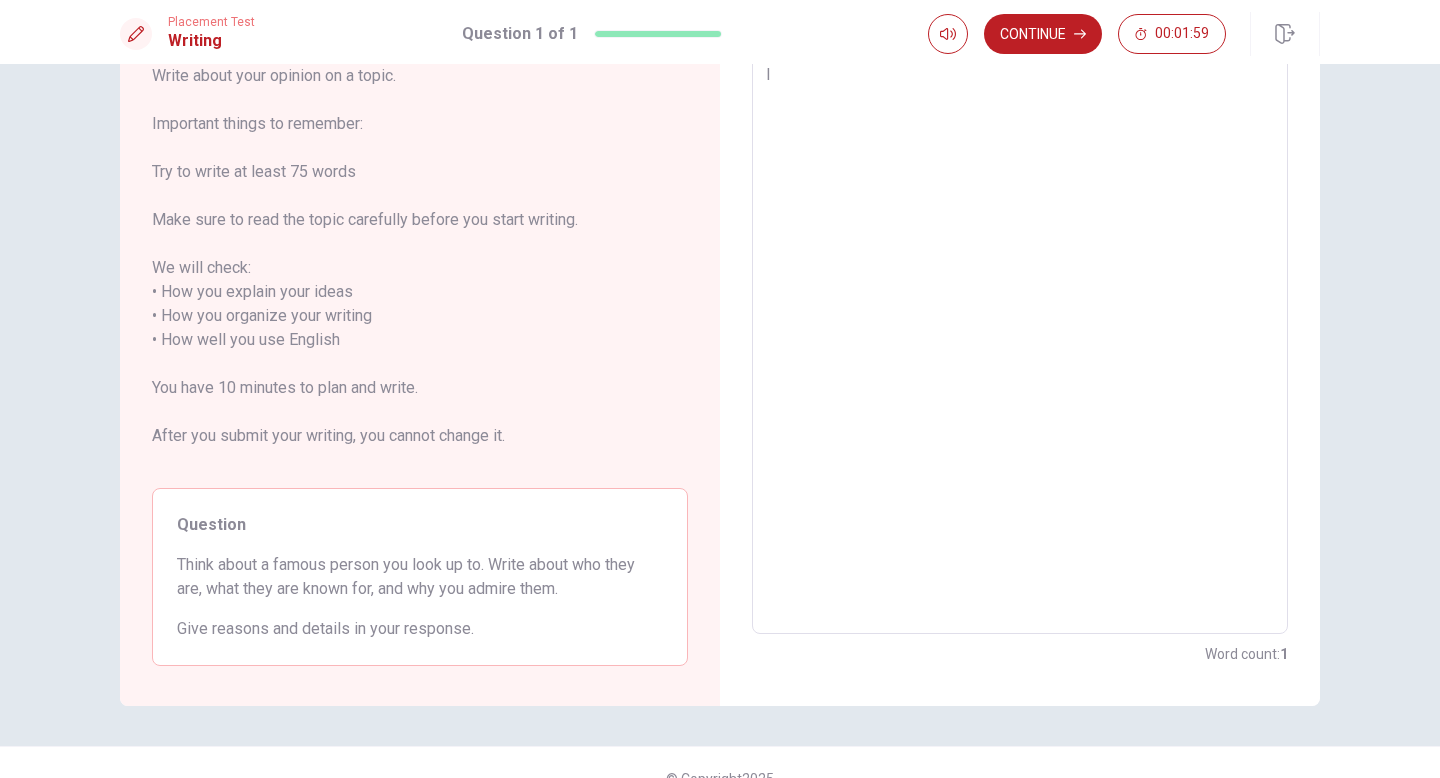 type on "x" 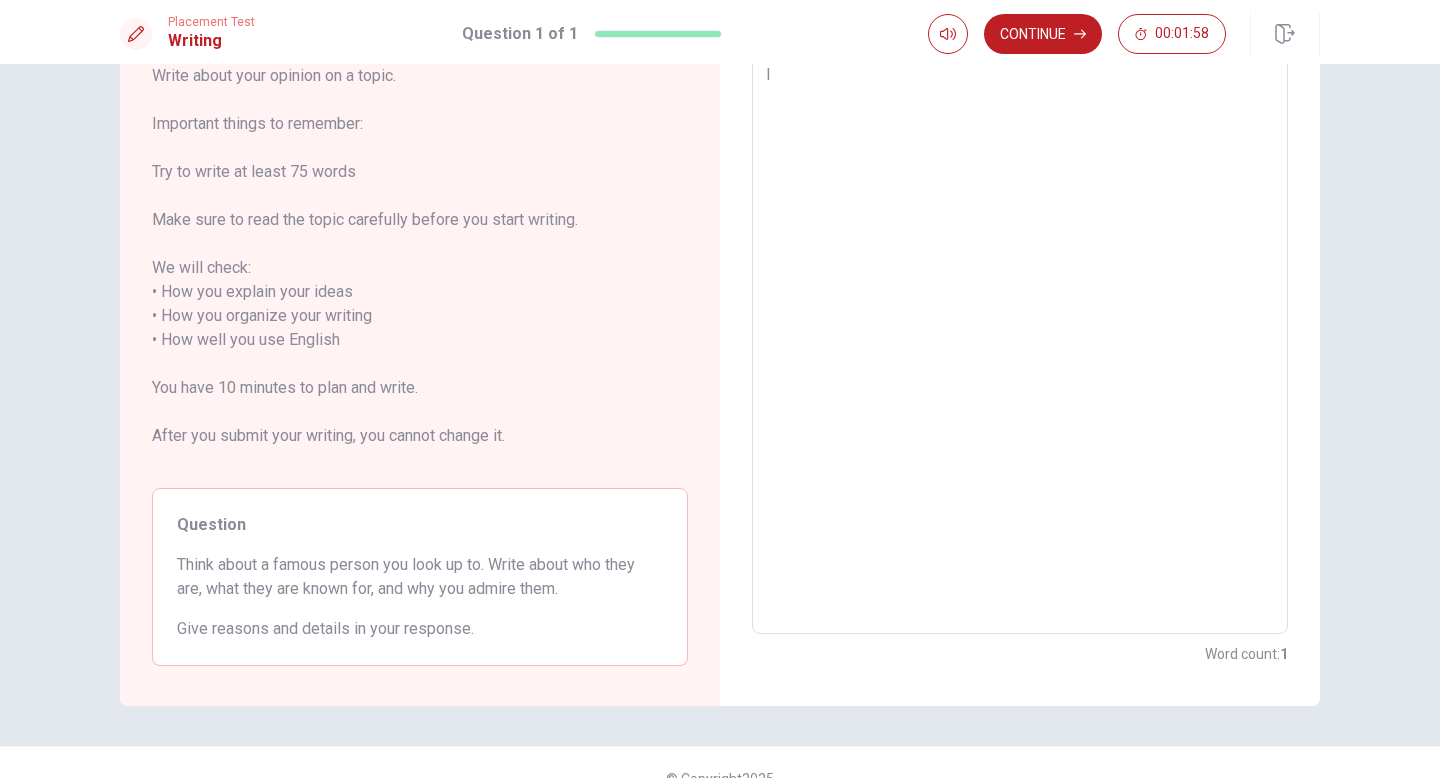 type on "I a" 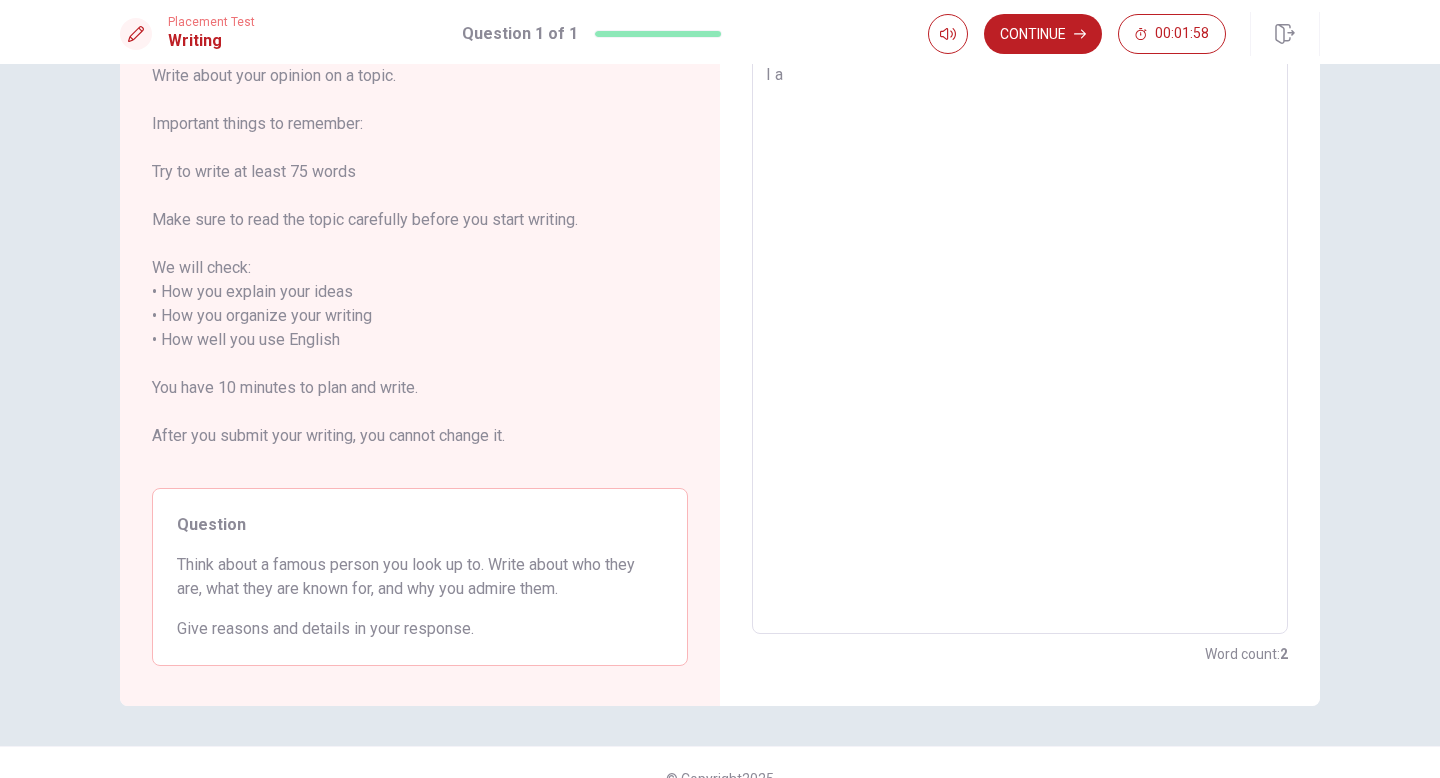 type on "x" 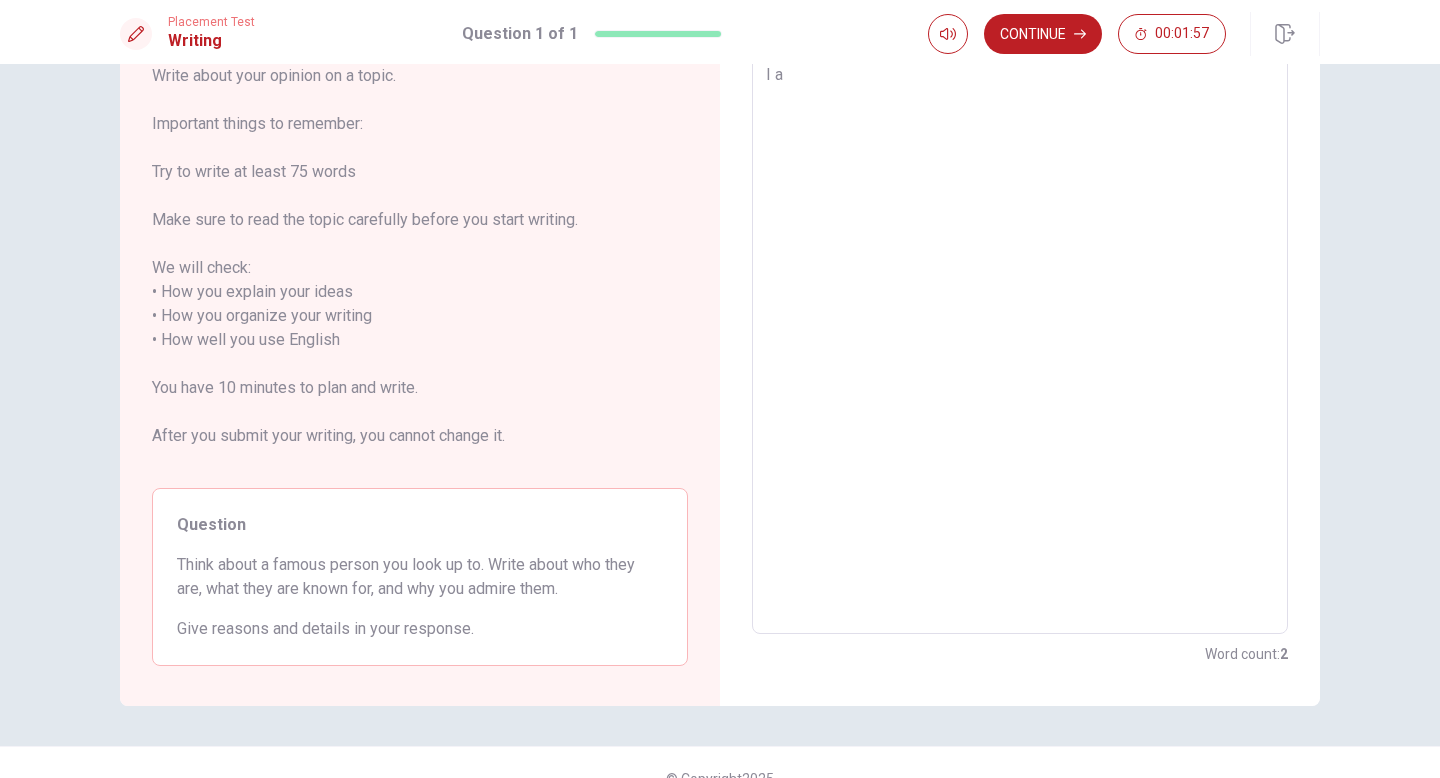 type on "I ad" 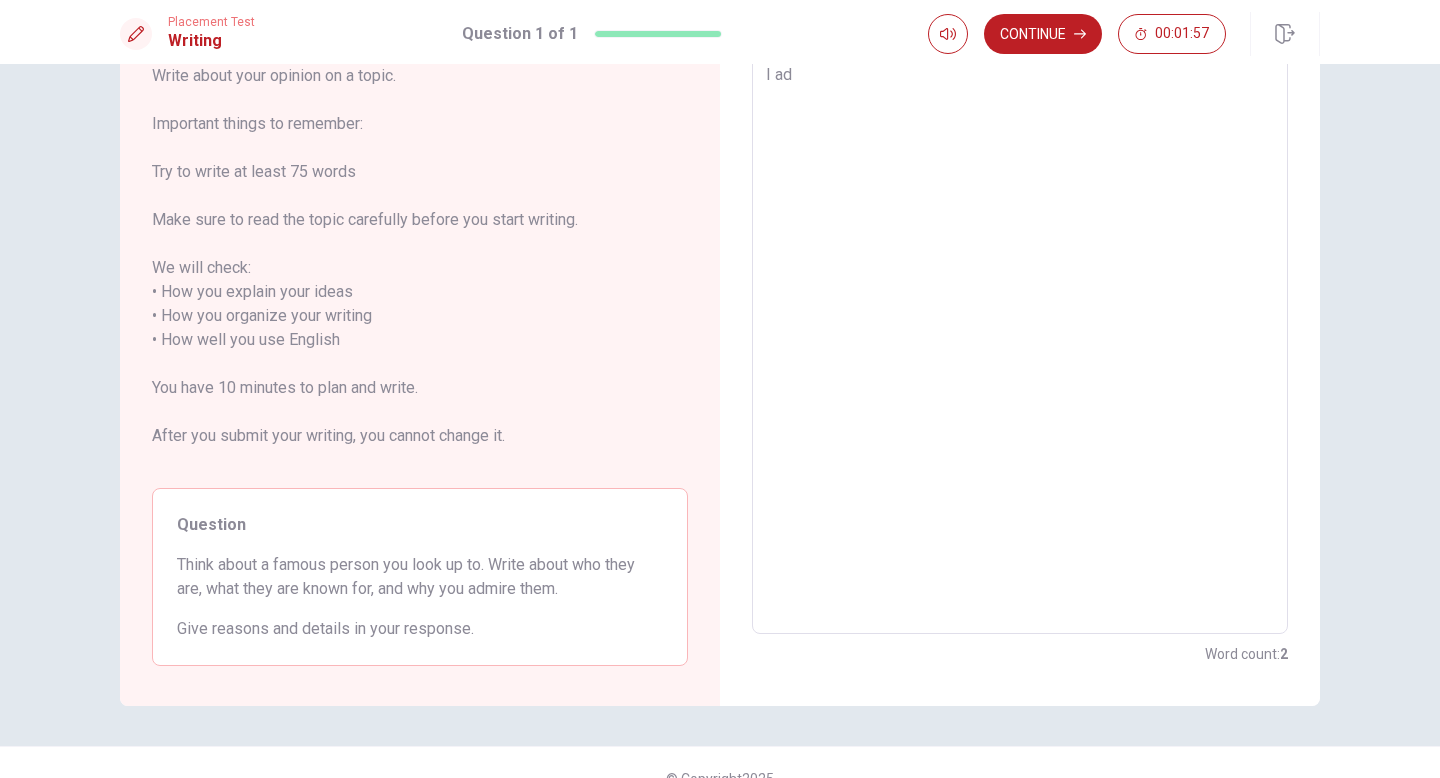 type on "x" 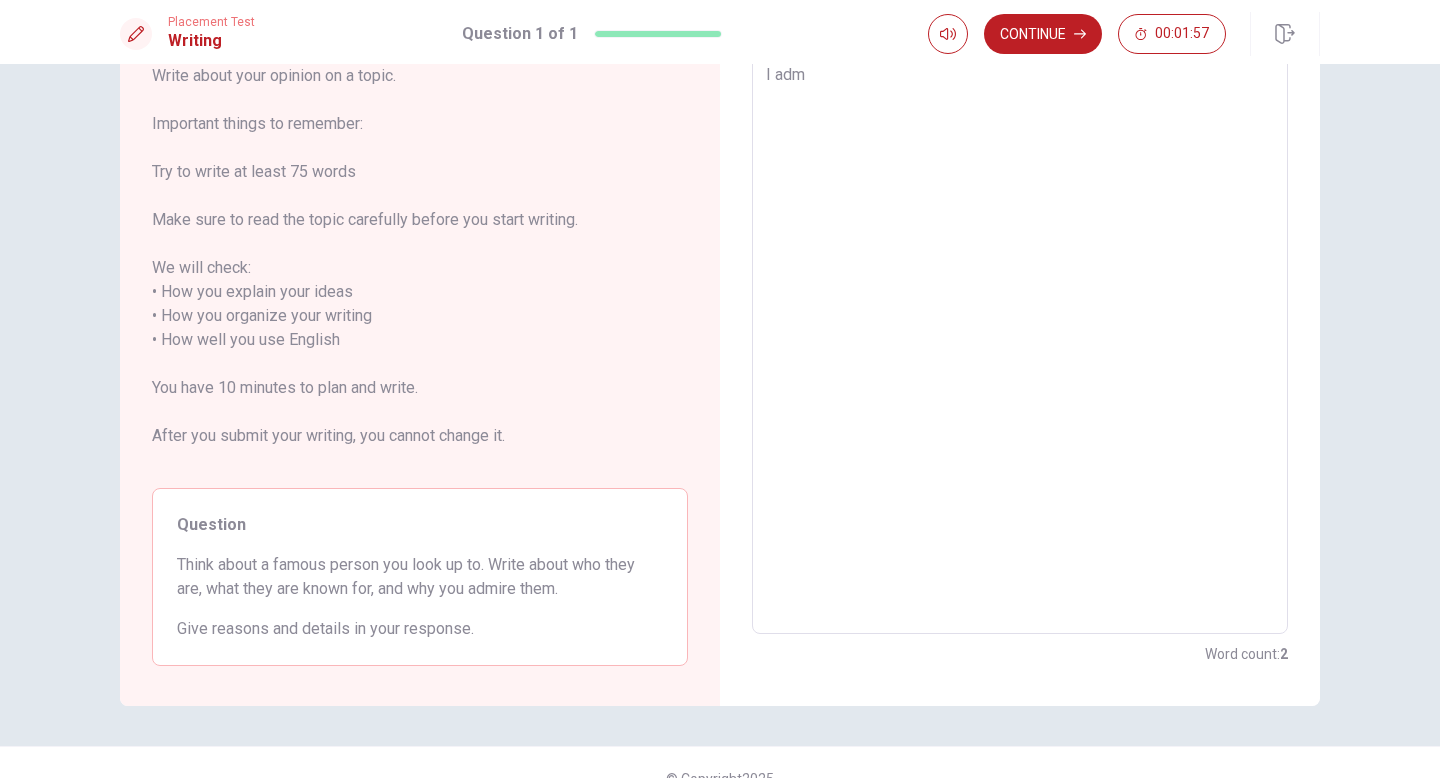 type on "x" 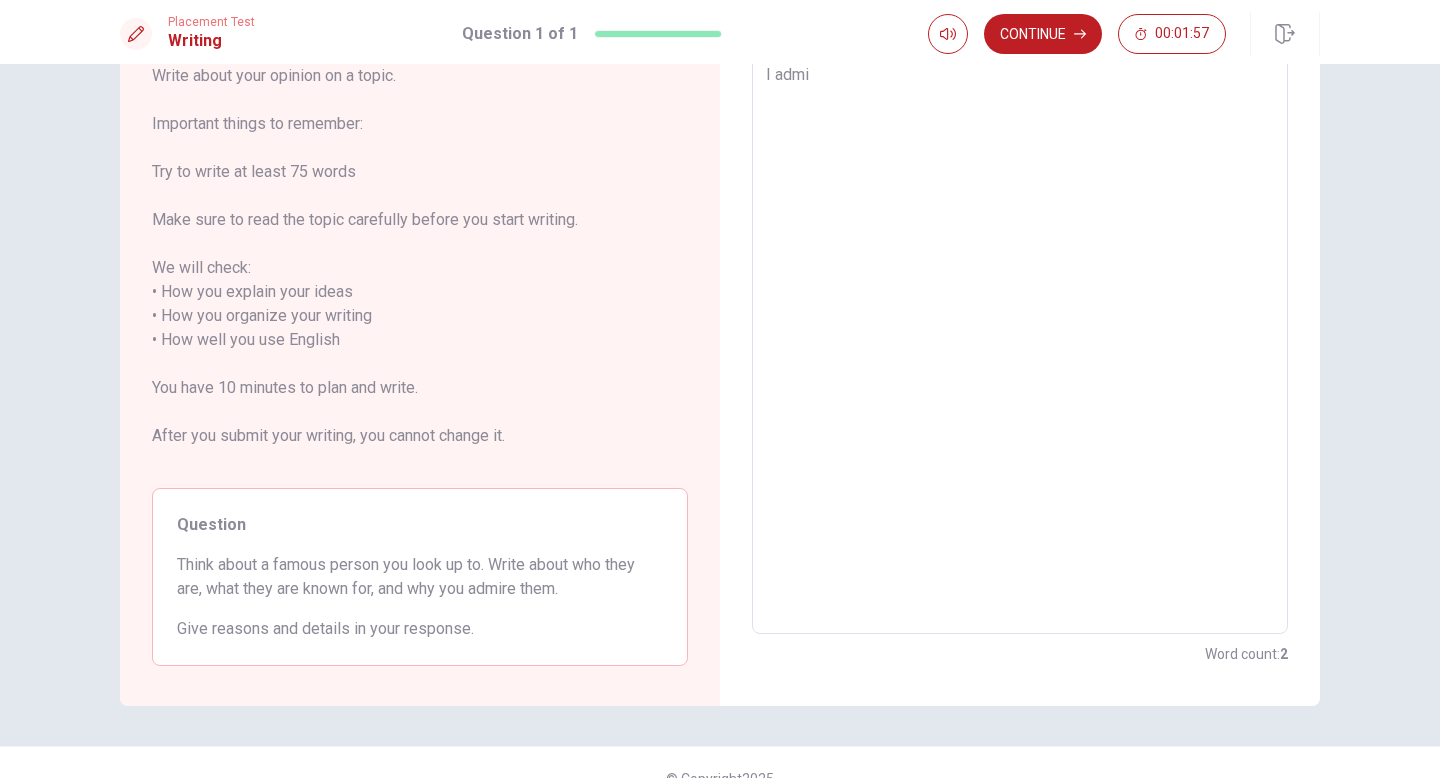 type on "x" 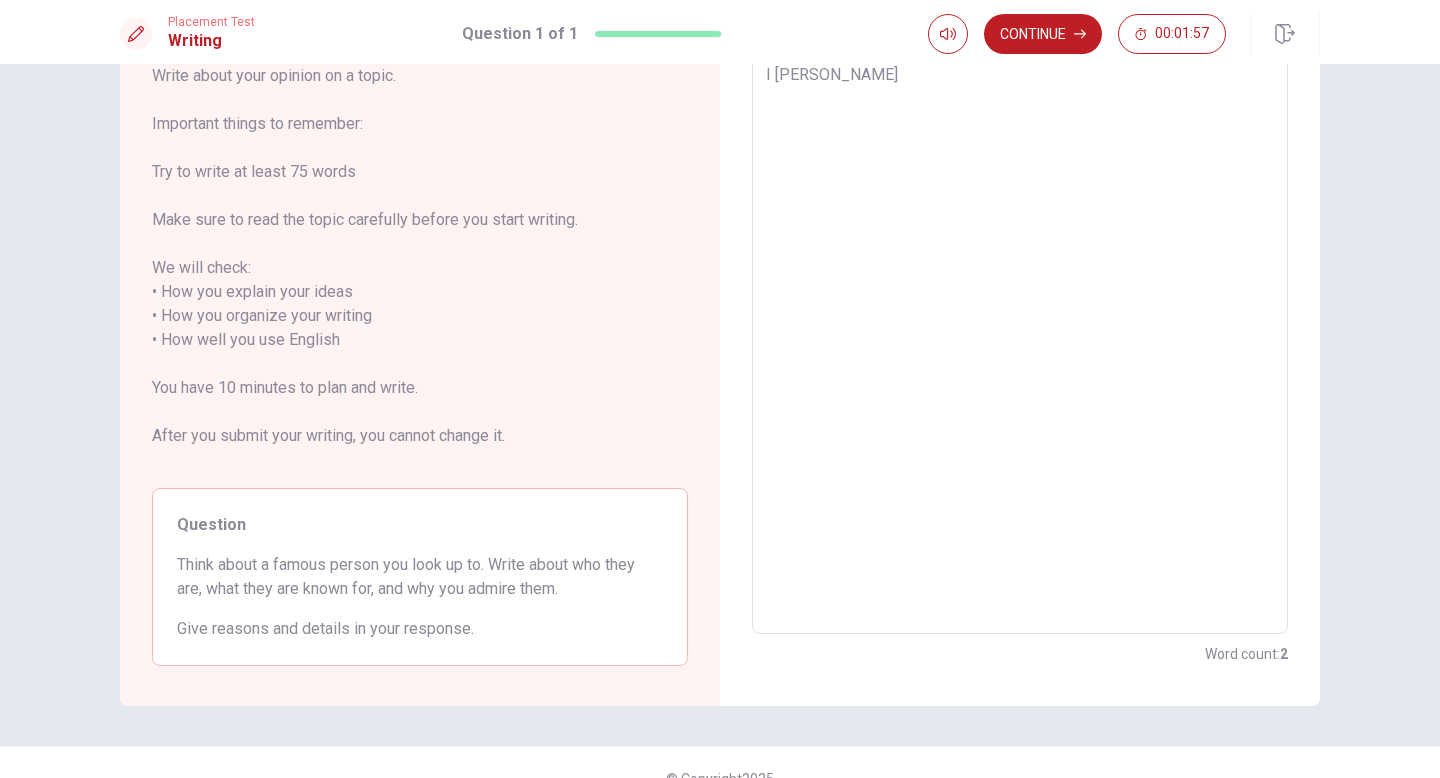 type on "x" 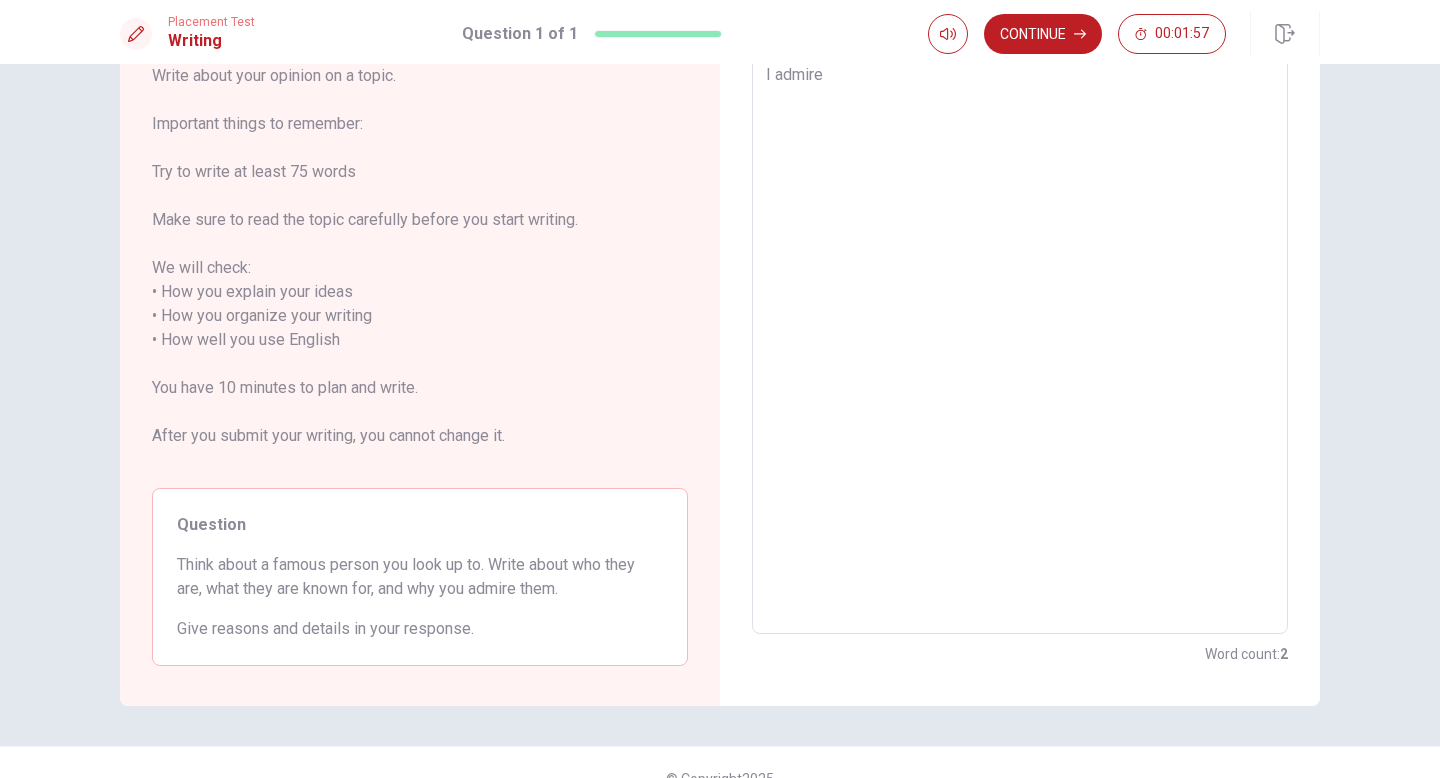 type on "x" 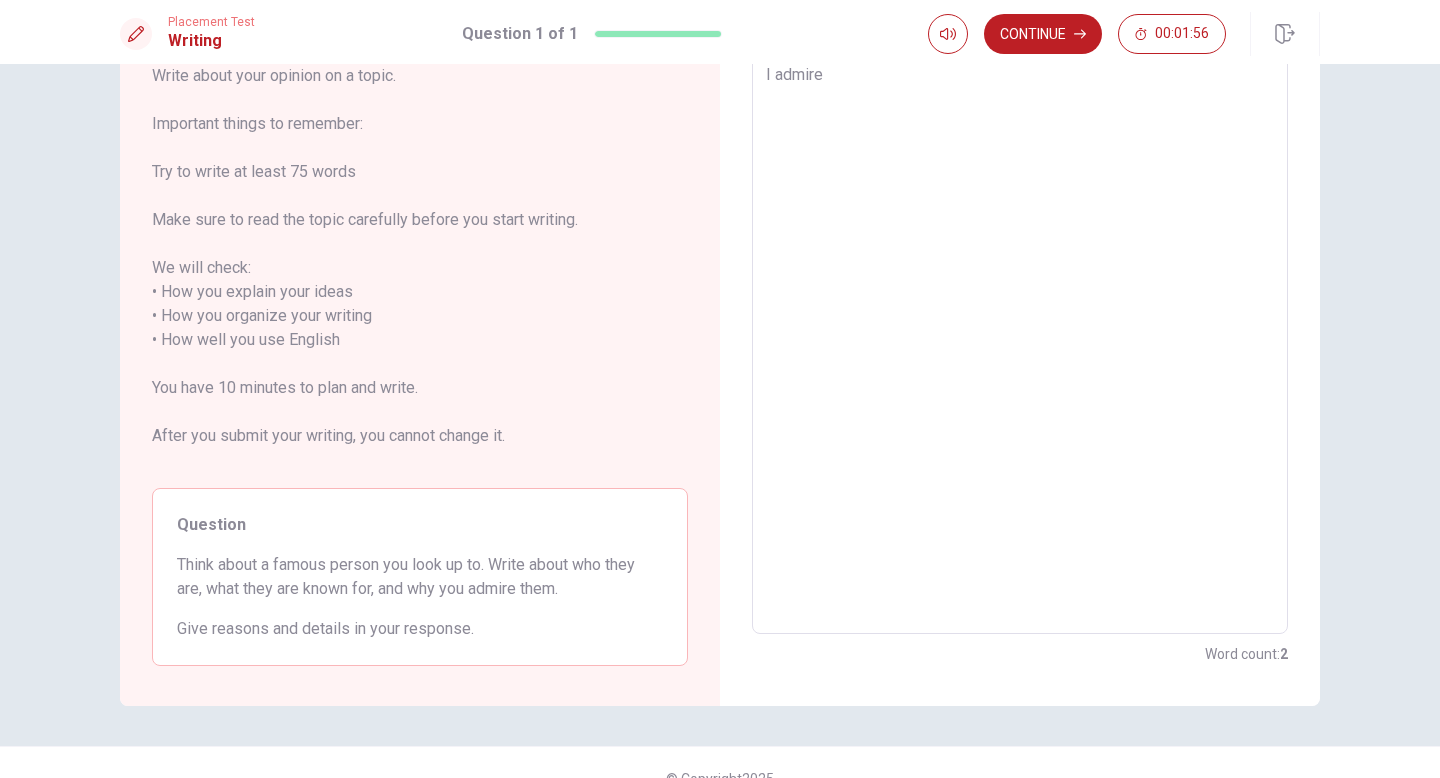 type on "I admire" 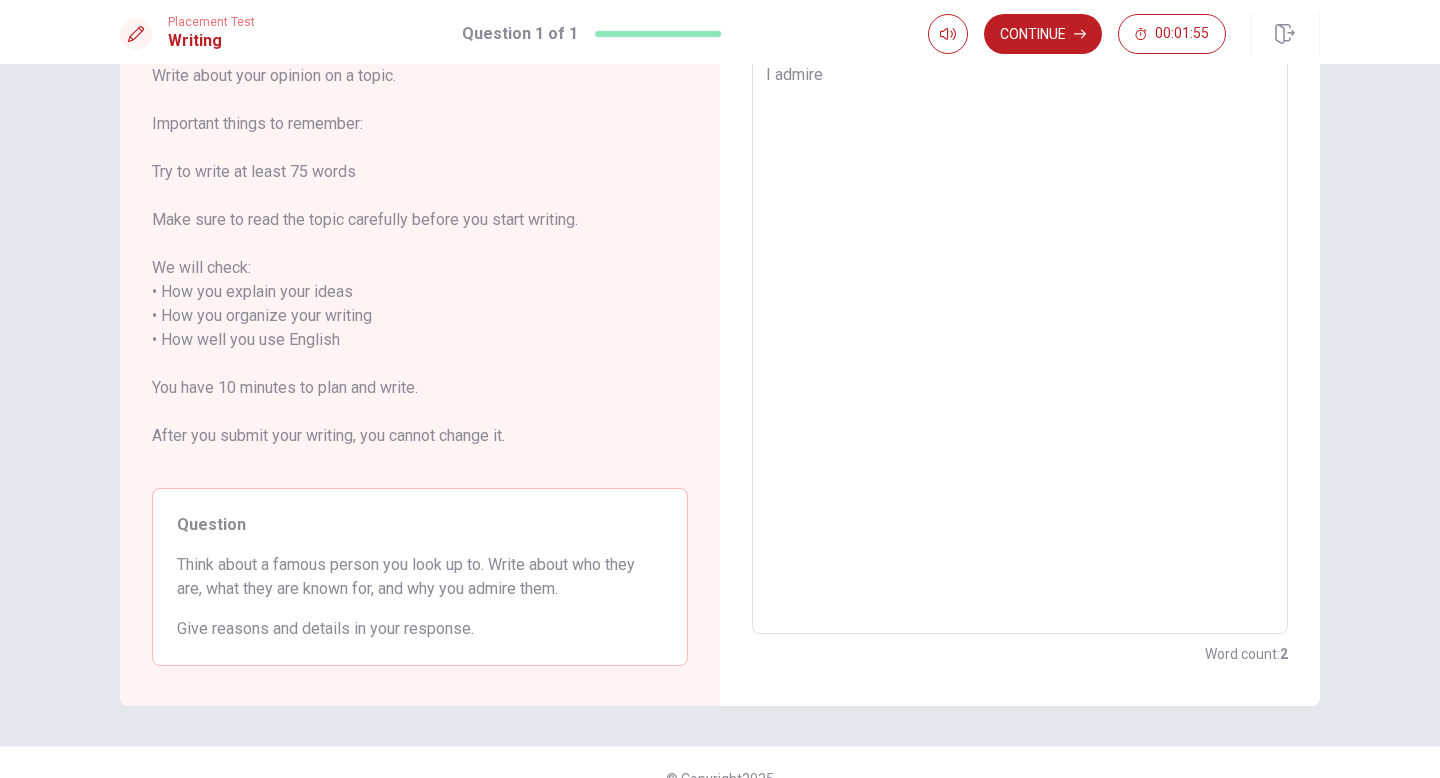 type on "I admire E" 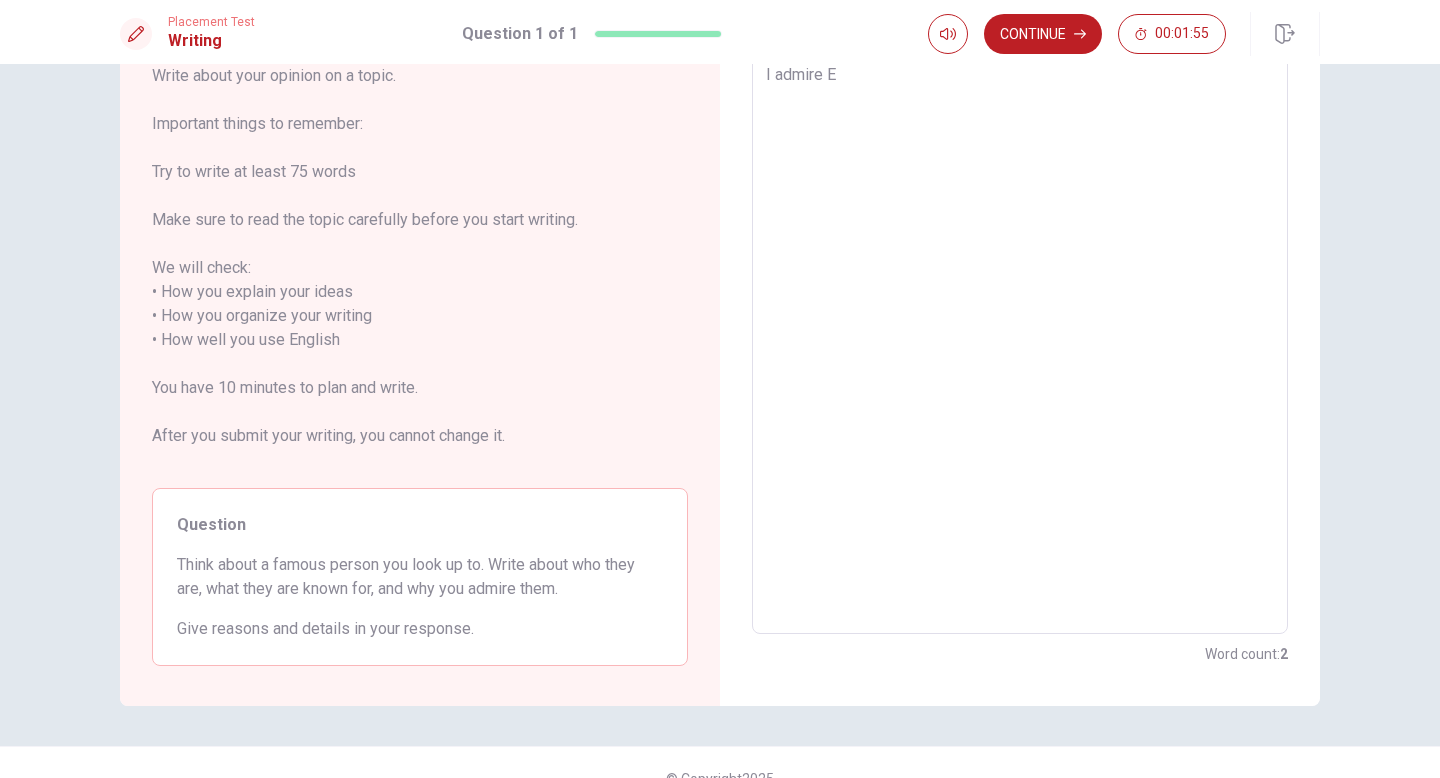 type on "x" 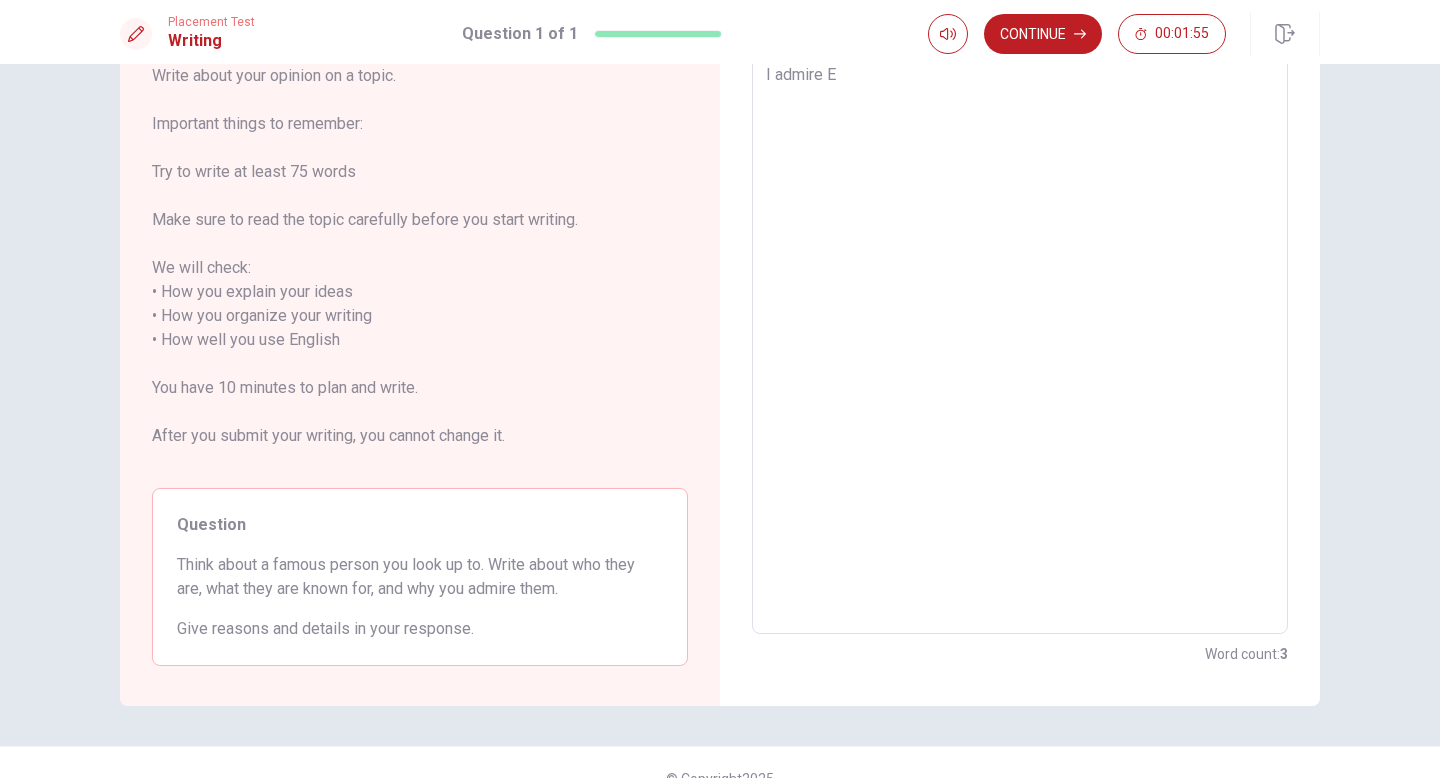 type on "I admire Ec" 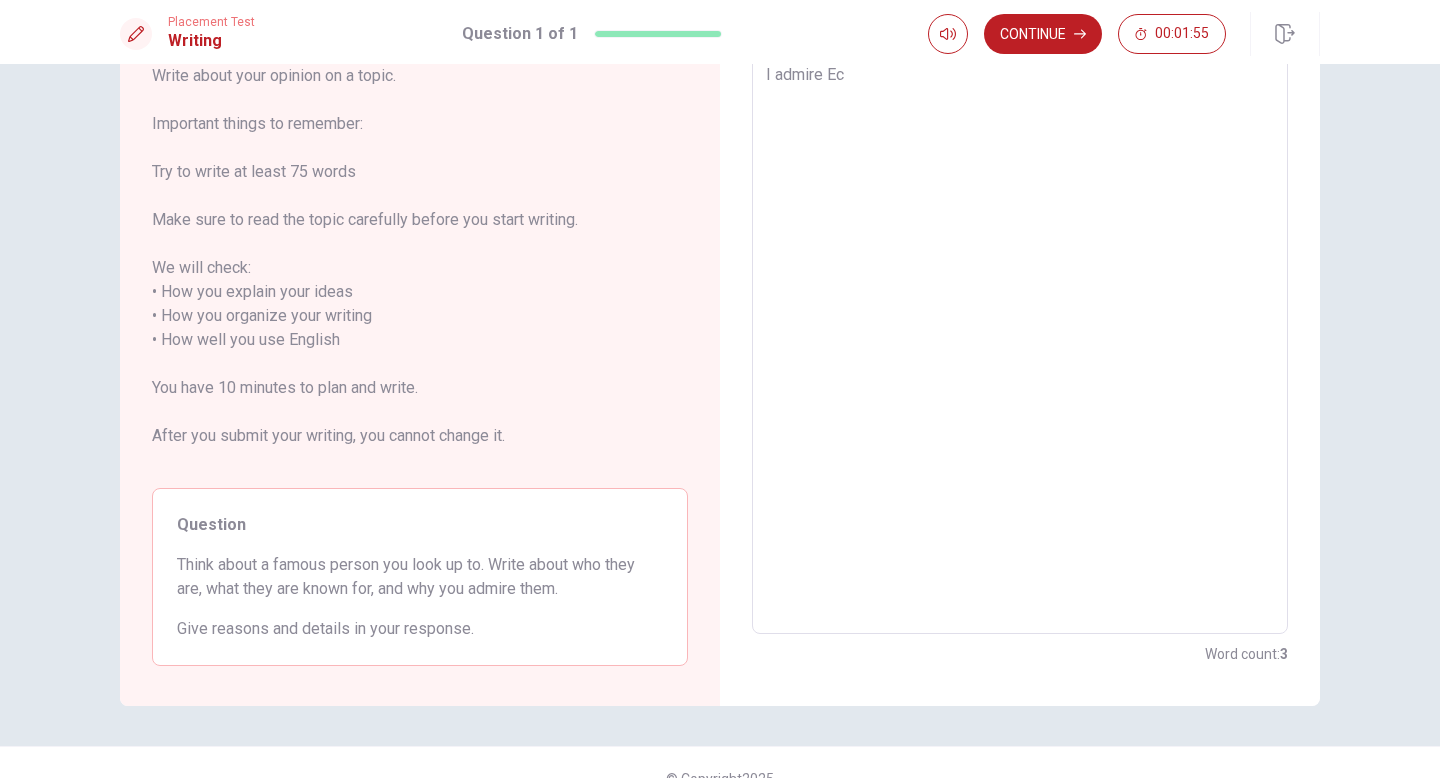 type on "x" 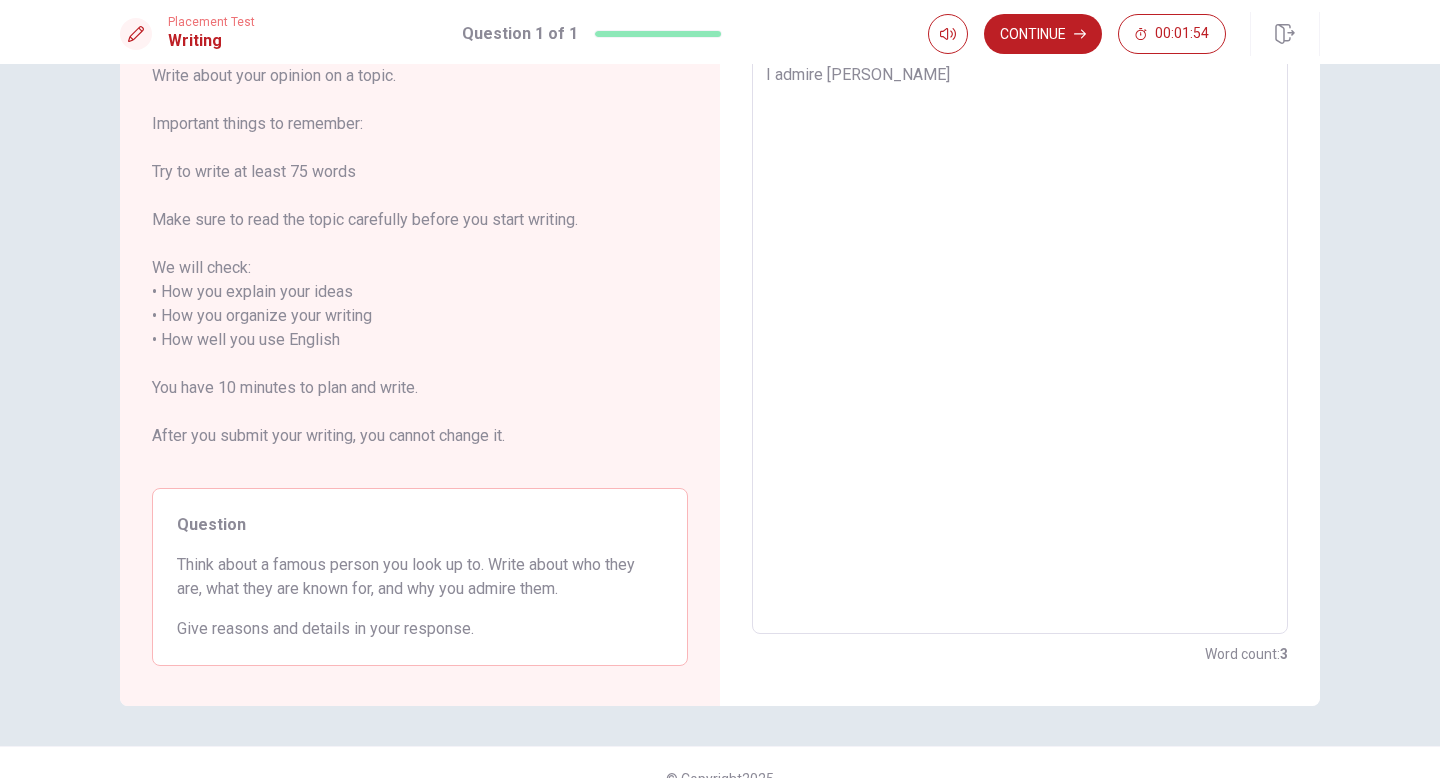 type on "x" 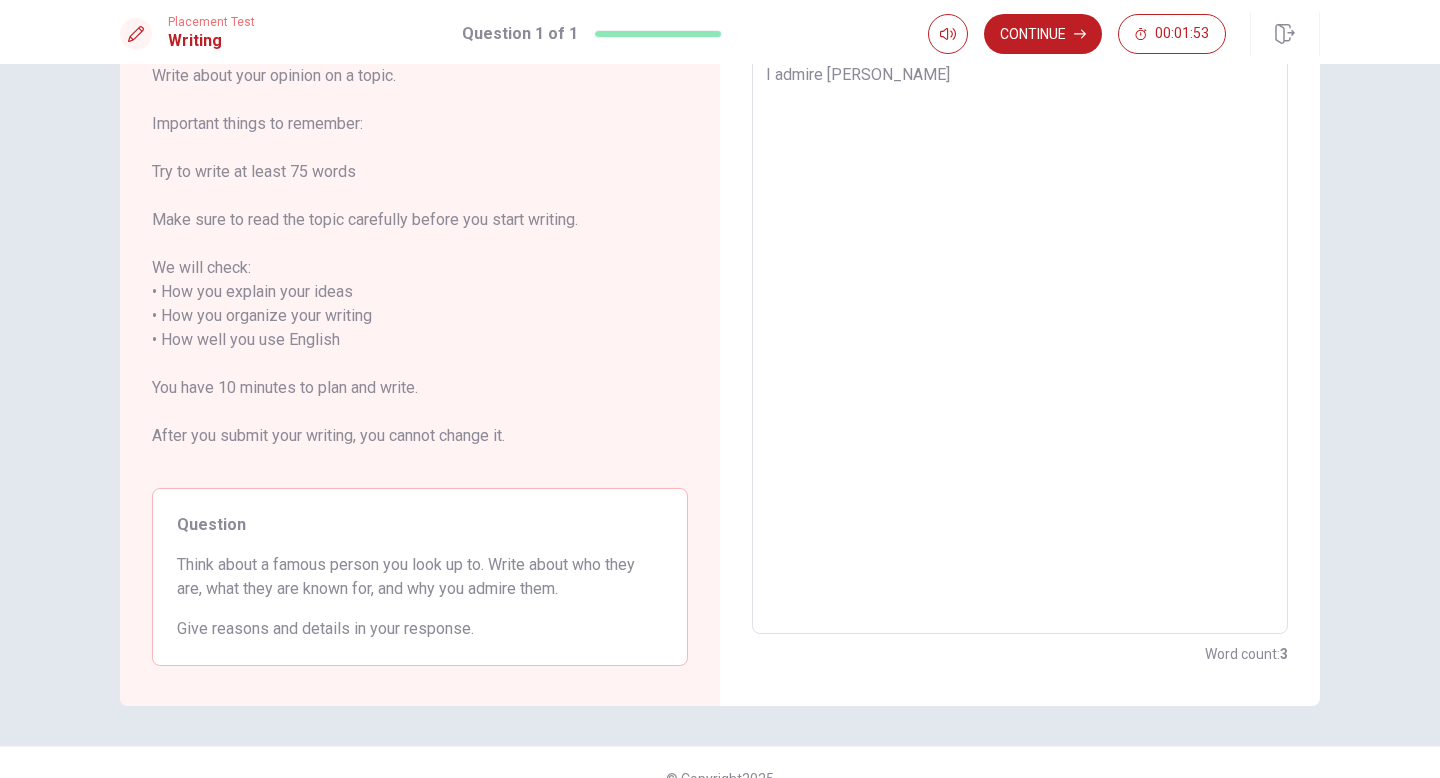 type on "I admire Eckh" 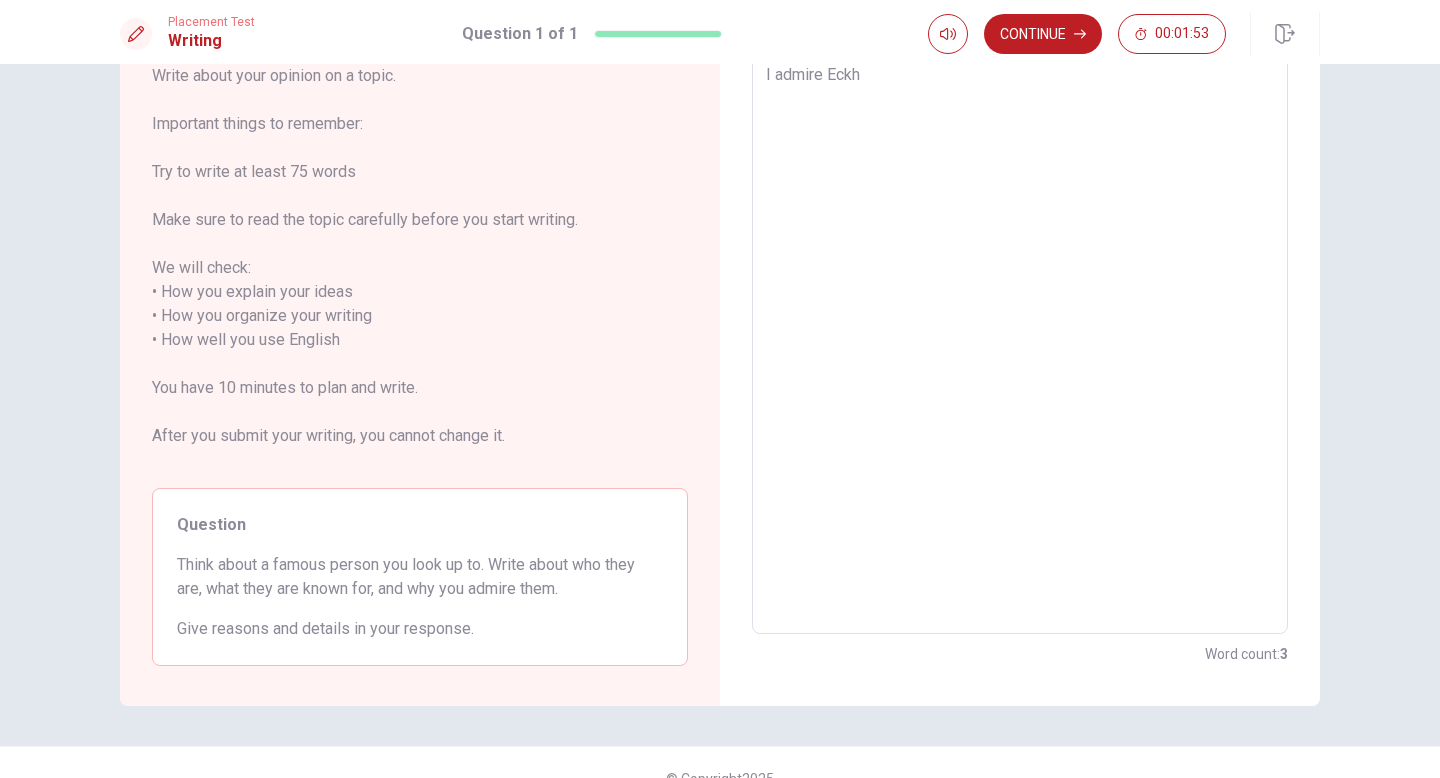 type on "x" 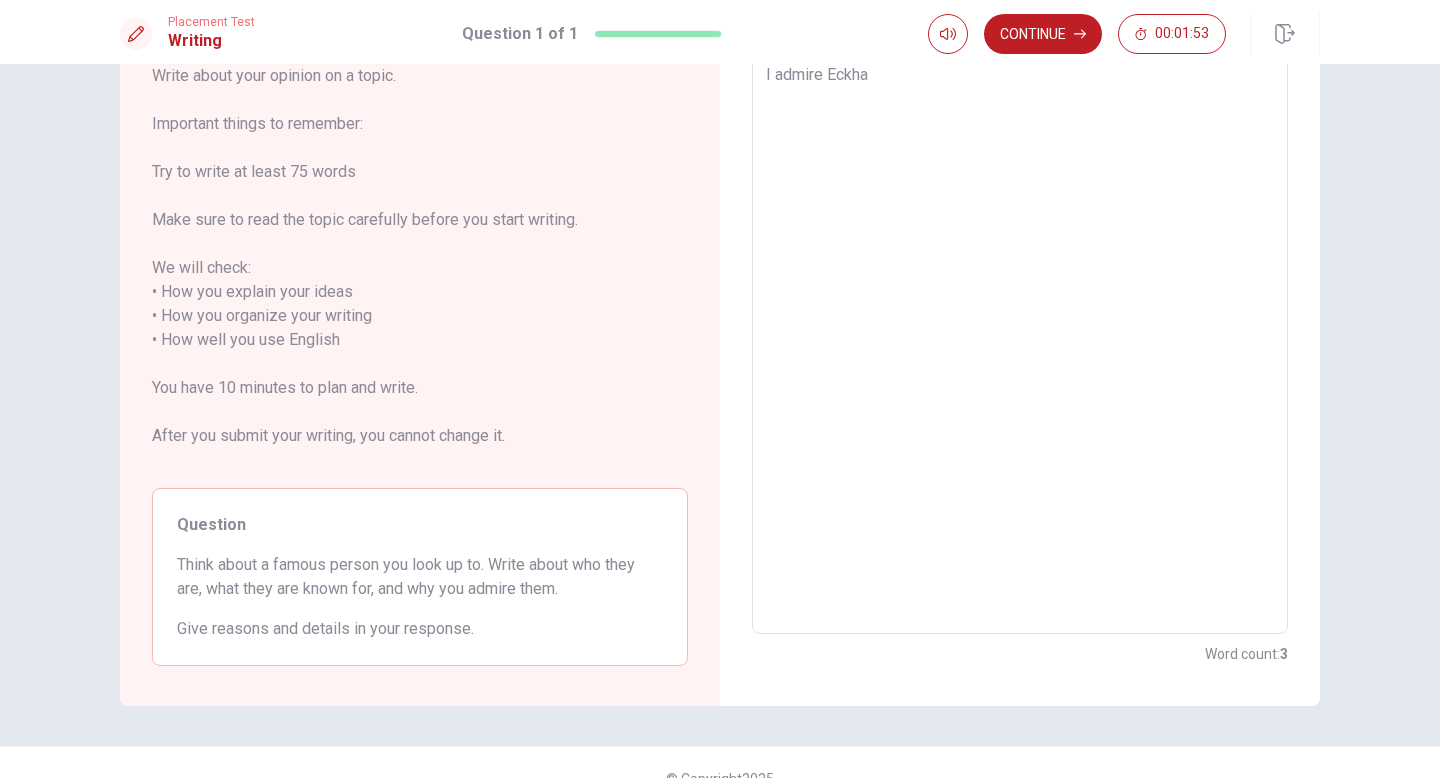 type on "x" 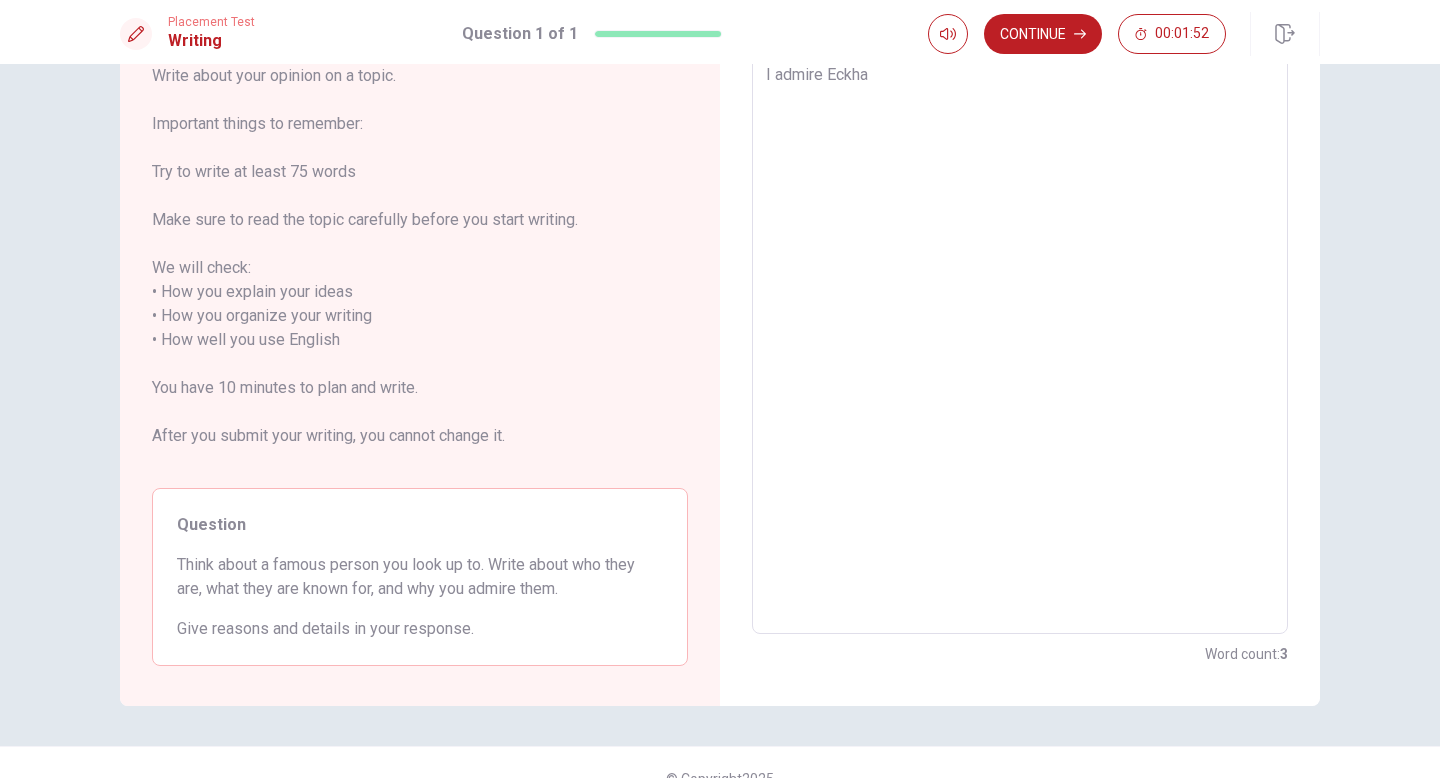 type on "I admire Eckhar" 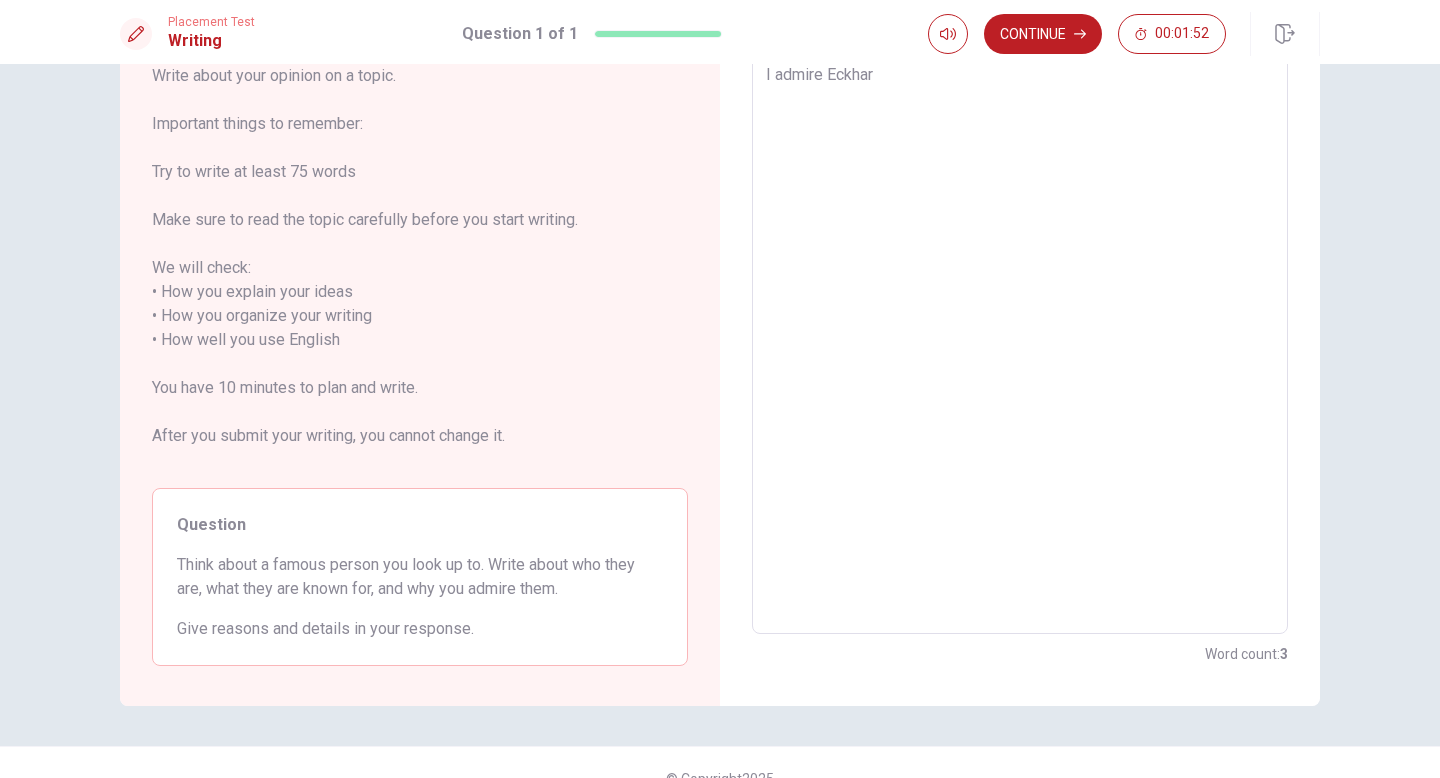 type on "x" 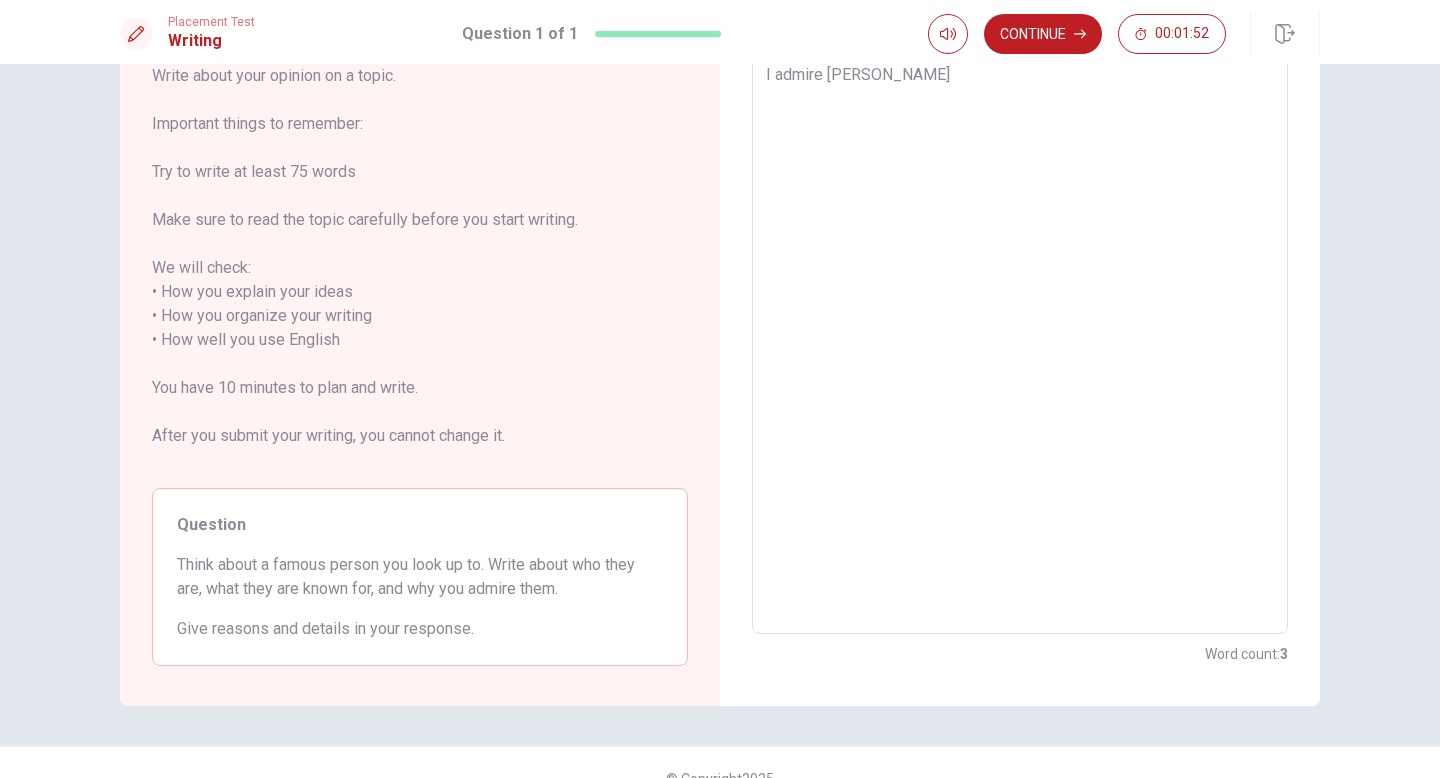 type on "x" 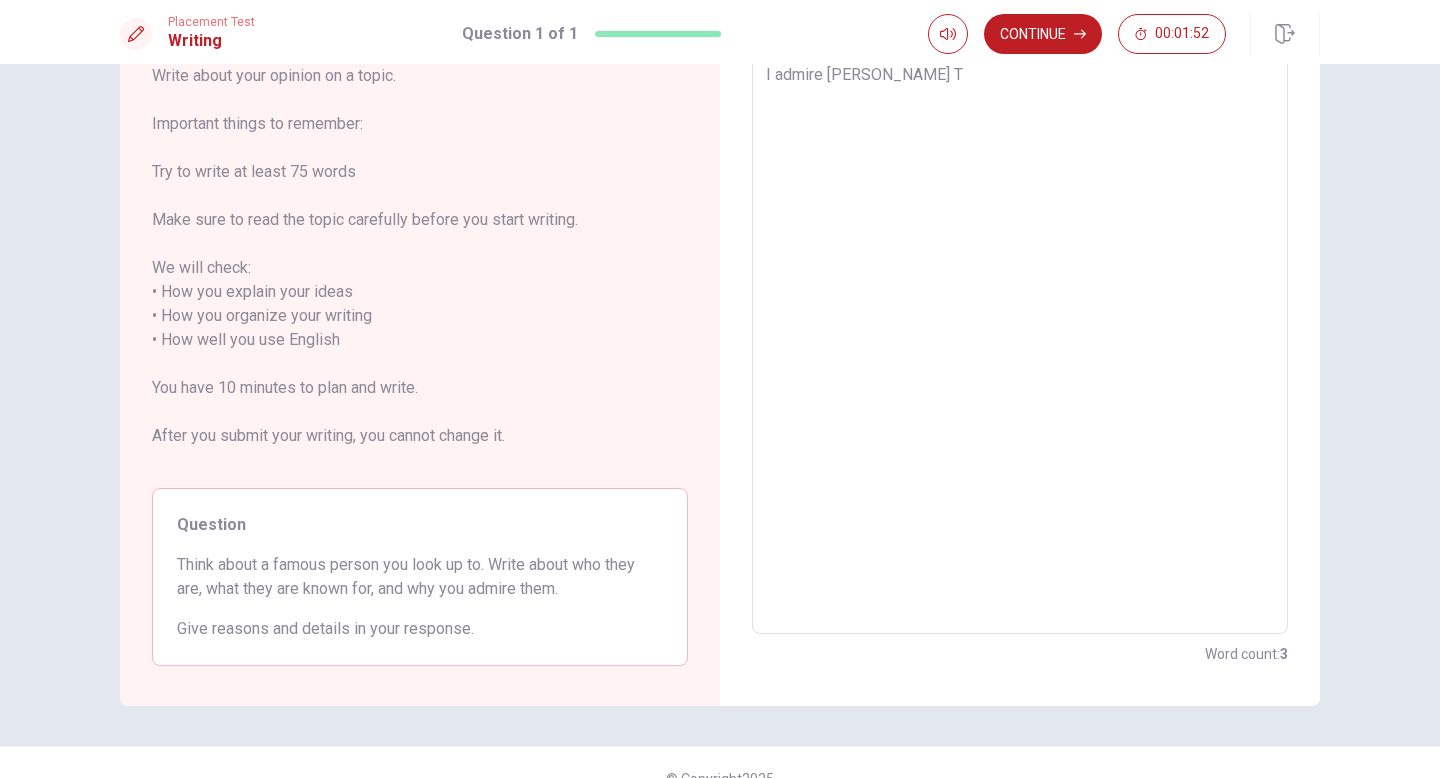 type on "x" 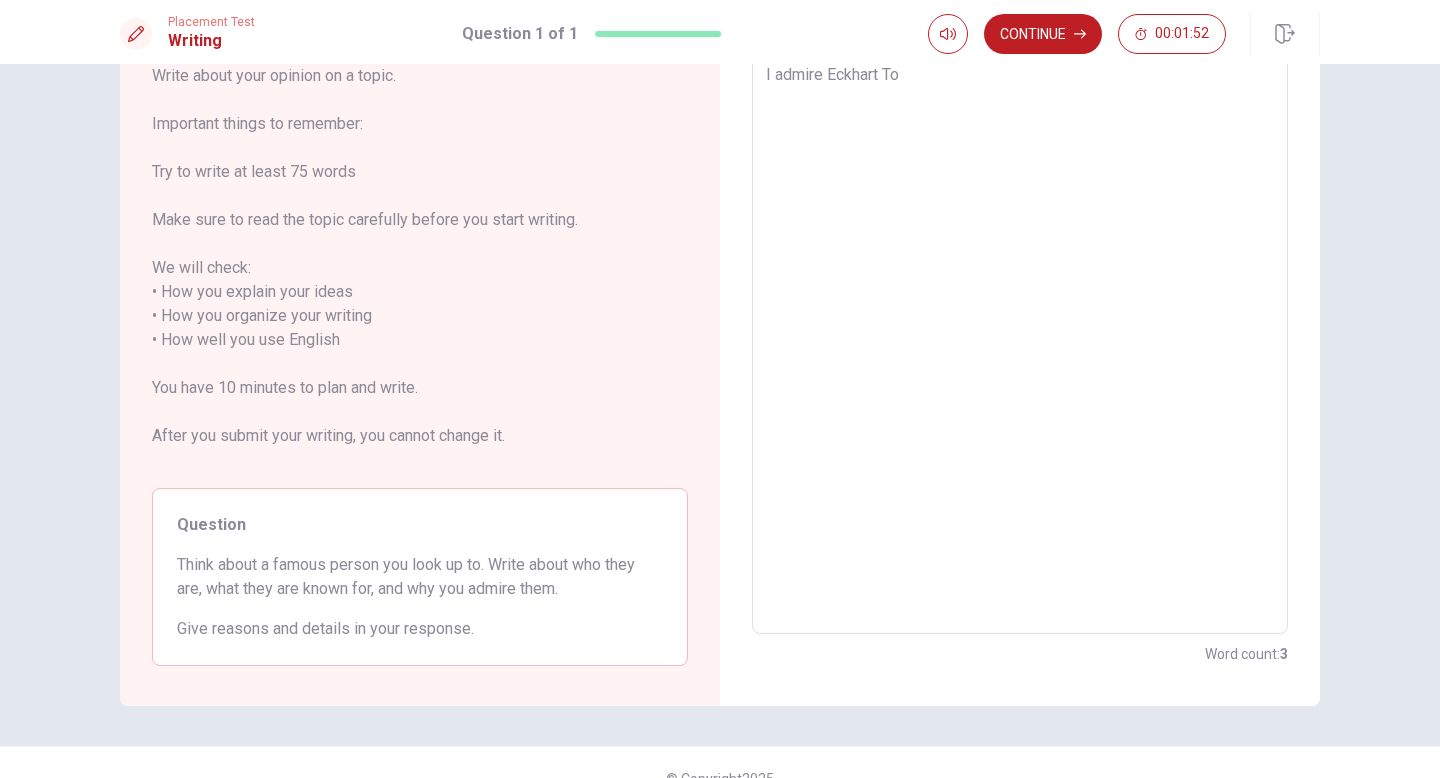 type on "x" 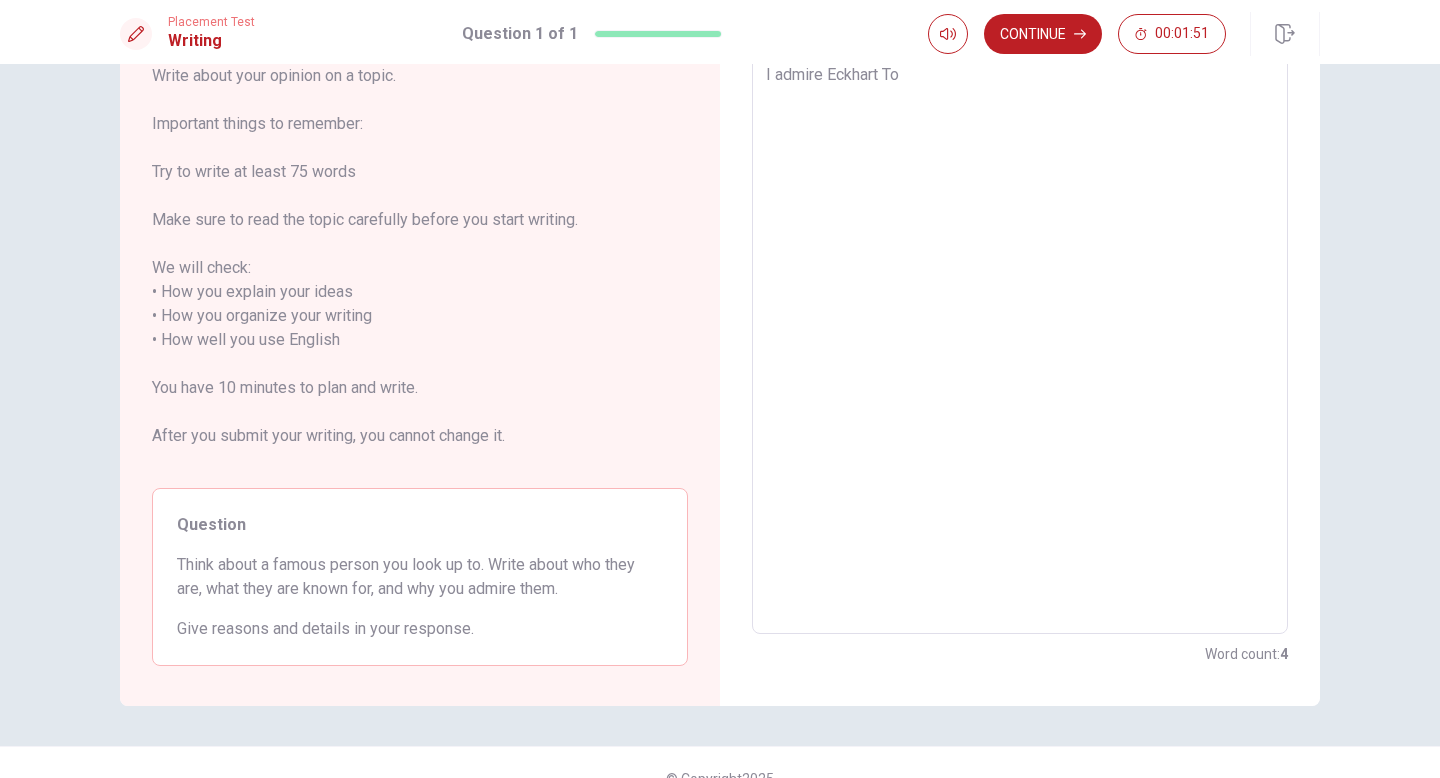 type on "I admire Eckhart Tol" 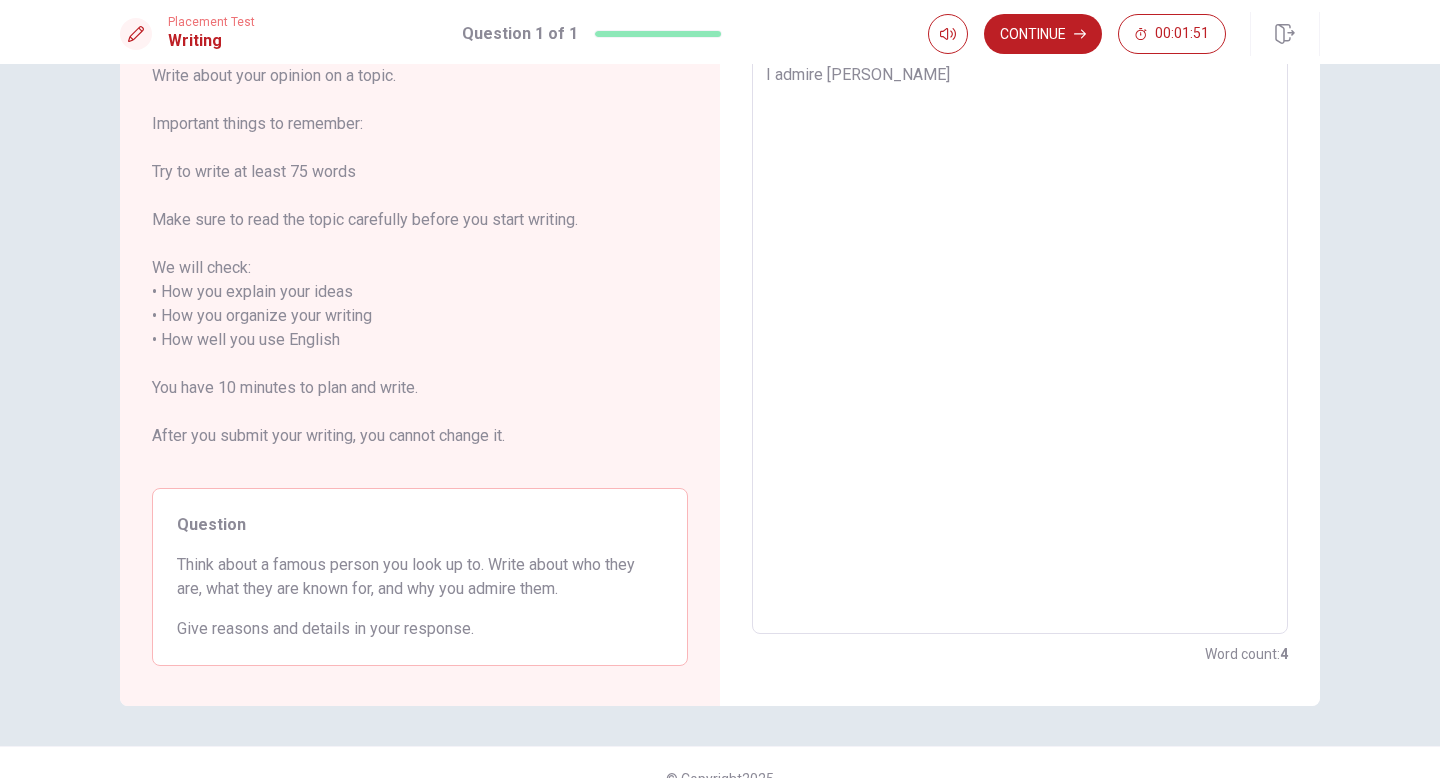type on "x" 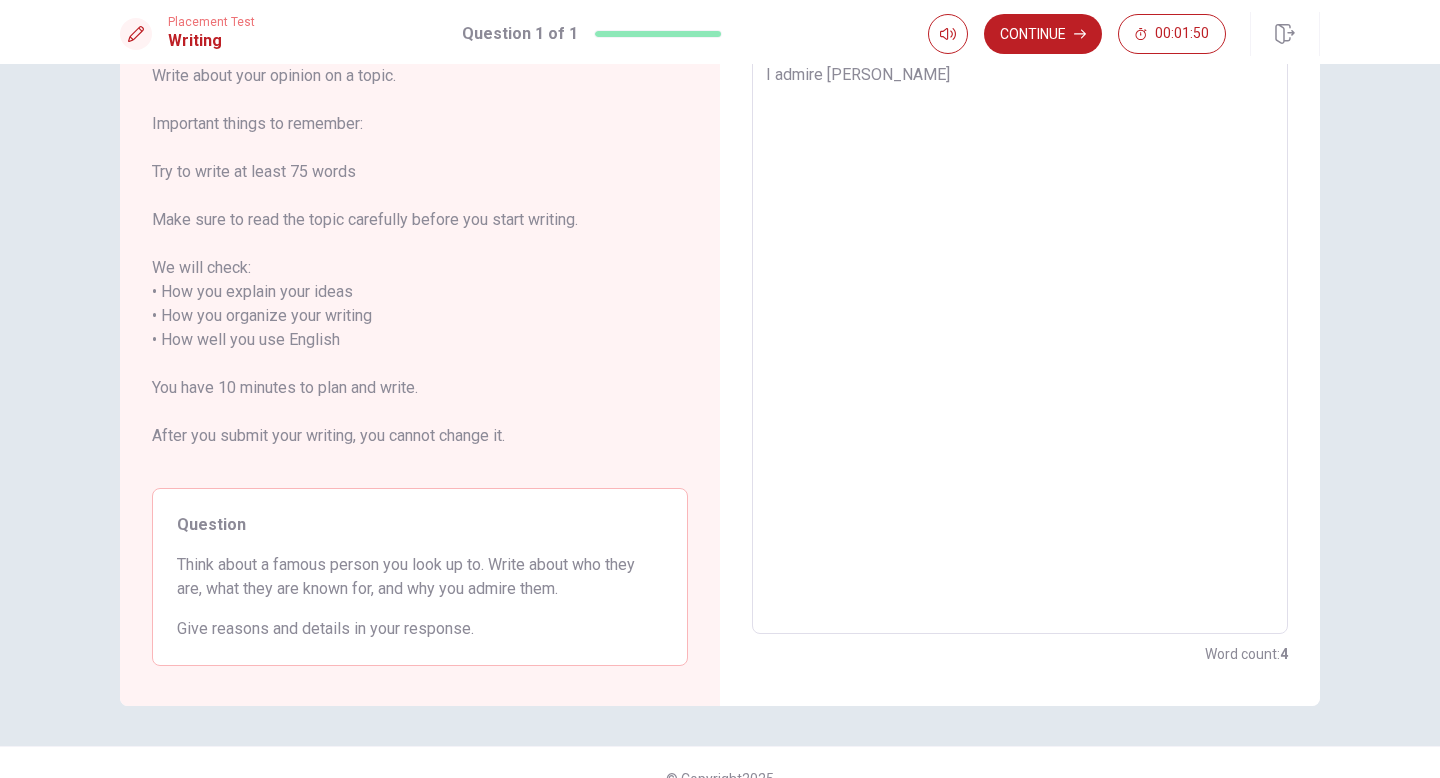 type on "I admire Eckhart Tolle" 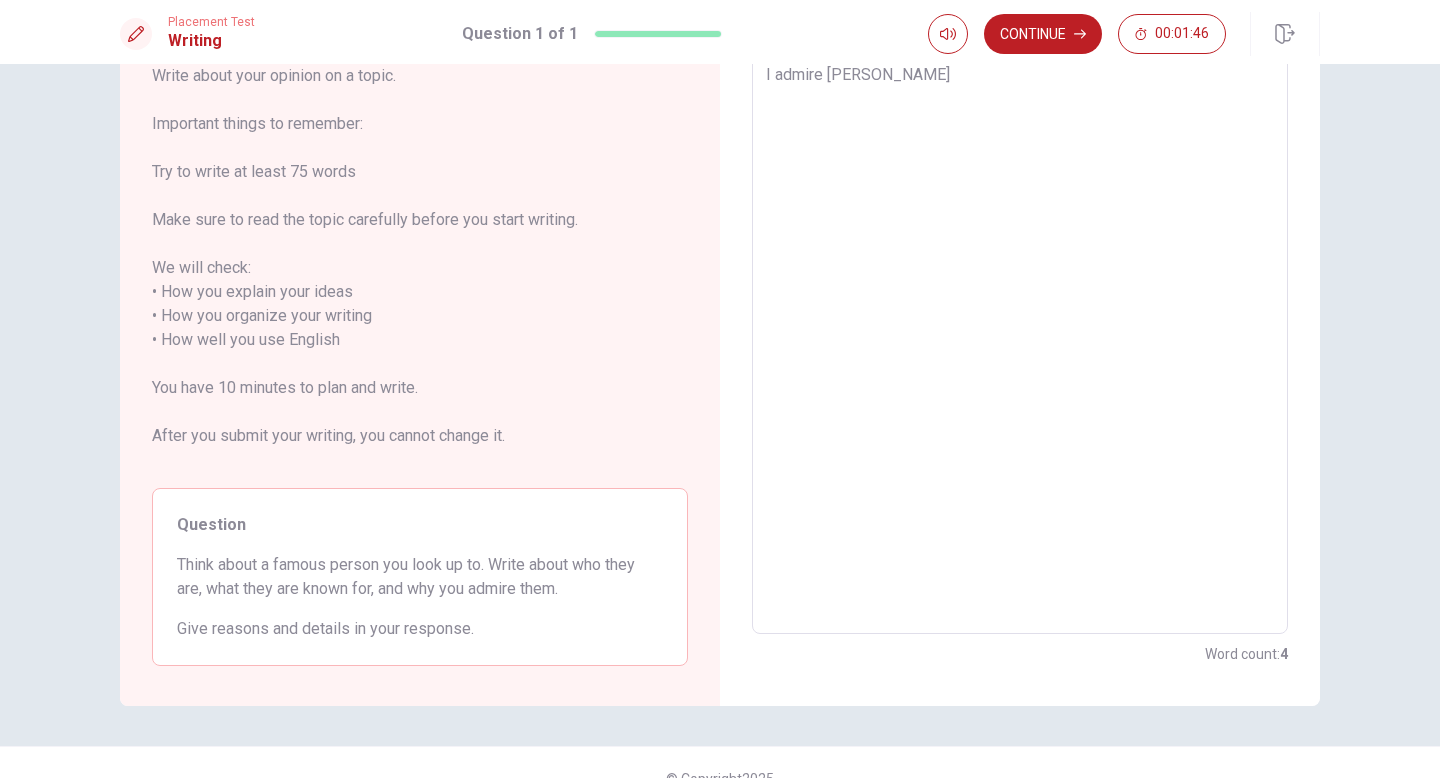 type on "x" 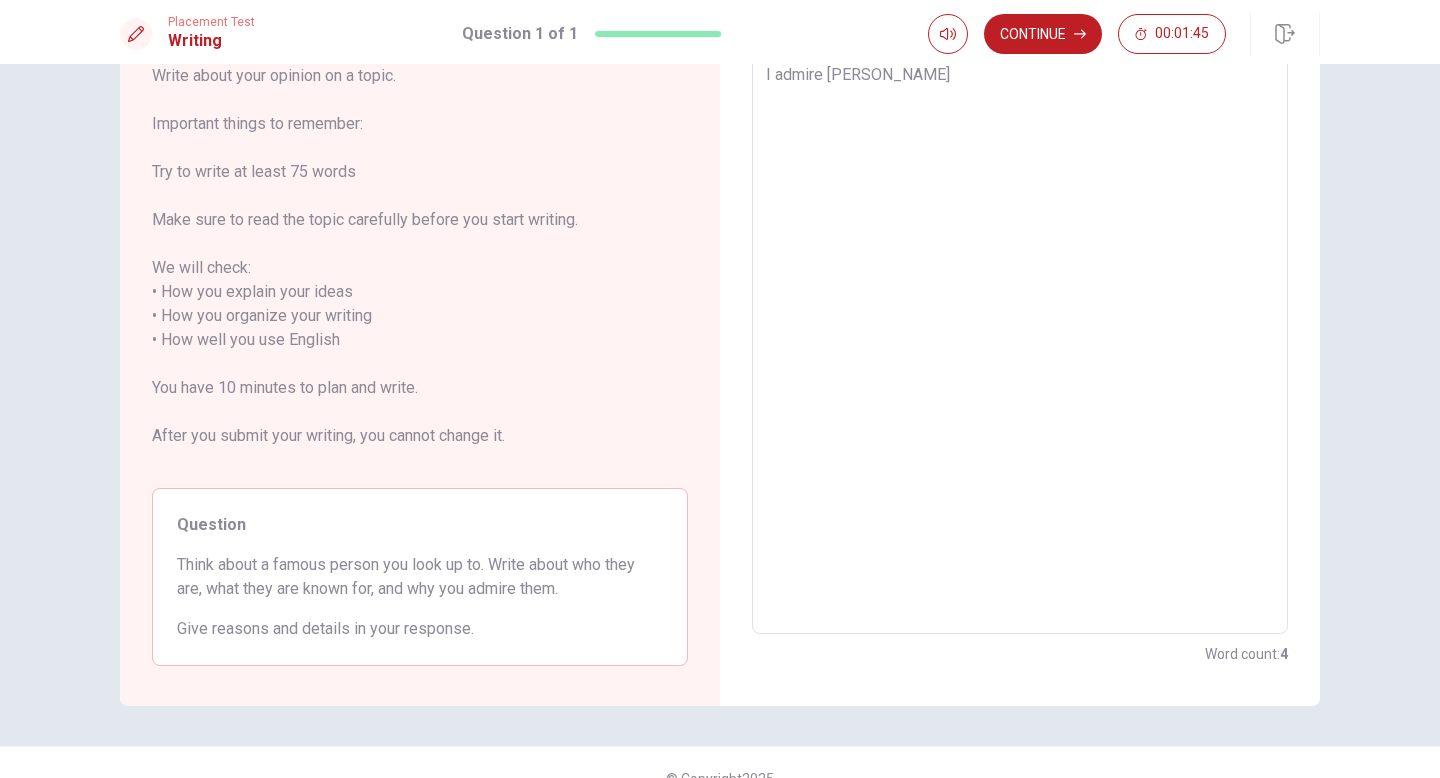 type on "I admire Eckhart Tolle" 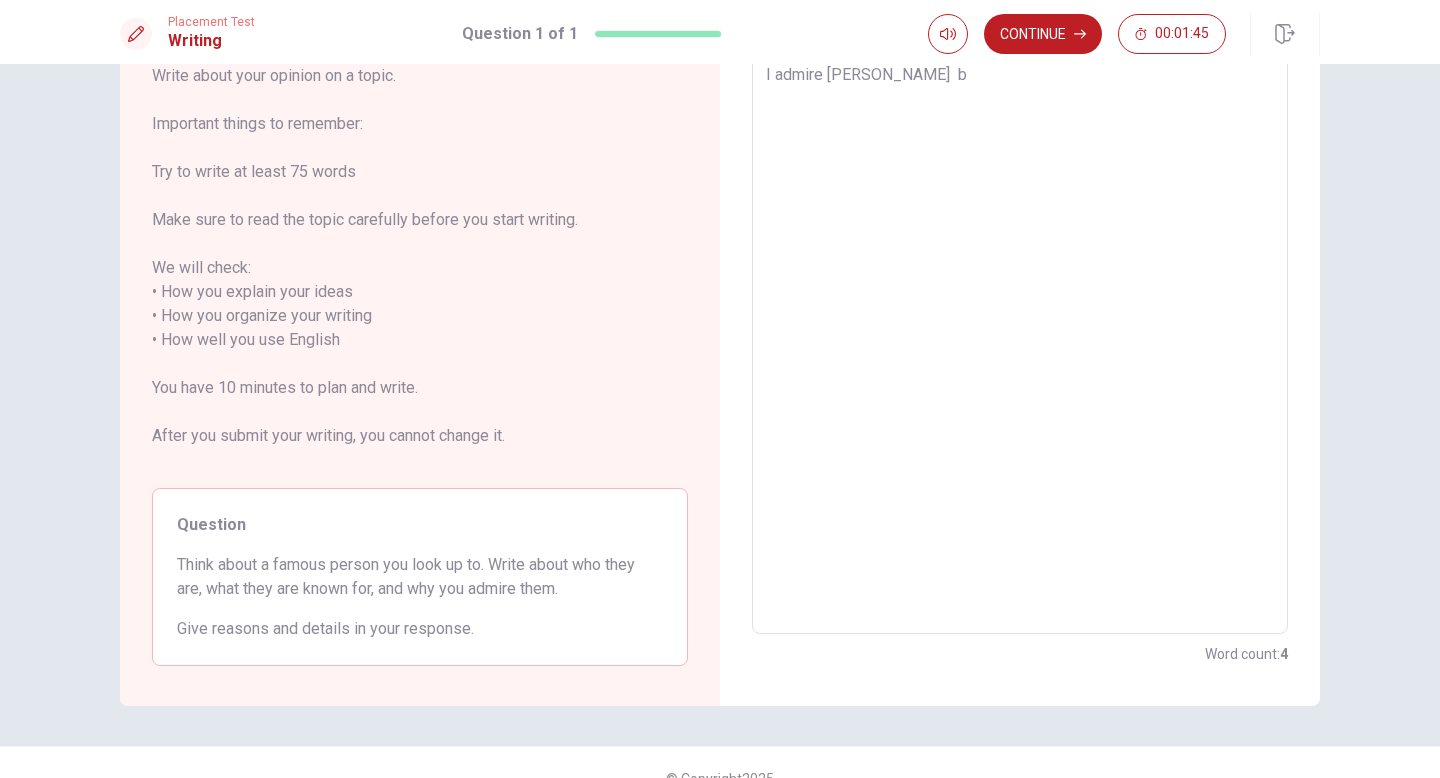 type on "x" 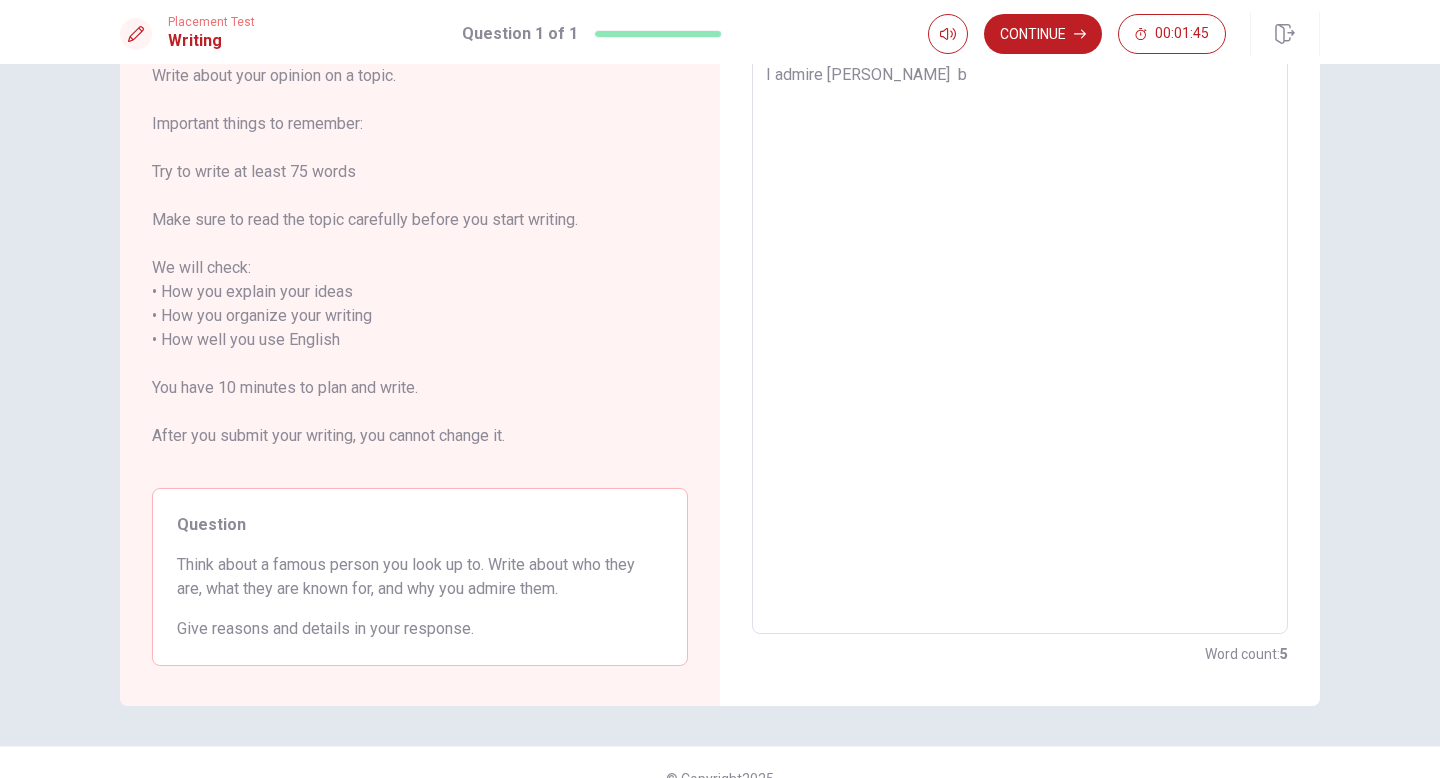 type on "I admire Eckhart Tolle  be" 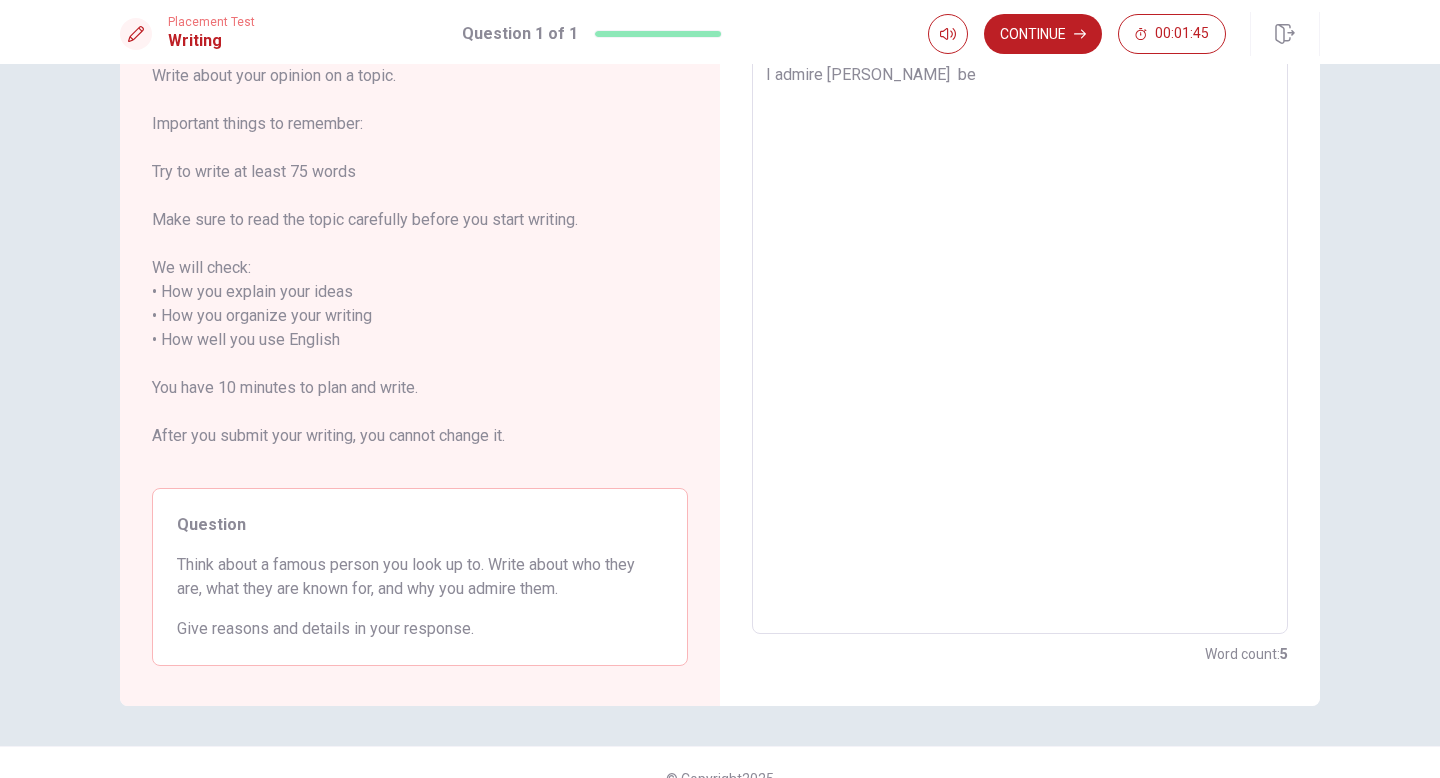 type on "x" 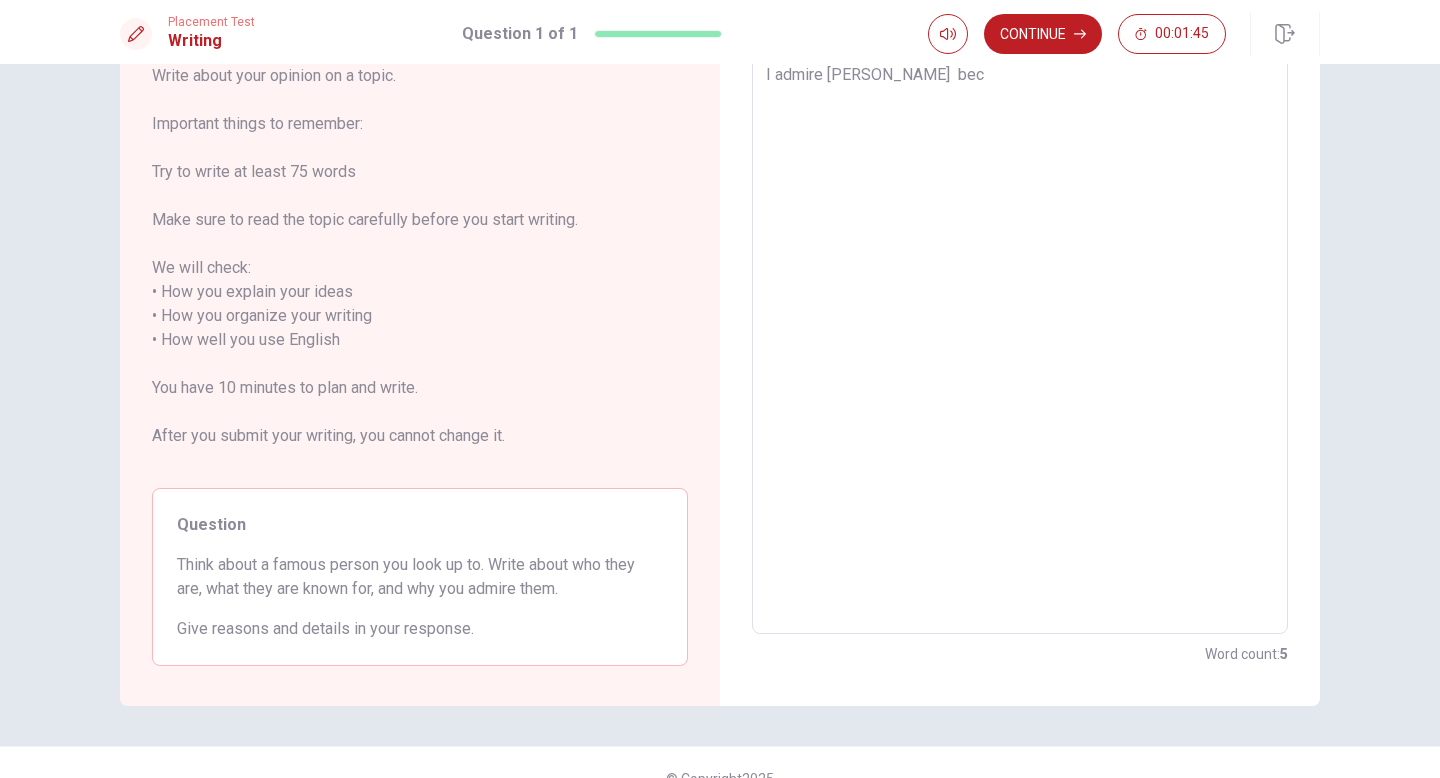 type on "x" 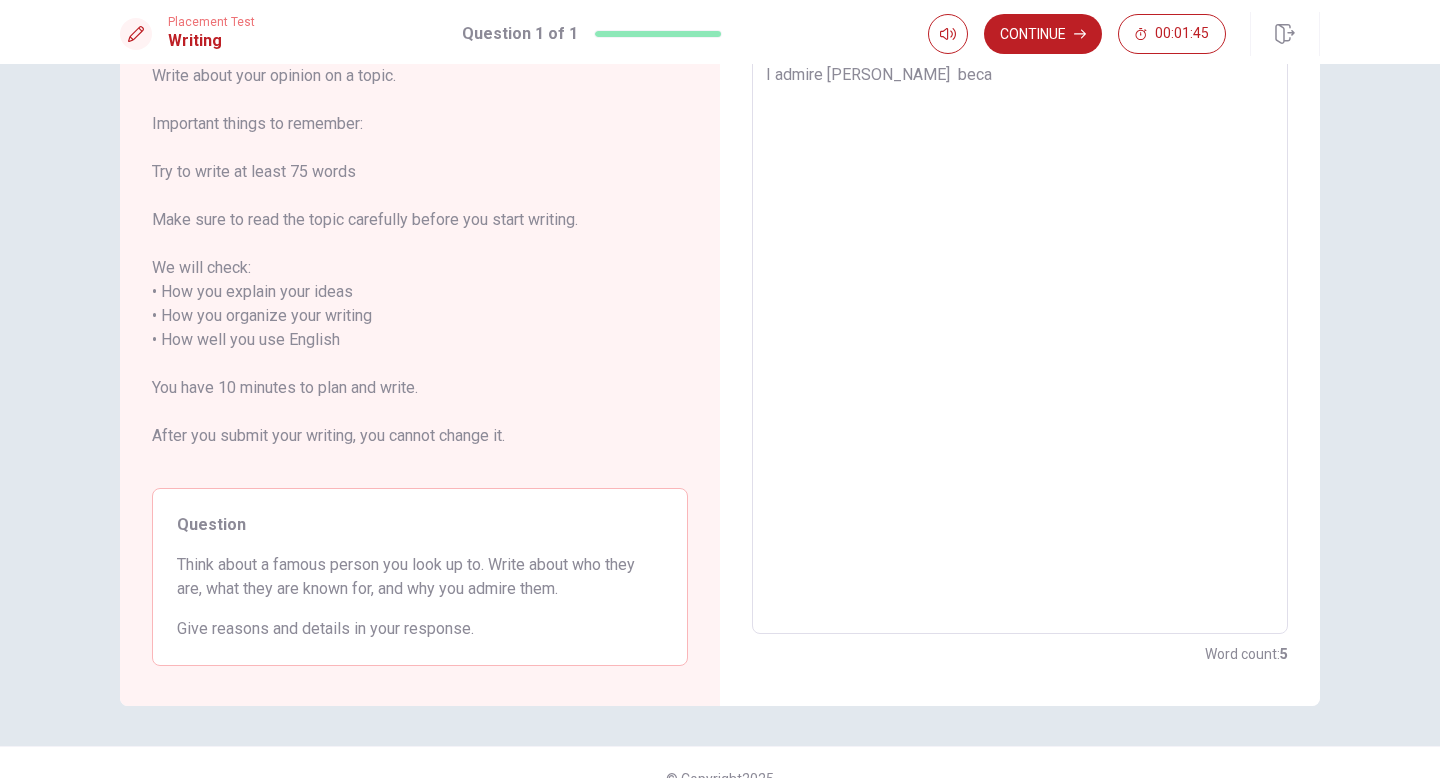 type on "x" 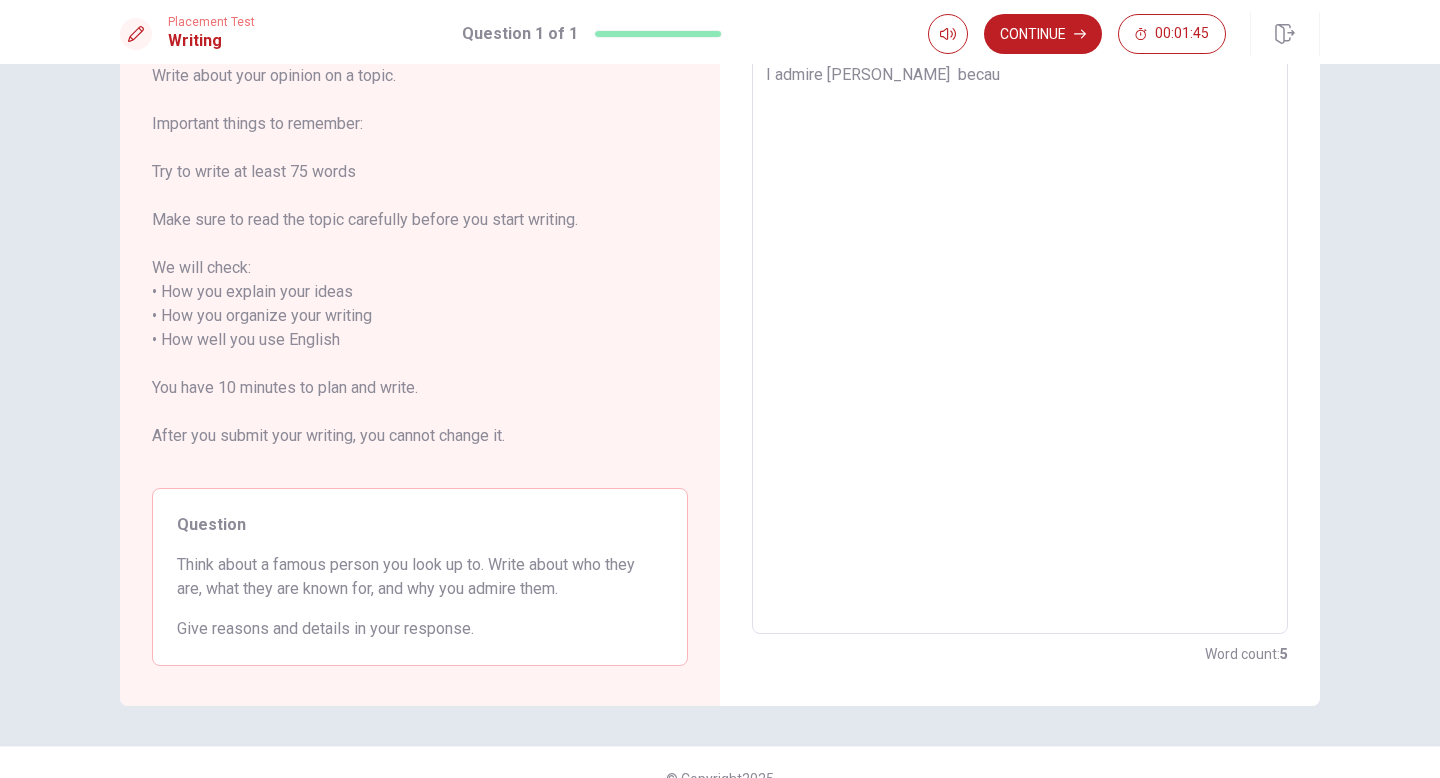 type on "x" 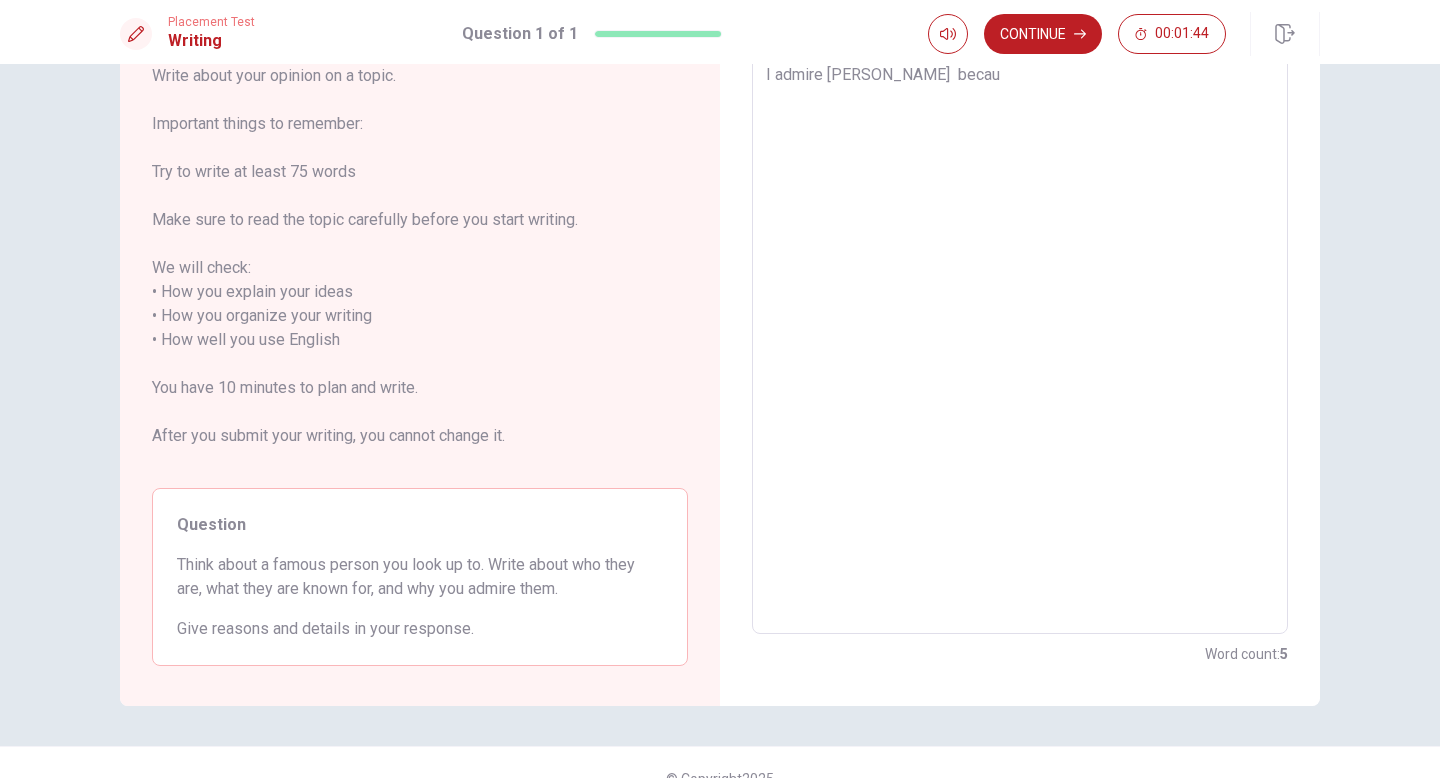 type on "I admire Eckhart Tolle  becaus" 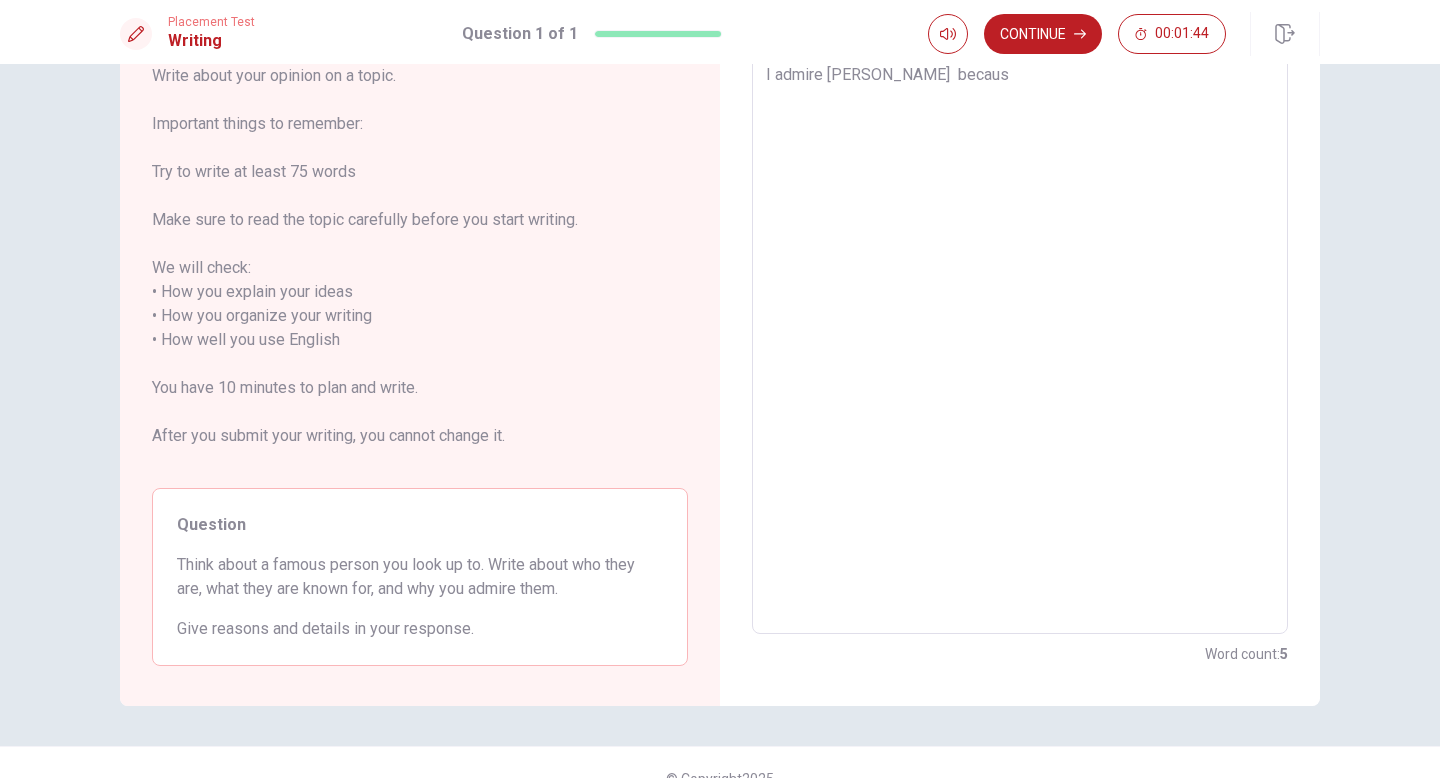 type on "x" 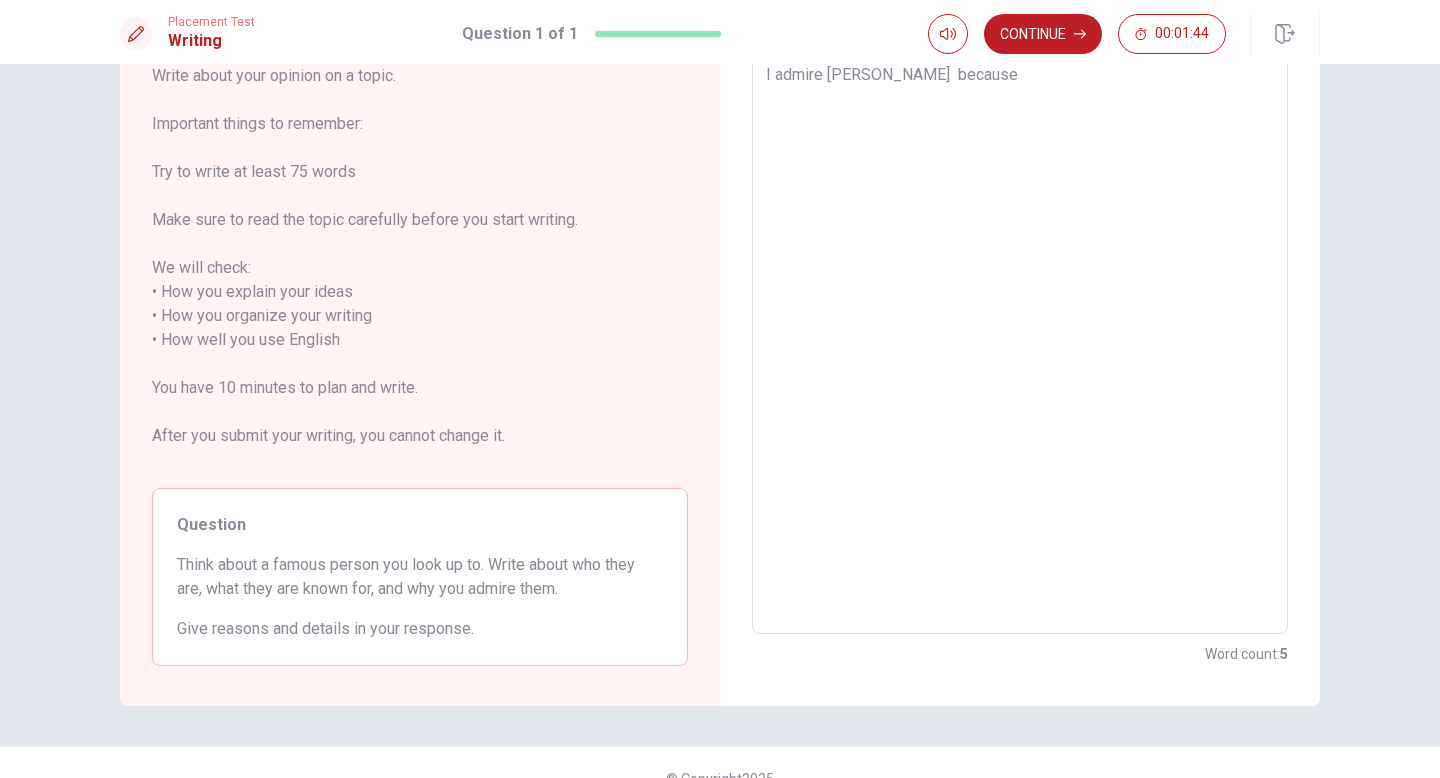 type on "x" 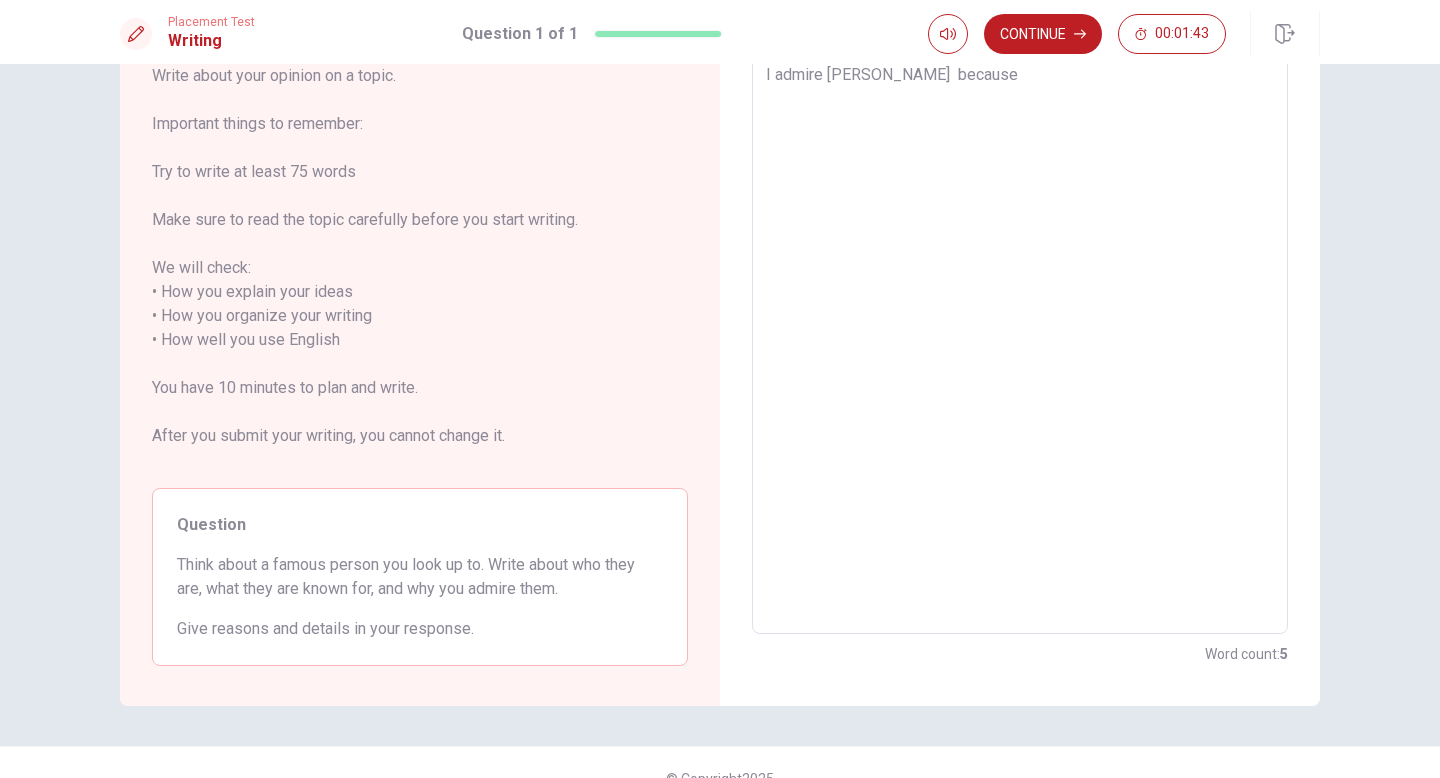 type on "I admire Eckhart Tolle  because h" 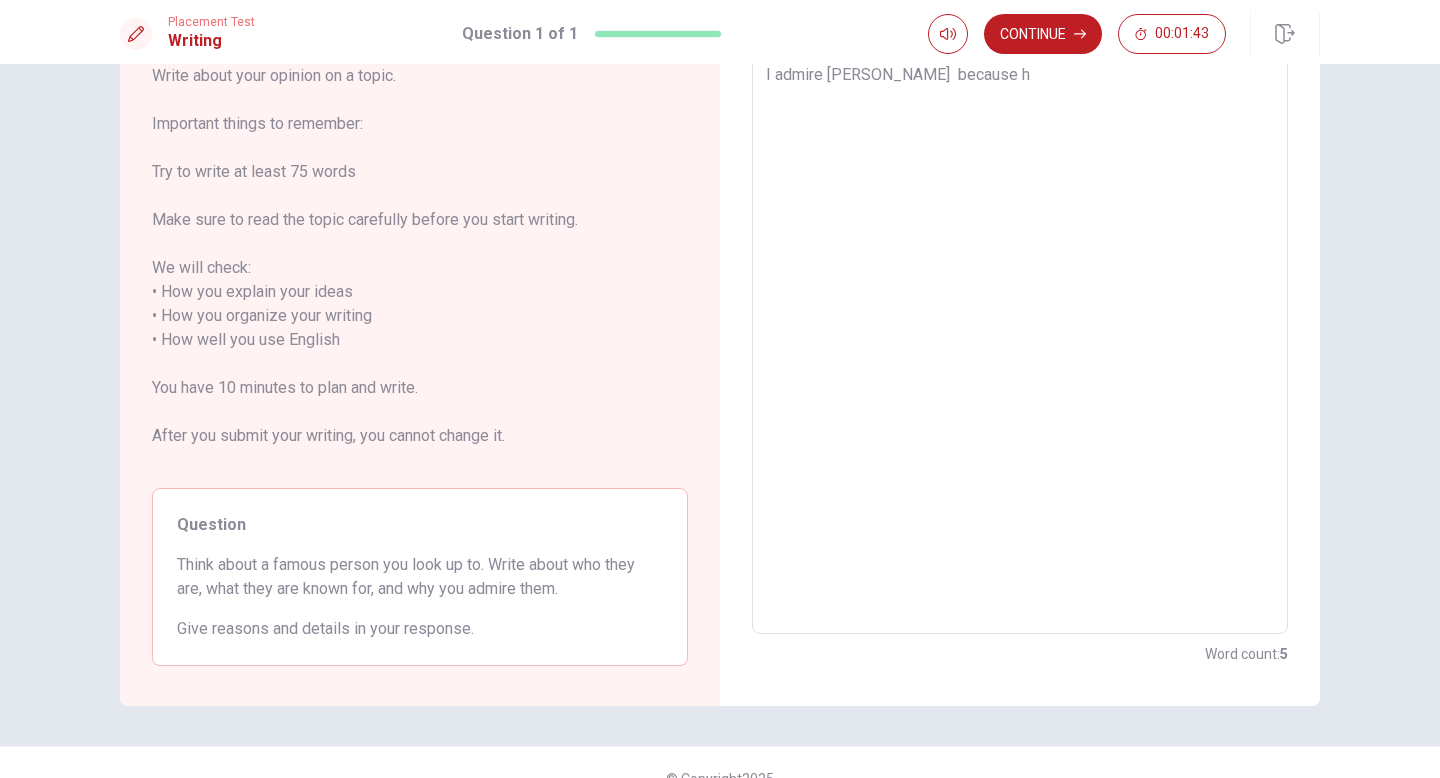 type on "x" 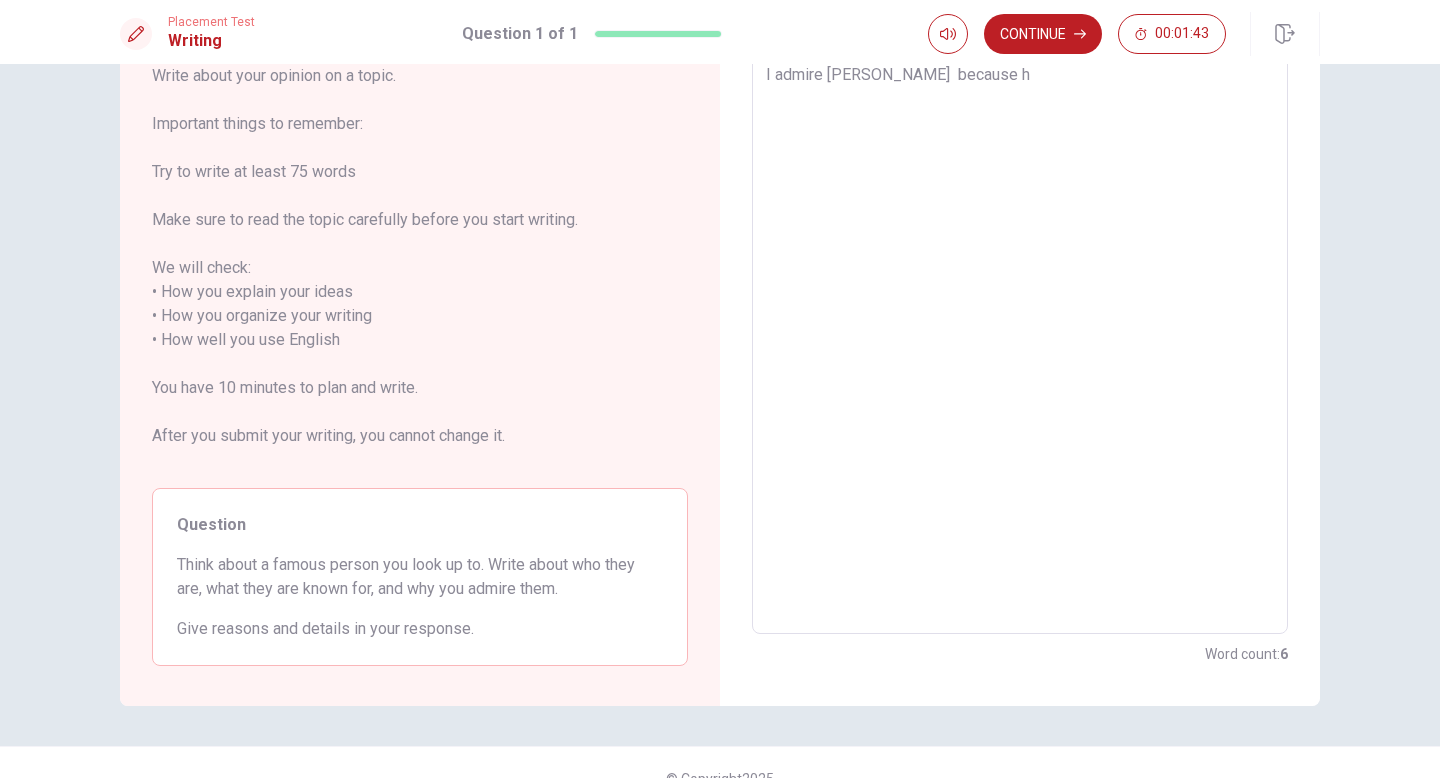 type on "I admire Eckhart Tolle  because he" 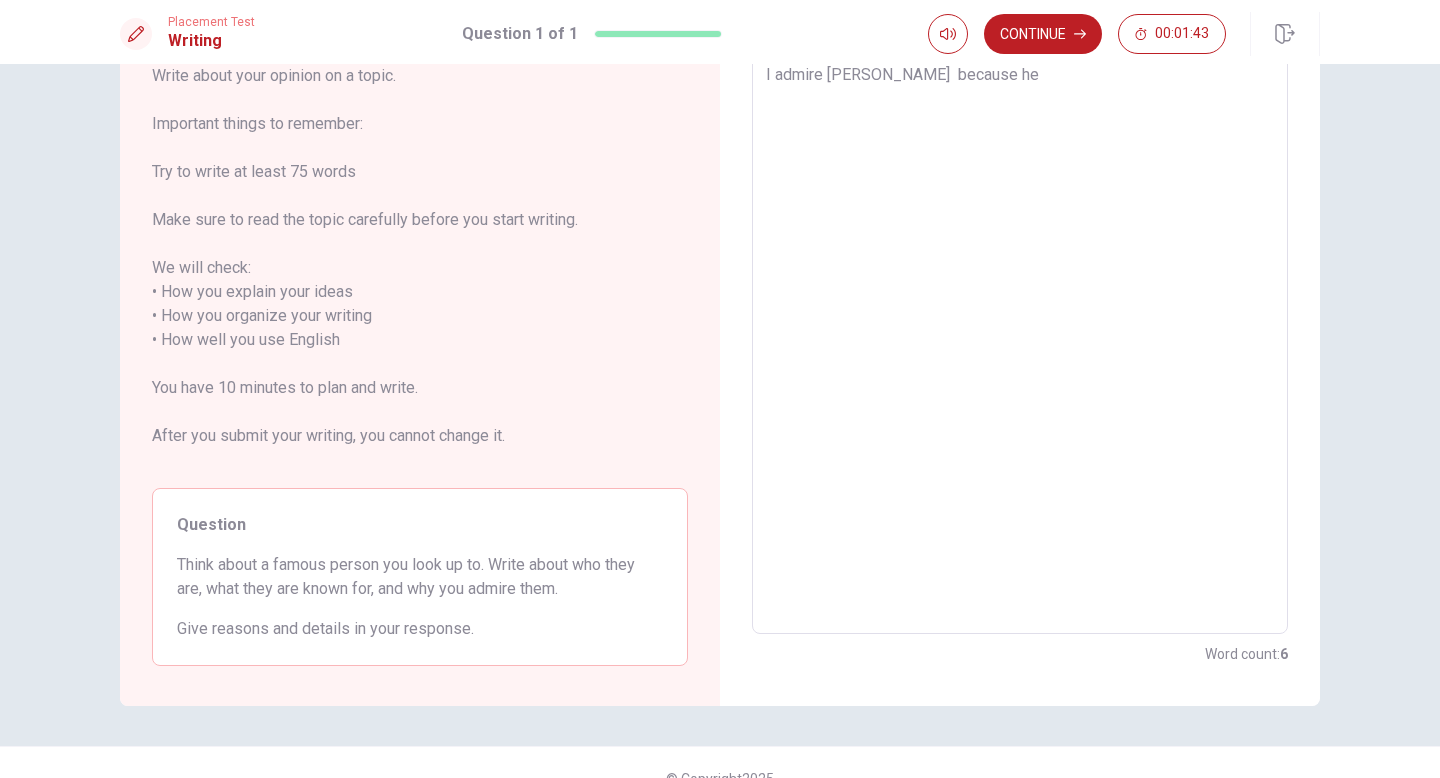 type on "x" 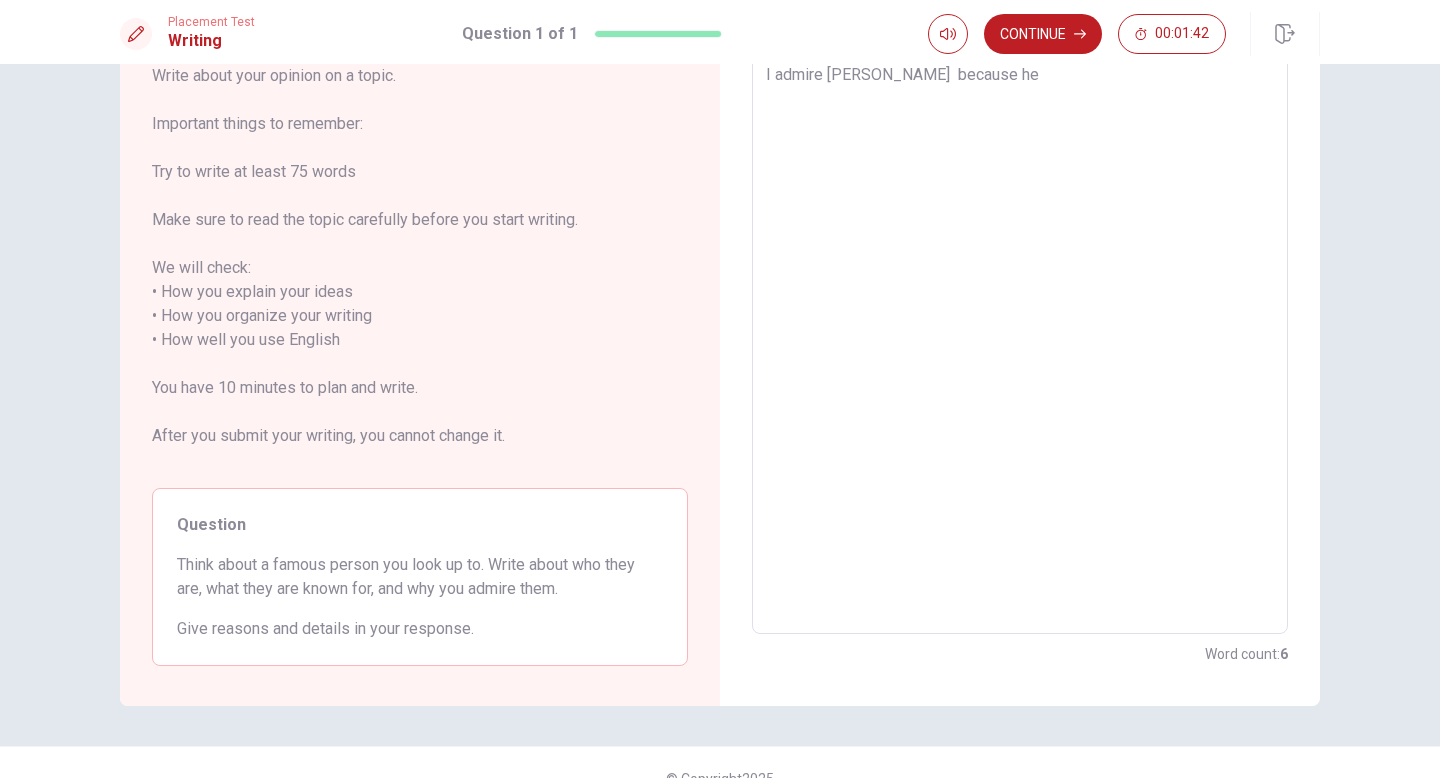 type on "x" 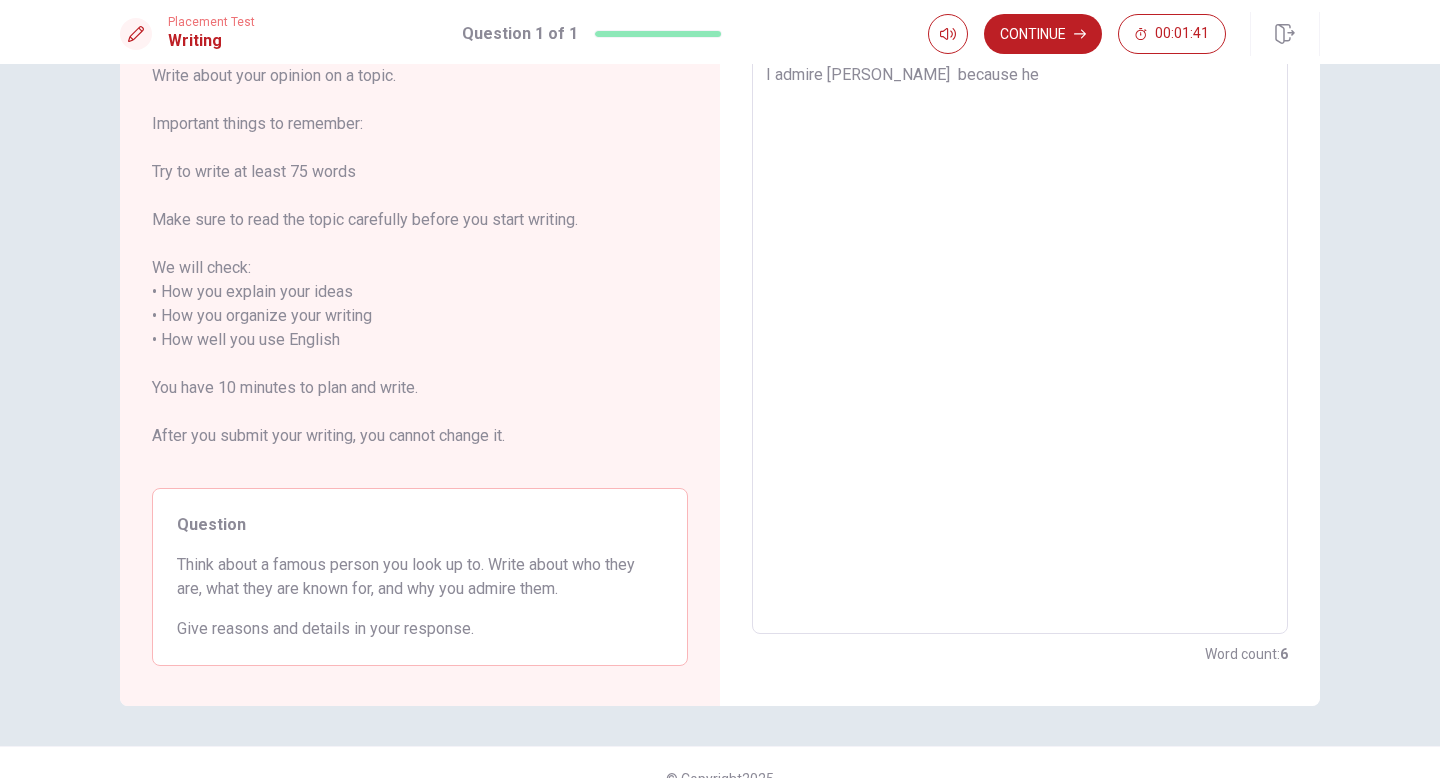 type on "I admire Eckhart Tolle  because he u" 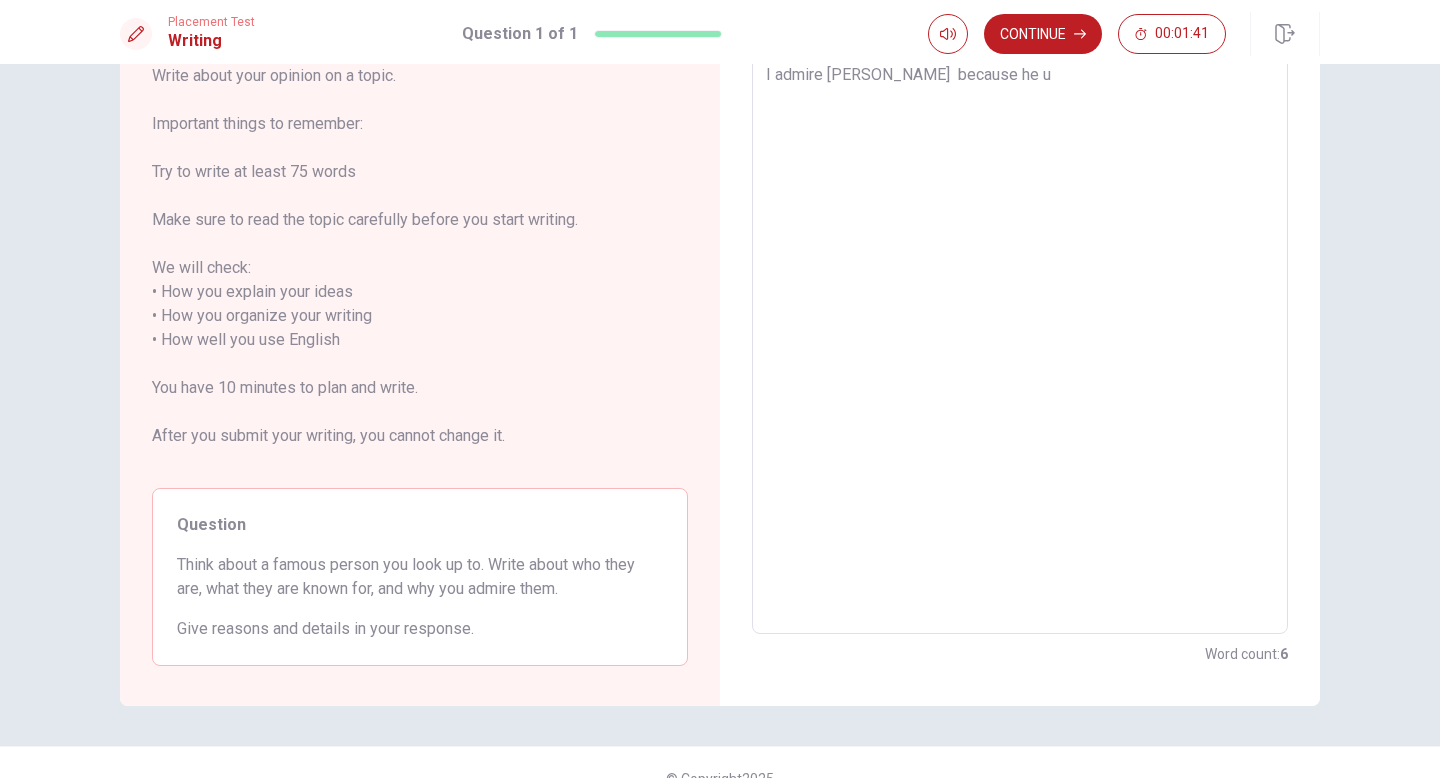 type on "x" 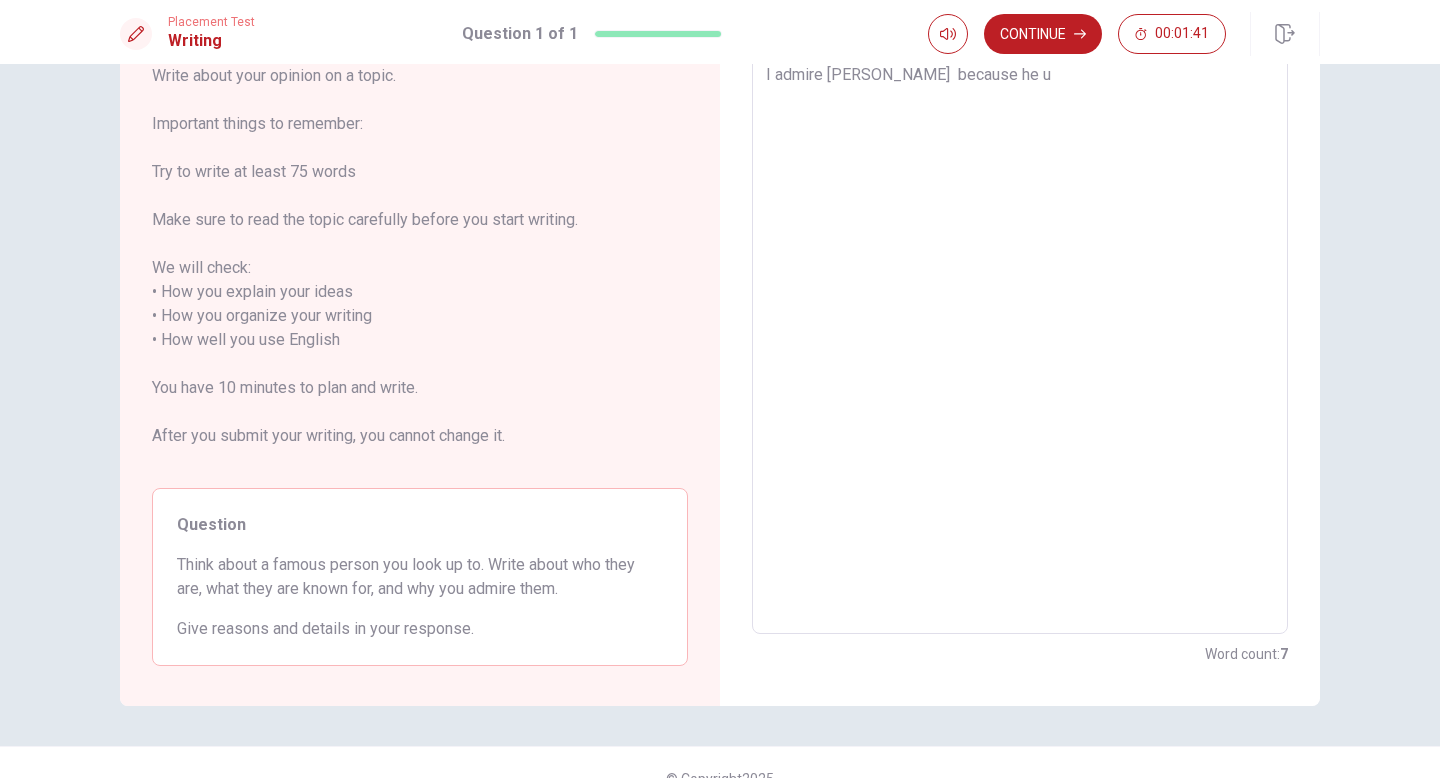 type on "I admire Eckhart Tolle  because he un" 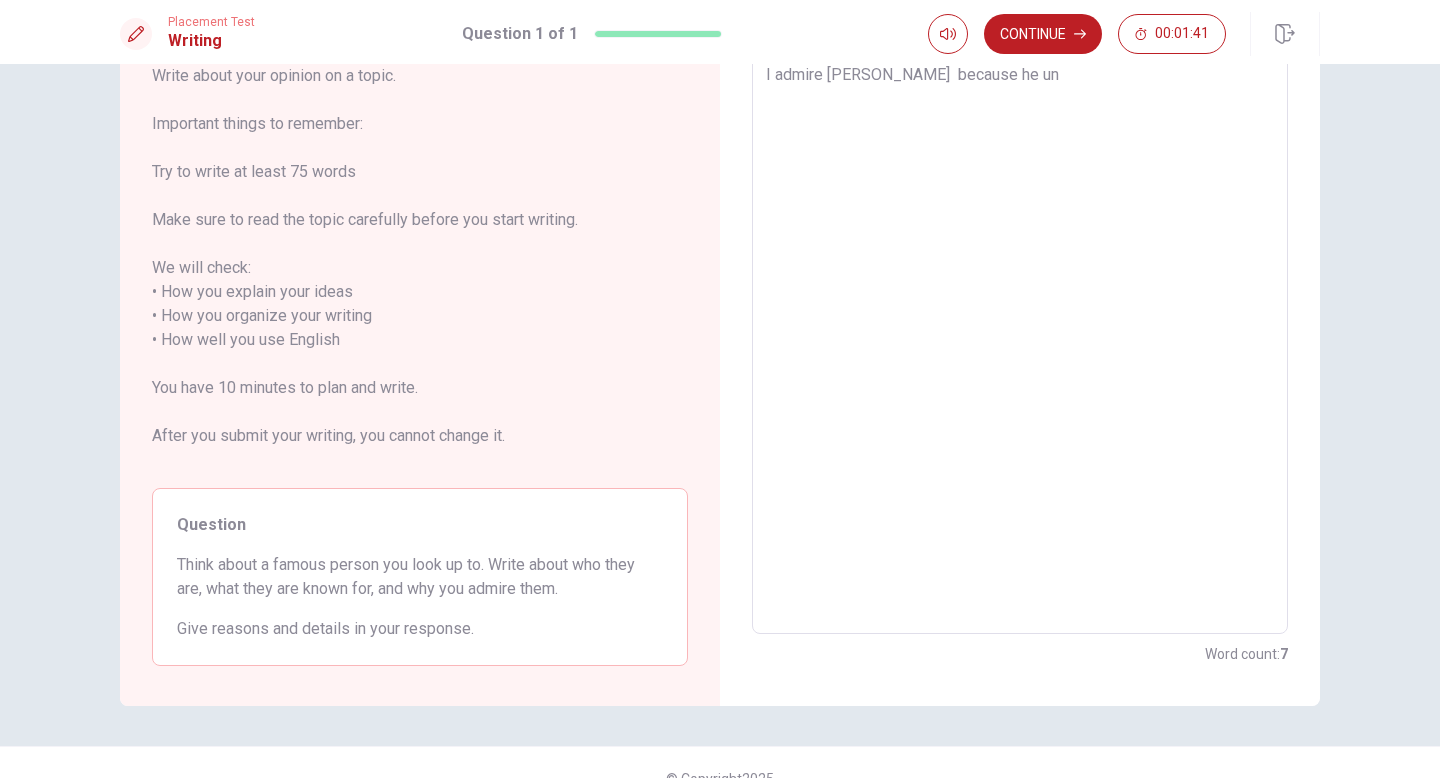type on "x" 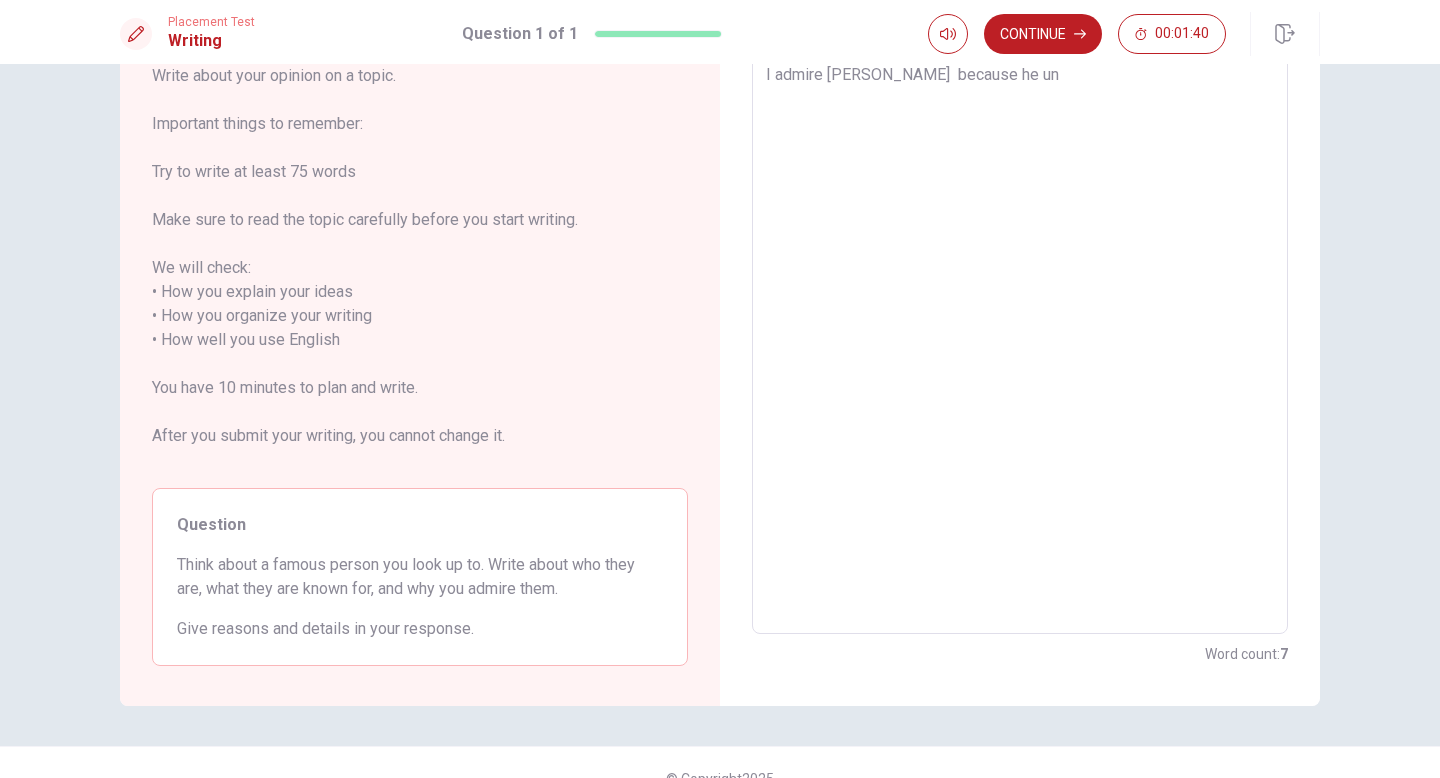 type on "I admire Eckhart Tolle  because he und" 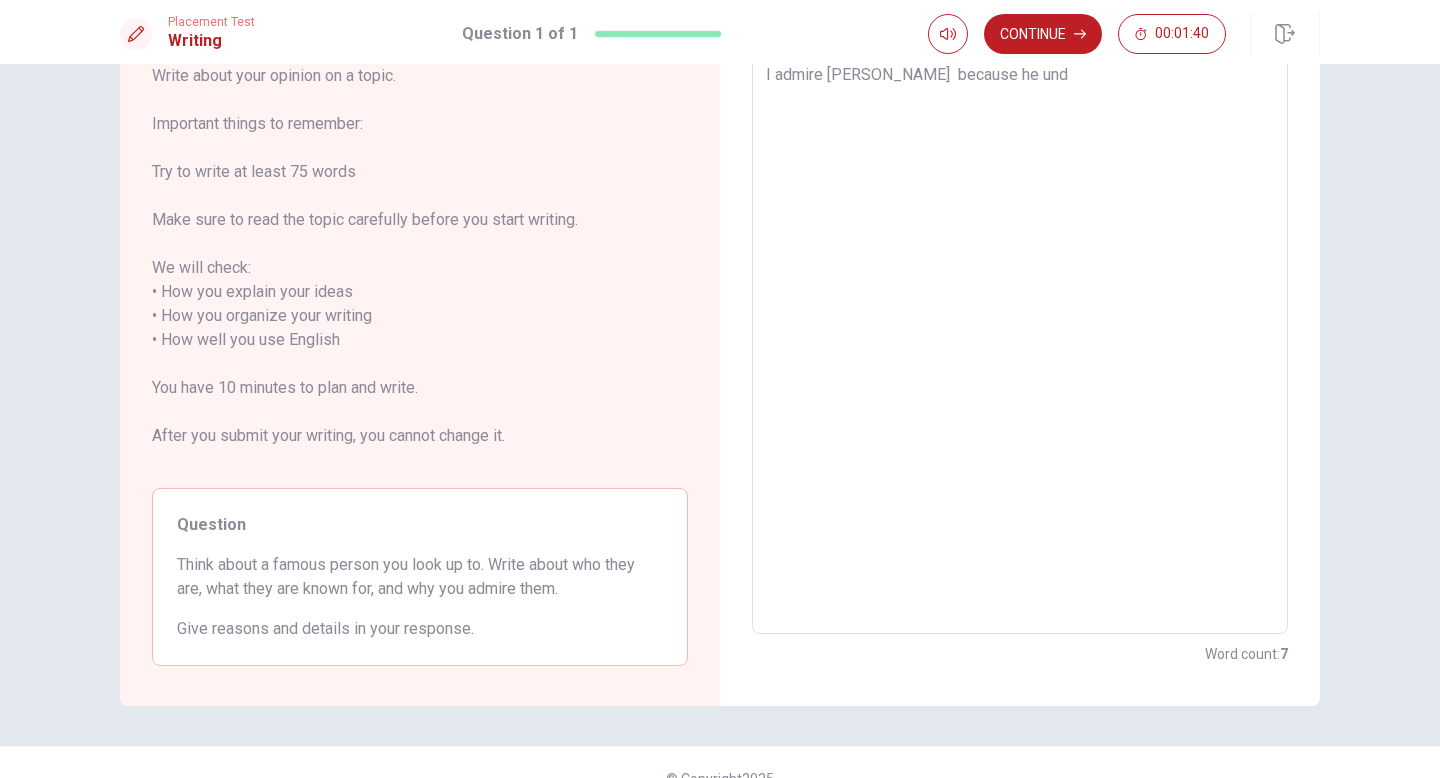 type on "x" 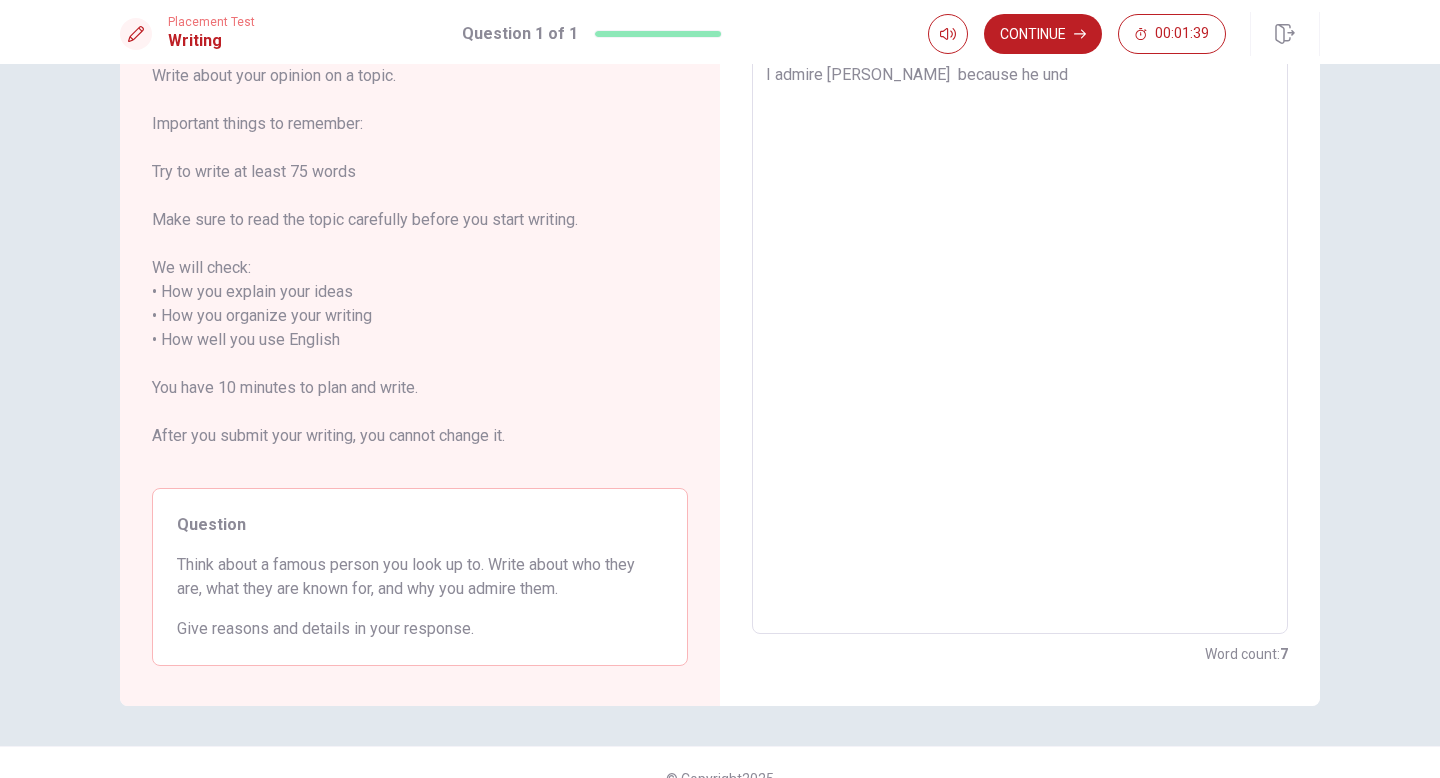 type on "I admire Eckhart Tolle  because he unde" 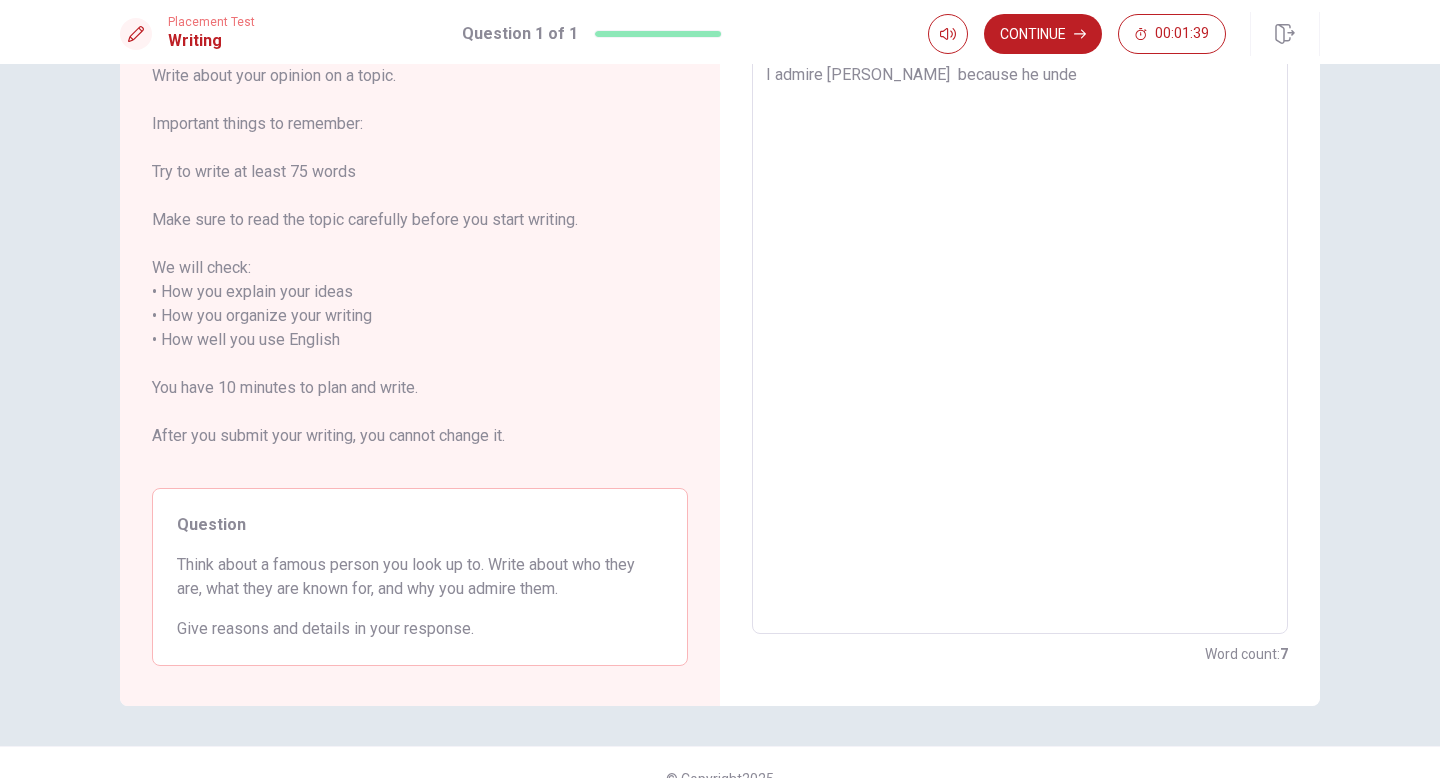 type on "x" 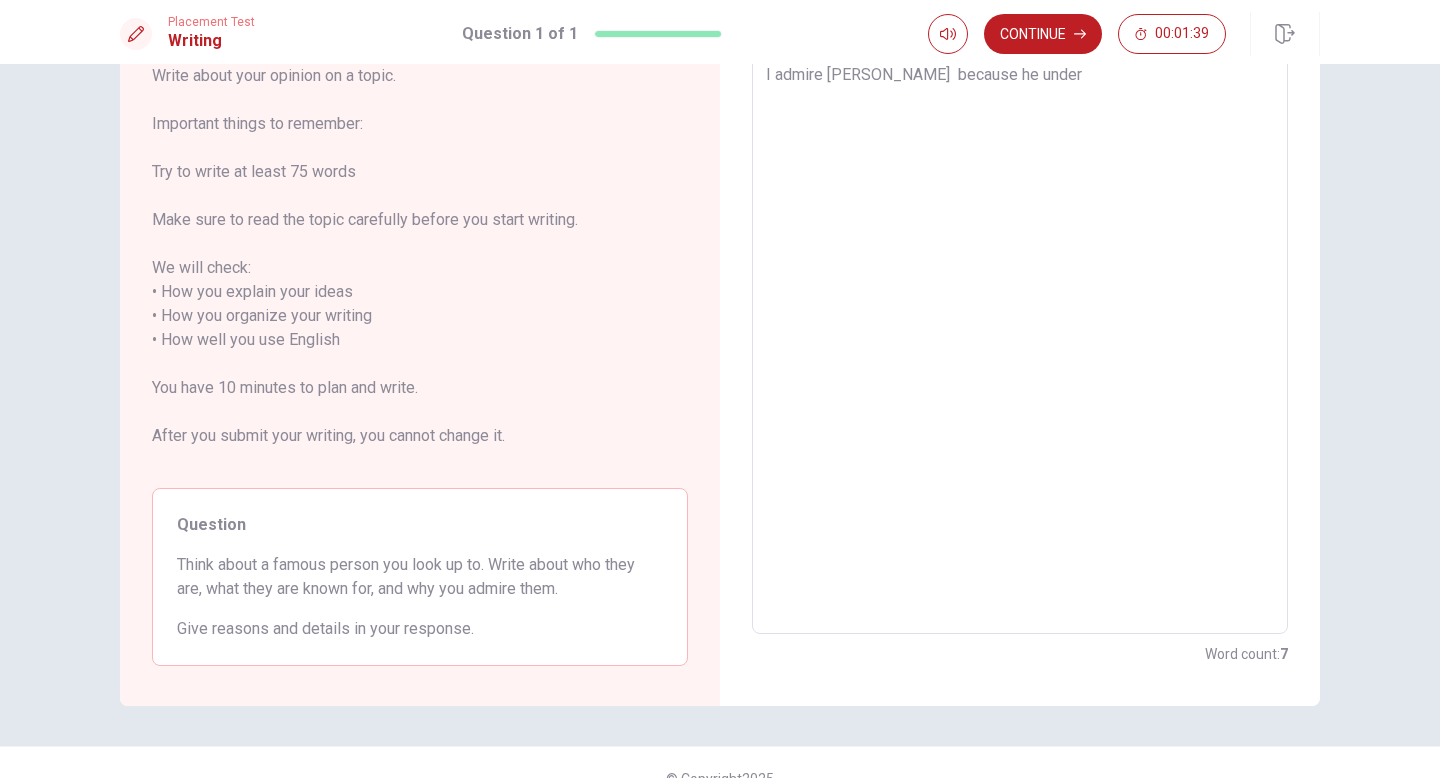 type on "x" 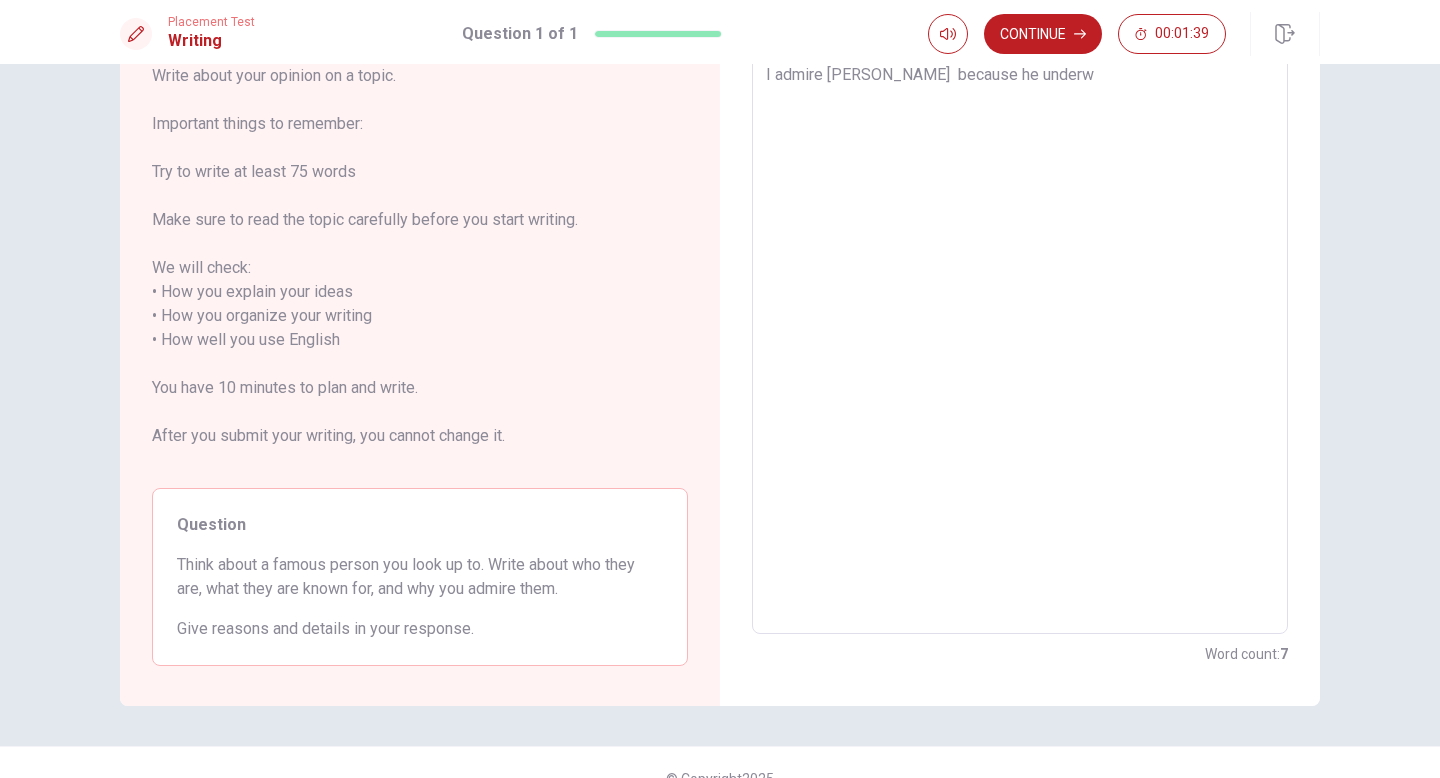 type on "x" 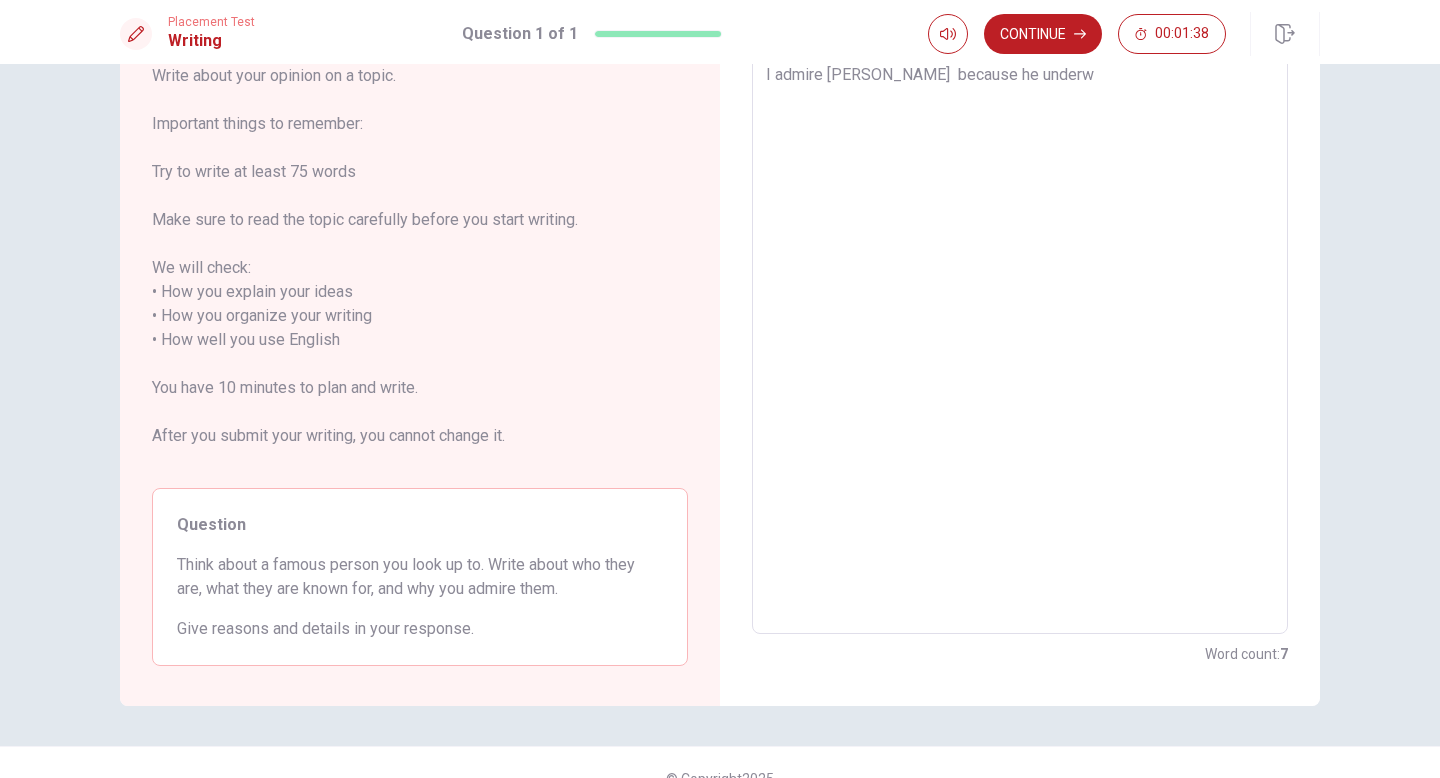 type on "I admire Eckhart Tolle  because he underwe" 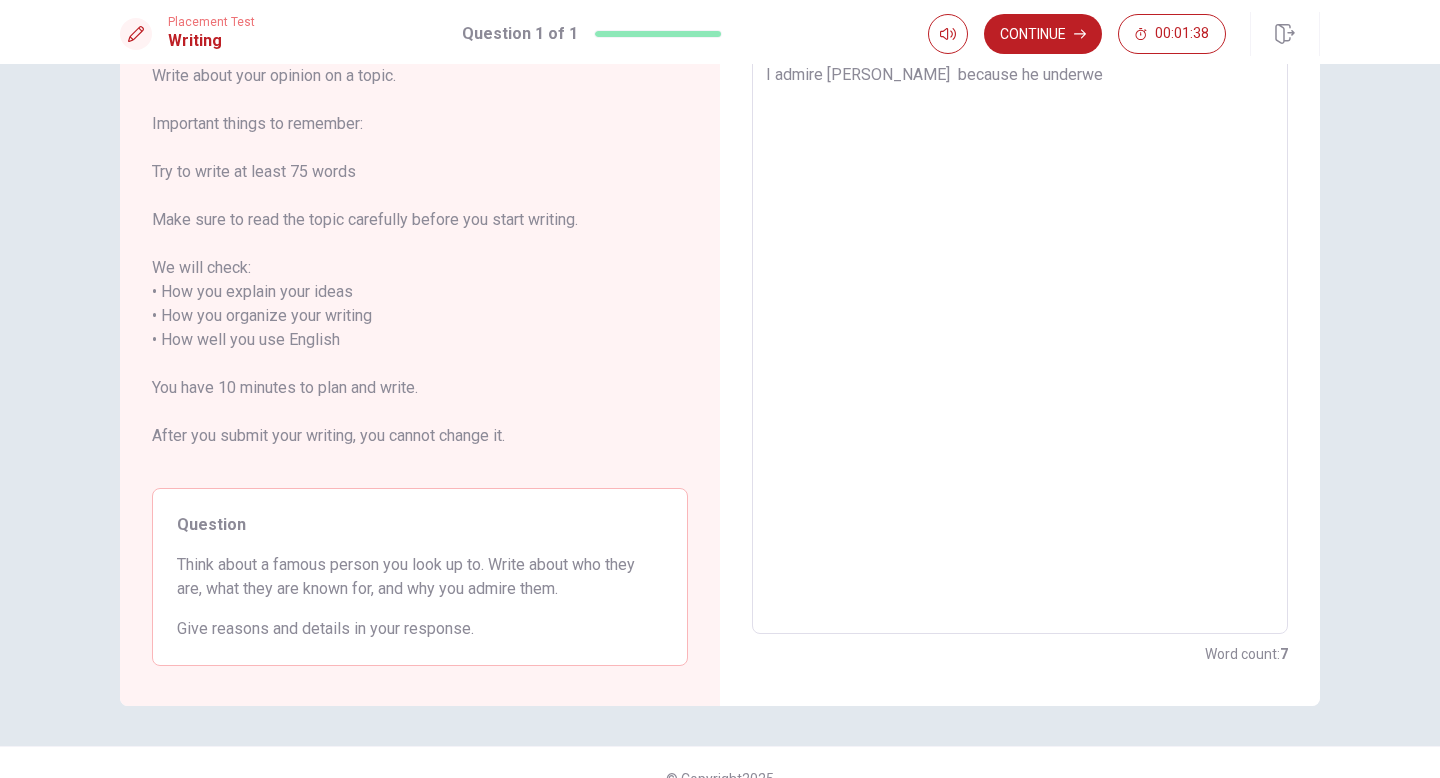 type on "x" 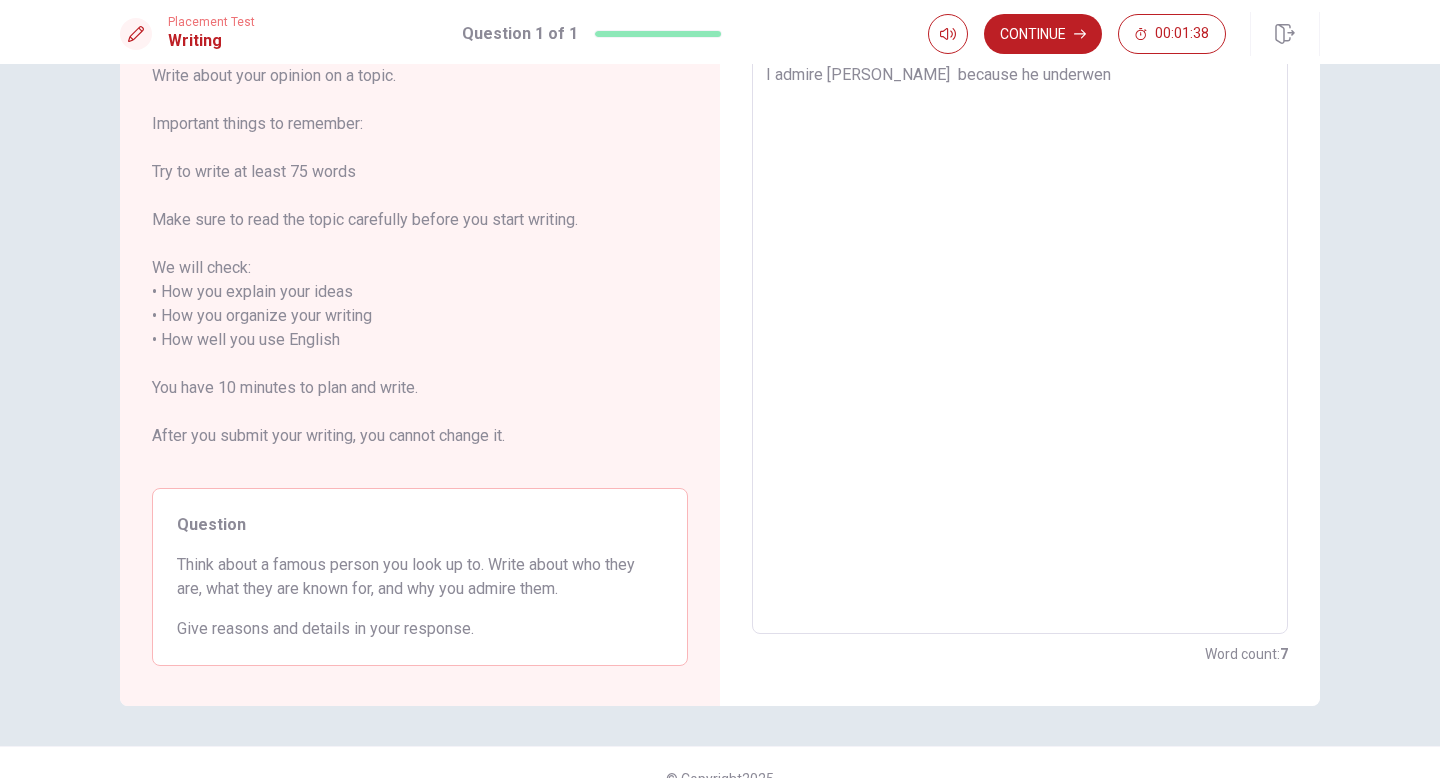 type on "x" 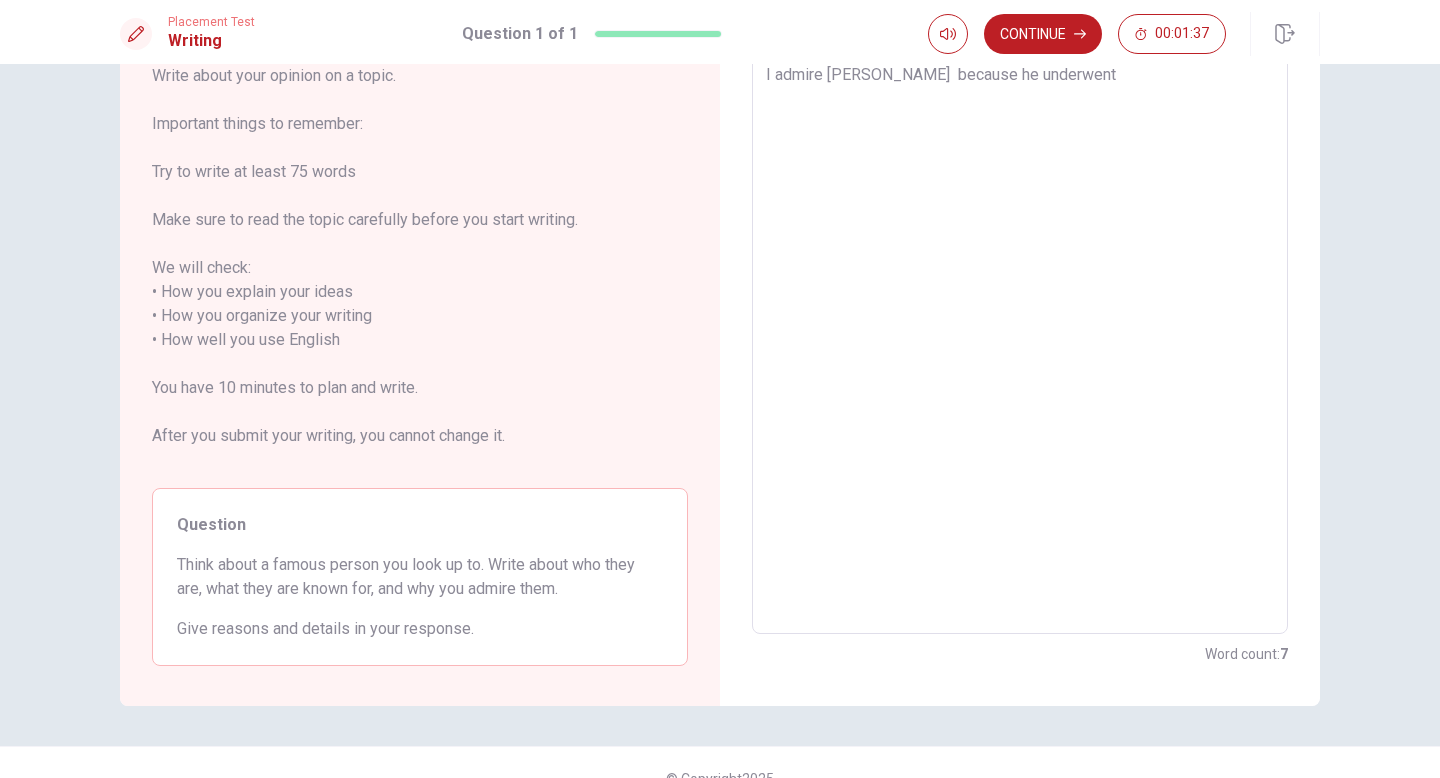 type on "x" 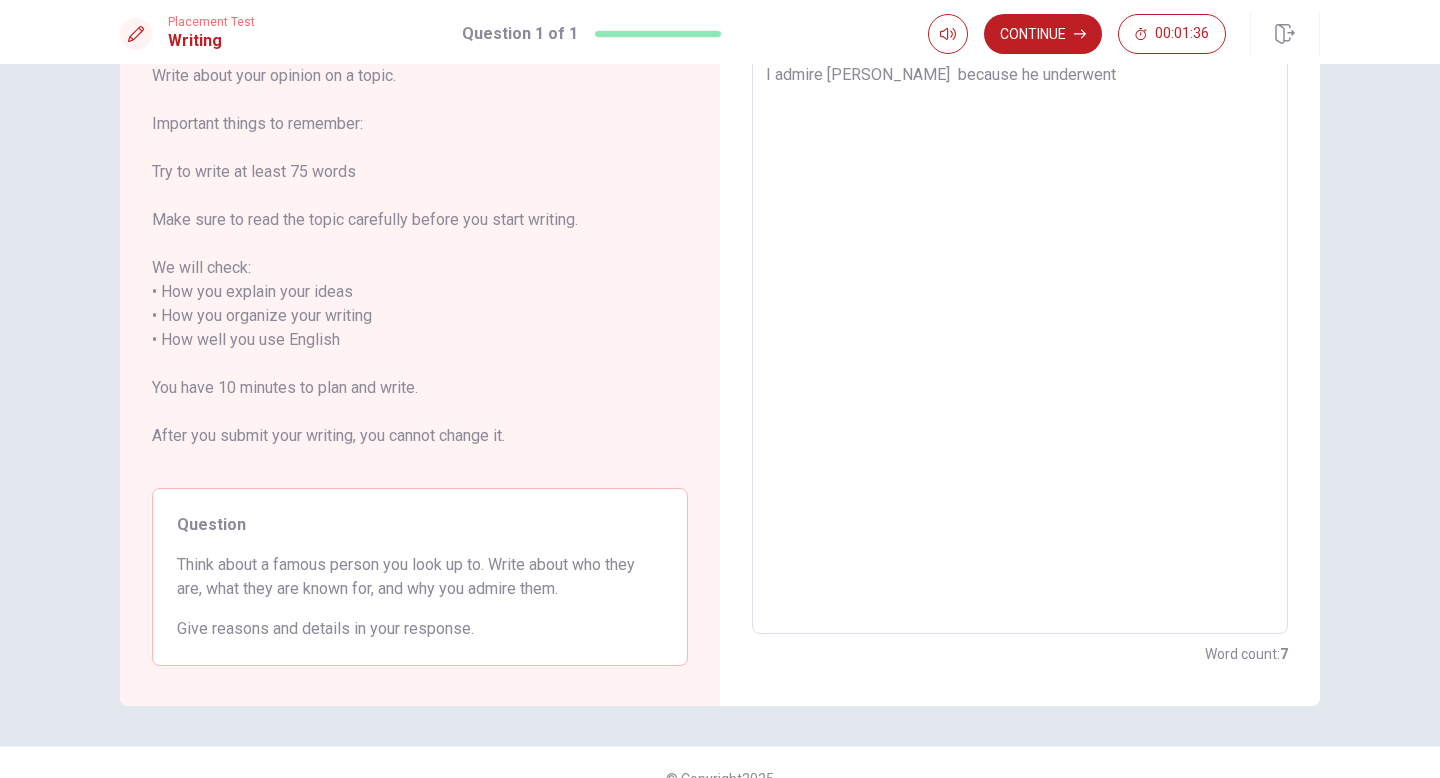 type on "I admire Eckhart Tolle  because he underwent" 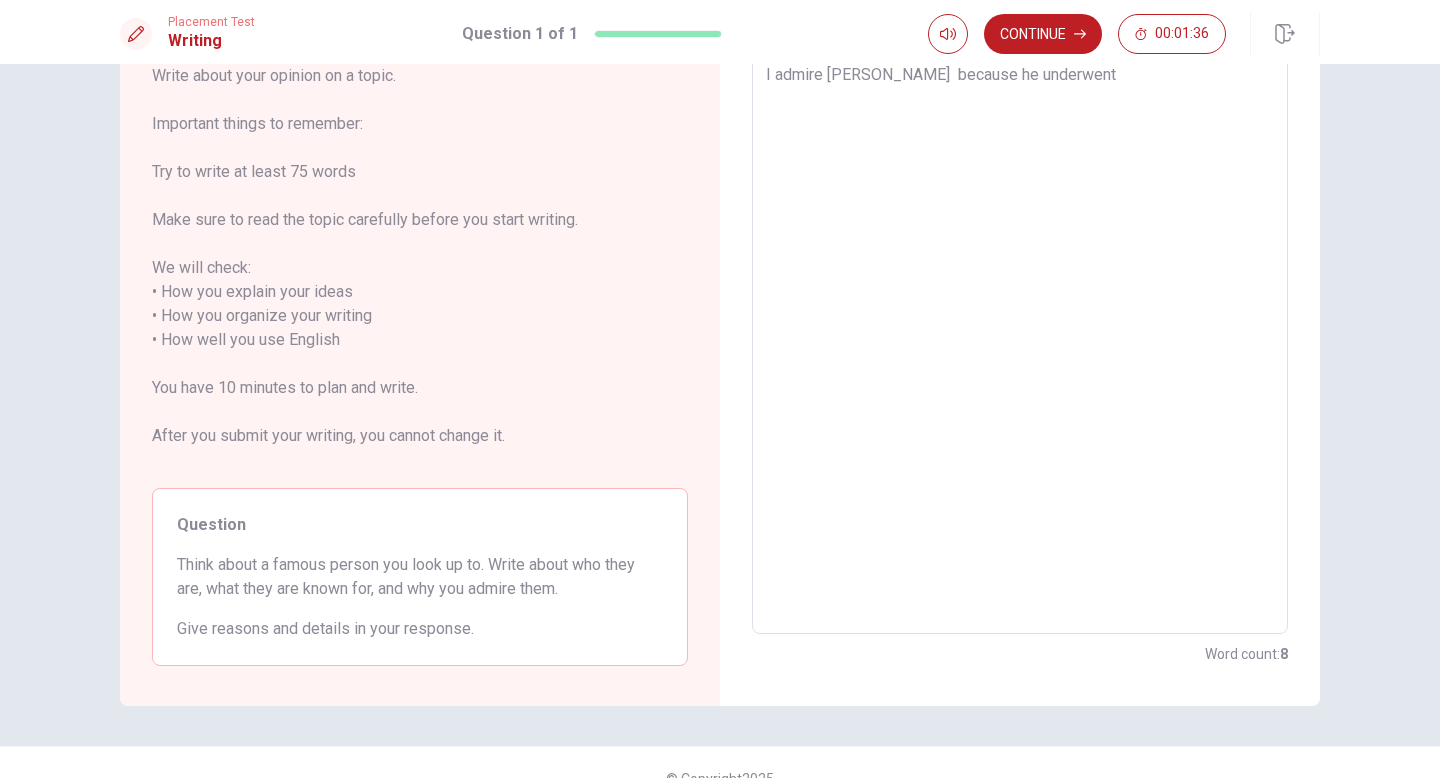 type on "I admire Eckhart Tolle  because he underwent a" 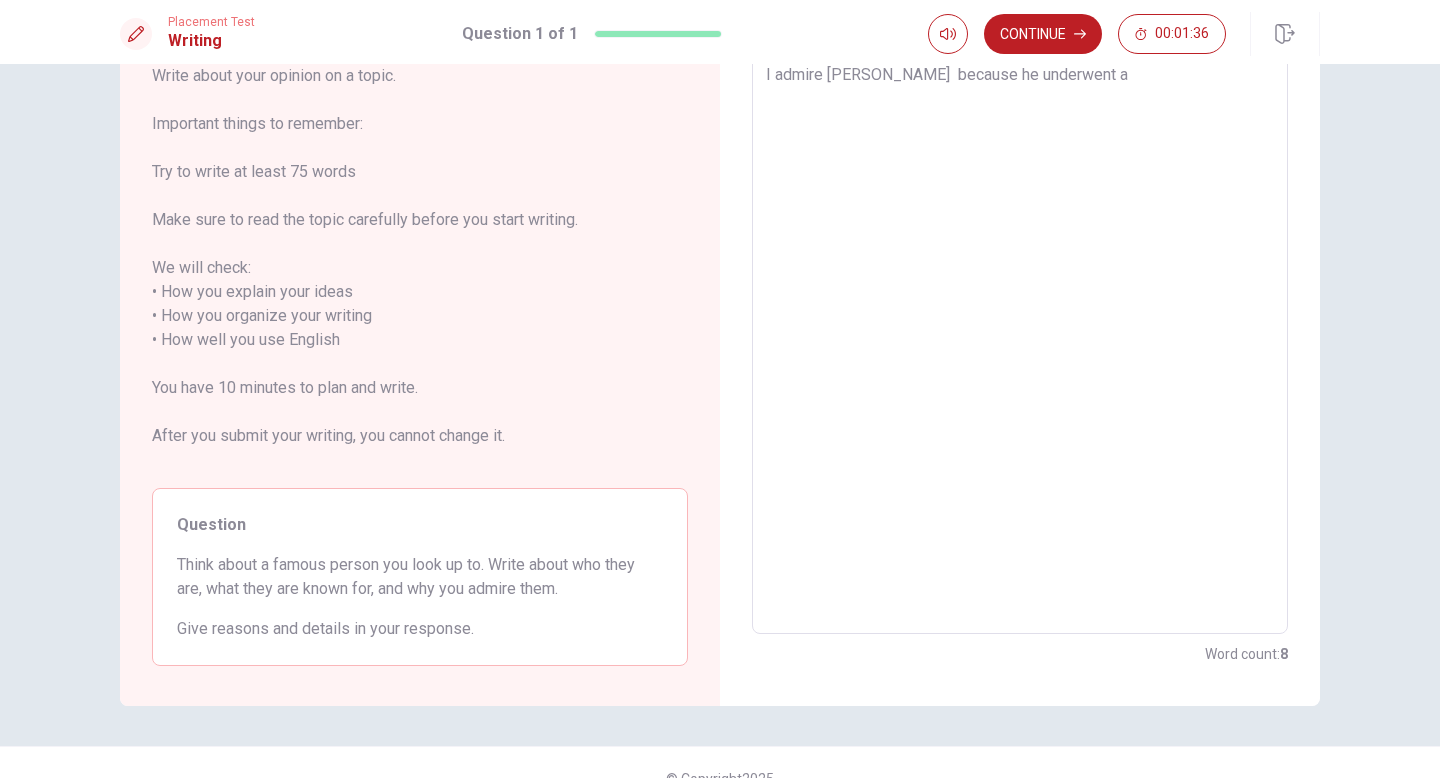 type on "x" 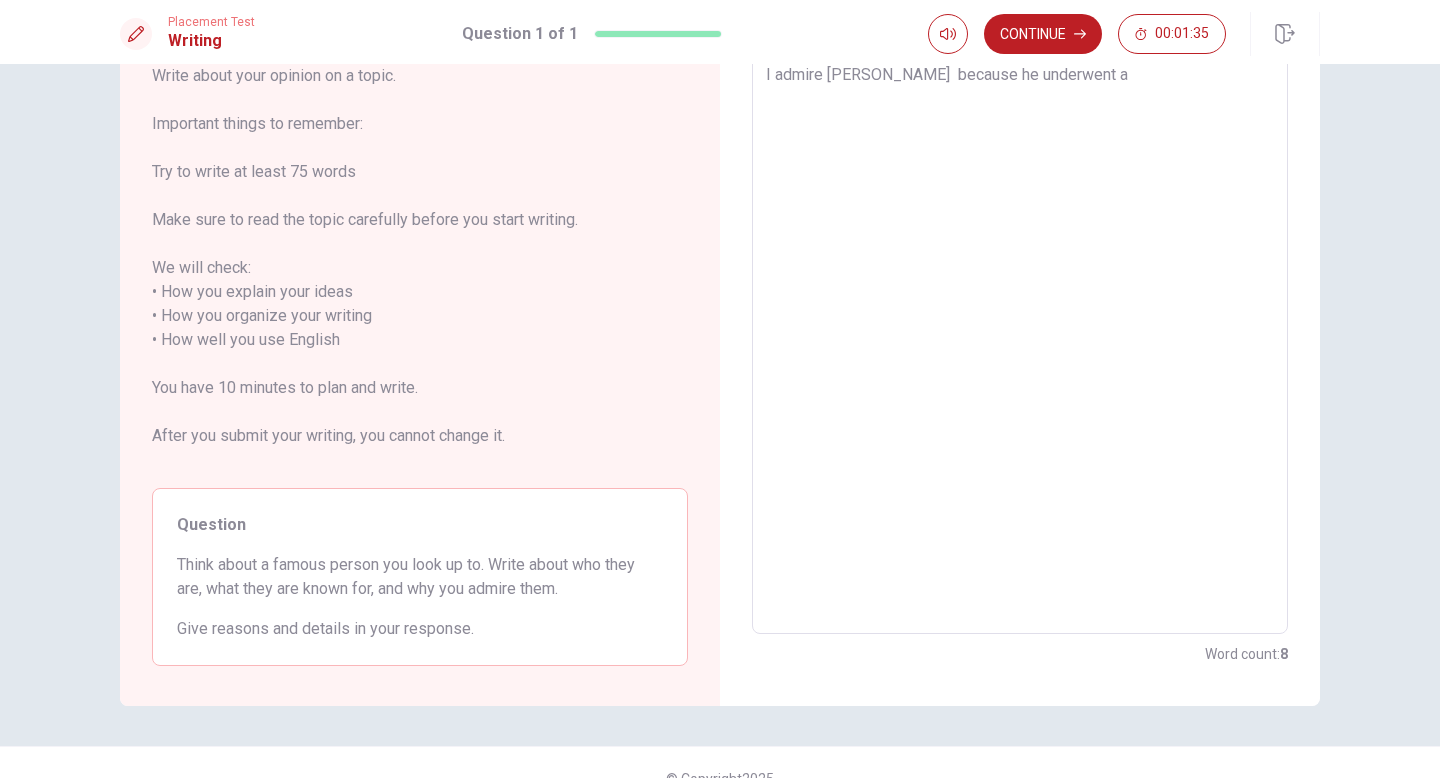 type on "I admire Eckhart Tolle  because he underwent a p" 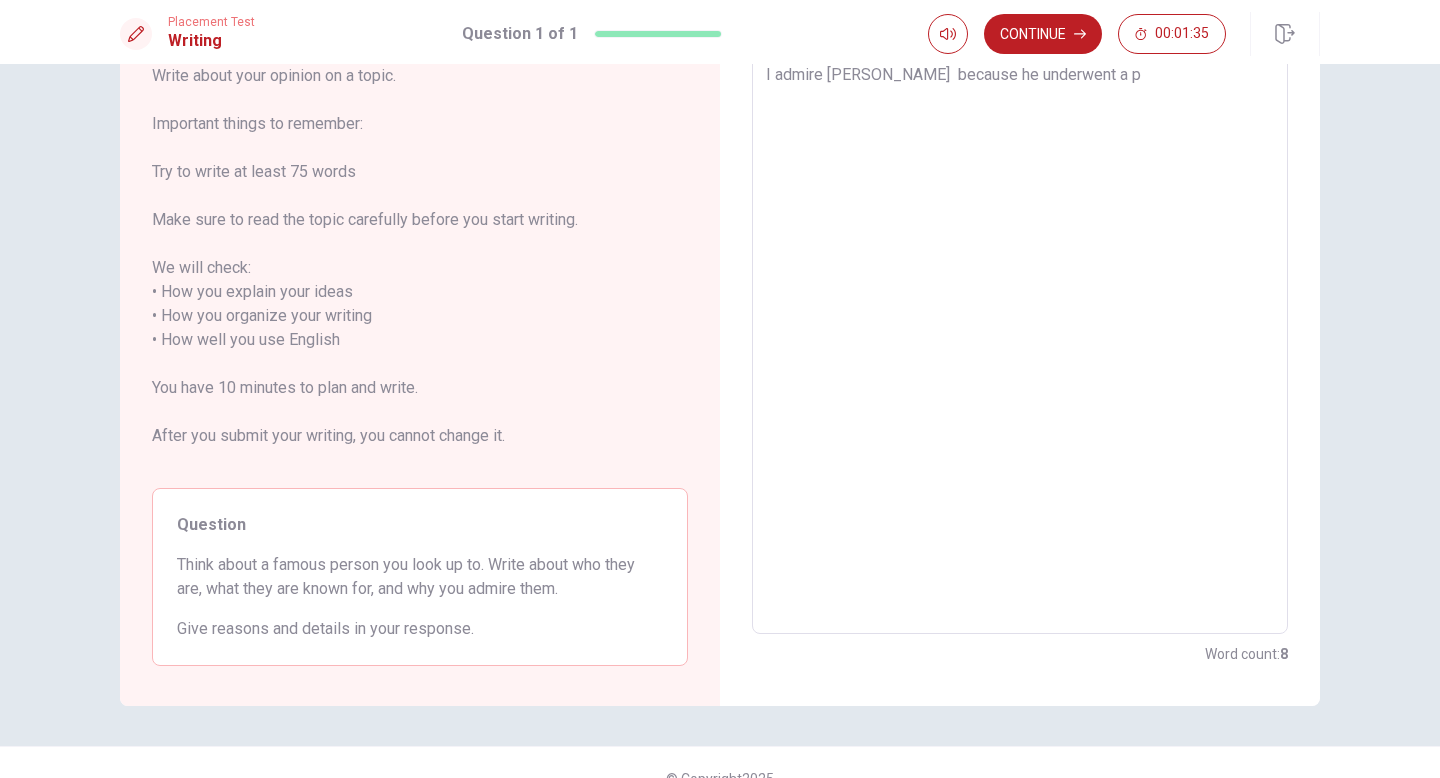 type on "x" 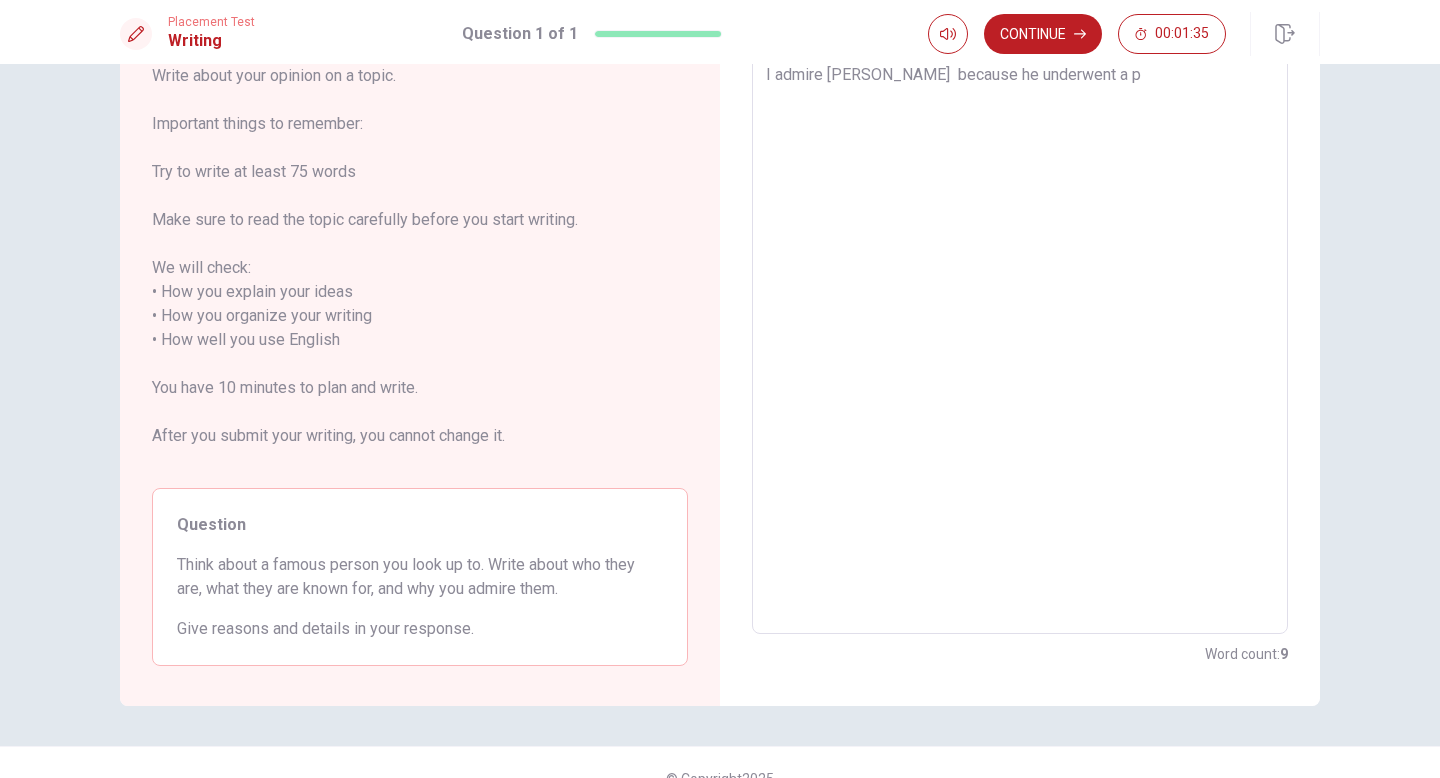 type on "I admire Eckhart Tolle  because he underwent a pr" 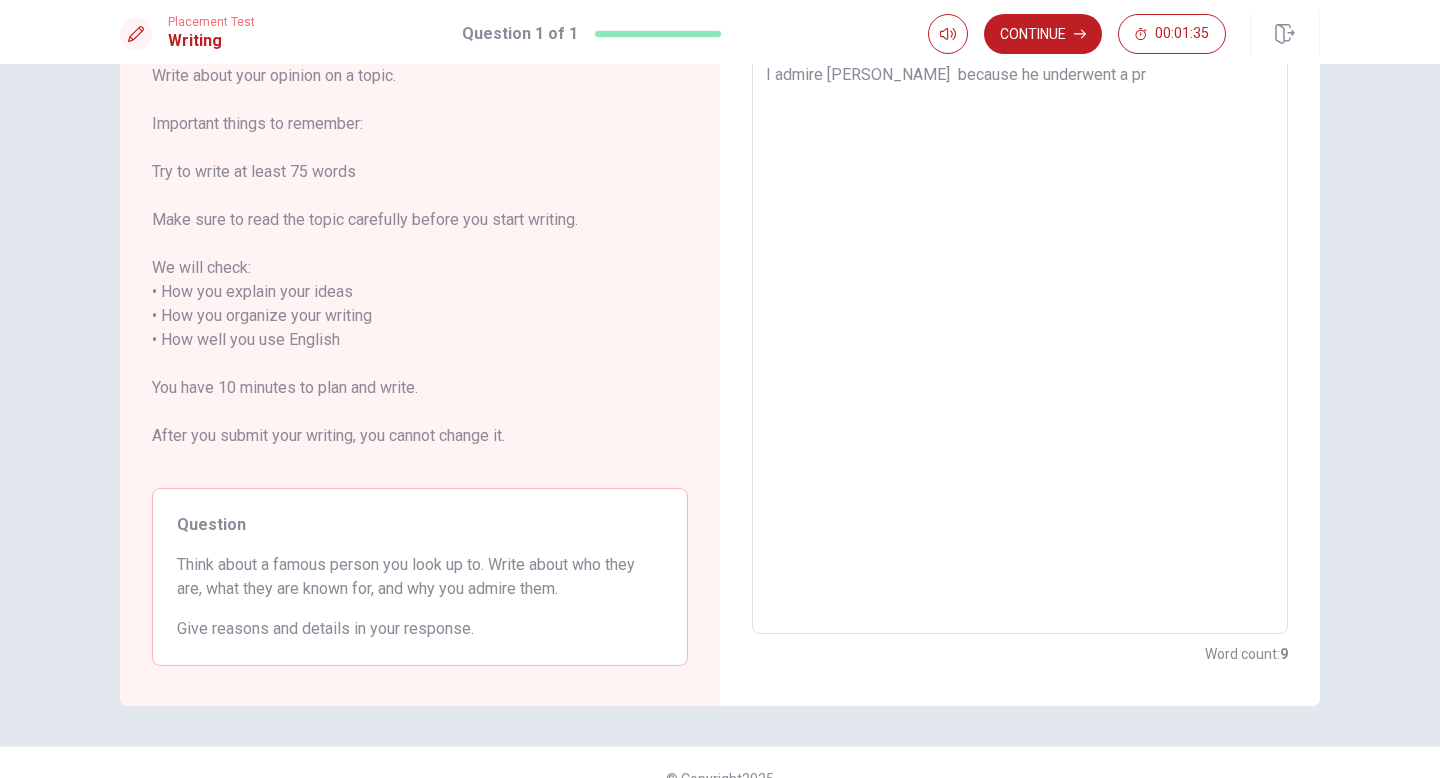 type on "x" 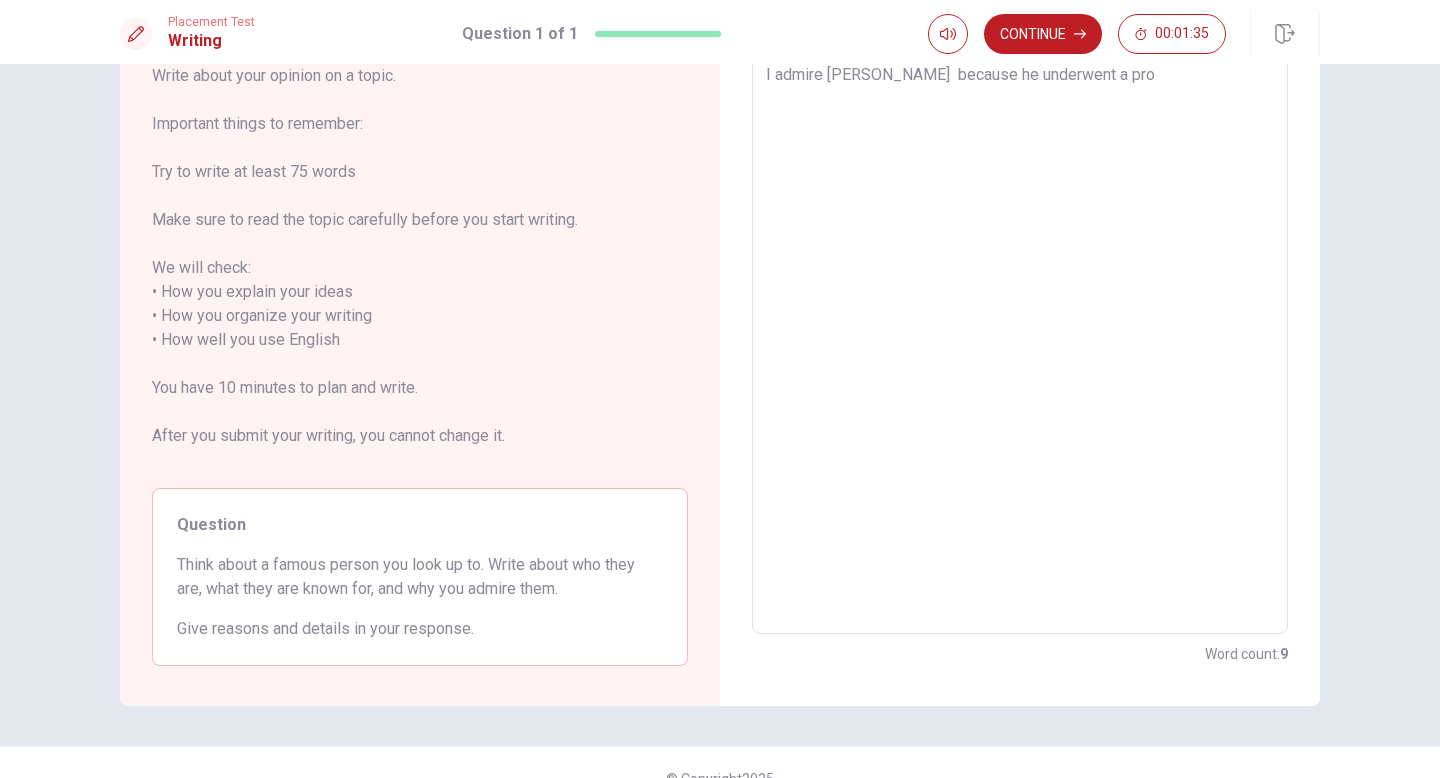 type on "x" 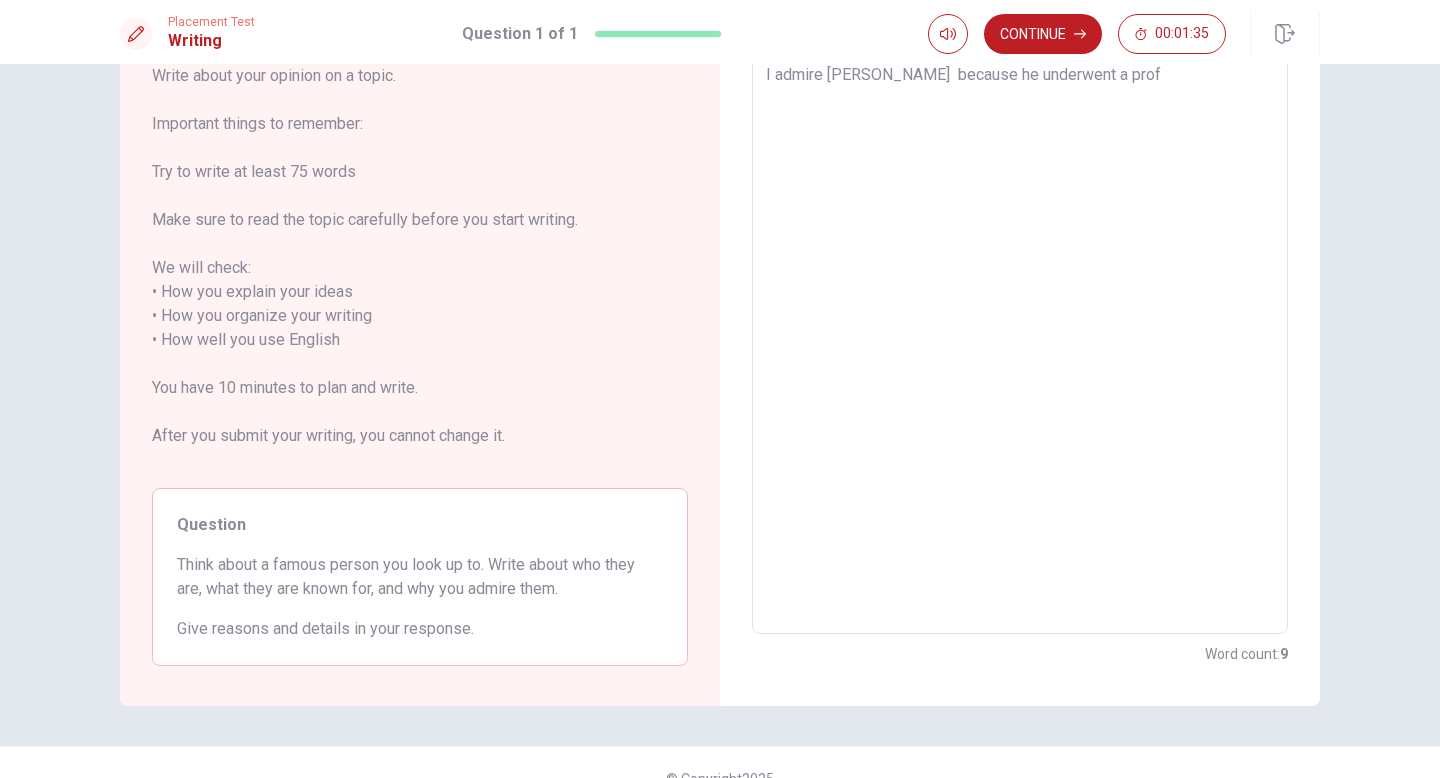 type on "x" 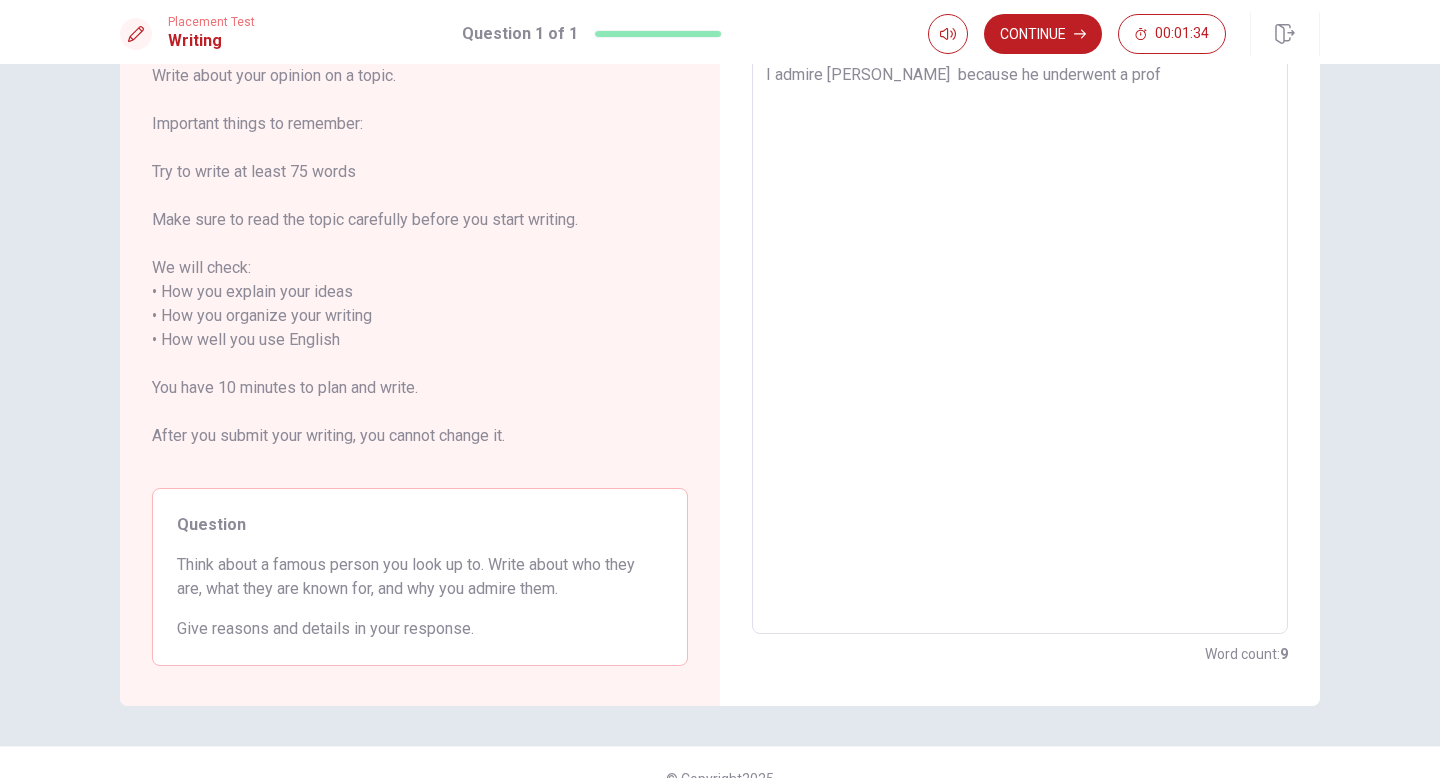 type on "I admire Eckhart Tolle  because he underwent a profo" 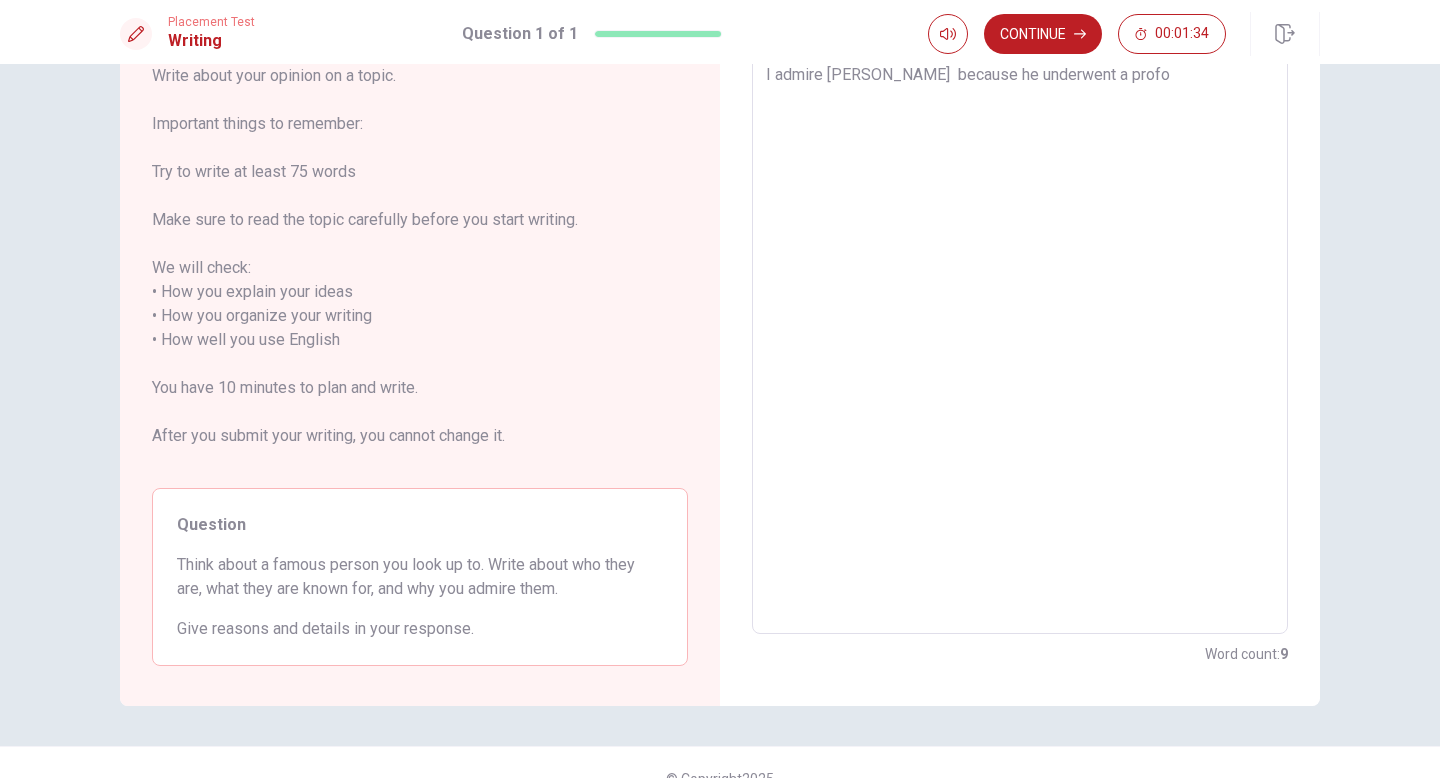 type on "x" 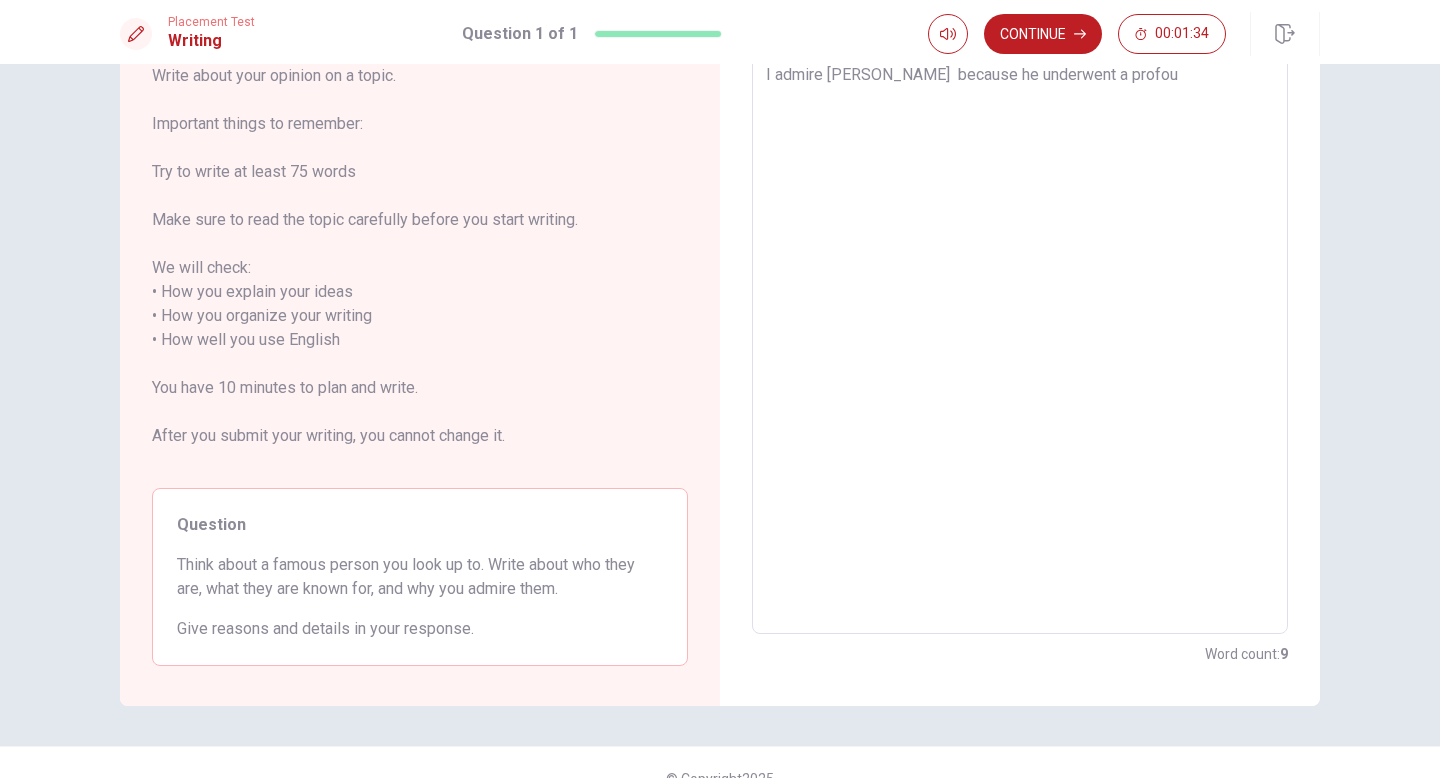 type on "x" 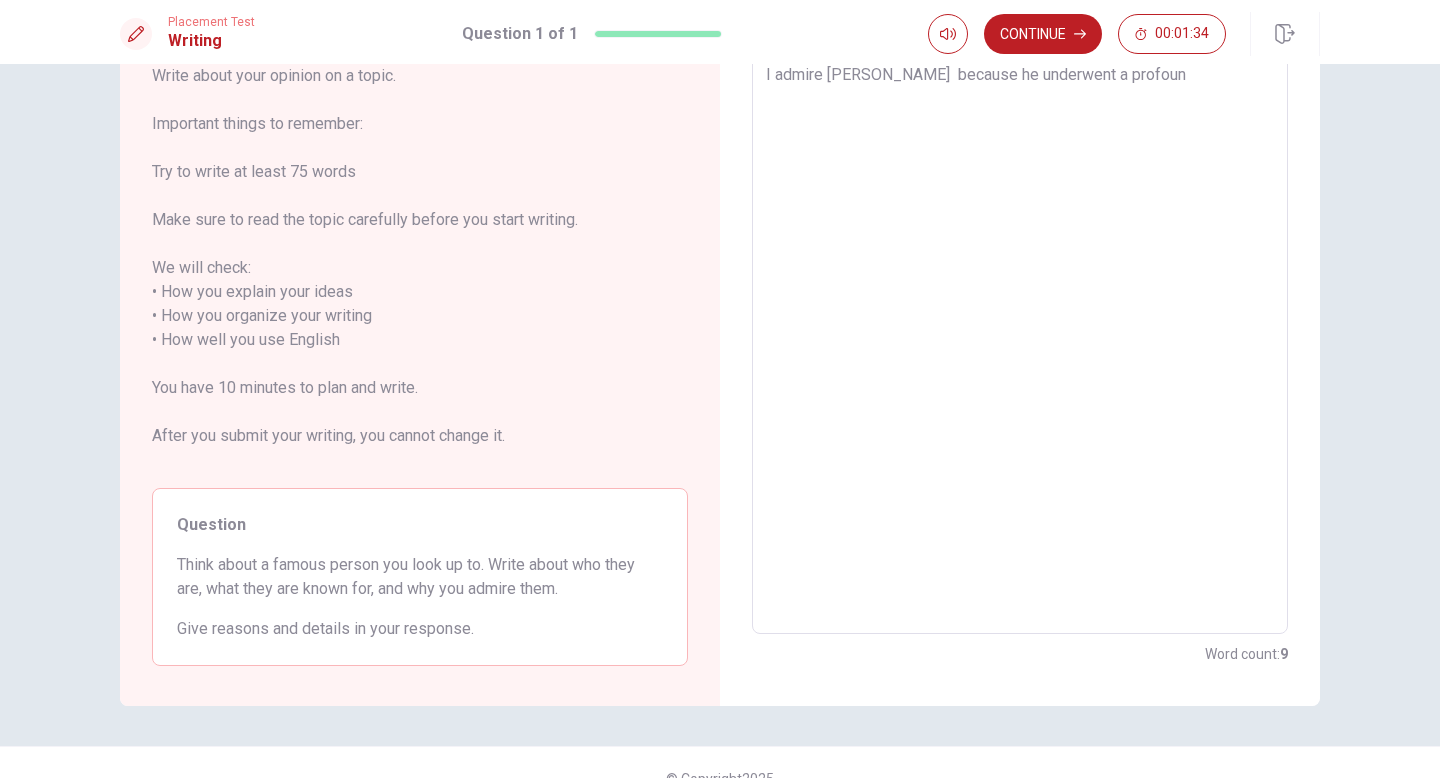 type on "x" 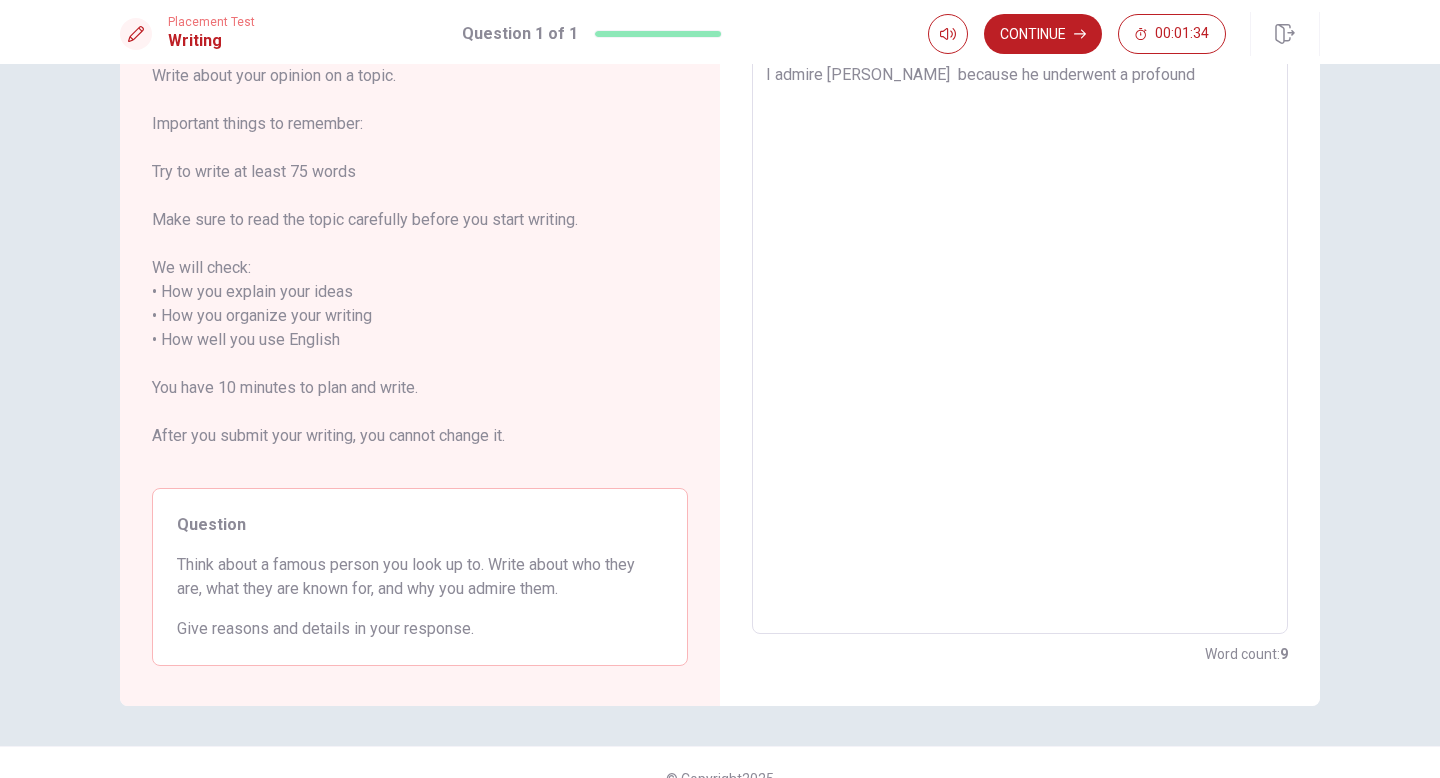 type on "x" 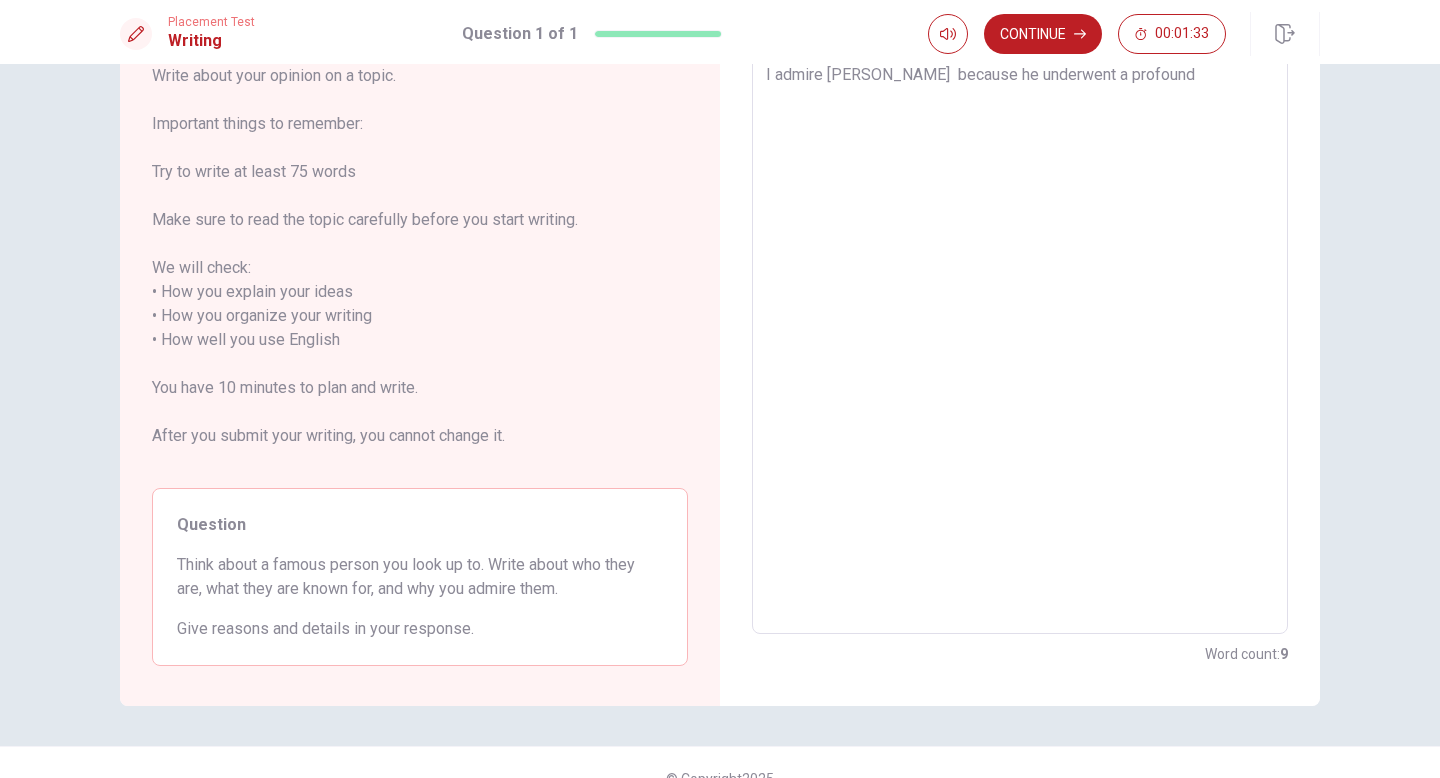 type on "x" 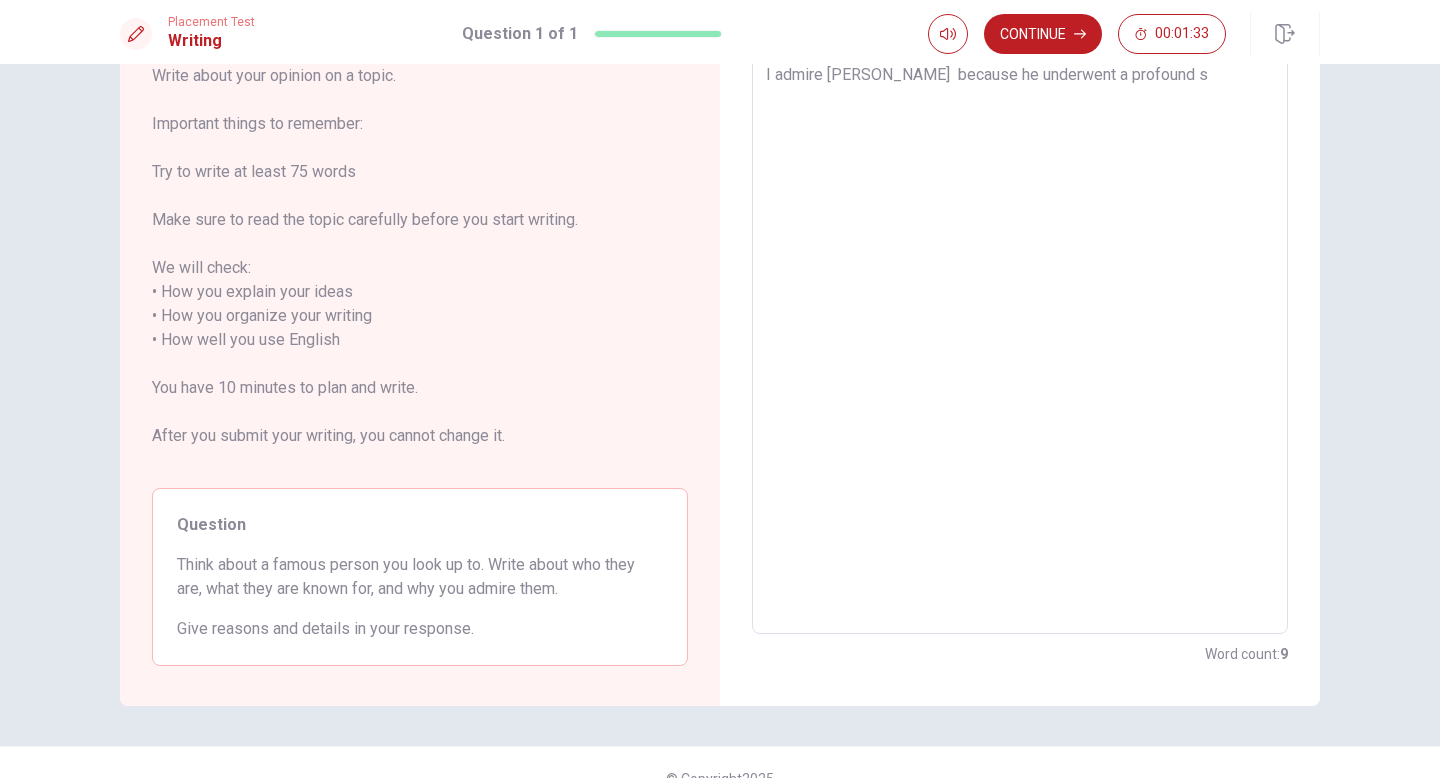 type on "x" 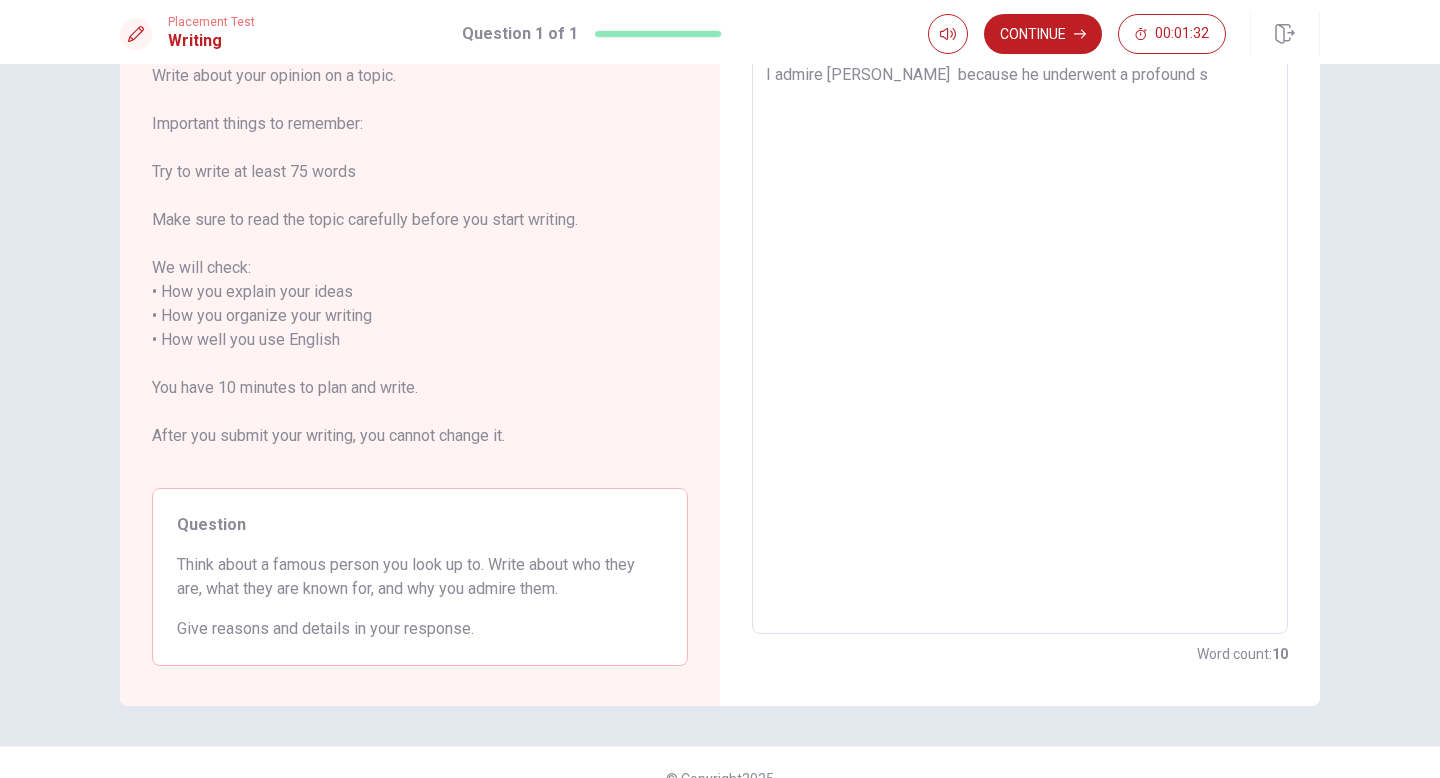 type on "I admire Eckhart Tolle  because he underwent a profound sp" 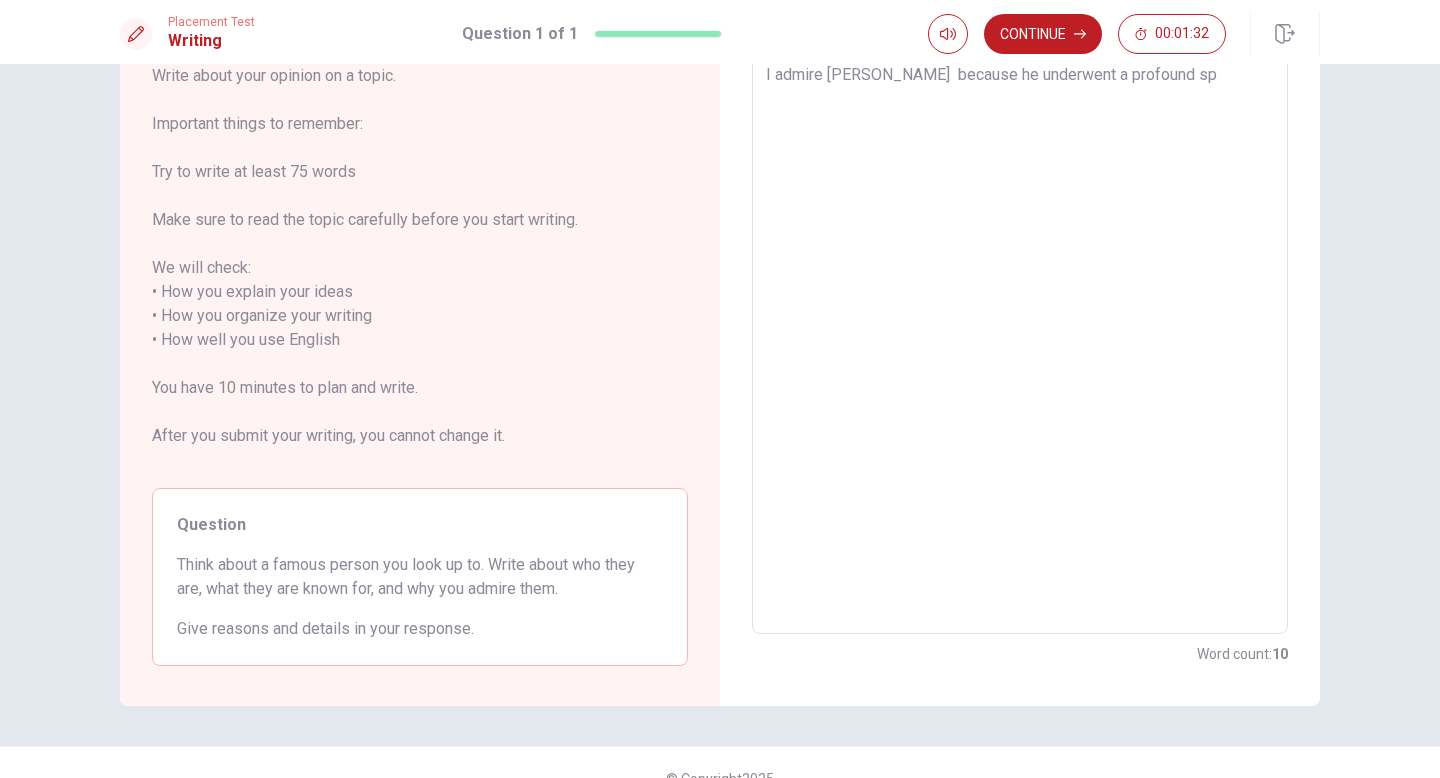 type on "x" 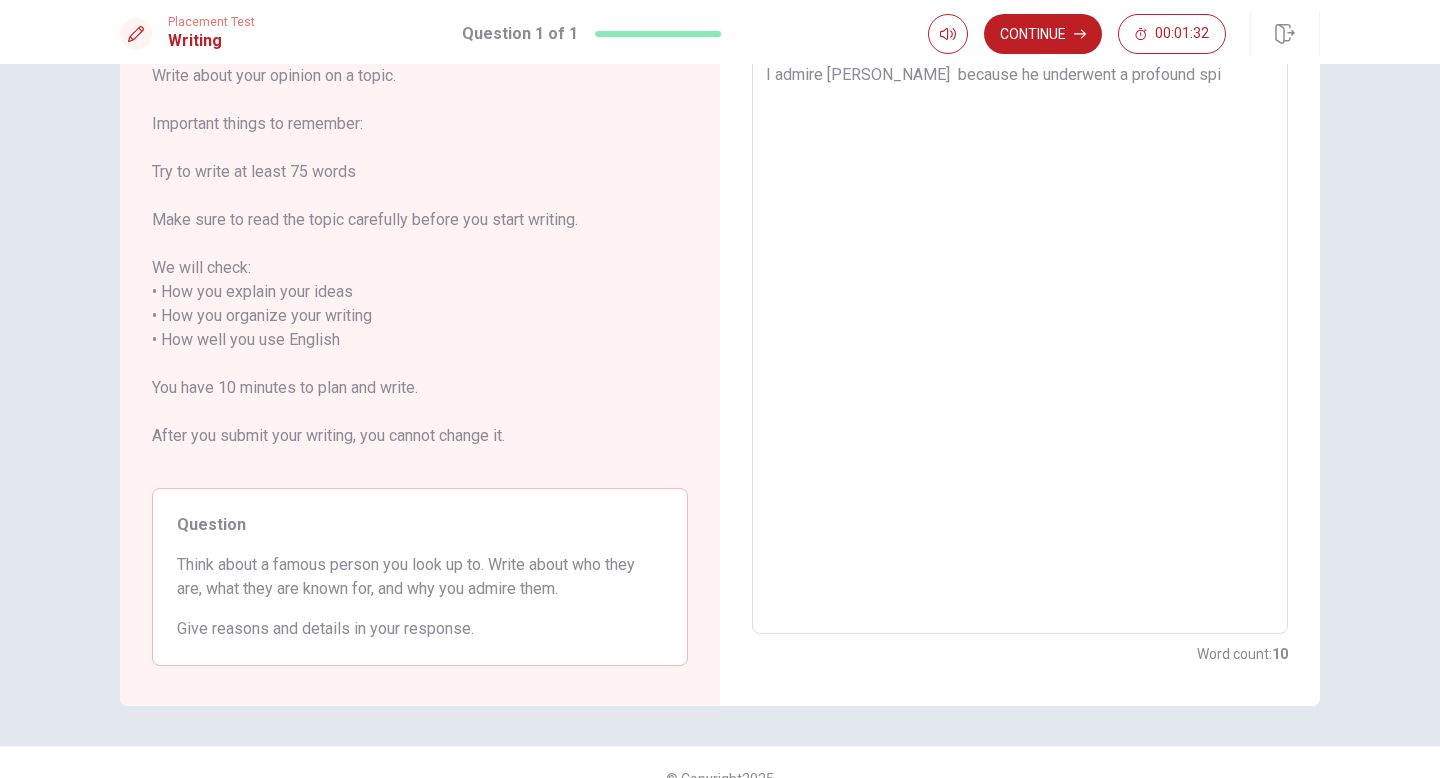 type on "x" 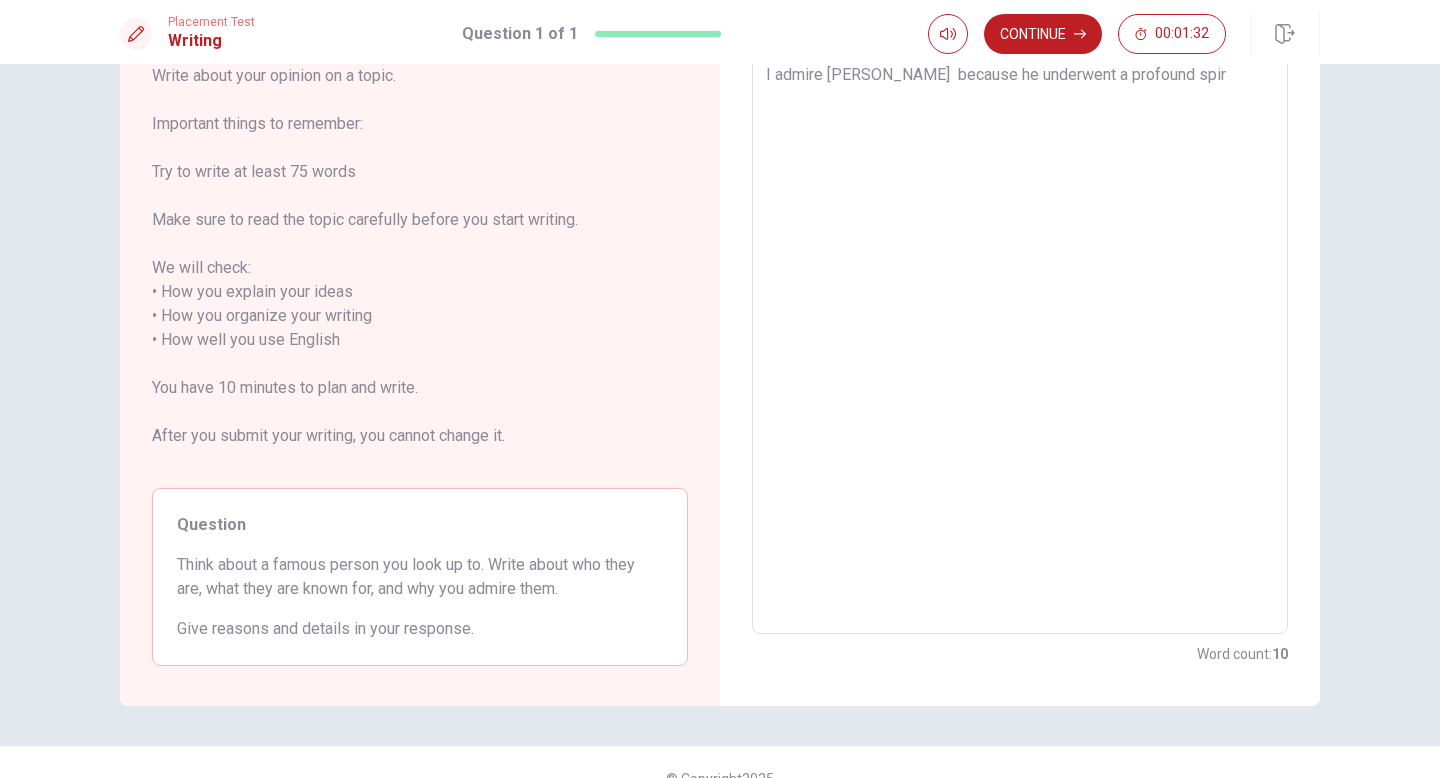 type on "x" 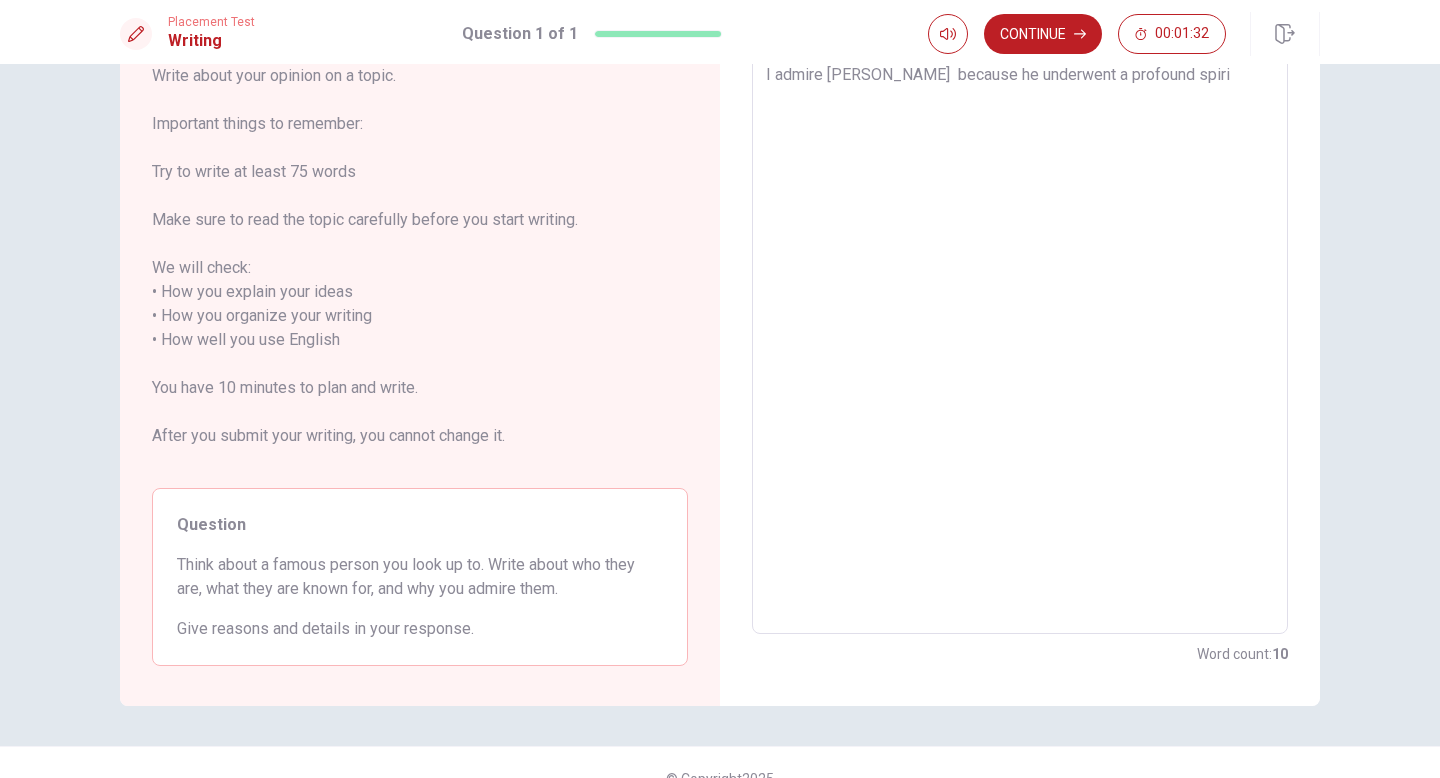 type on "x" 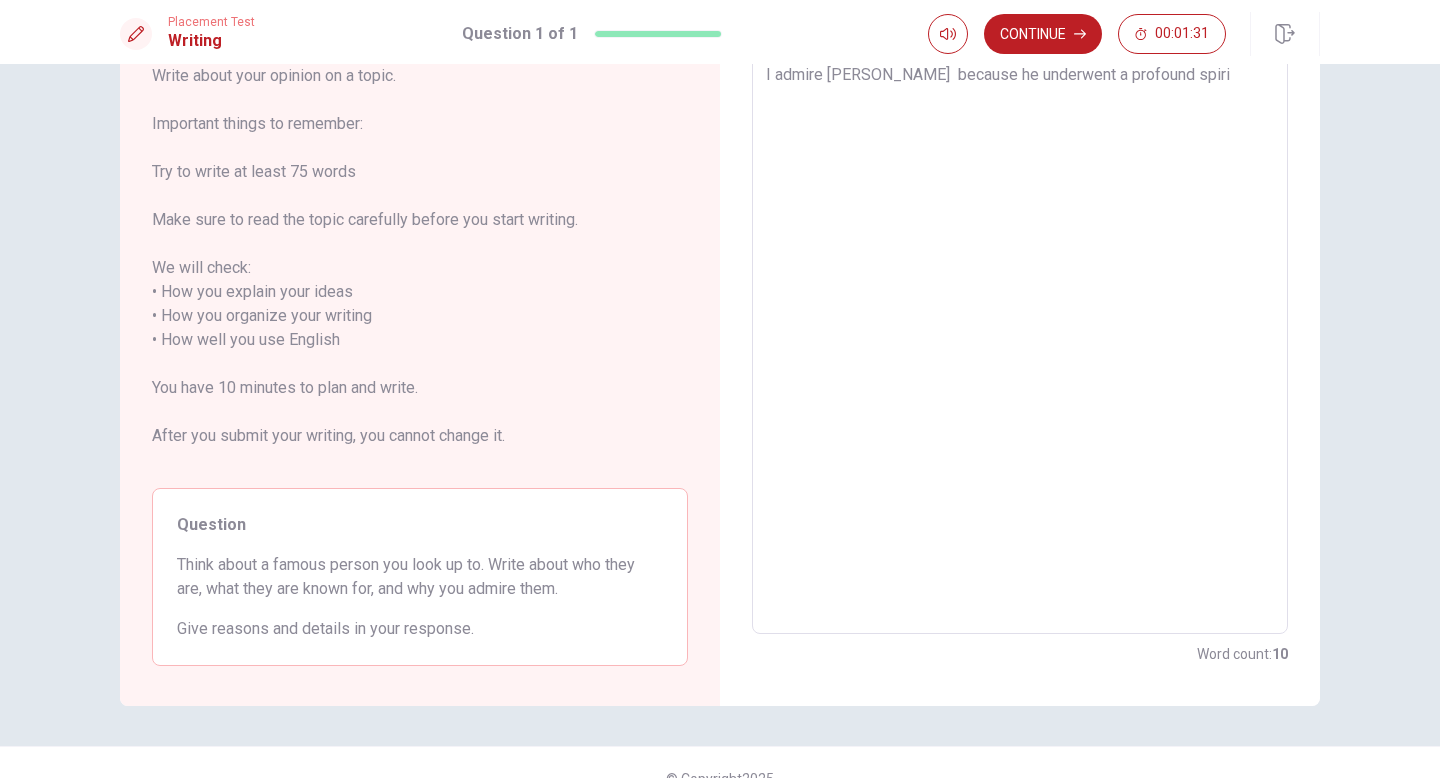 type on "I admire Eckhart Tolle  because he underwent a profound spirit" 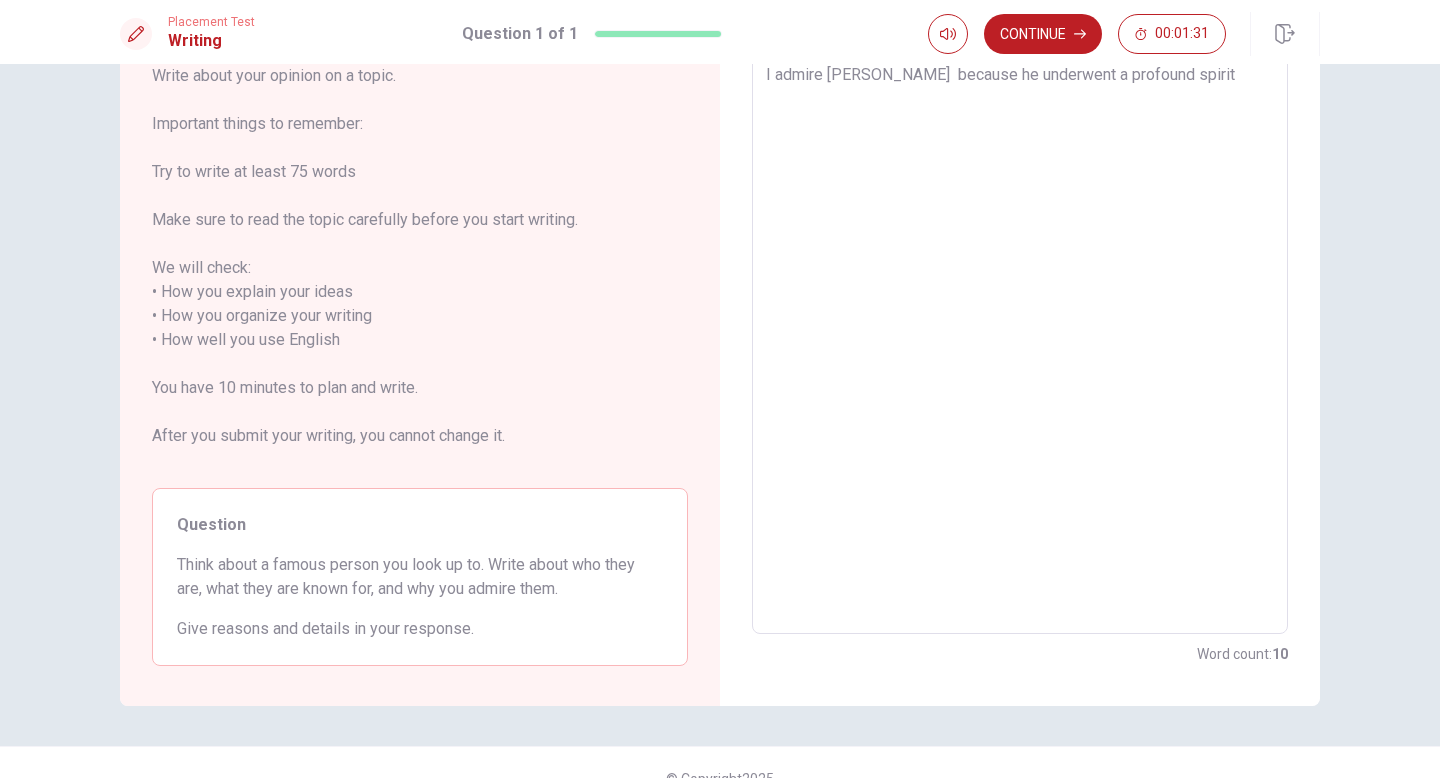 type on "x" 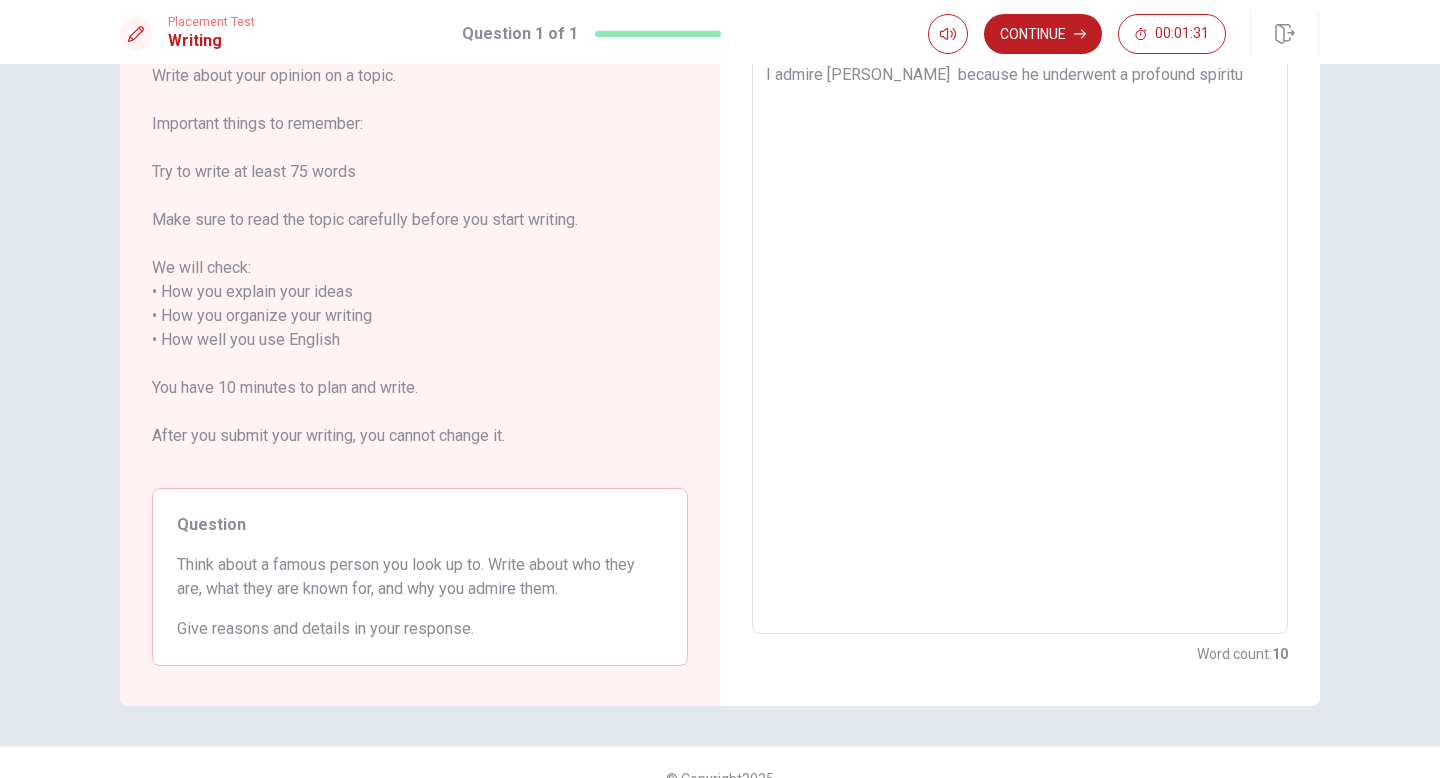 type on "x" 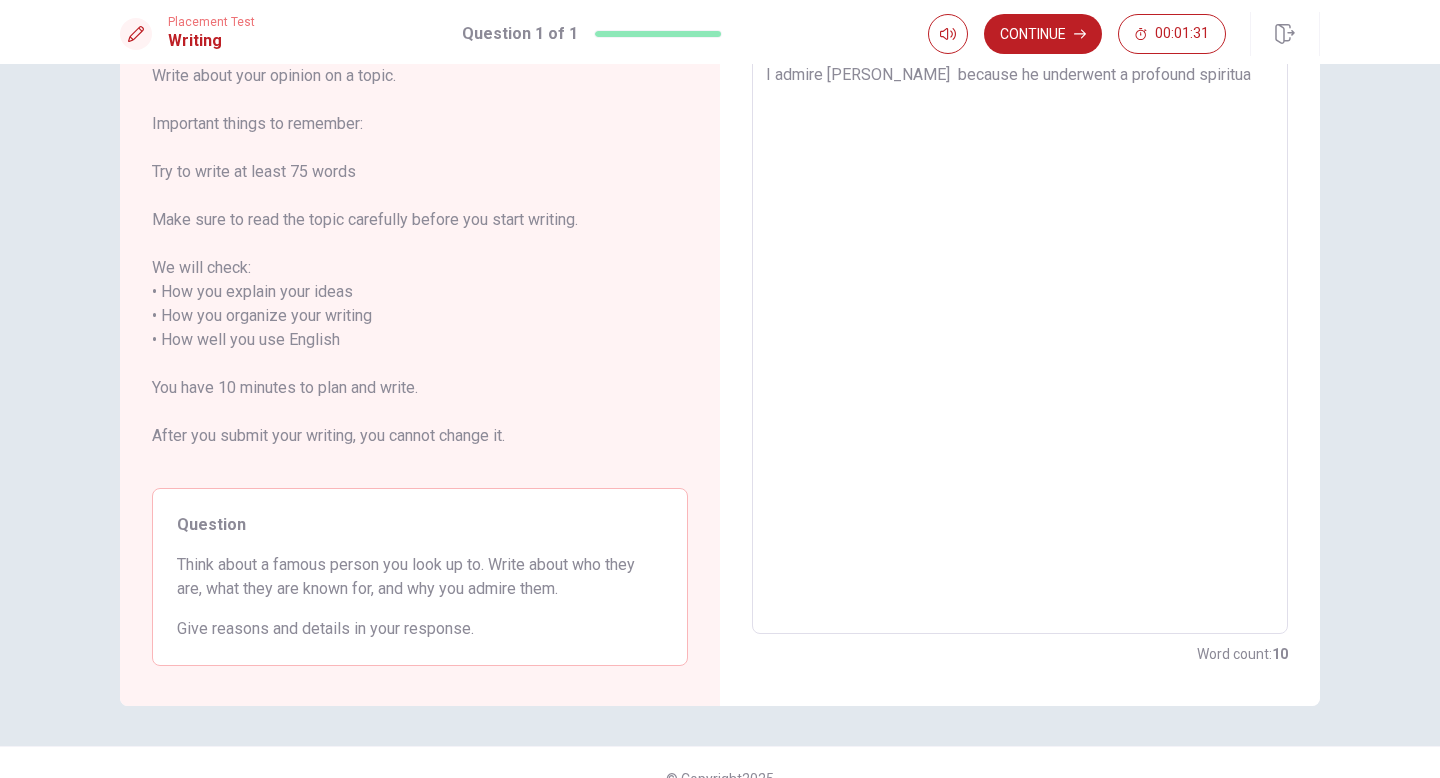 type on "x" 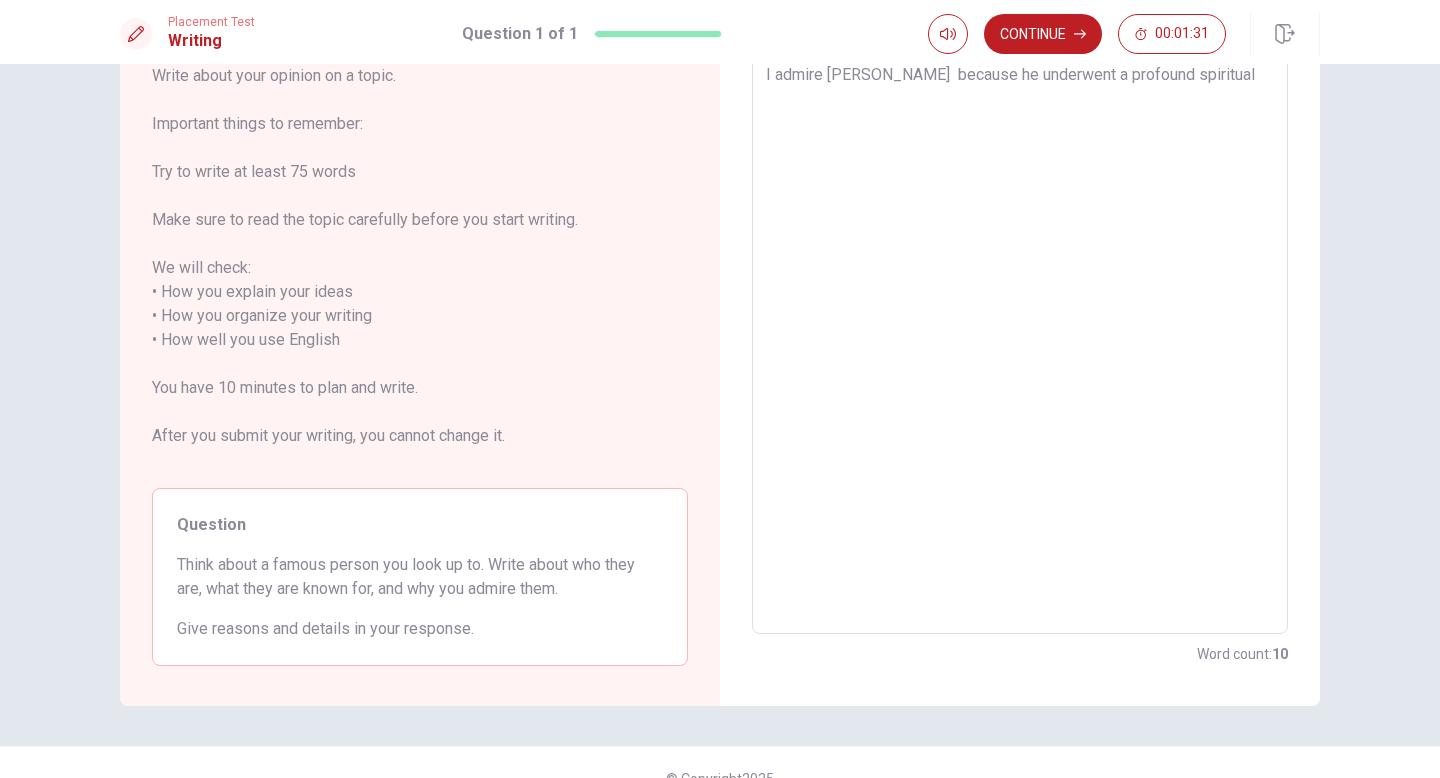 type on "x" 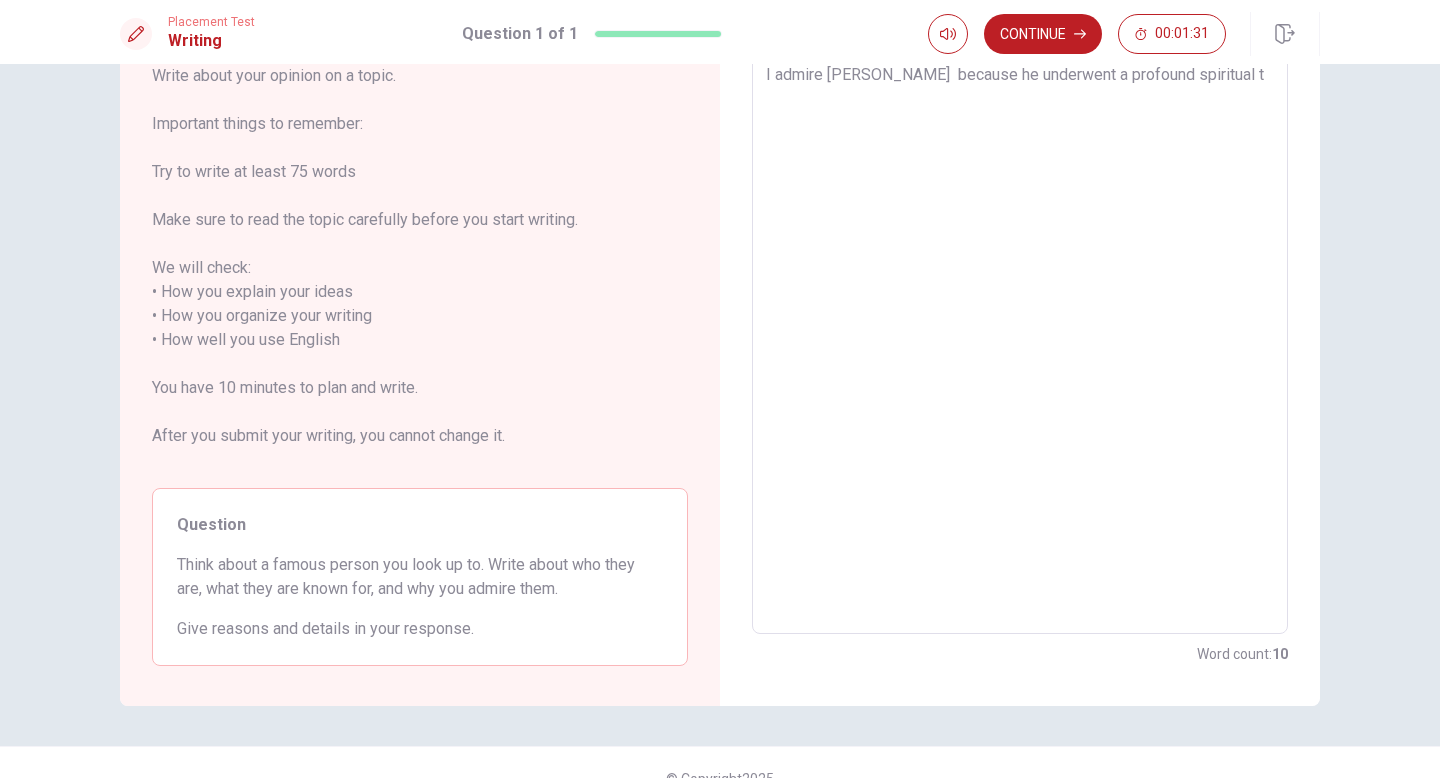 type on "x" 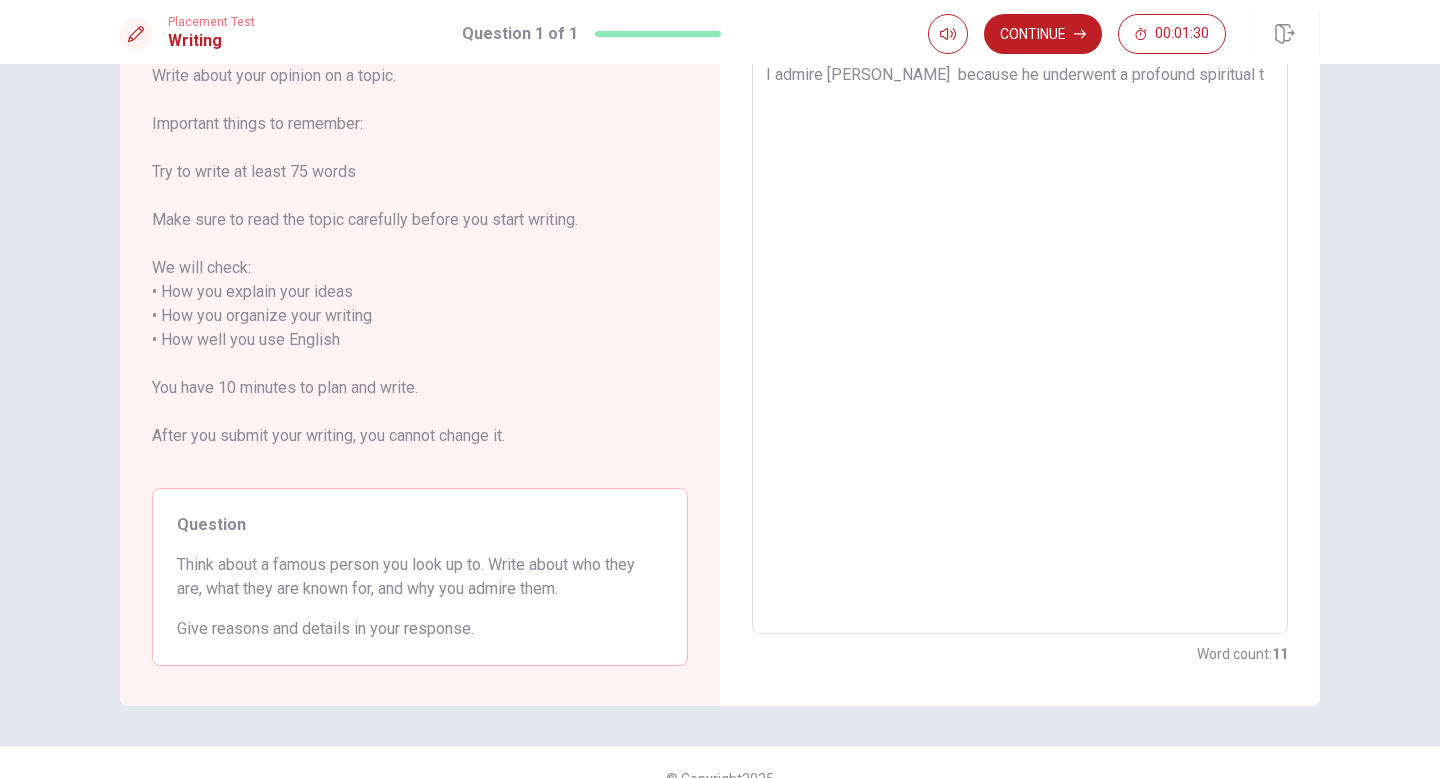 type on "I admire Eckhart Tolle  because he underwent a profound spiritual tr" 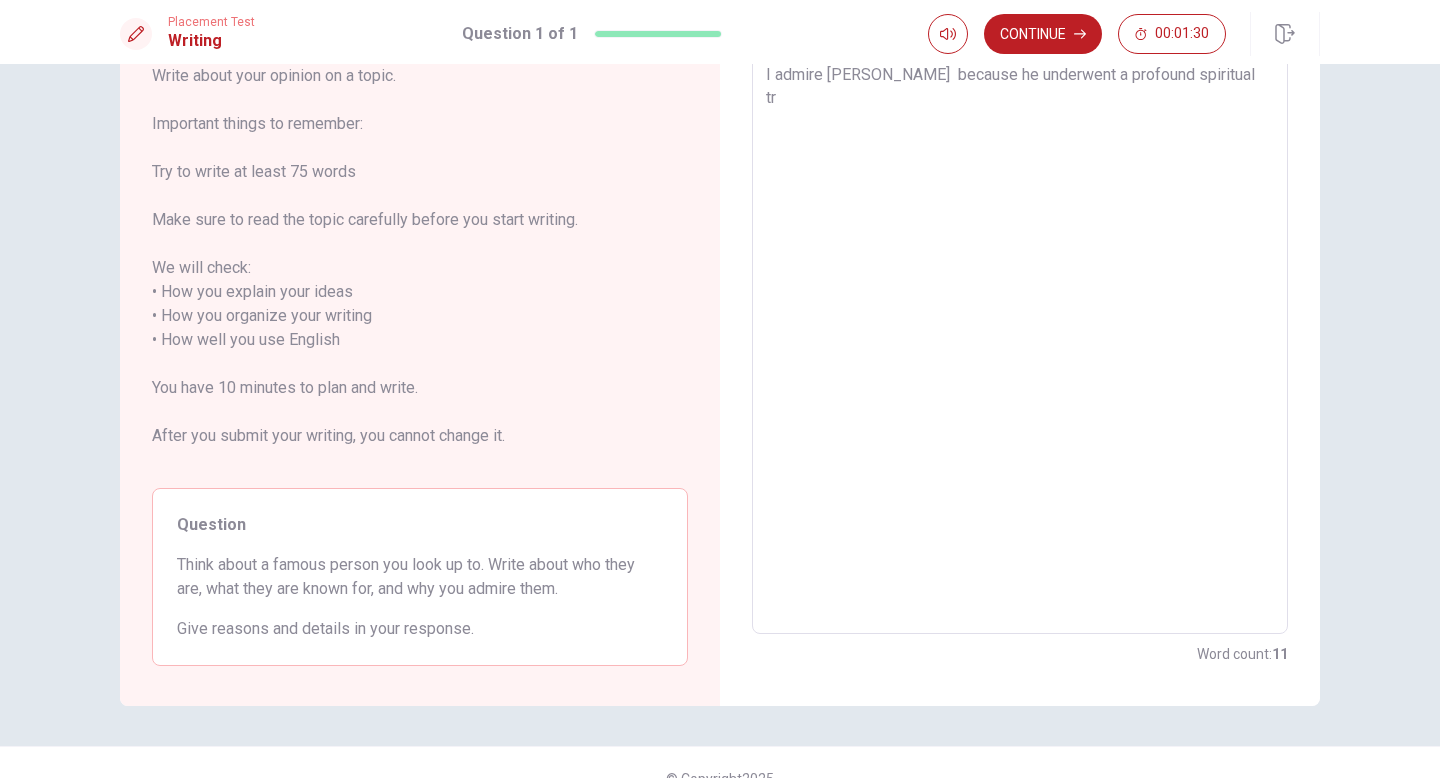 type on "x" 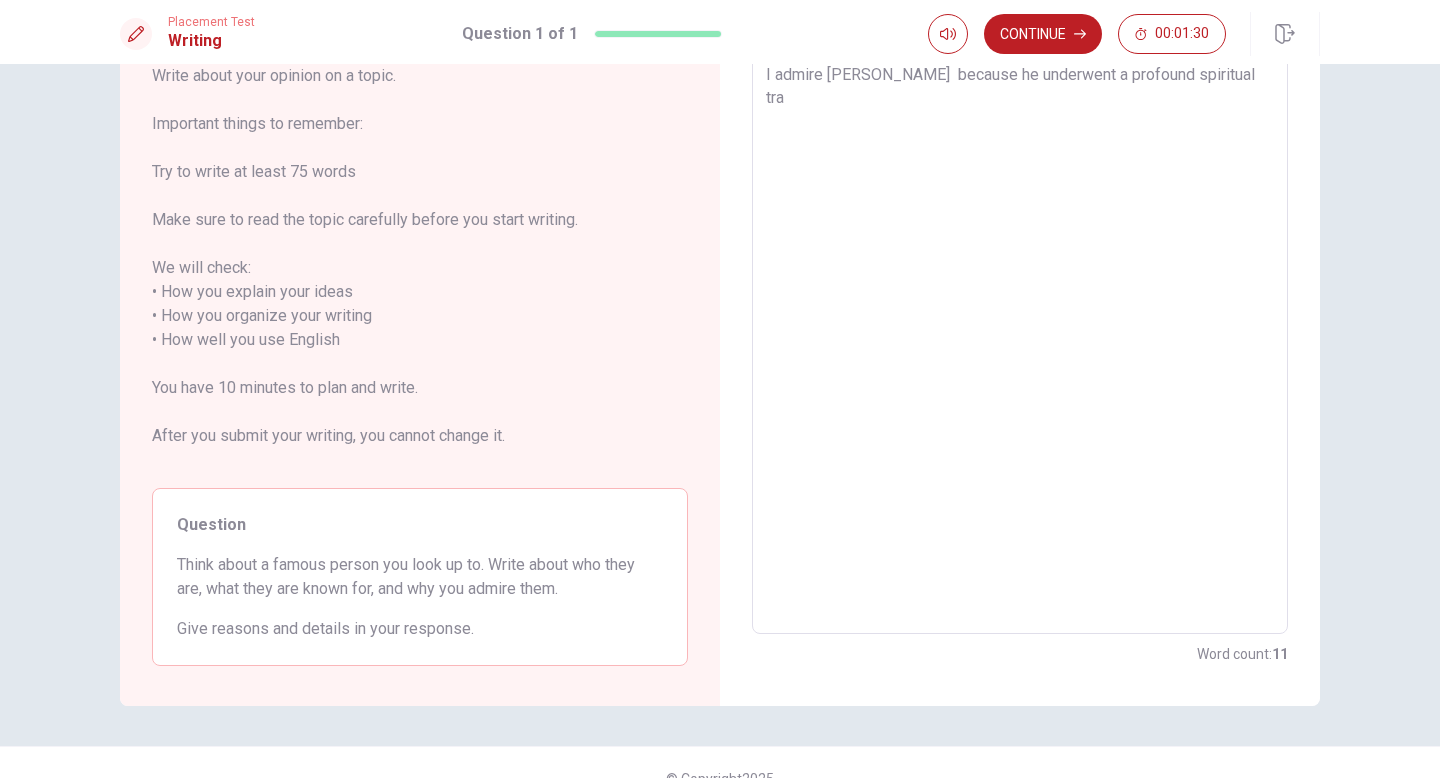 type on "x" 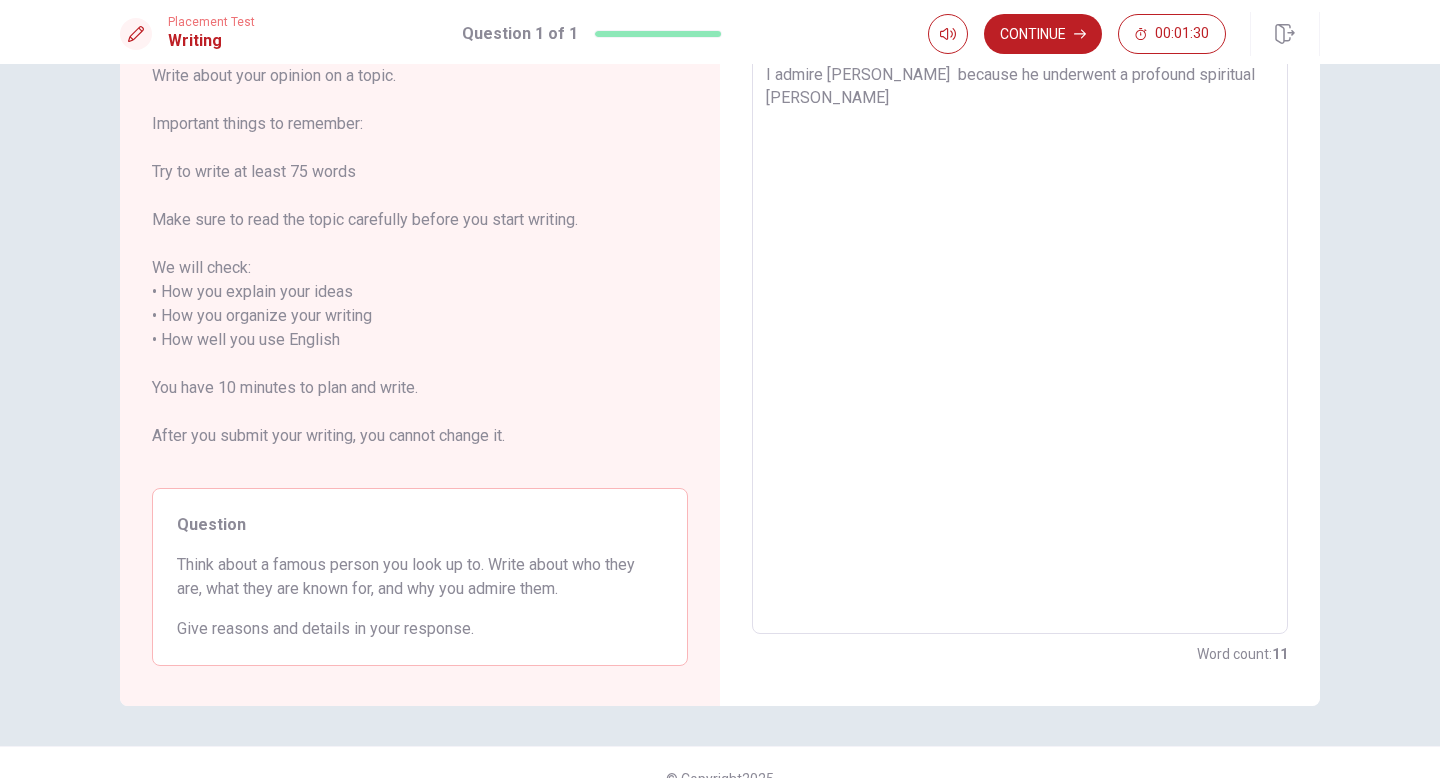 type on "x" 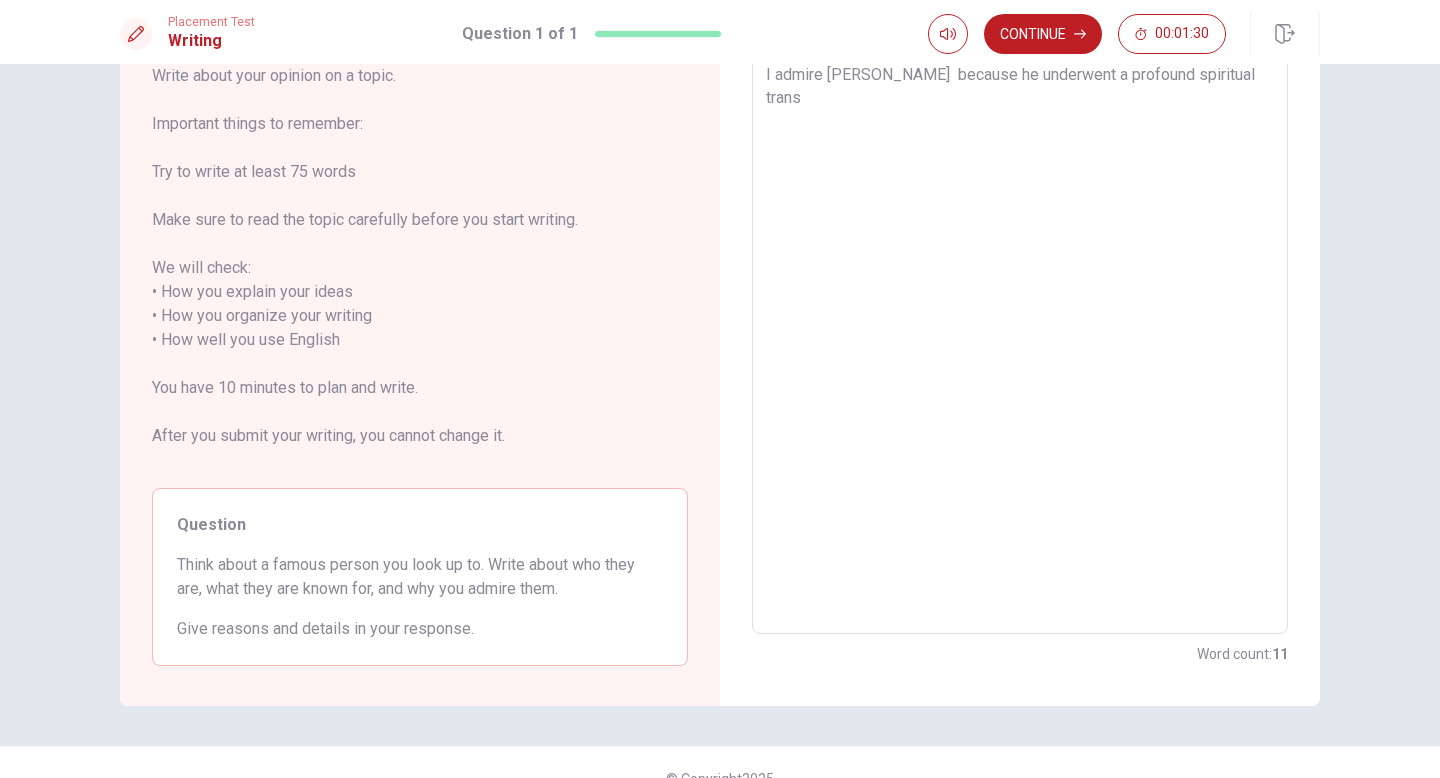 type on "x" 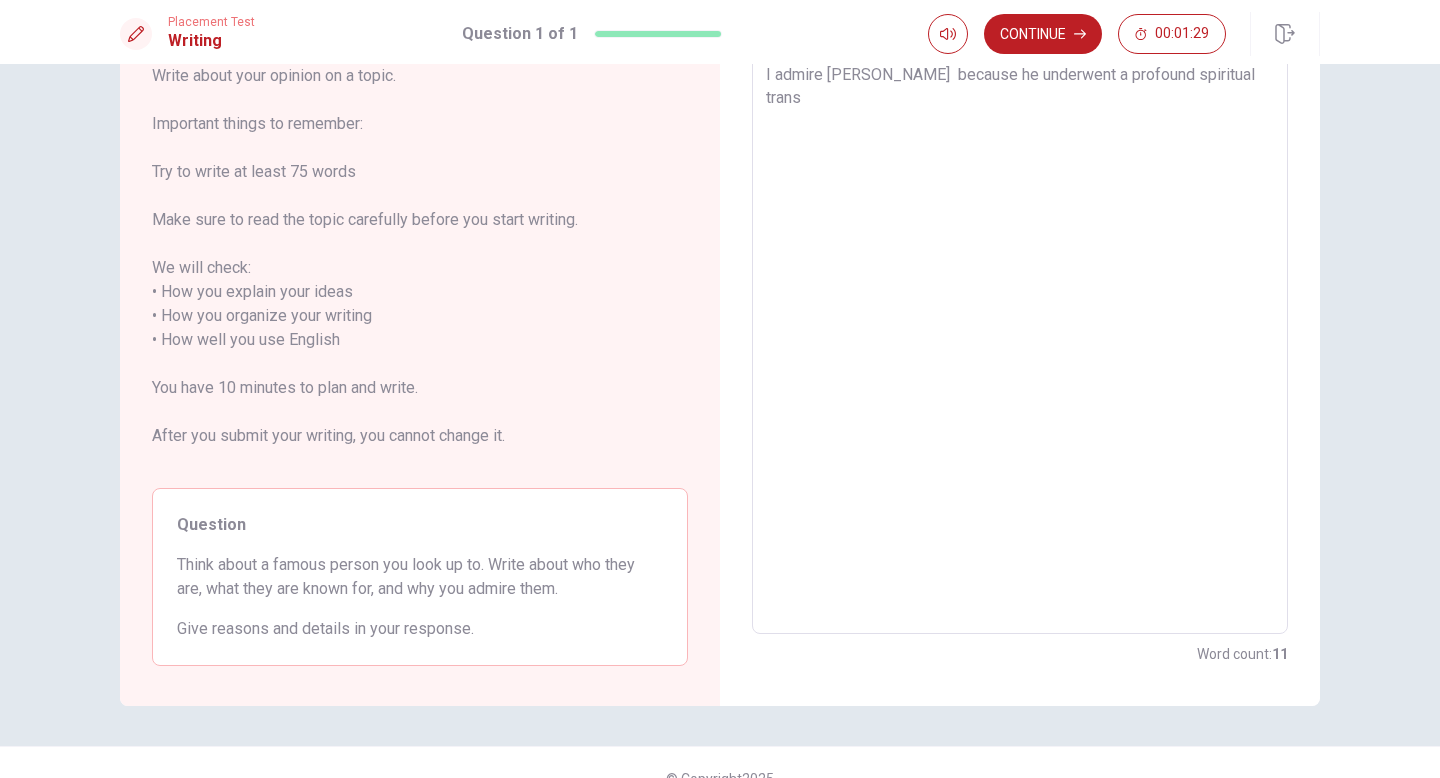 type on "I admire Eckhart Tolle  because he underwent a profound spiritual transd" 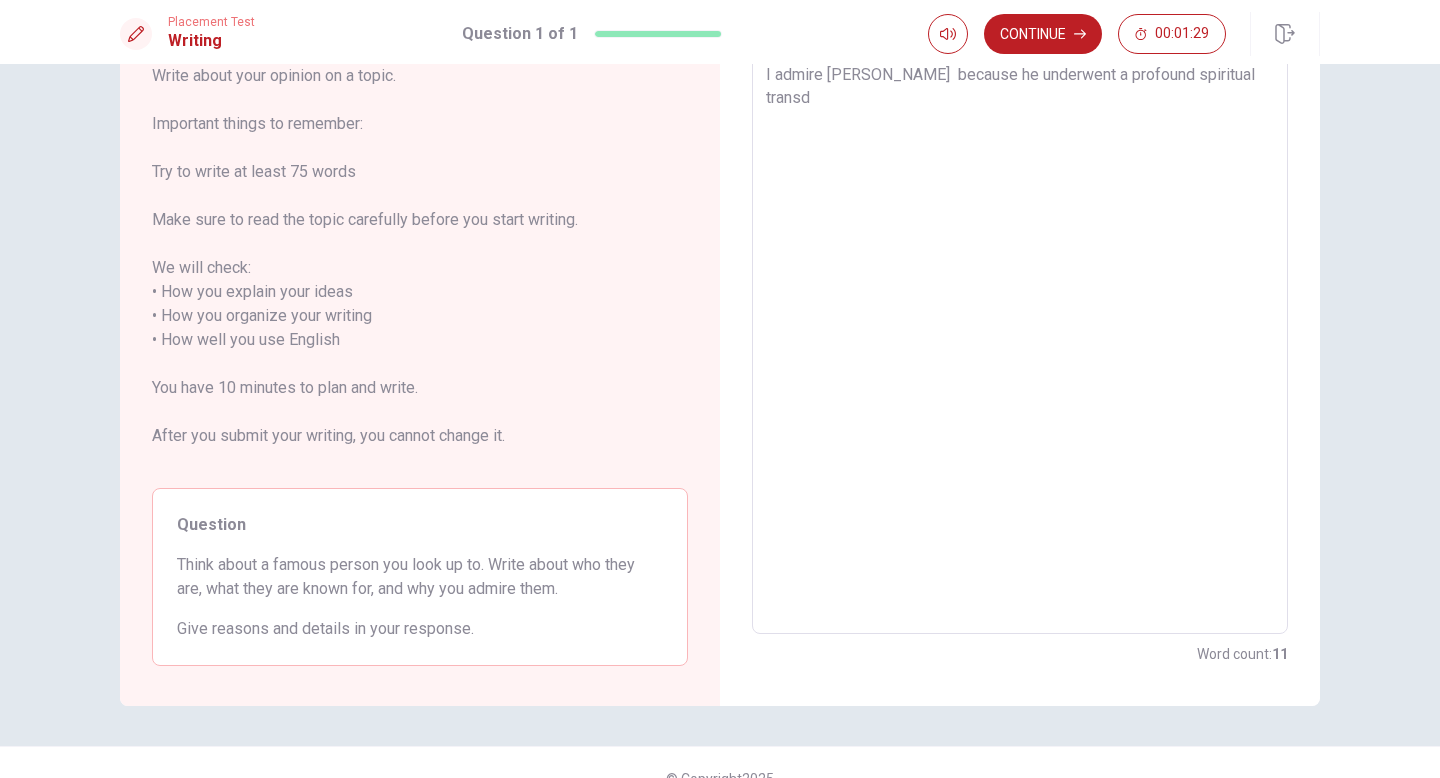 type on "x" 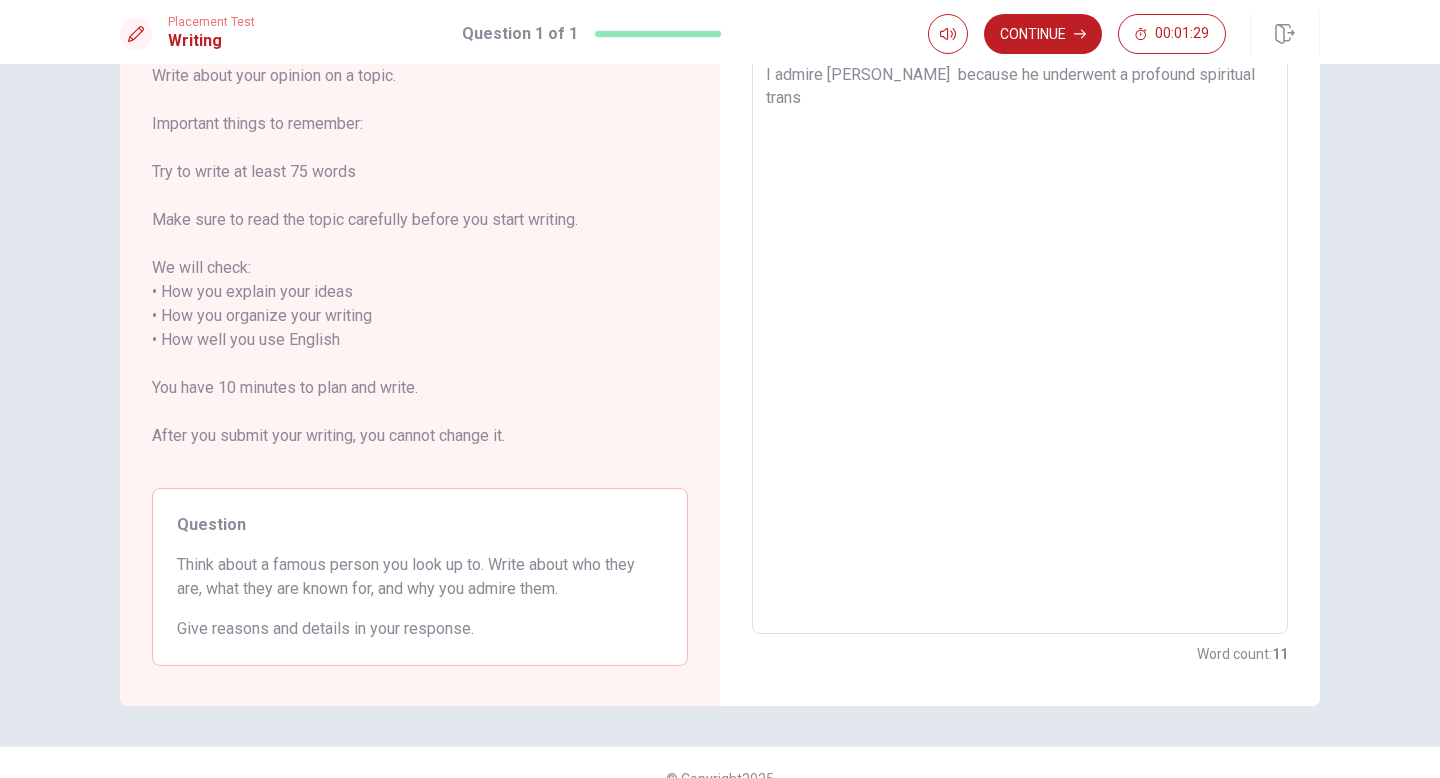 type on "x" 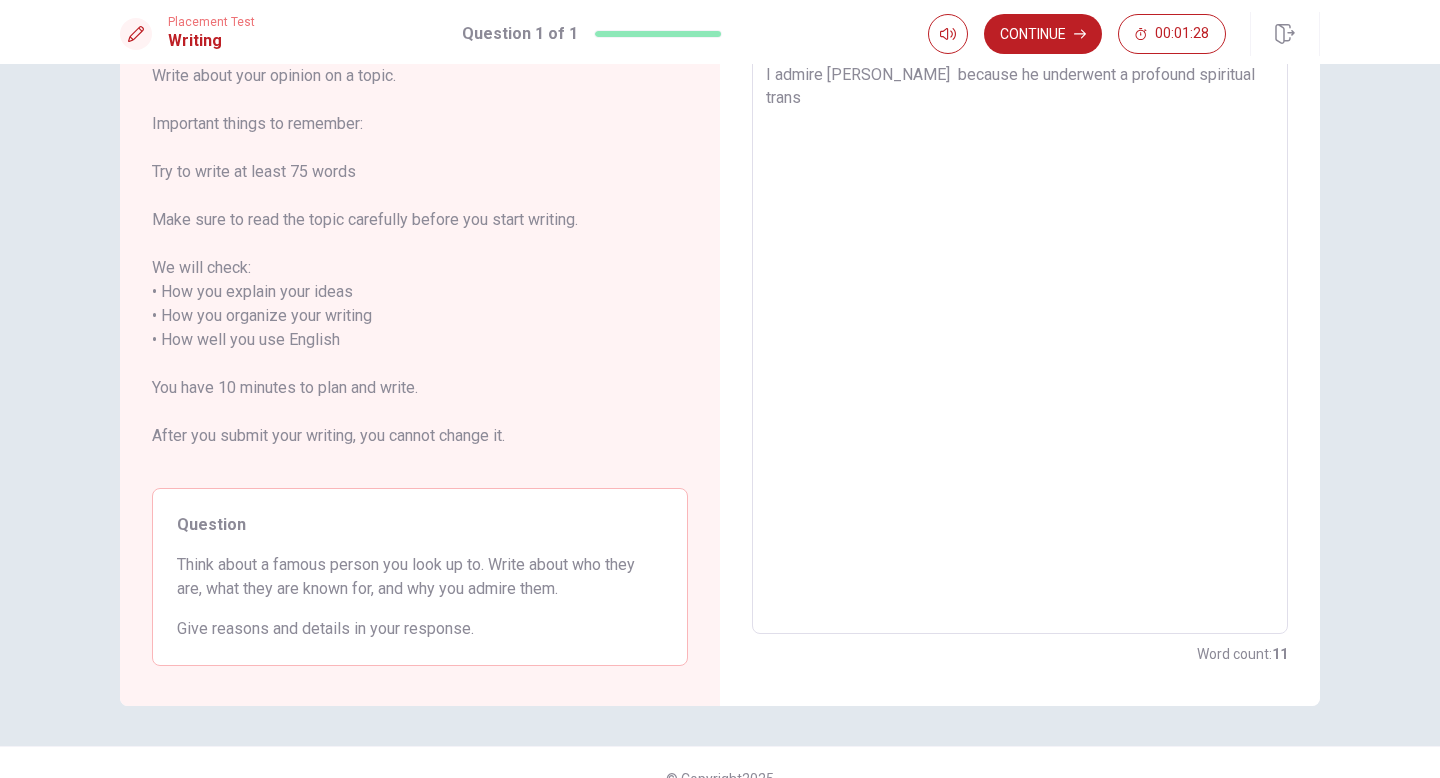 type on "I admire Eckhart Tolle  because he underwent a profound spiritual transf" 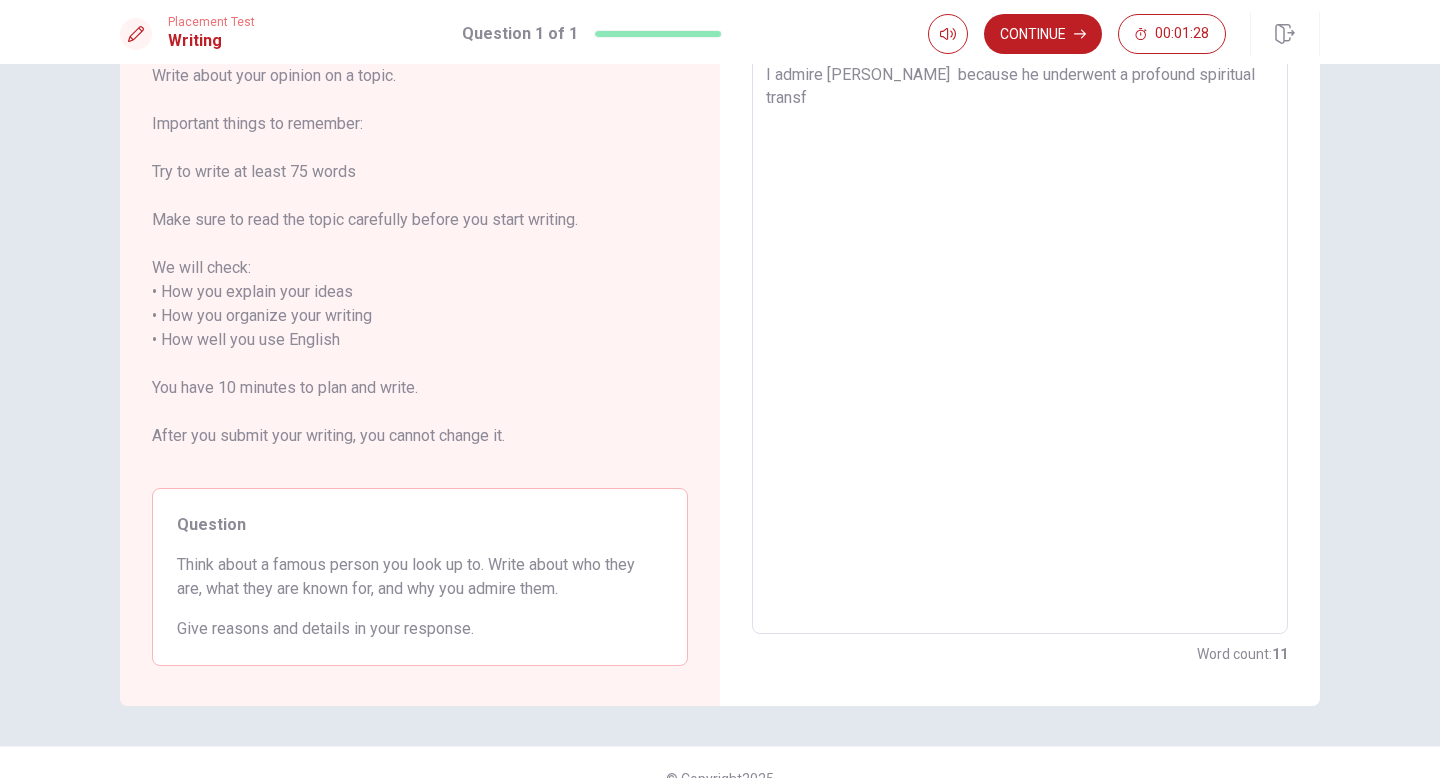 type on "x" 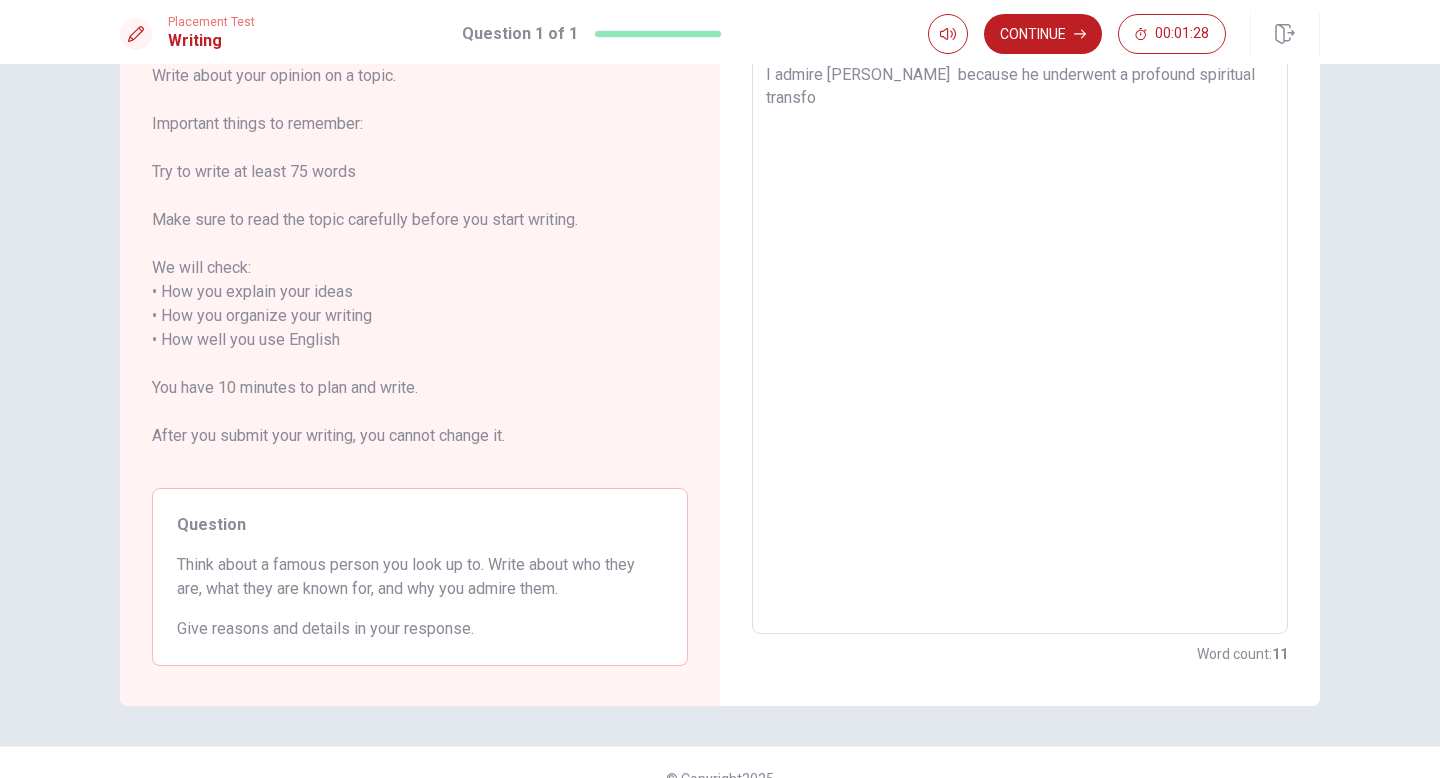type on "x" 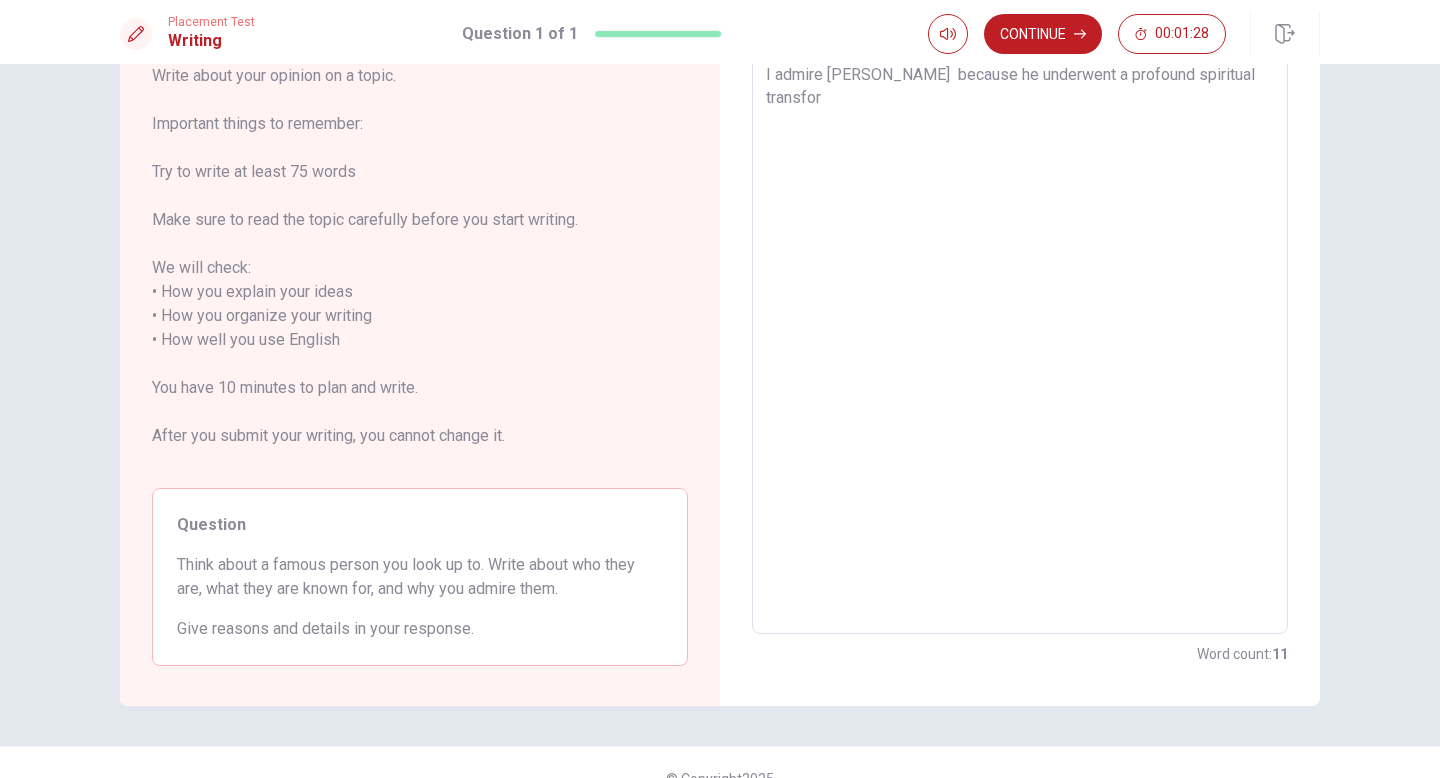 type on "x" 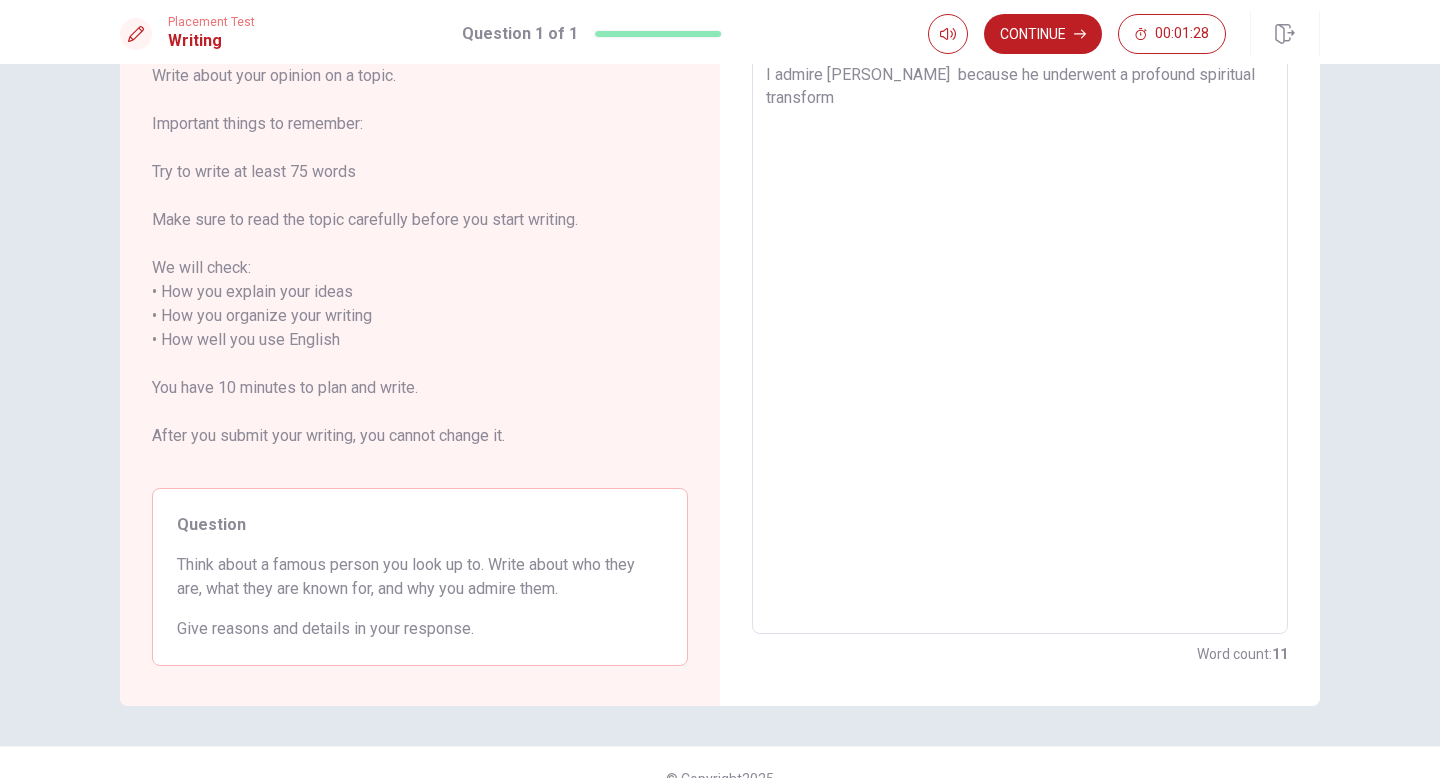 type on "x" 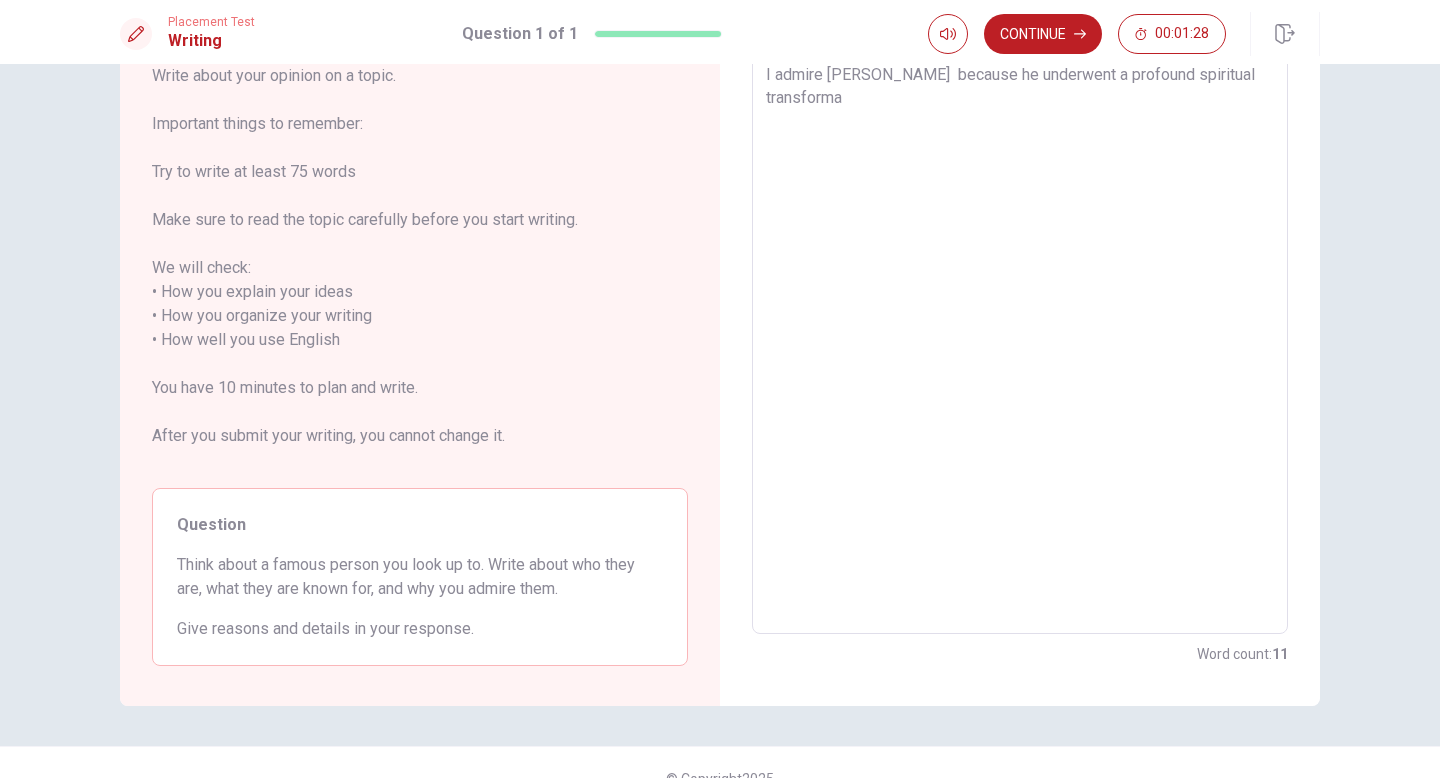type on "x" 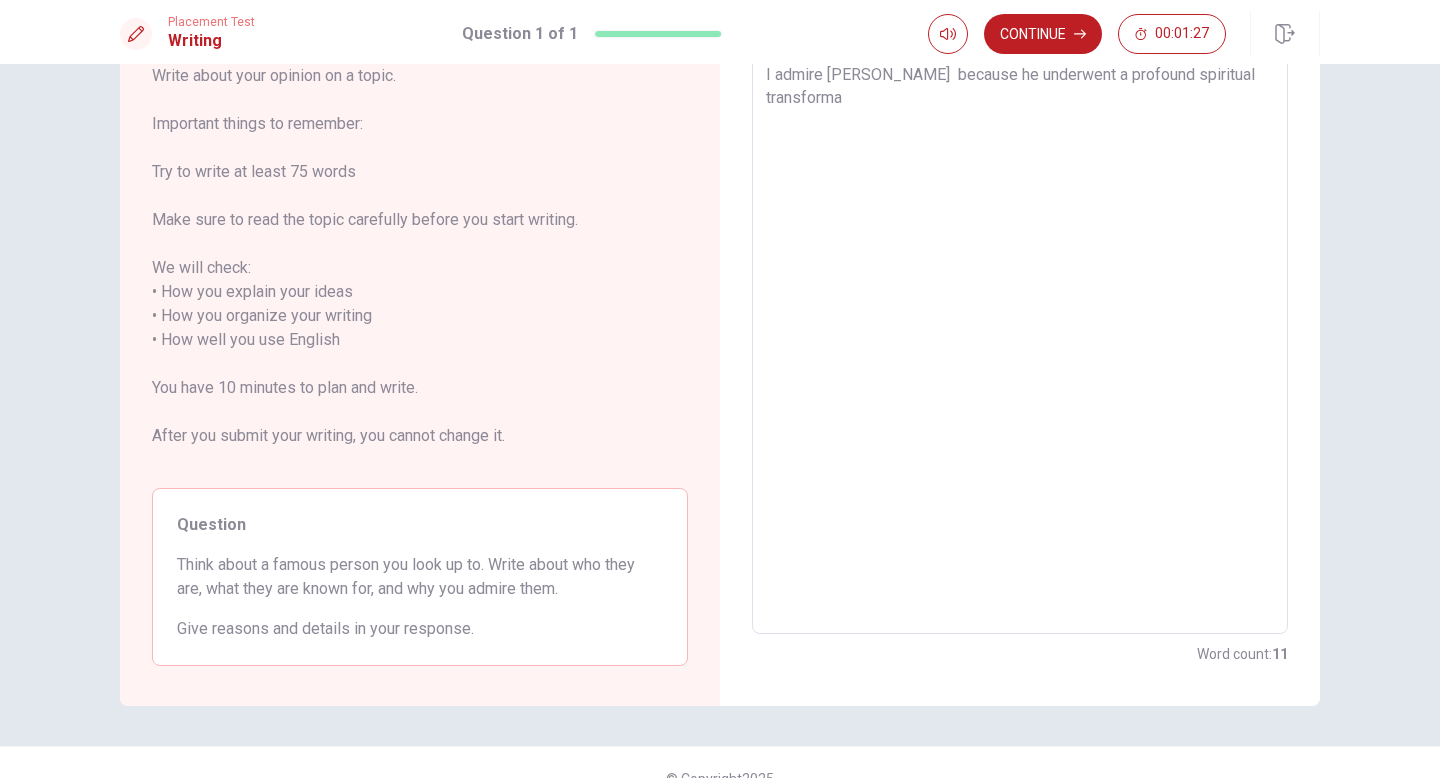 type on "I admire Eckhart Tolle  because he underwent a profound spiritual transformat" 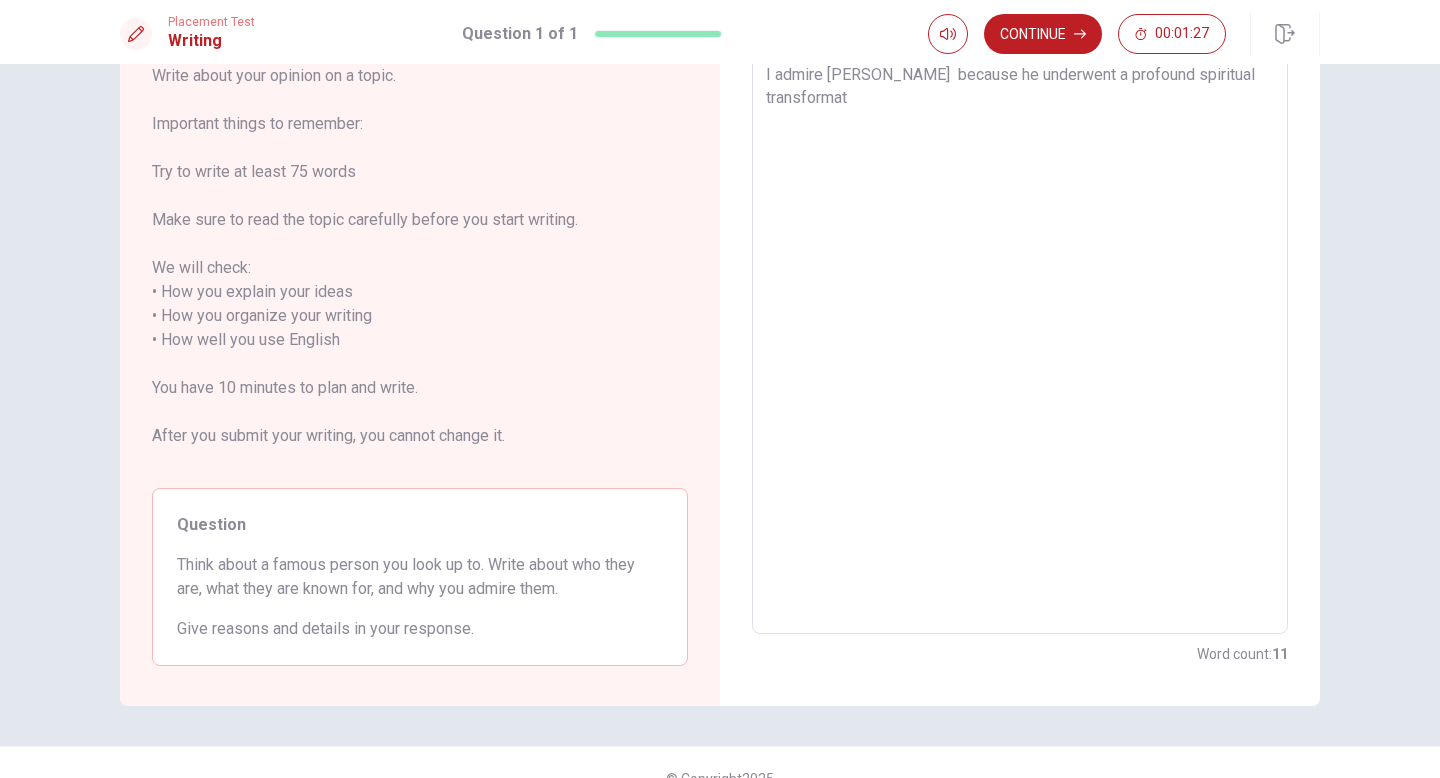 type on "x" 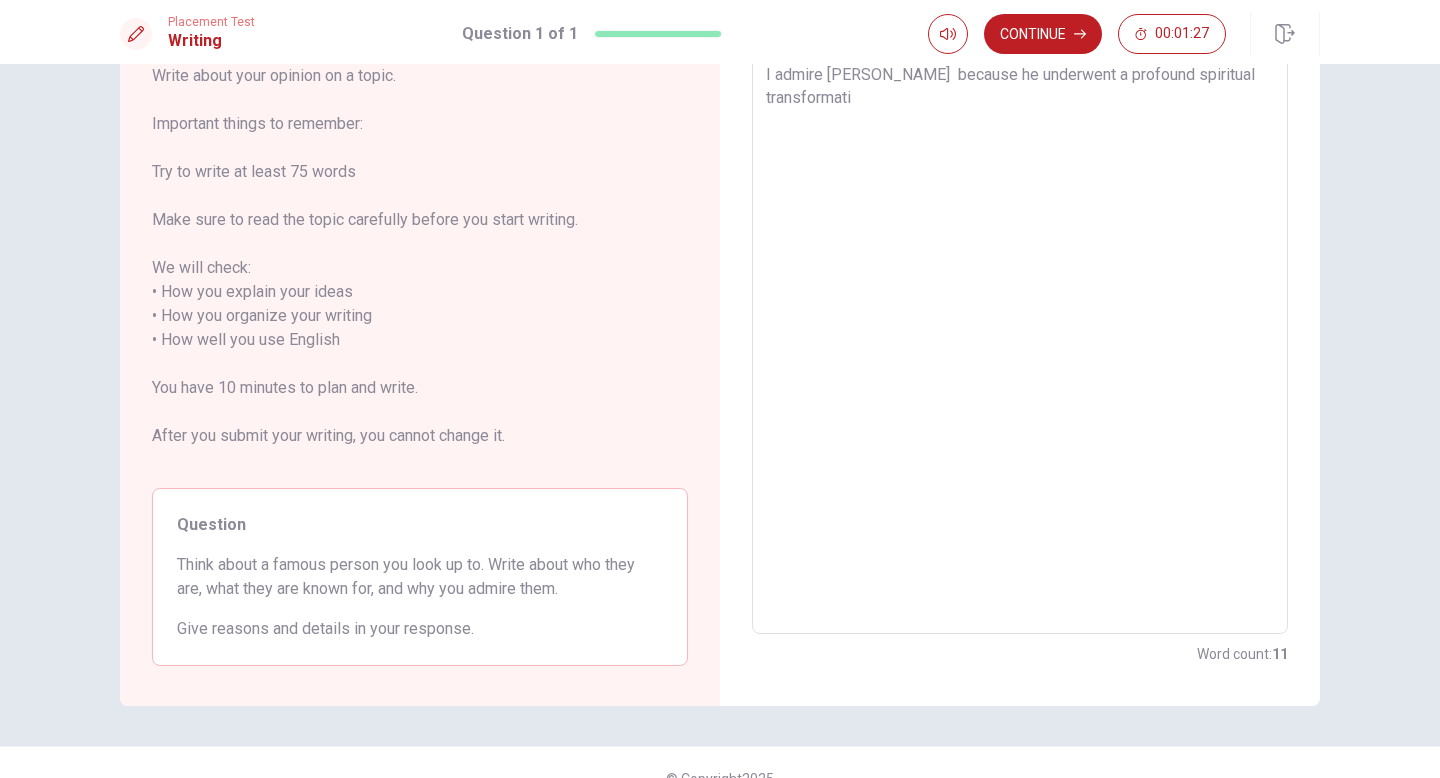 type on "x" 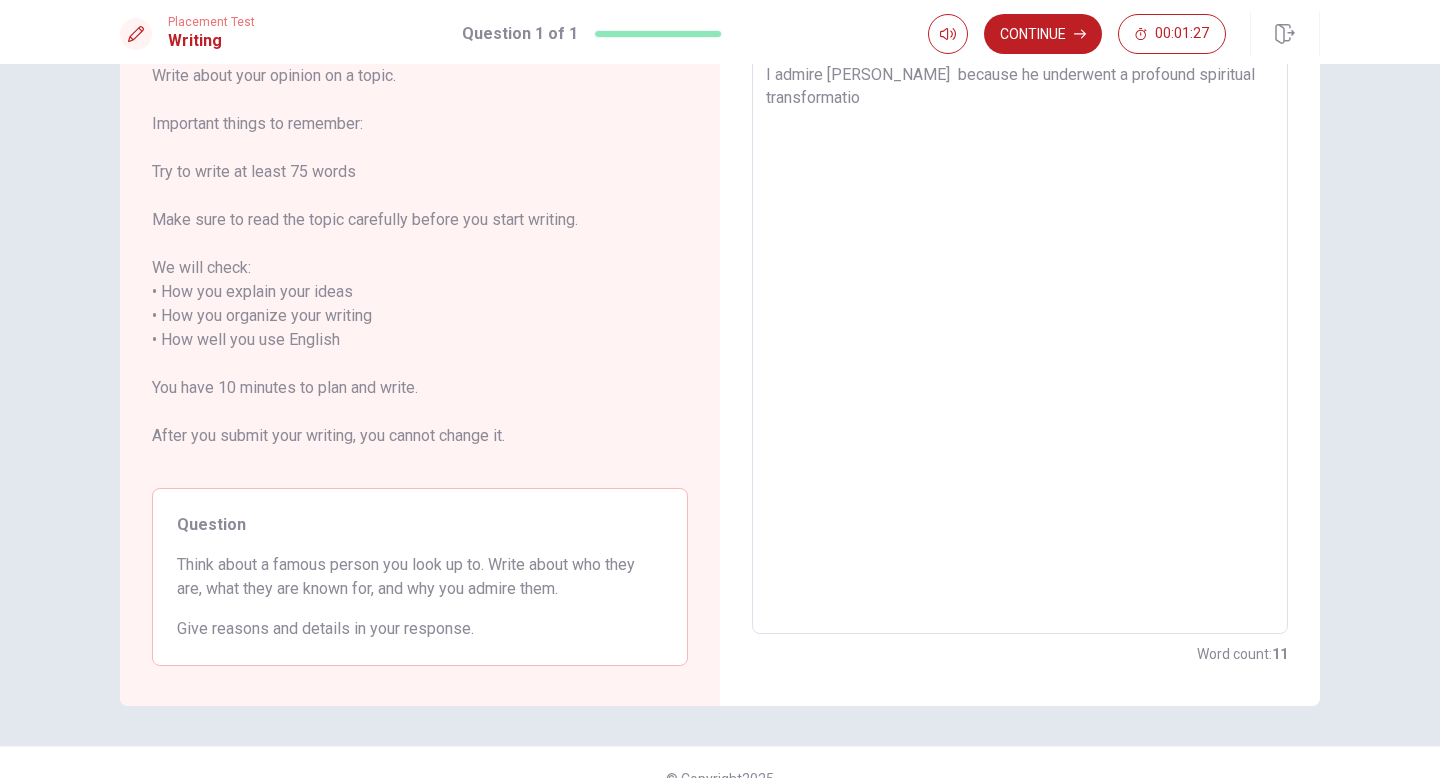 type on "x" 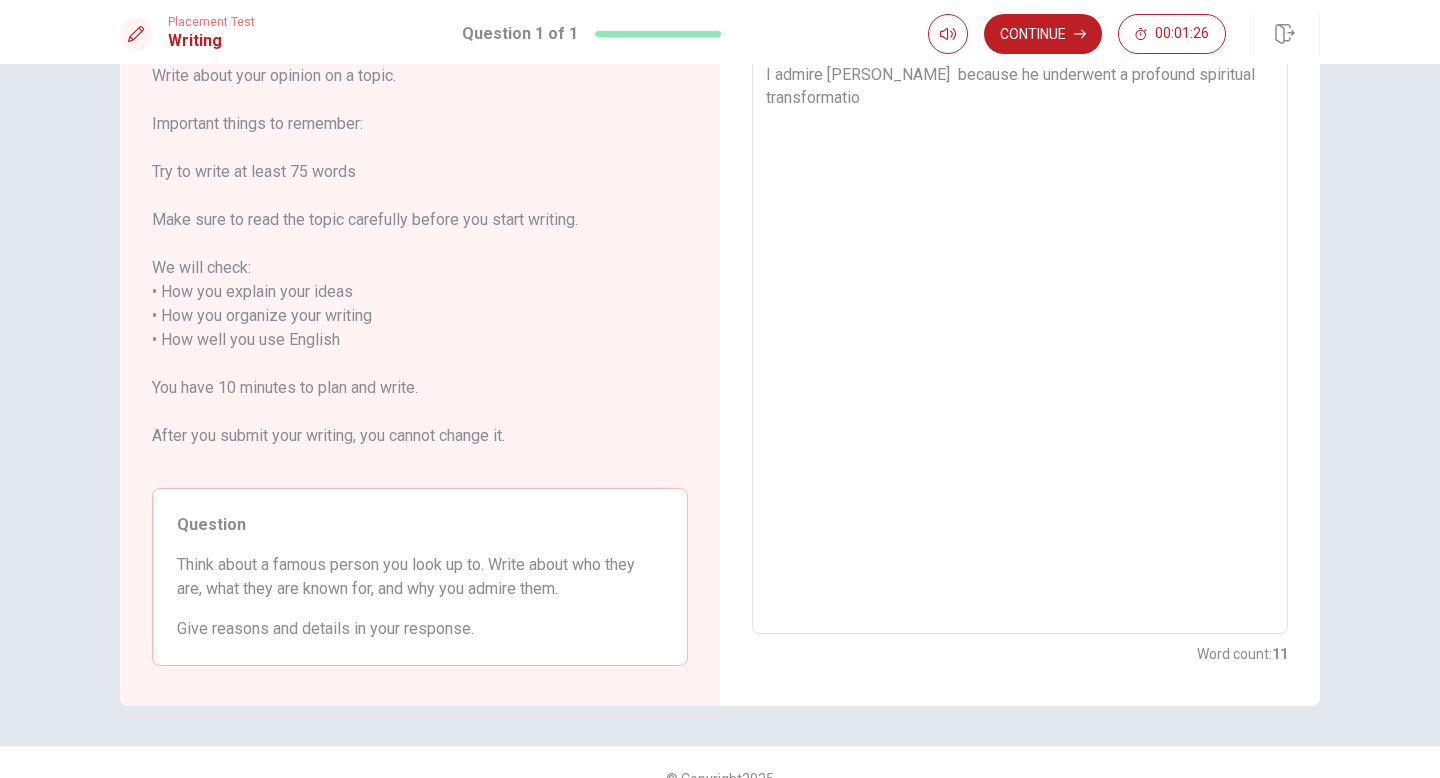 type on "I admire Eckhart Tolle  because he underwent a profound spiritual transformation" 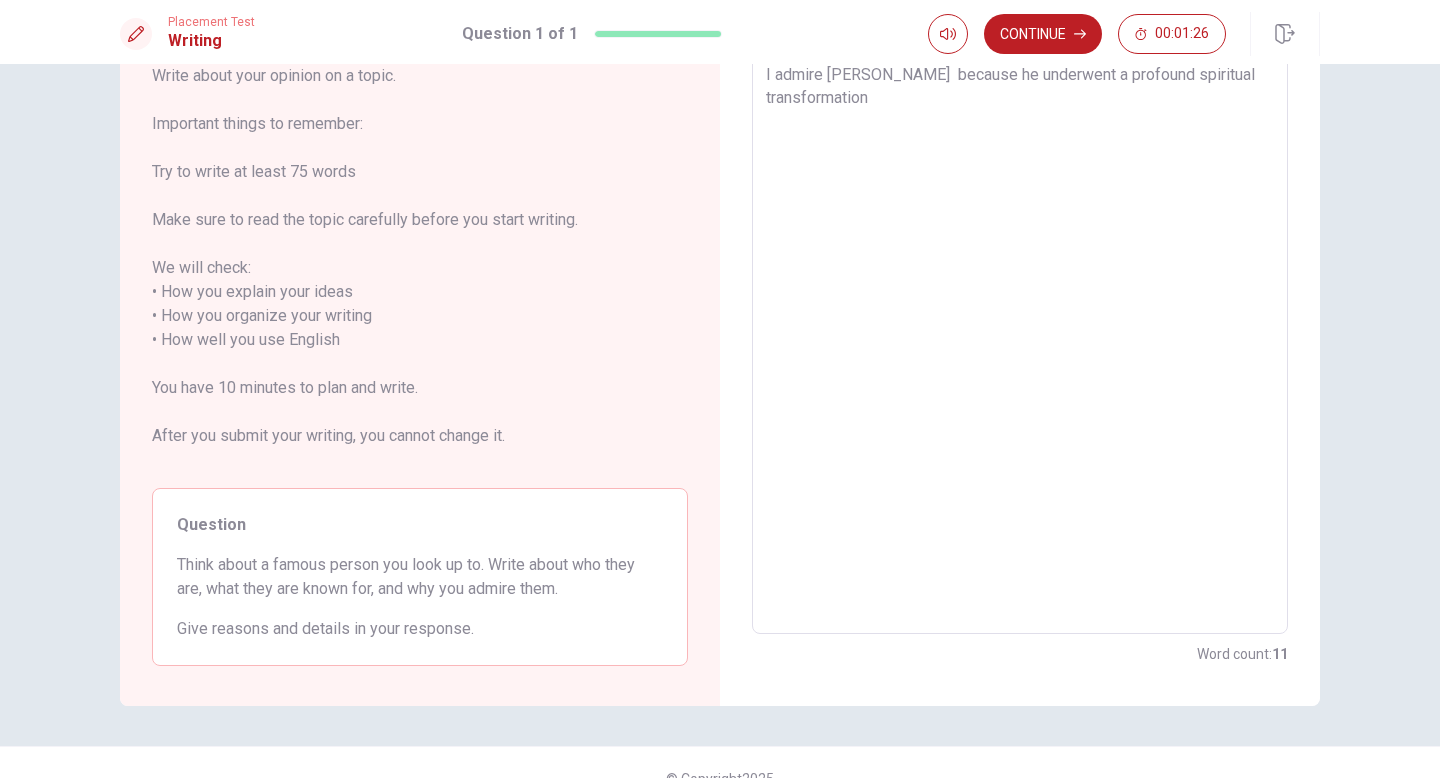 type on "x" 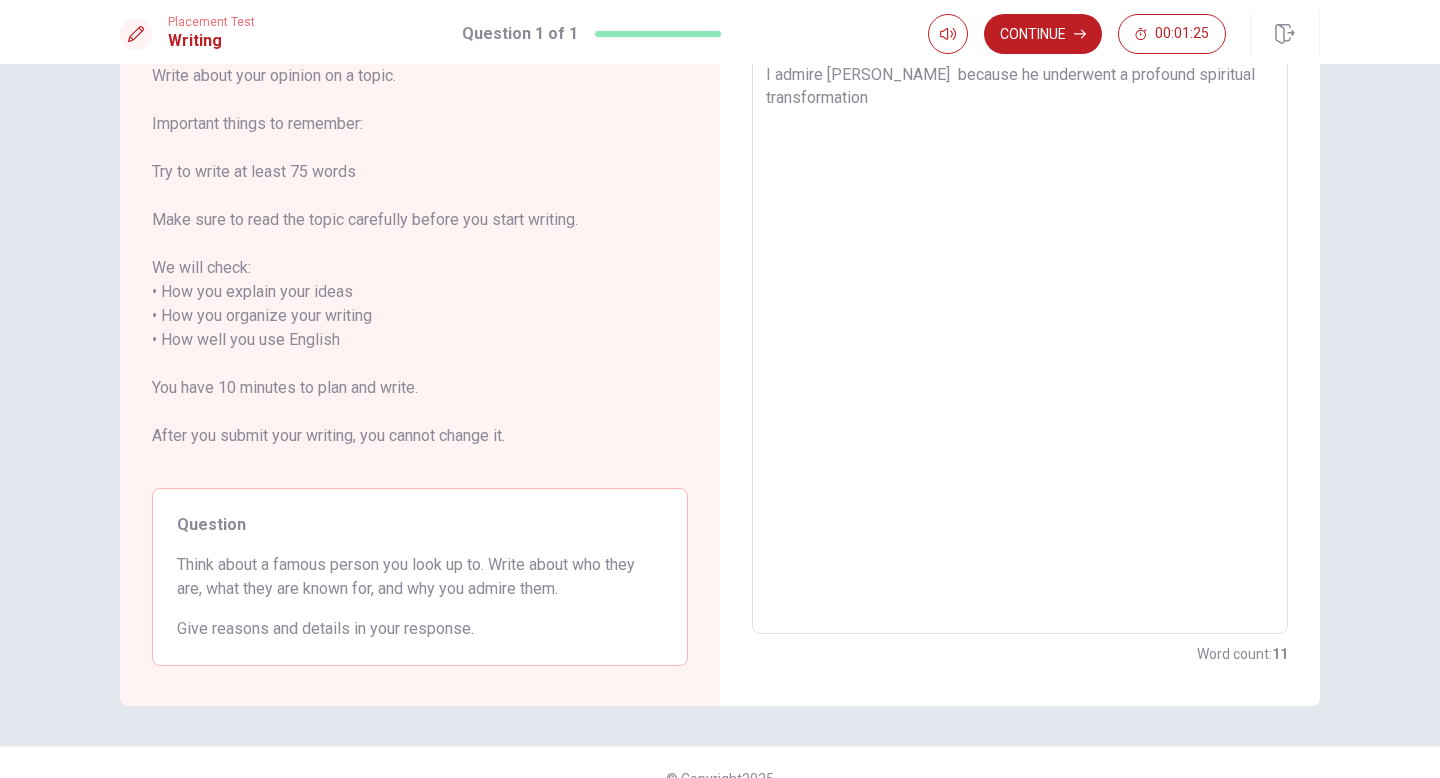 type on "I admire Eckhart Tolle  because he underwent a profound spiritual transformation," 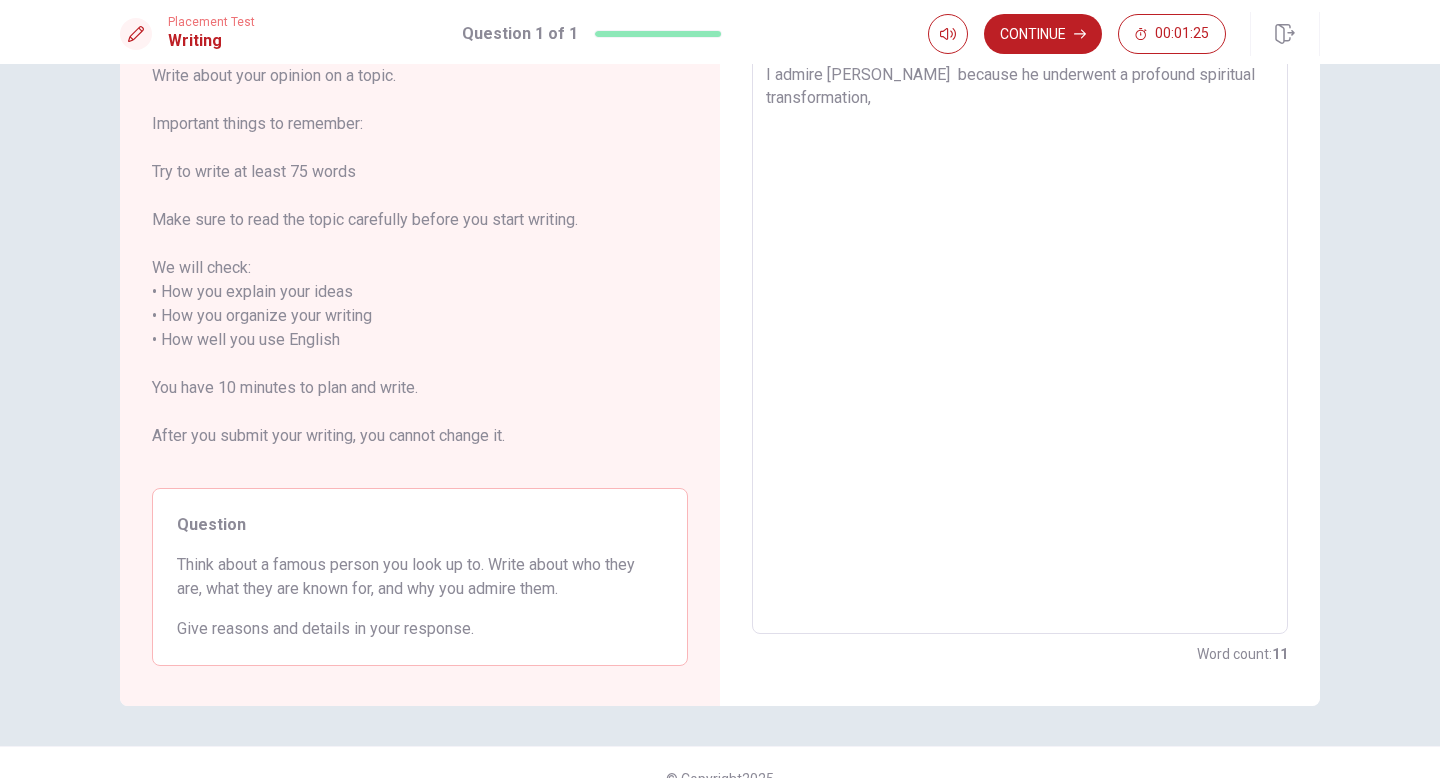 type on "x" 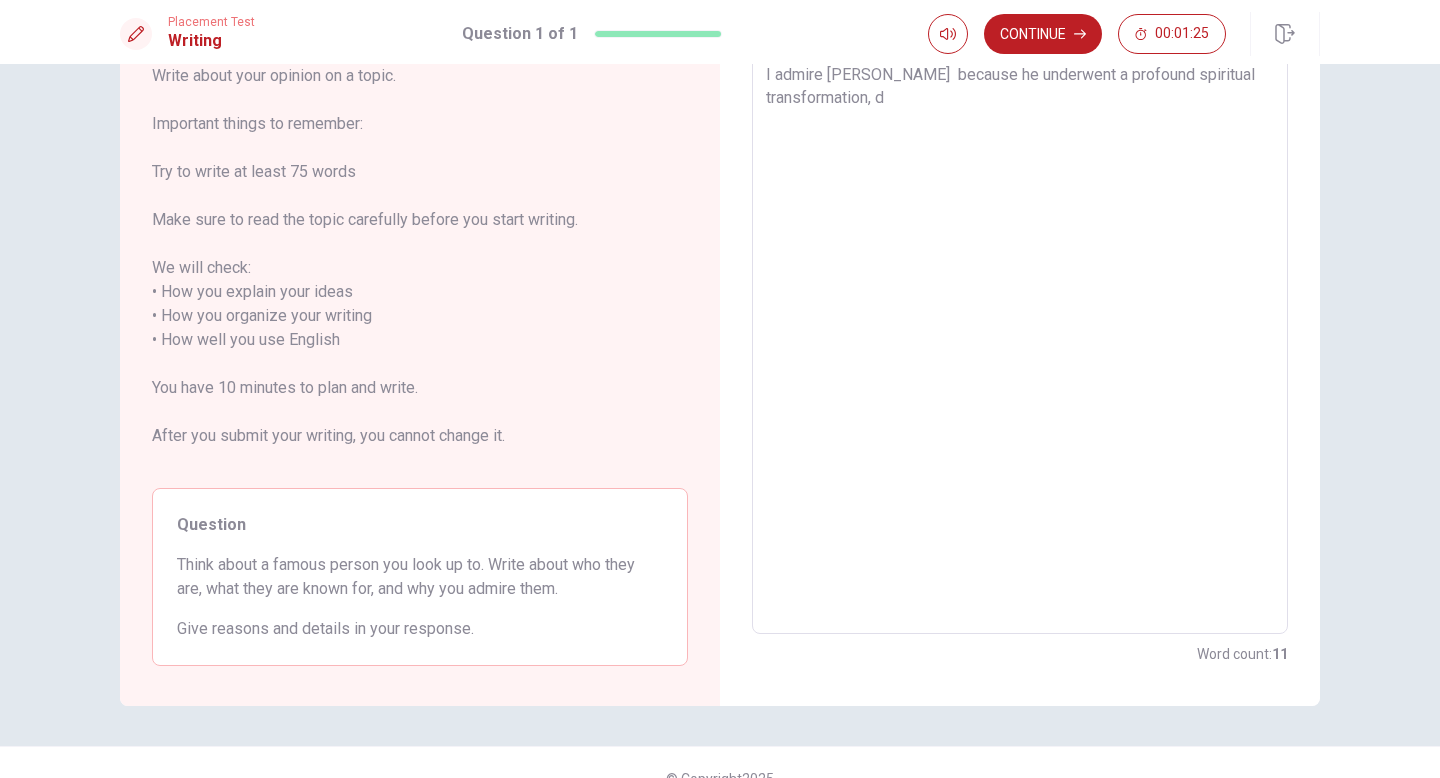 type on "x" 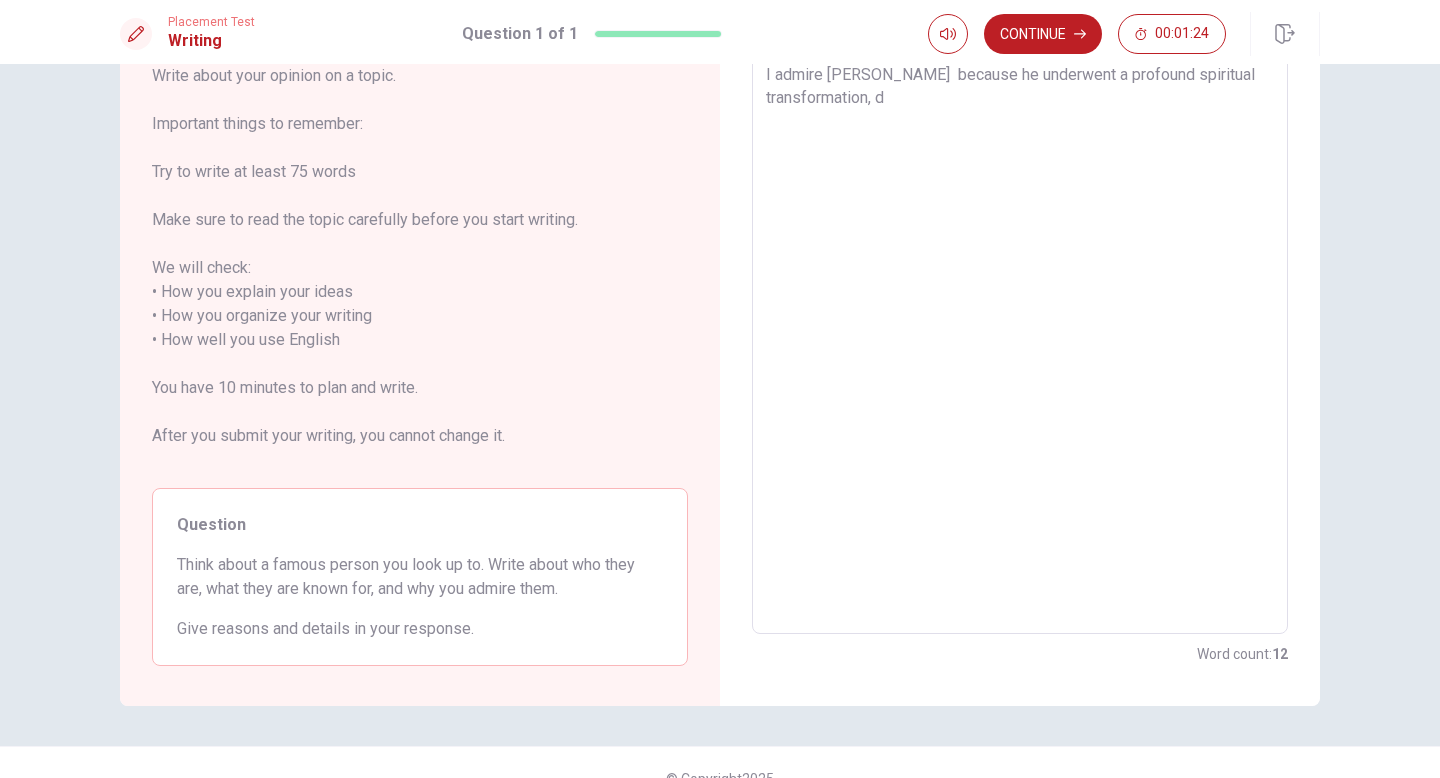 type on "I admire Eckhart Tolle  because he underwent a profound spiritual transformation, di" 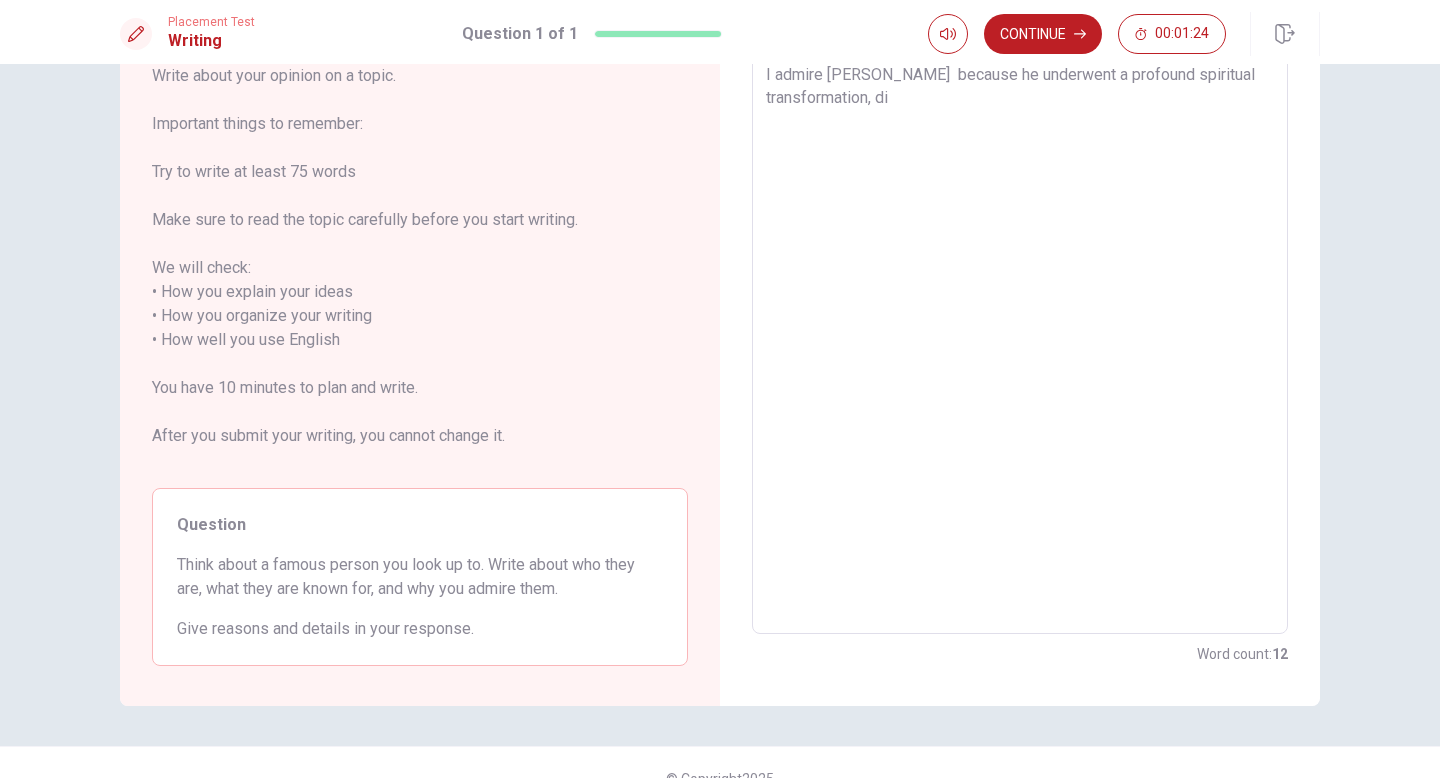 type on "x" 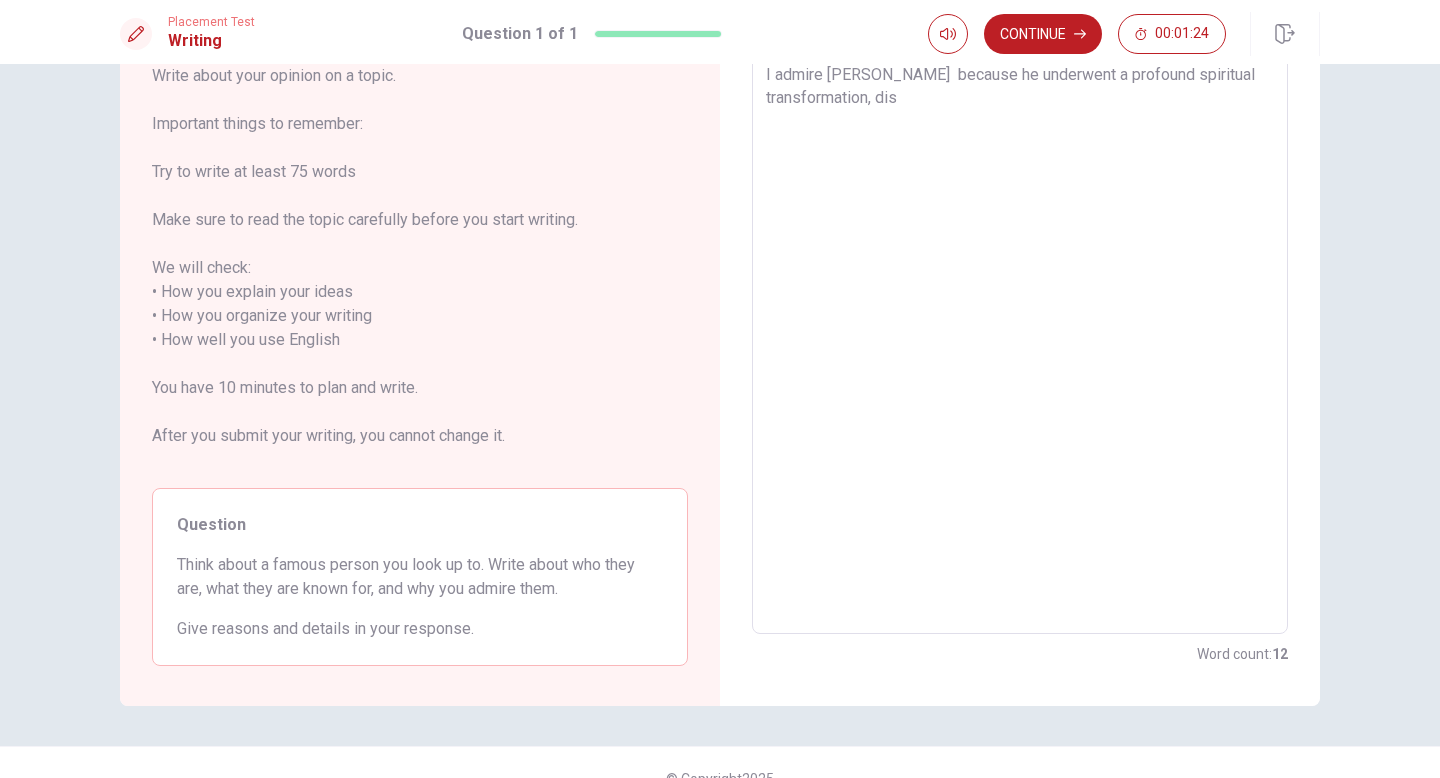 type on "x" 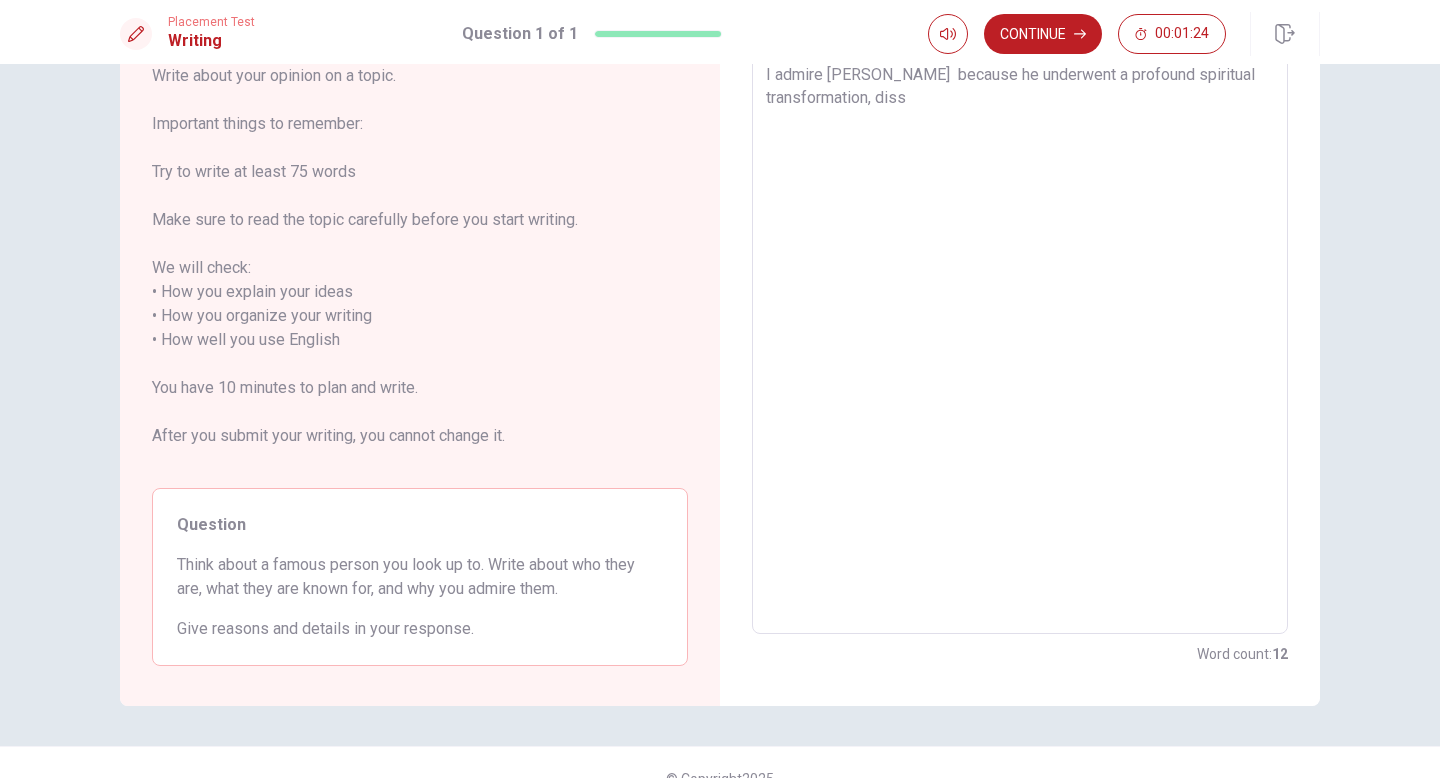 type on "x" 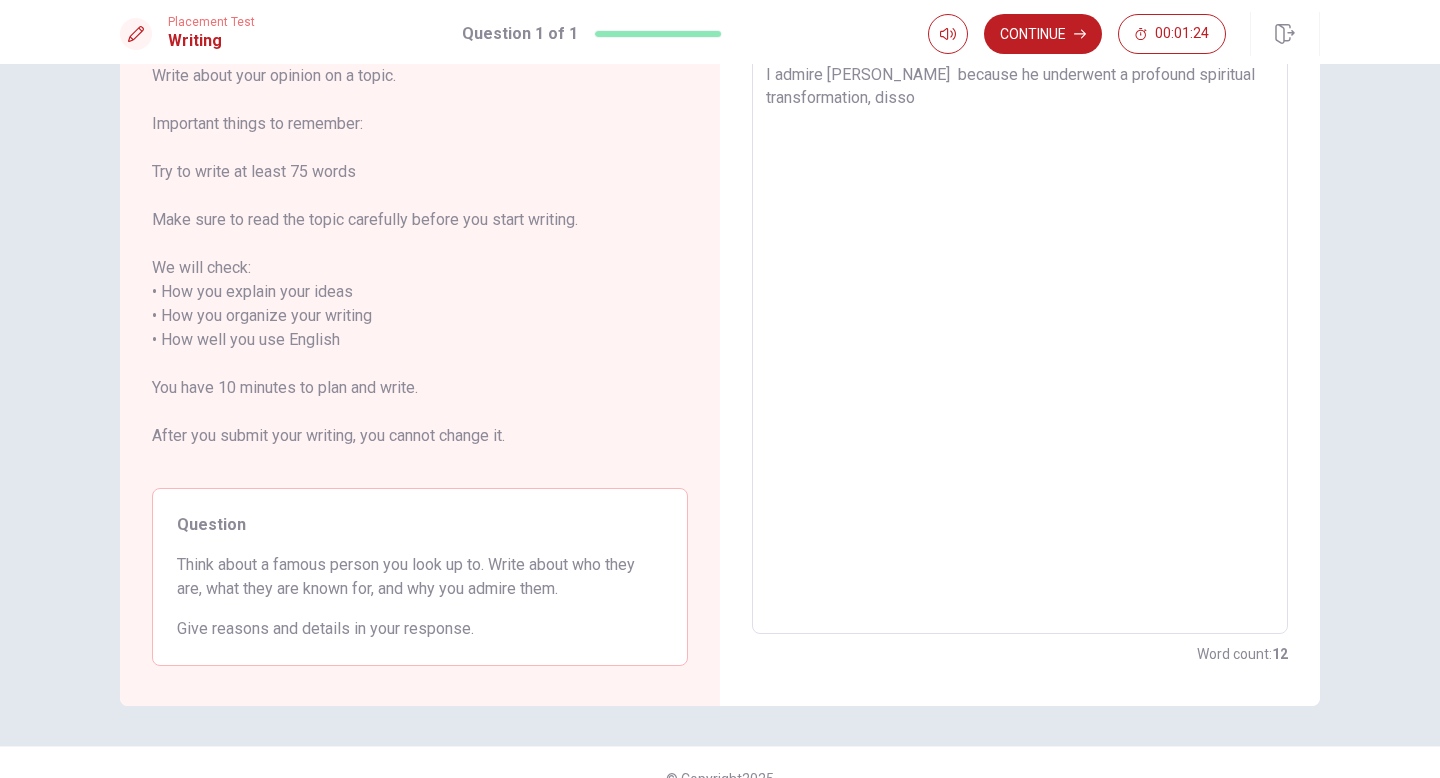 type on "x" 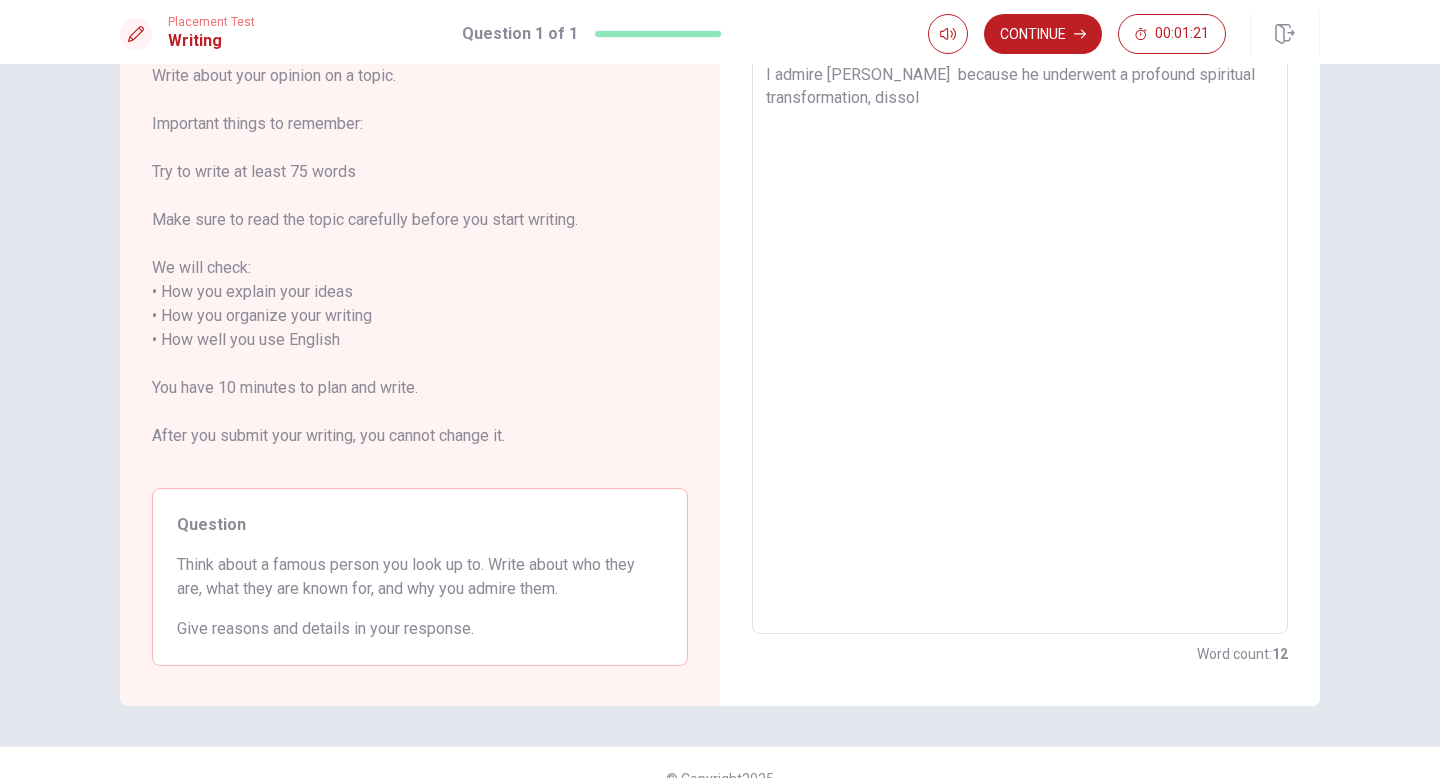 type on "x" 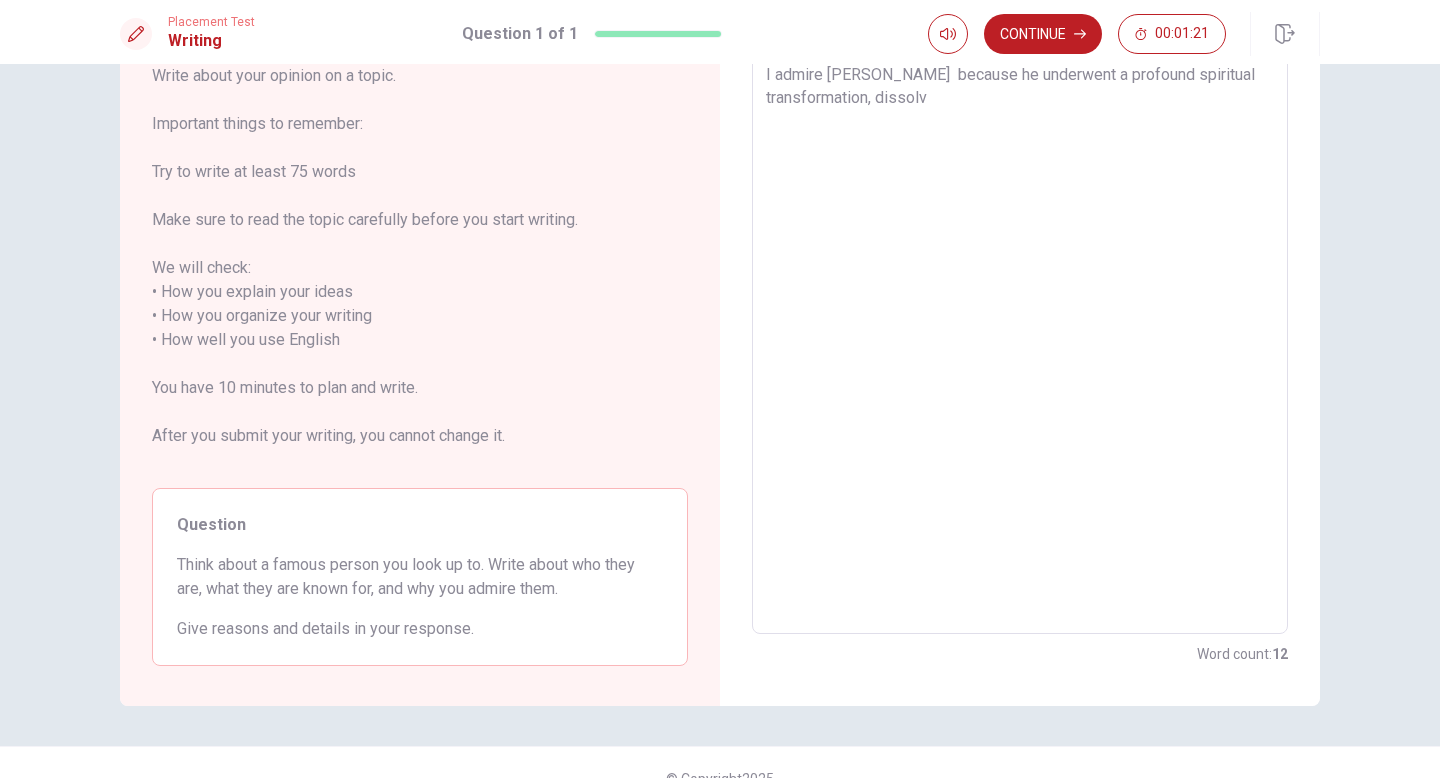 type on "x" 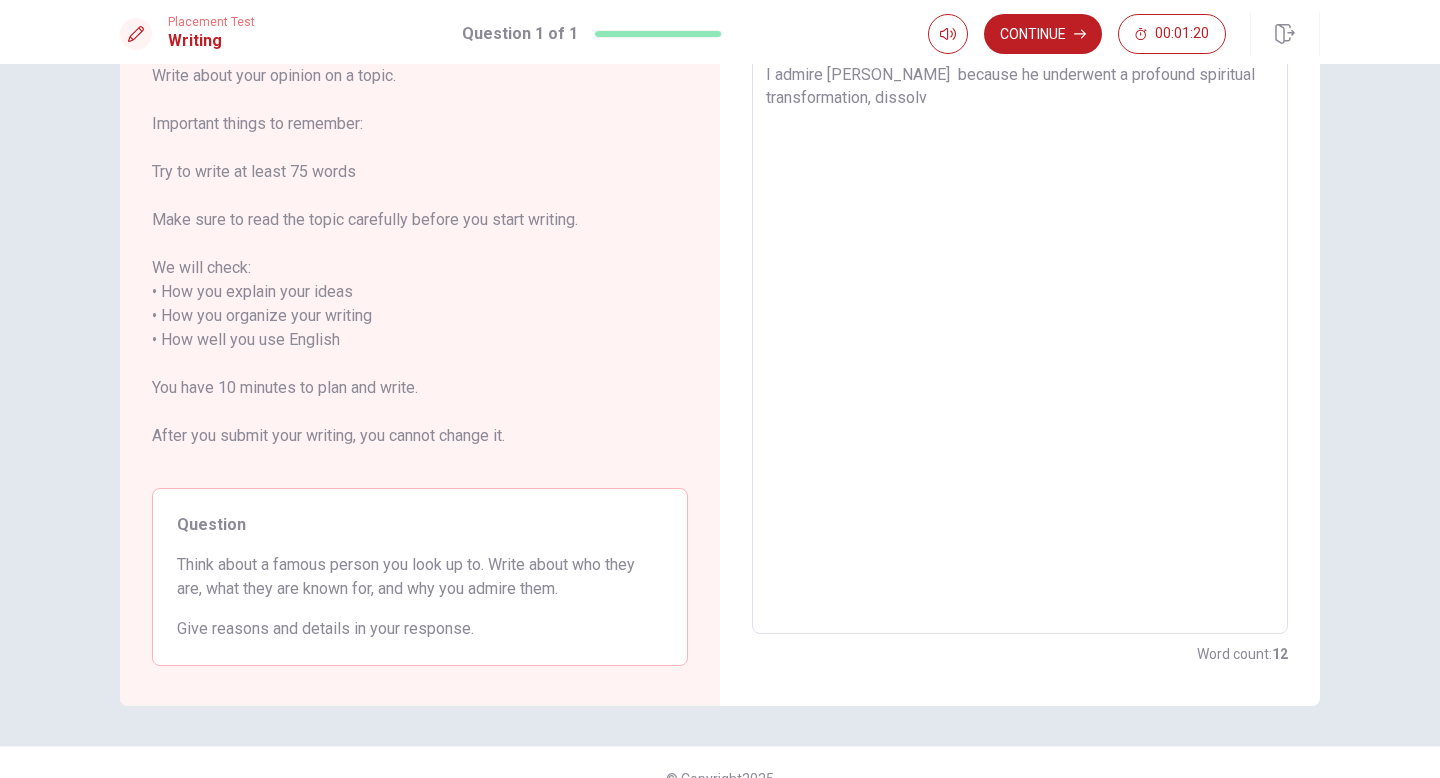 type on "I admire Eckhart Tolle  because he underwent a profound spiritual transformation, dissolvi" 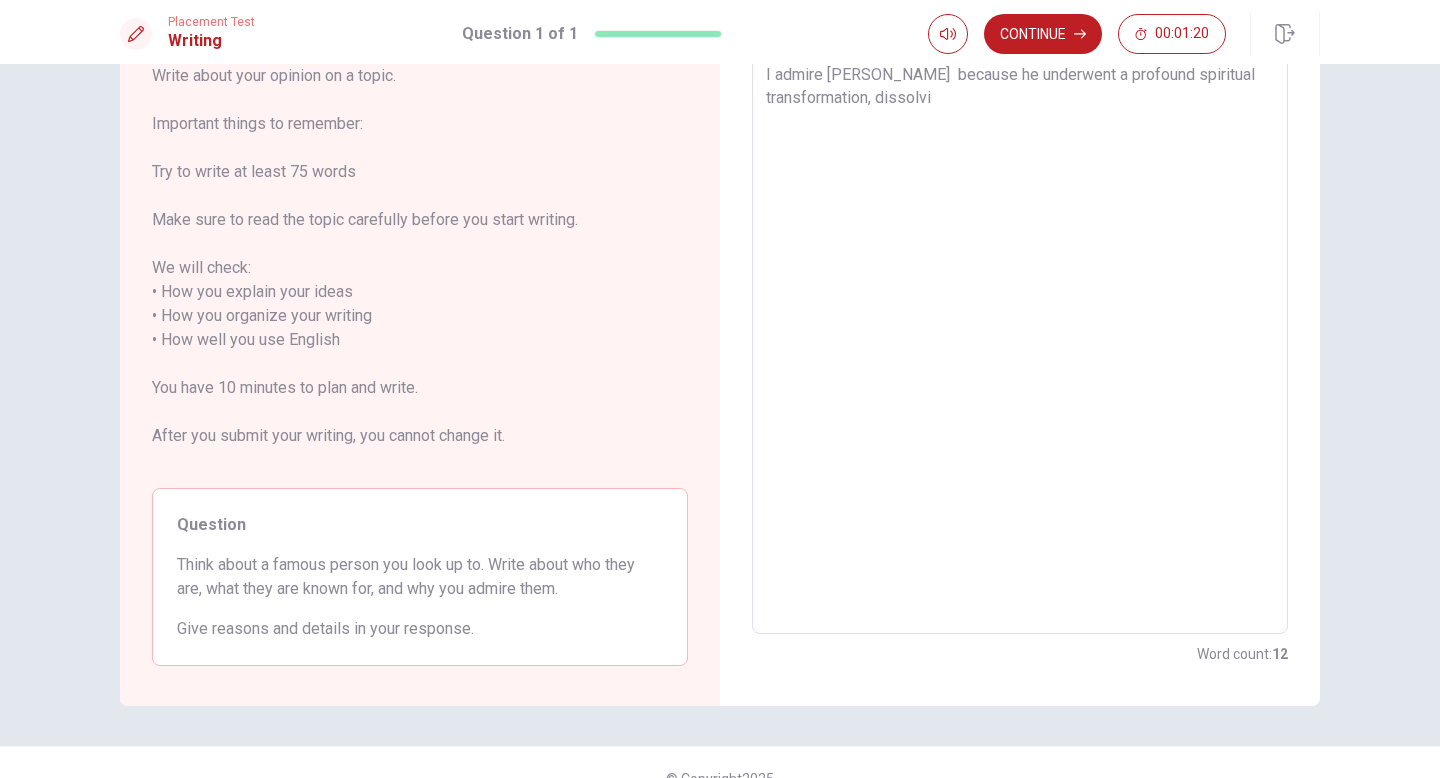 type on "x" 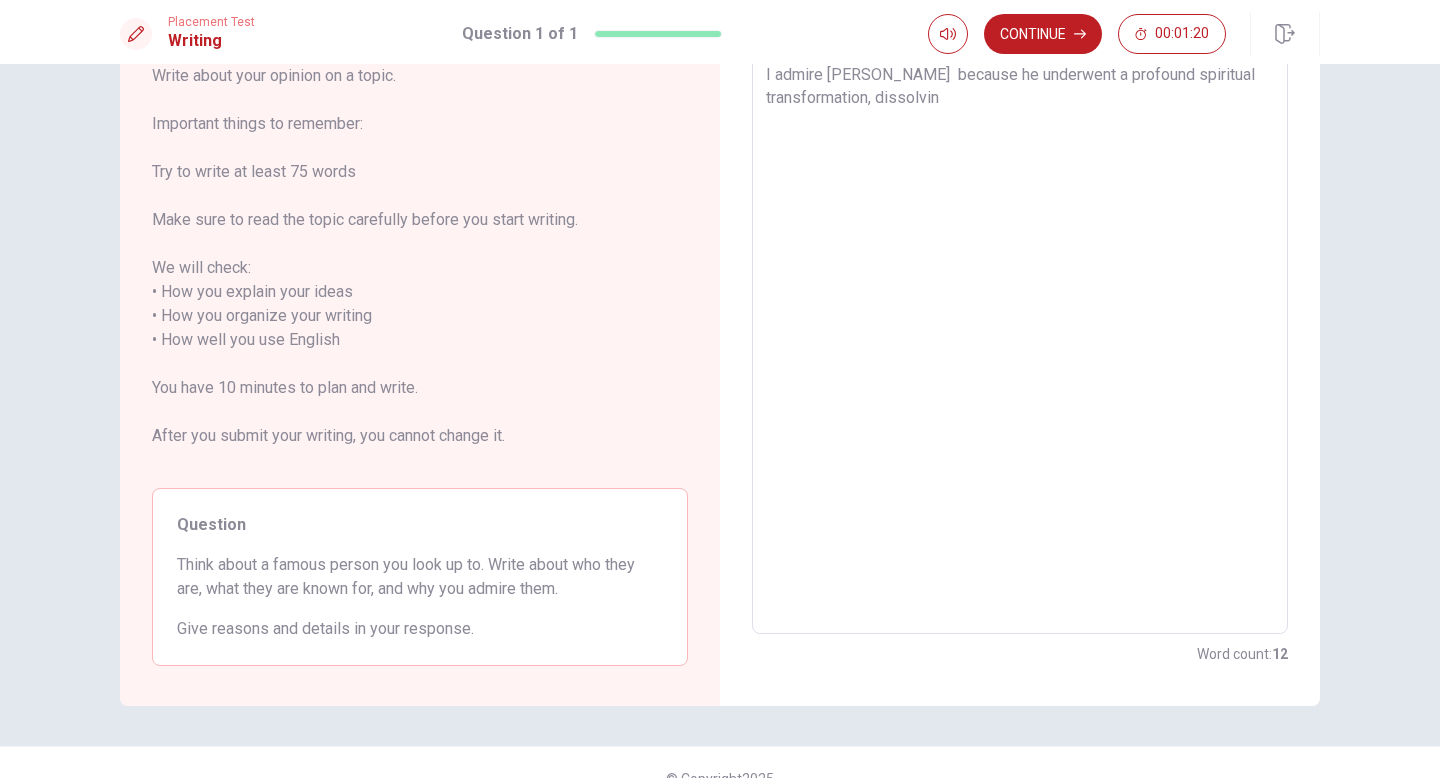 type on "x" 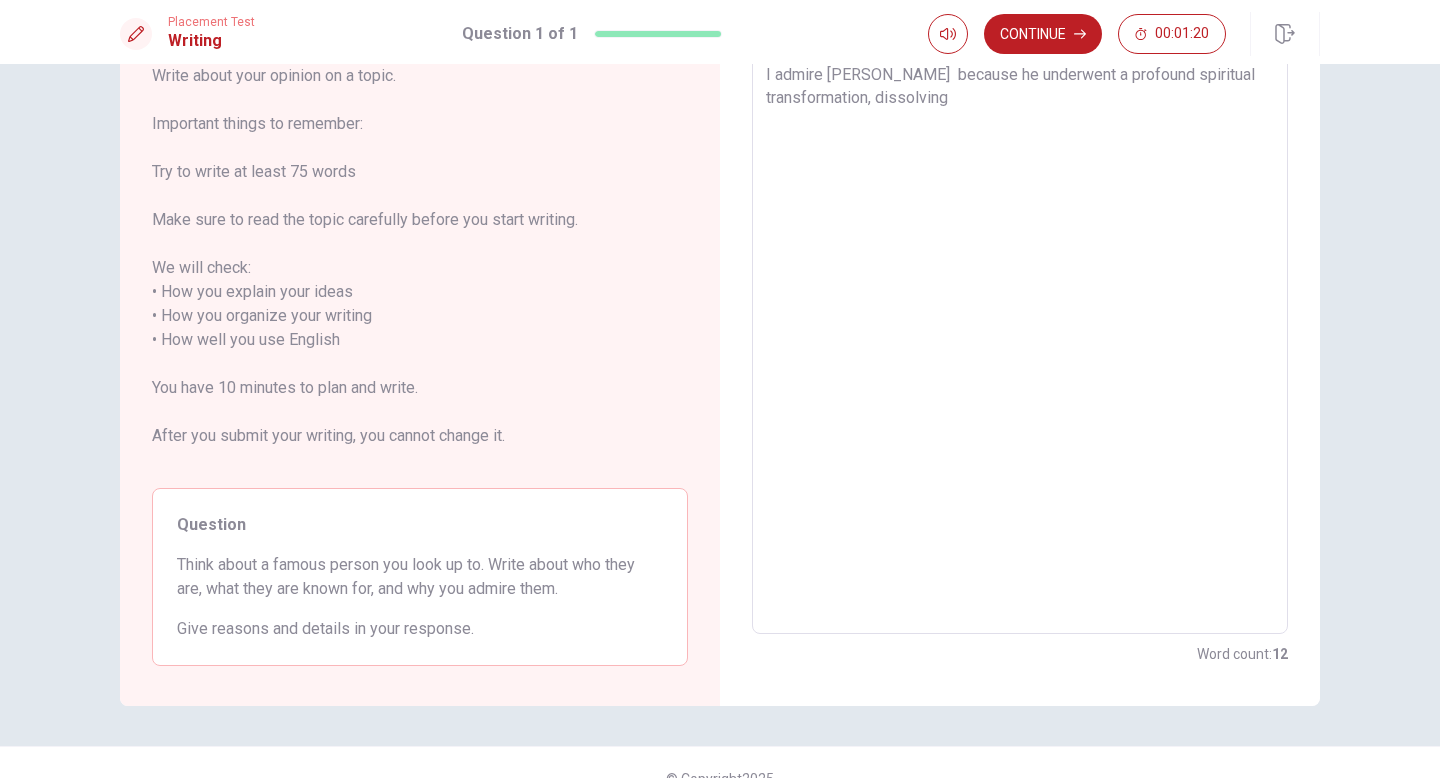 type on "x" 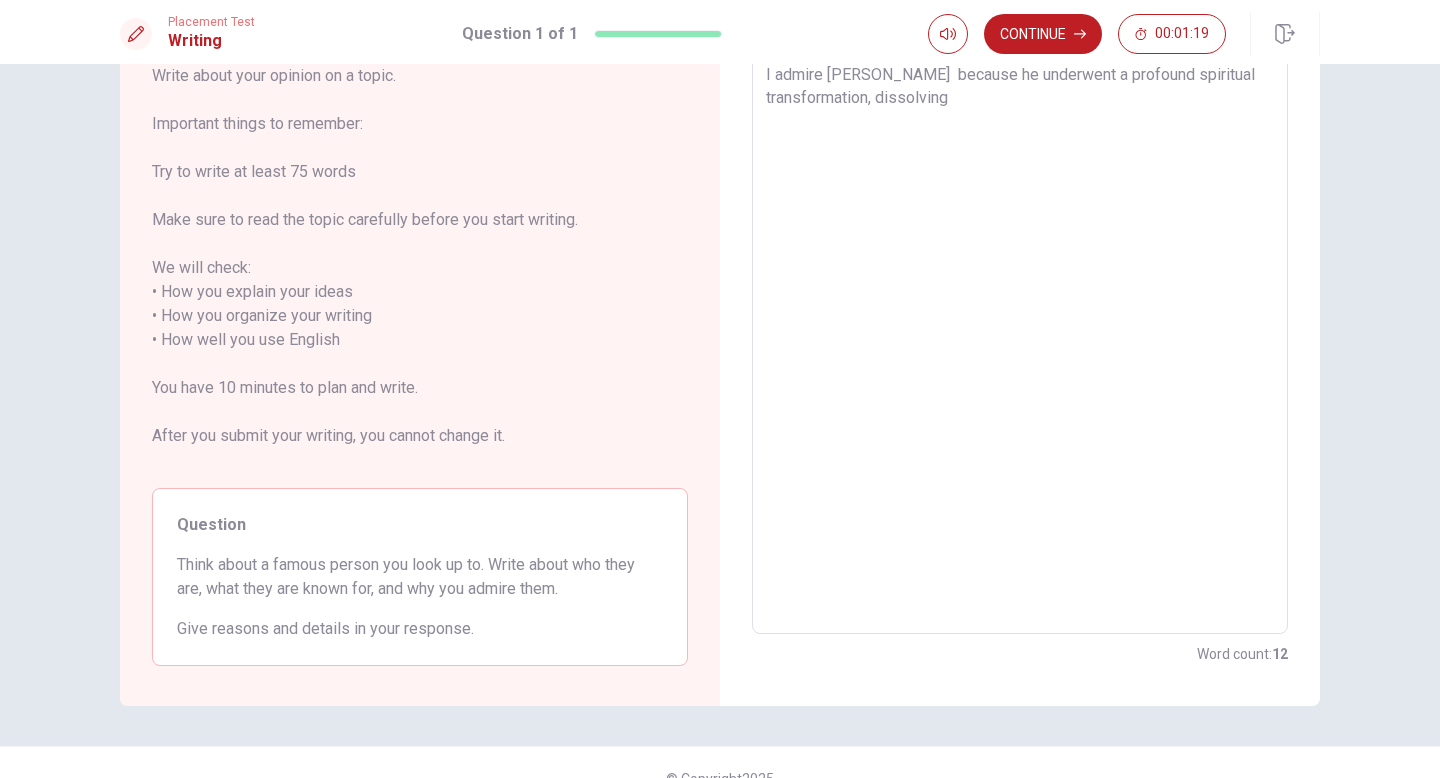 type on "I admire Eckhart Tolle  because he underwent a profound spiritual transformation, dissolving" 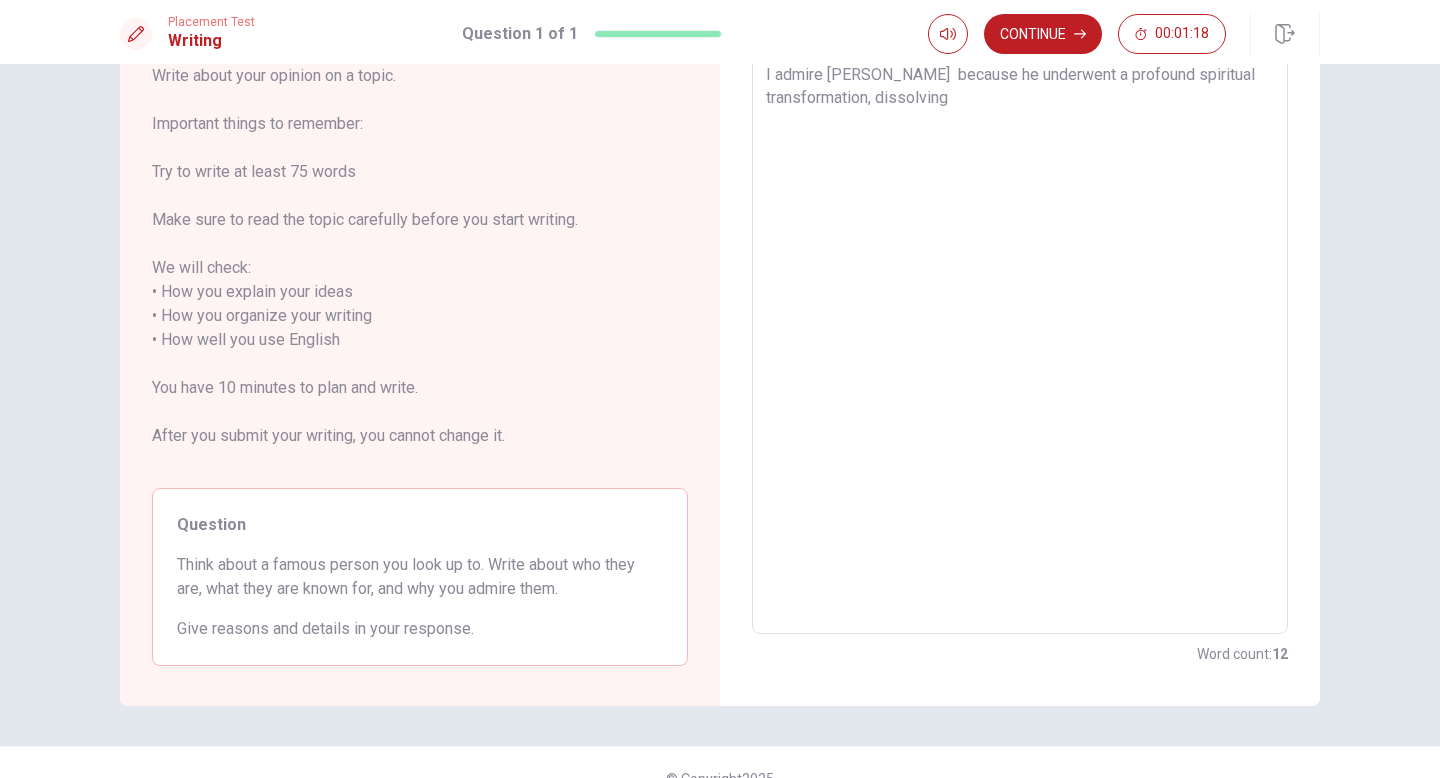 type on "I admire Eckhart Tolle  because he underwent a profound spiritual transformation, dissolving h" 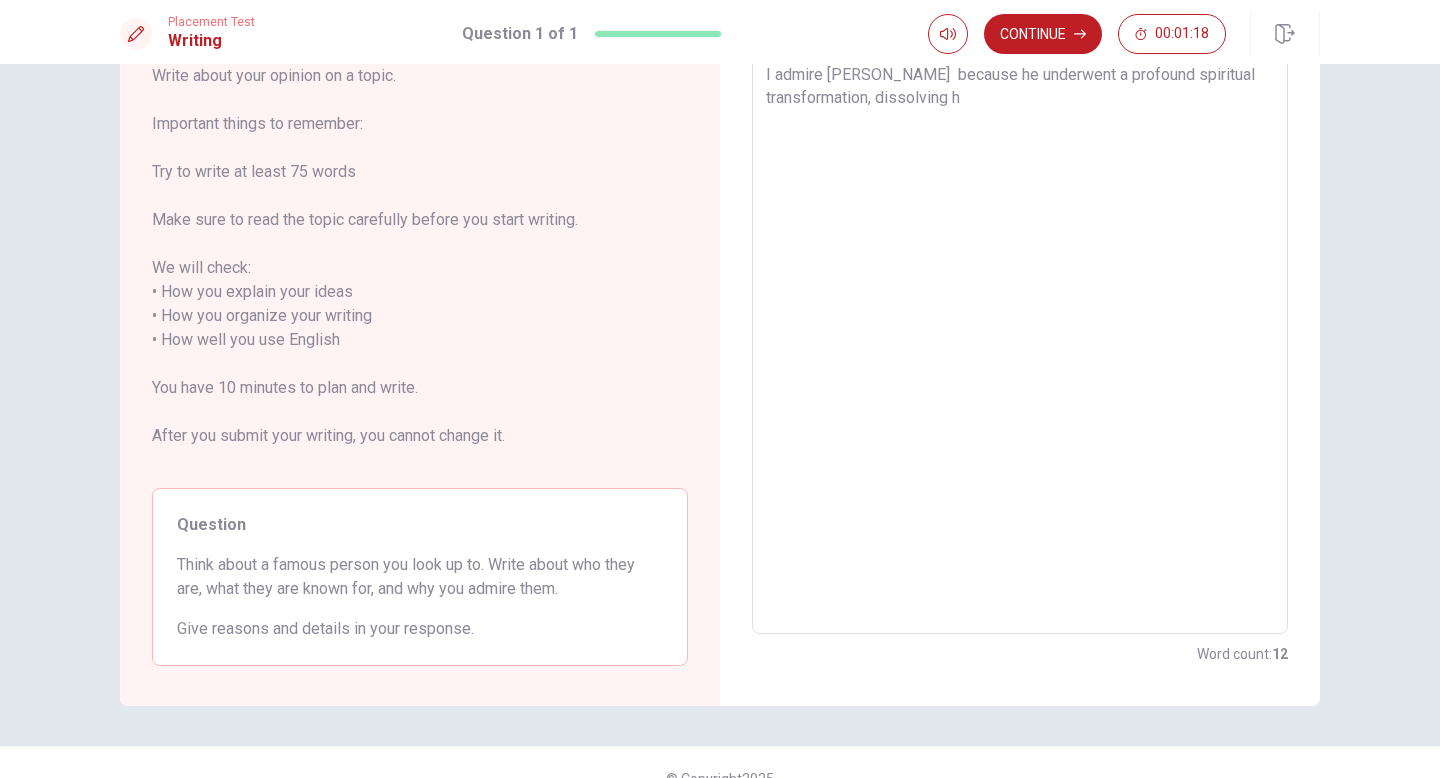 type on "x" 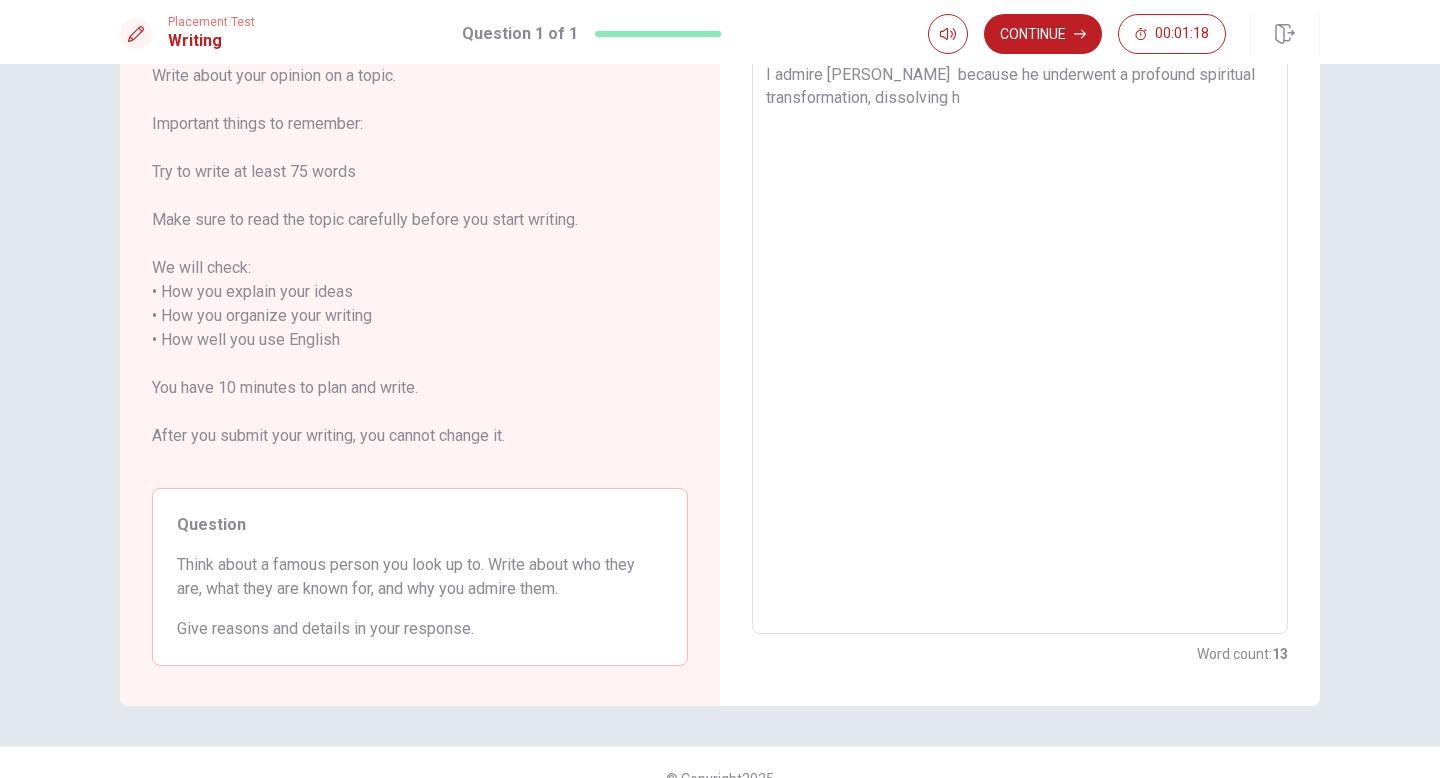 type on "I admire Eckhart Tolle  because he underwent a profound spiritual transformation, dissolving hi" 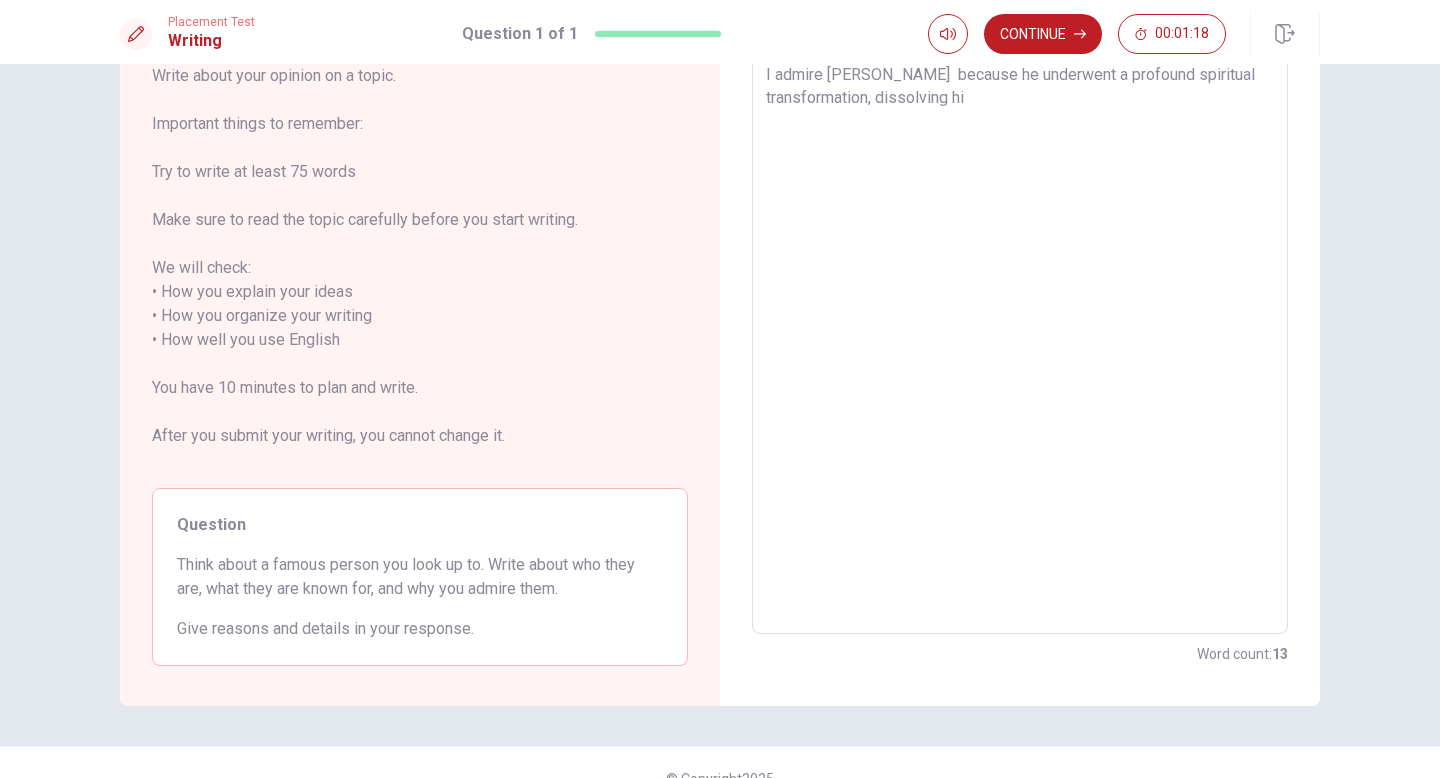 type on "x" 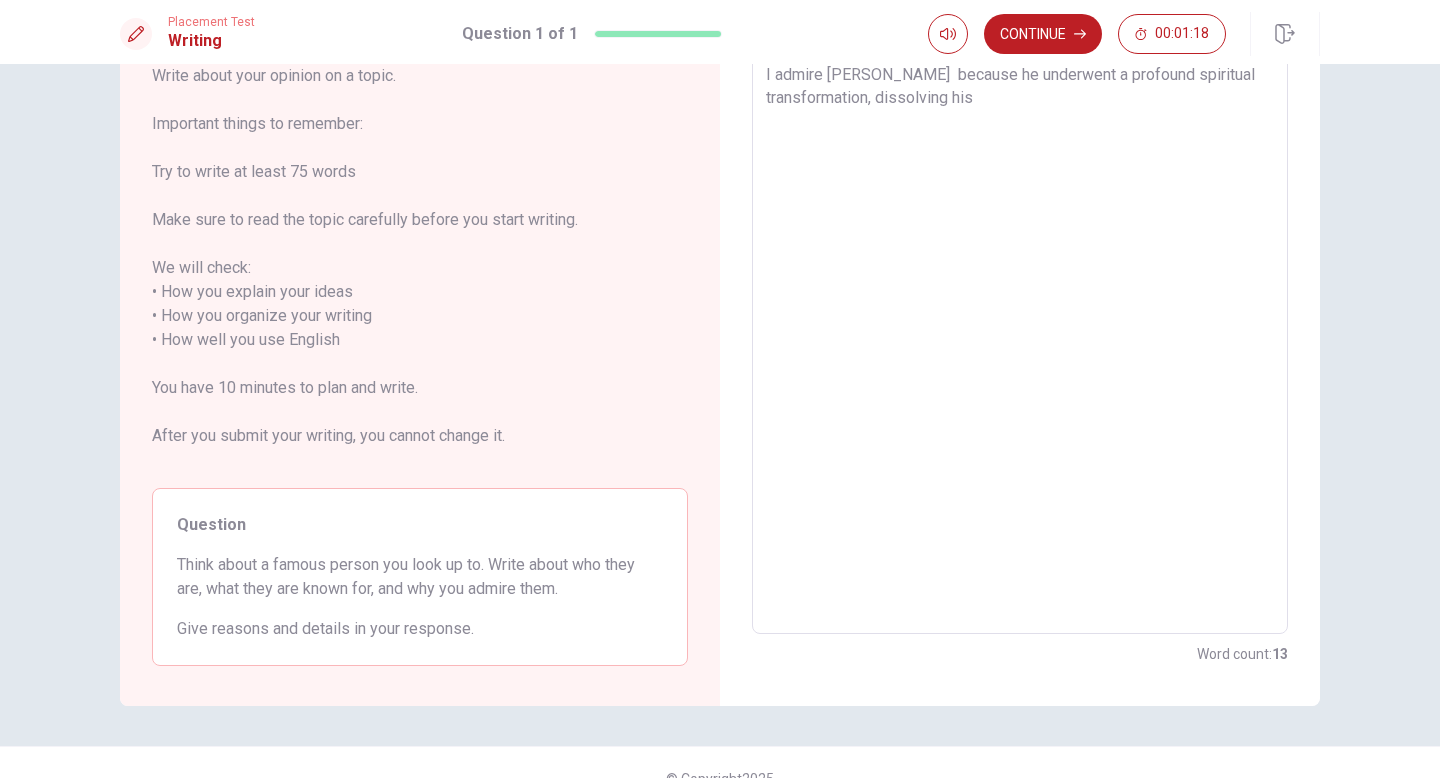 type 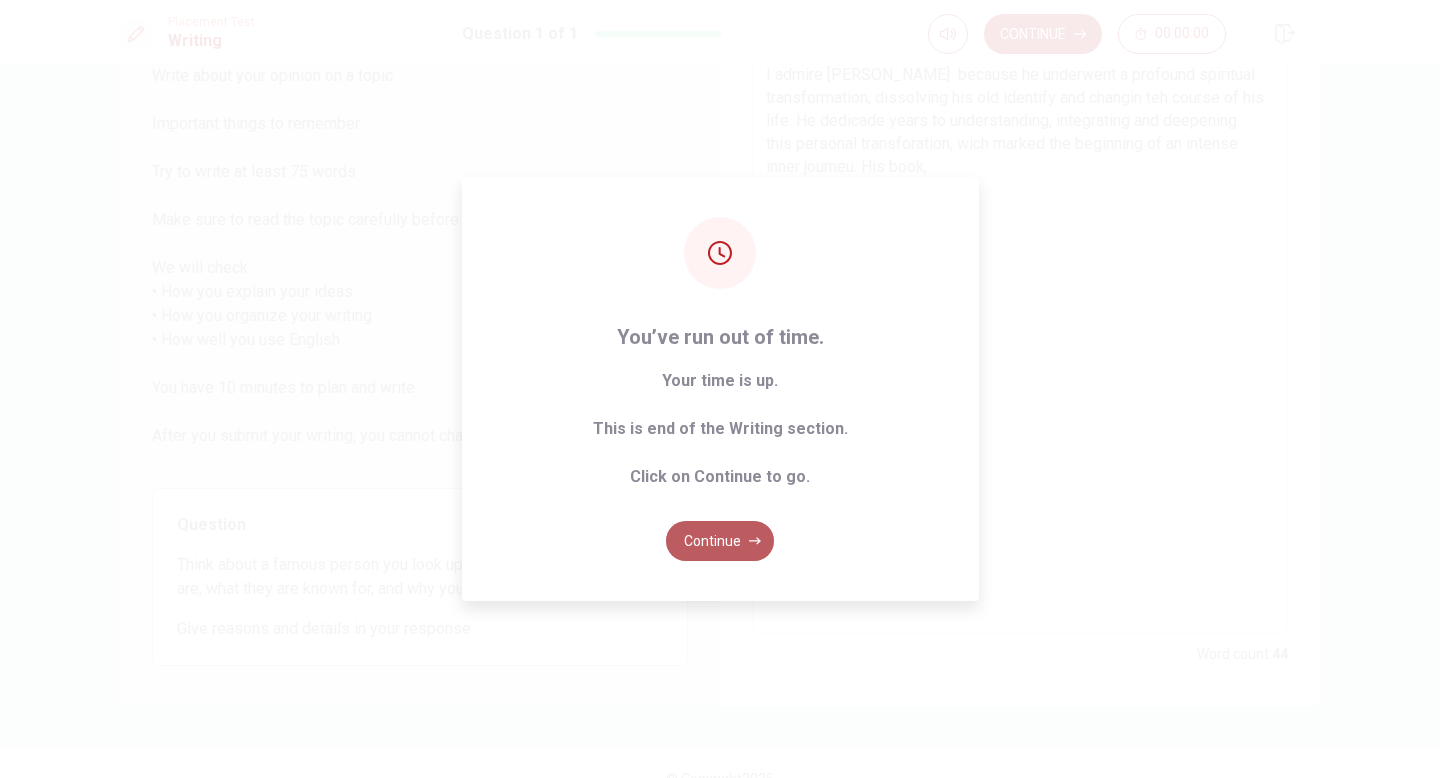click on "Continue" at bounding box center (720, 541) 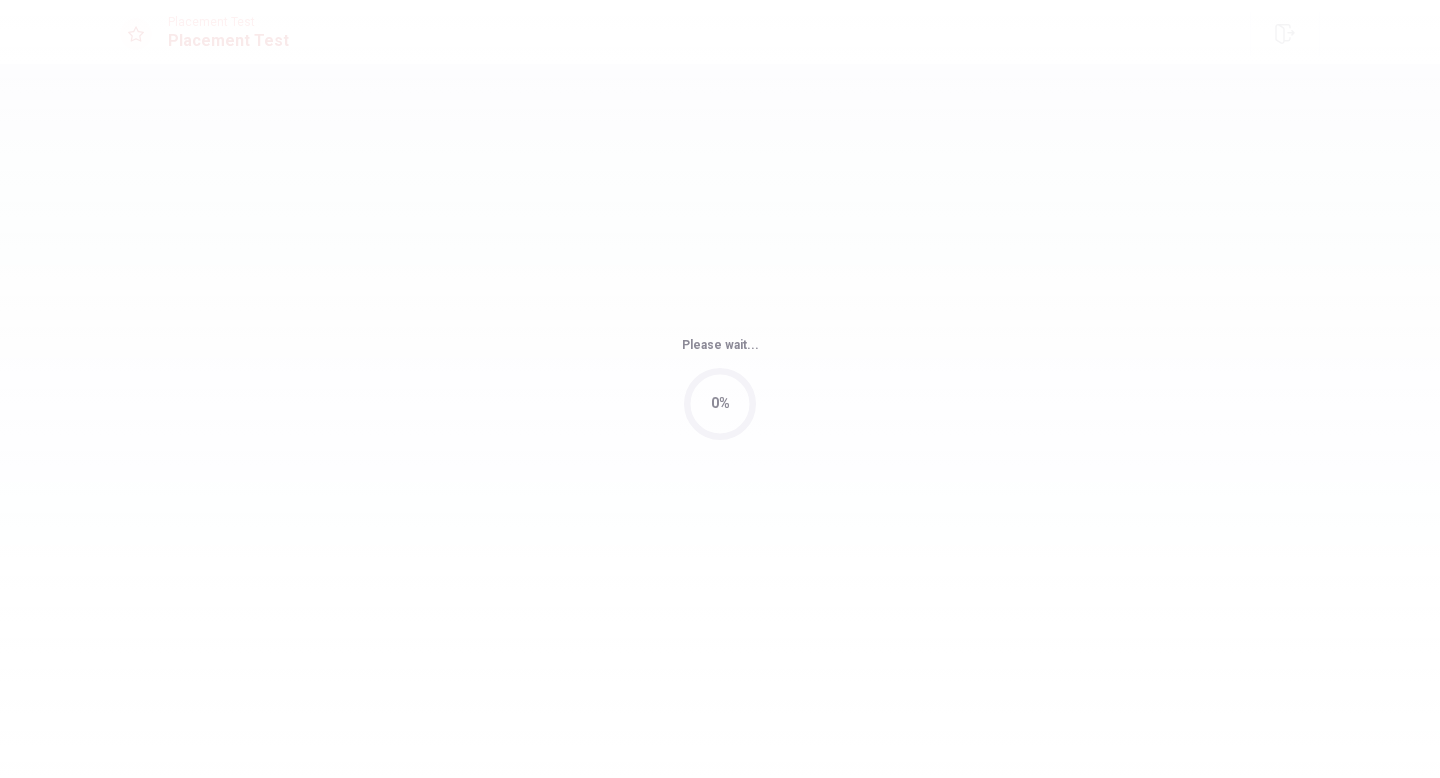 scroll, scrollTop: 0, scrollLeft: 0, axis: both 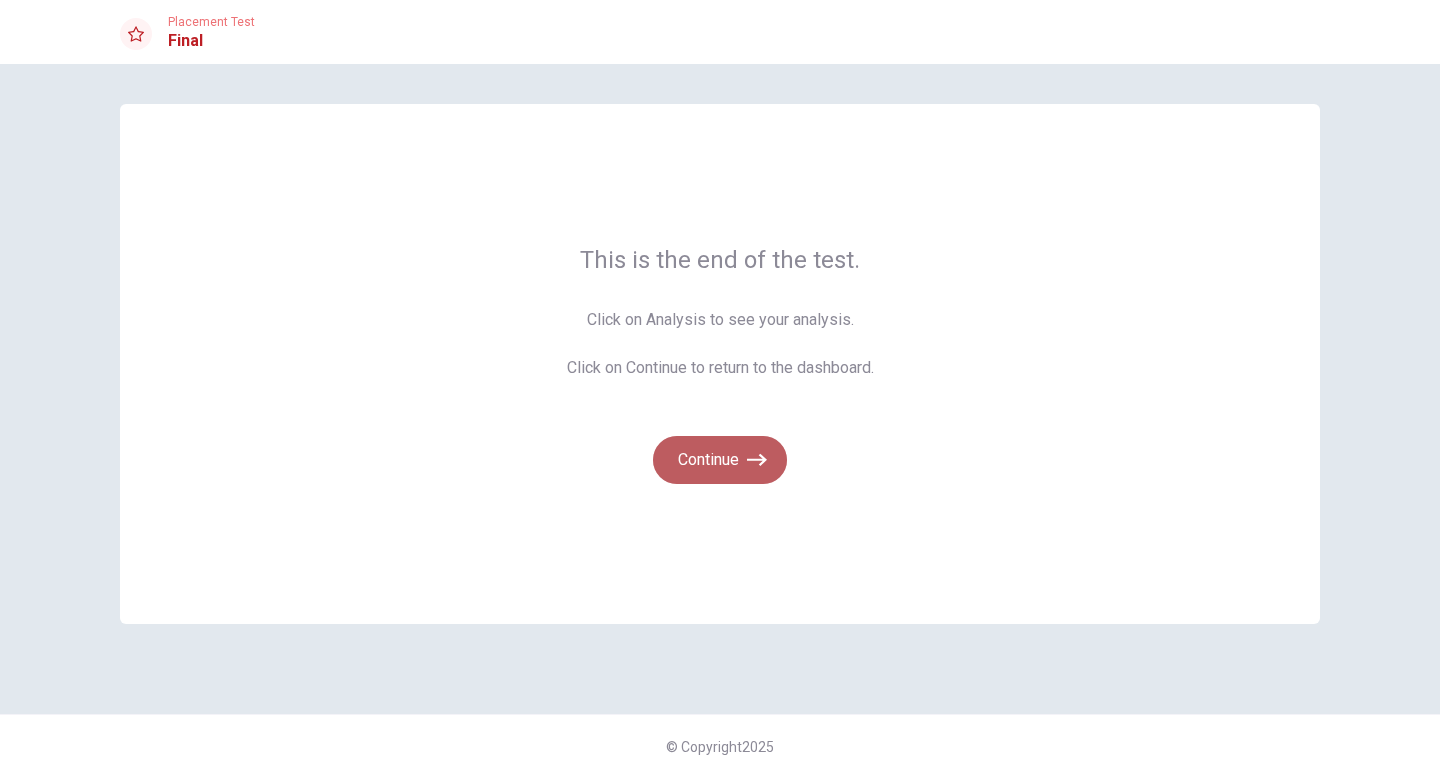 click on "Continue" at bounding box center [720, 460] 